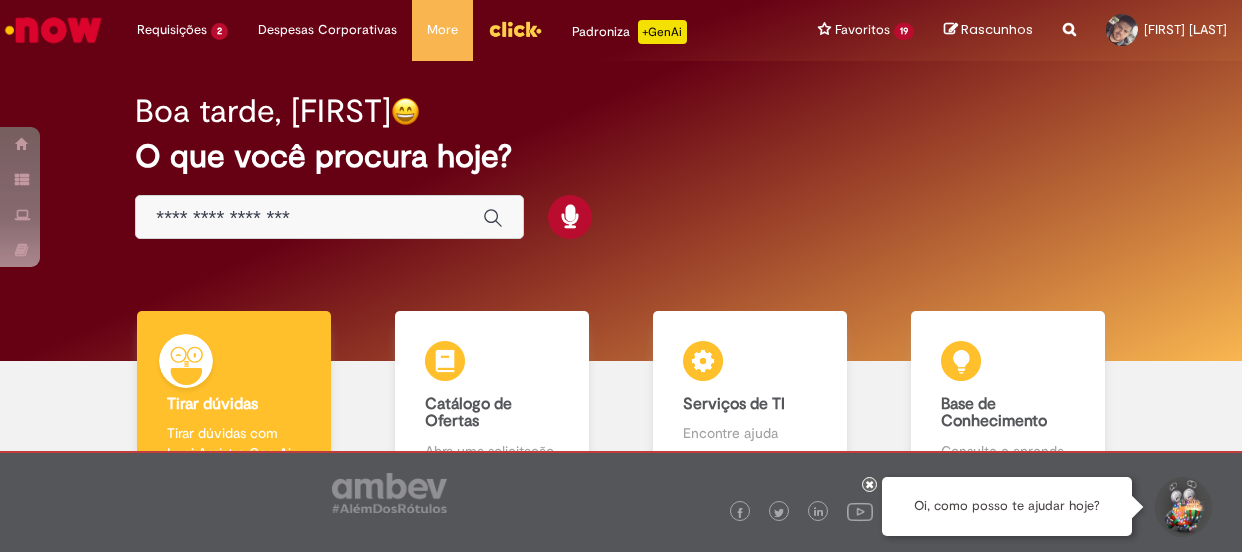 scroll, scrollTop: 0, scrollLeft: 0, axis: both 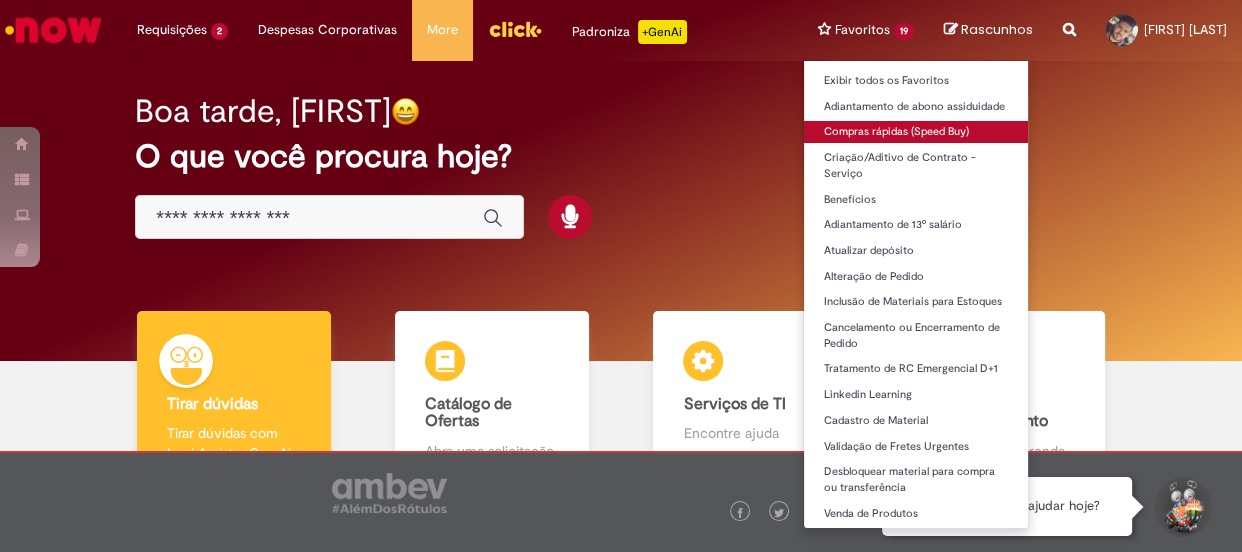 click on "Compras rápidas (Speed Buy)" at bounding box center [916, 132] 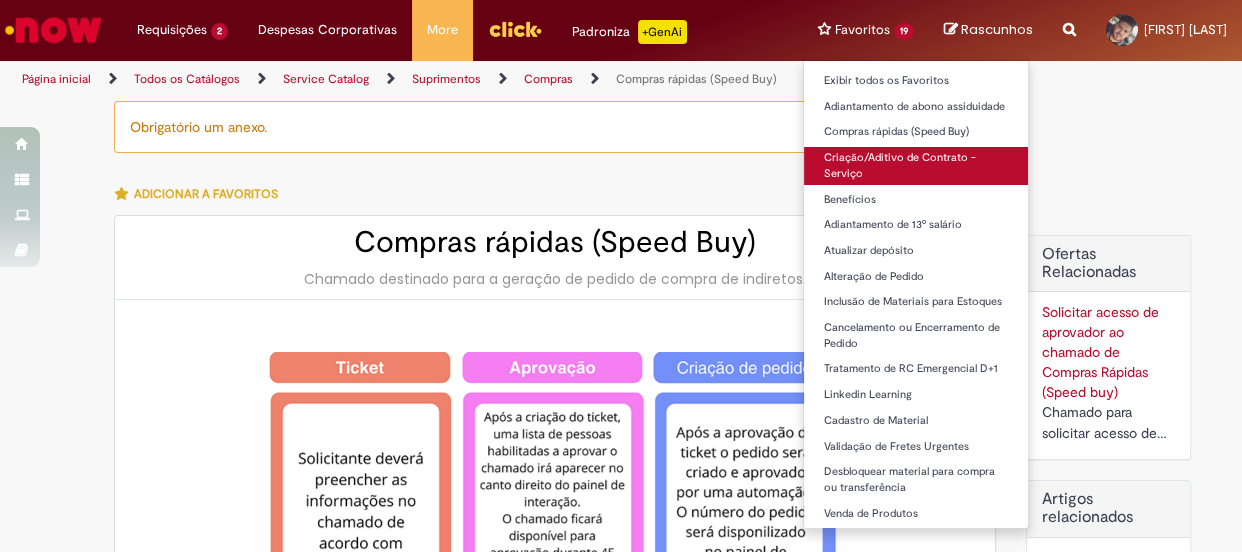 type on "********" 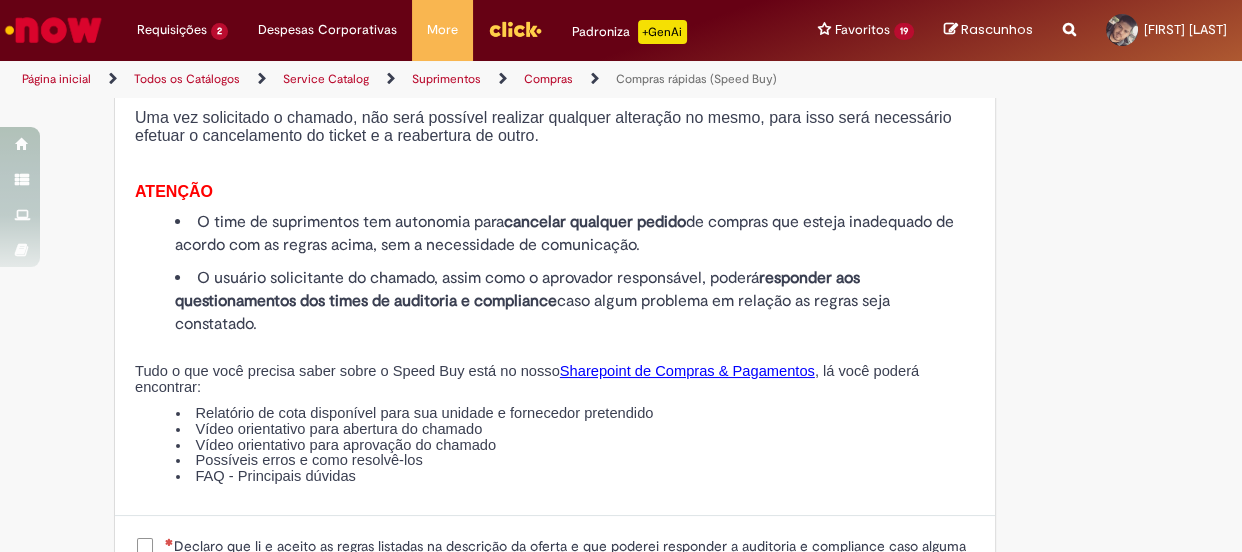 scroll, scrollTop: 2272, scrollLeft: 0, axis: vertical 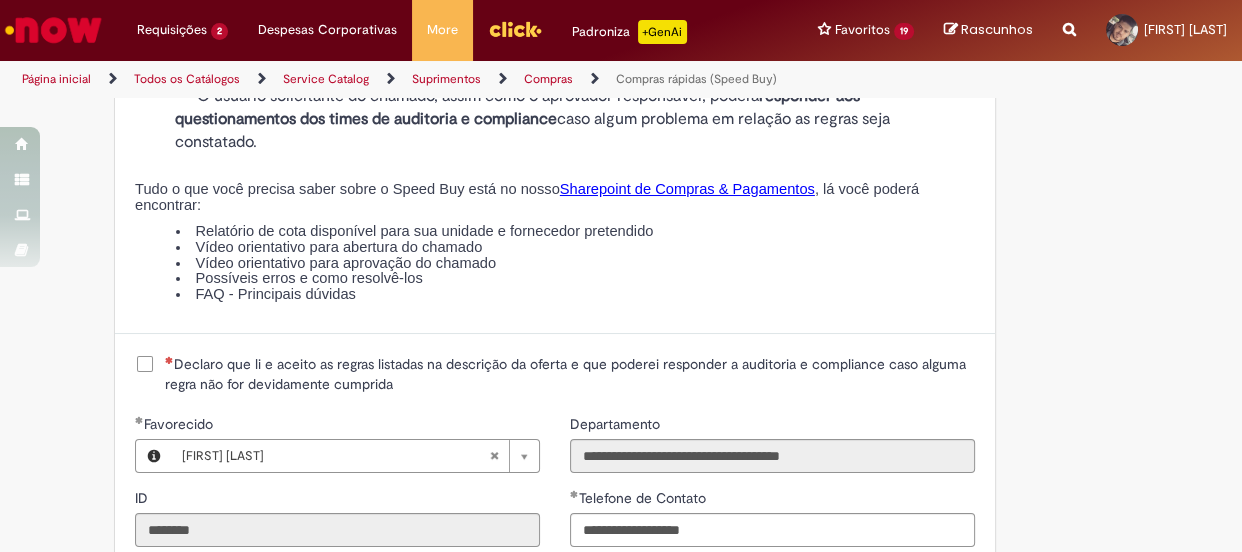 click on "Declaro que li e aceito as regras listadas na descrição da oferta e que poderei responder a auditoria e compliance caso alguma regra não for devidamente cumprida" at bounding box center (570, 374) 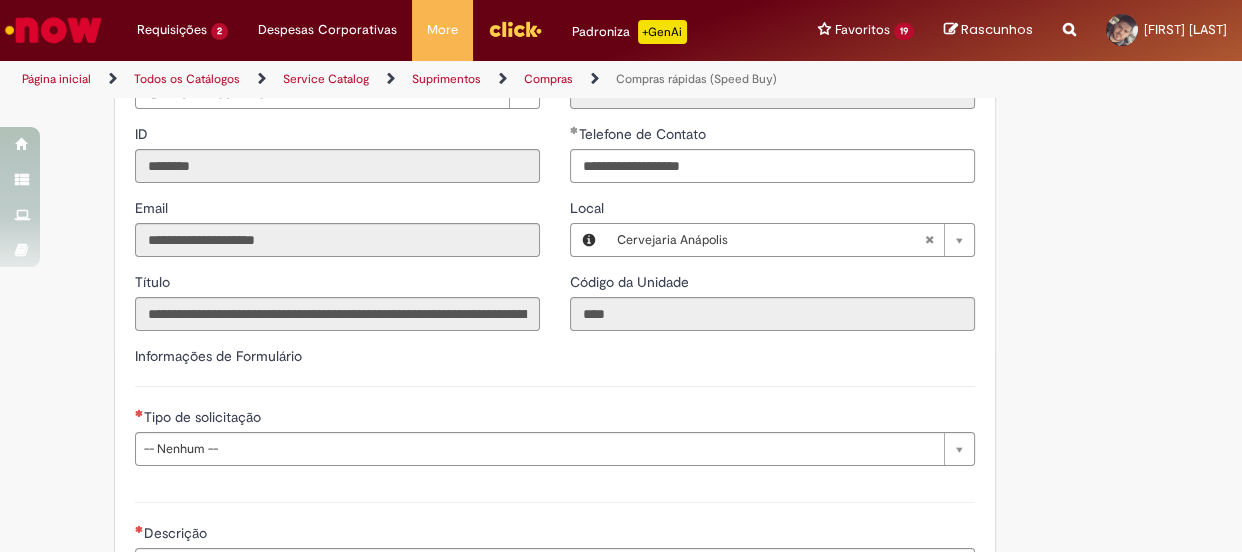 scroll, scrollTop: 2727, scrollLeft: 0, axis: vertical 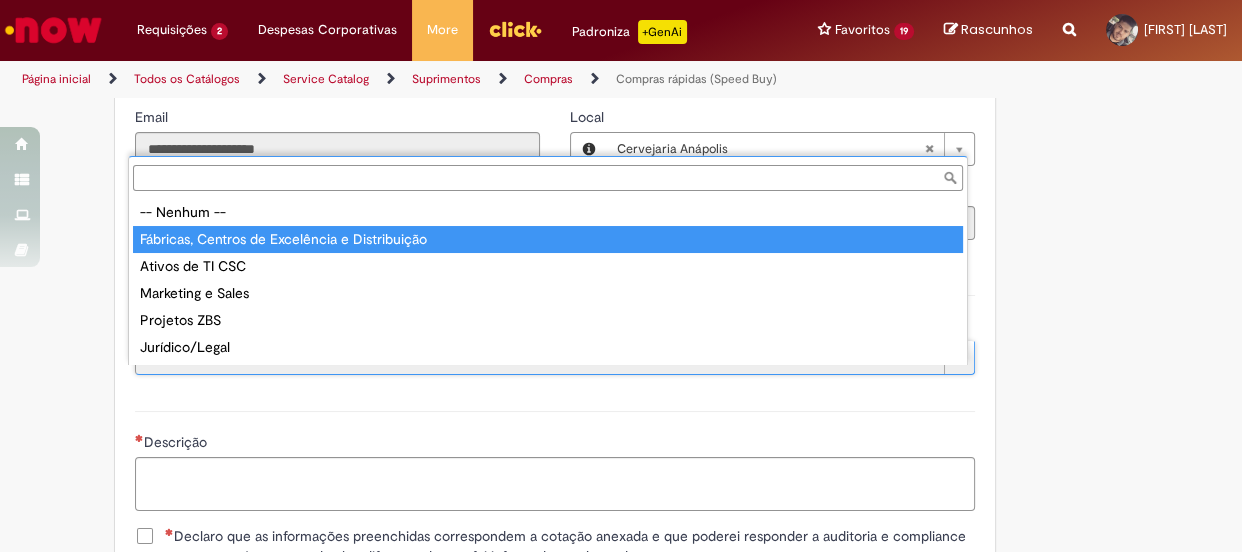 type on "**********" 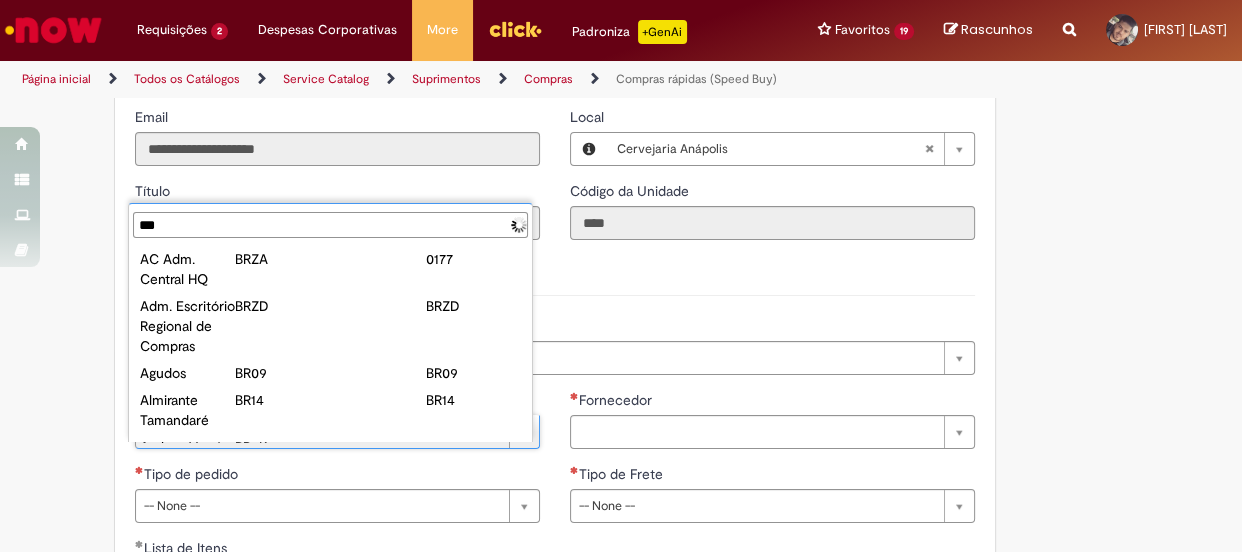 scroll, scrollTop: 0, scrollLeft: 0, axis: both 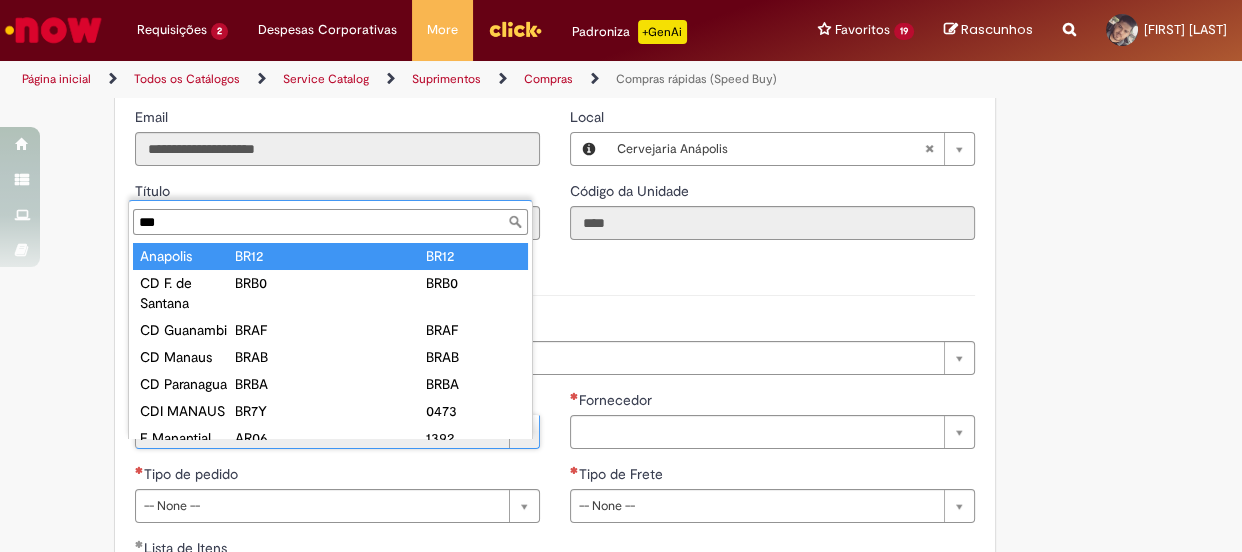 type on "***" 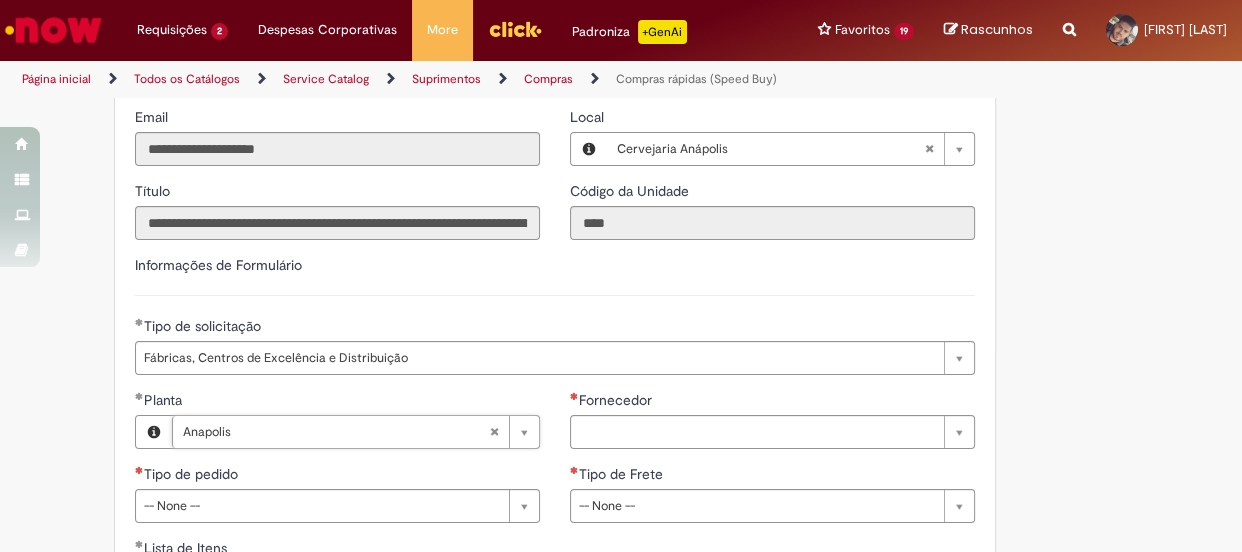 scroll, scrollTop: 2818, scrollLeft: 0, axis: vertical 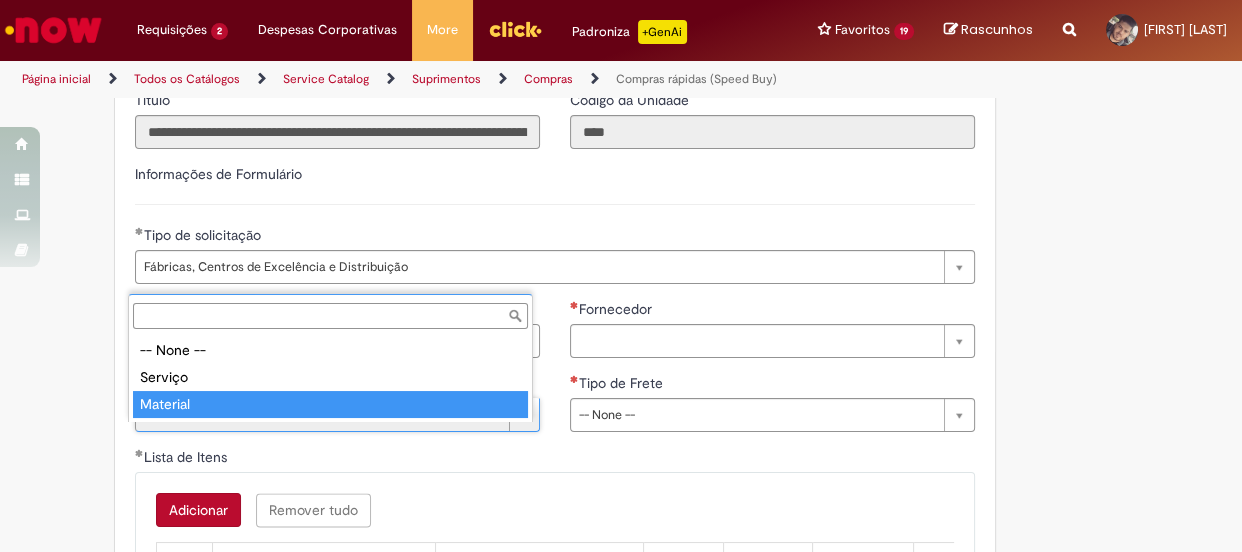 type on "********" 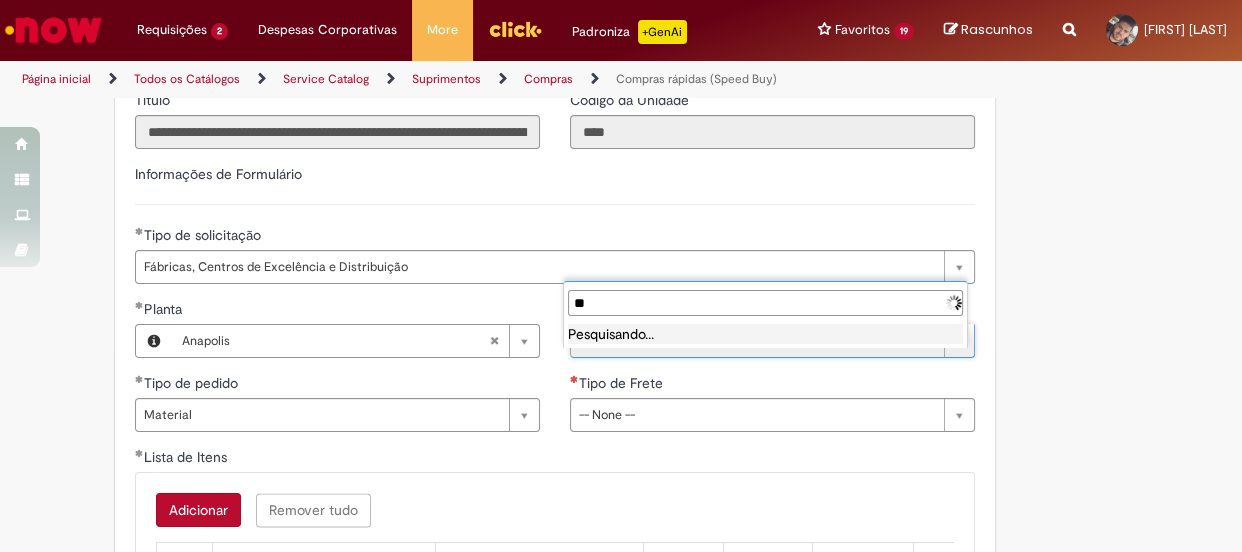 type on "*" 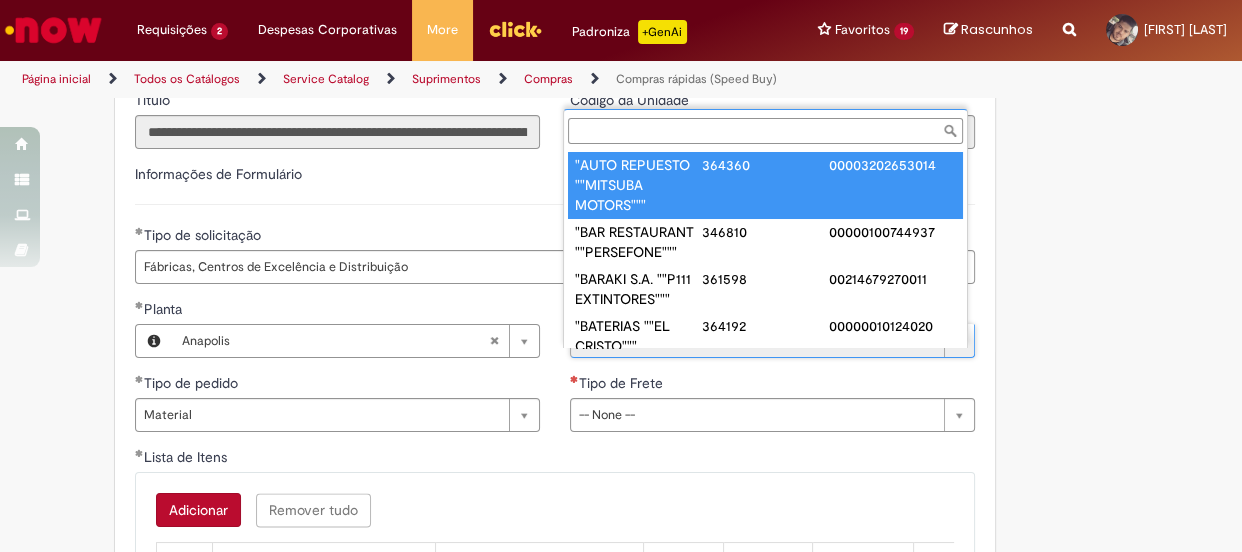 scroll, scrollTop: 0, scrollLeft: 0, axis: both 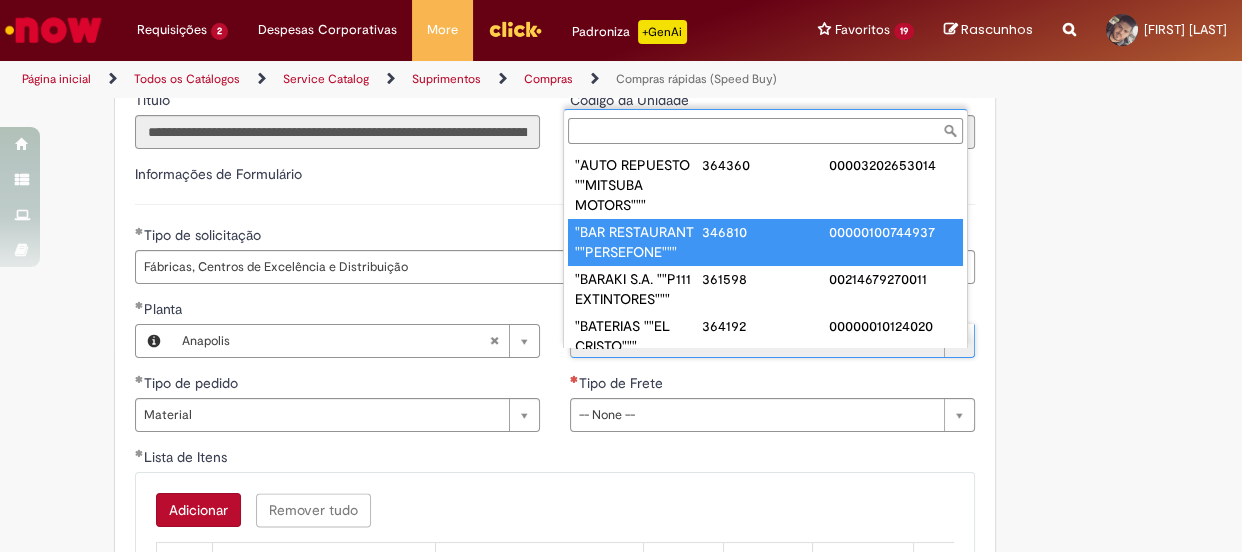 paste on "**********" 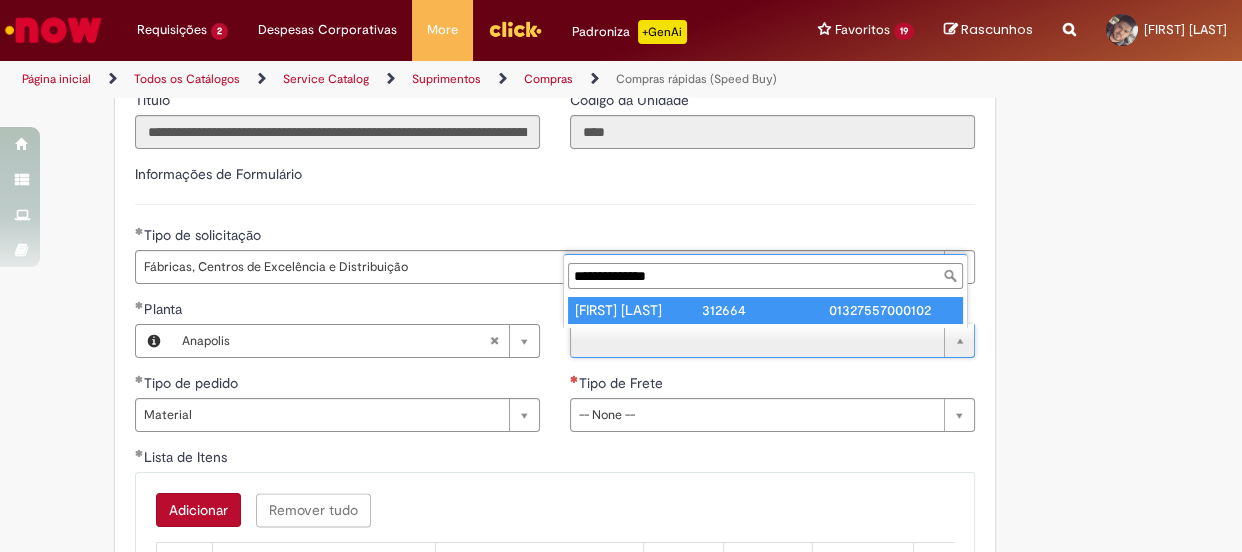 type on "**********" 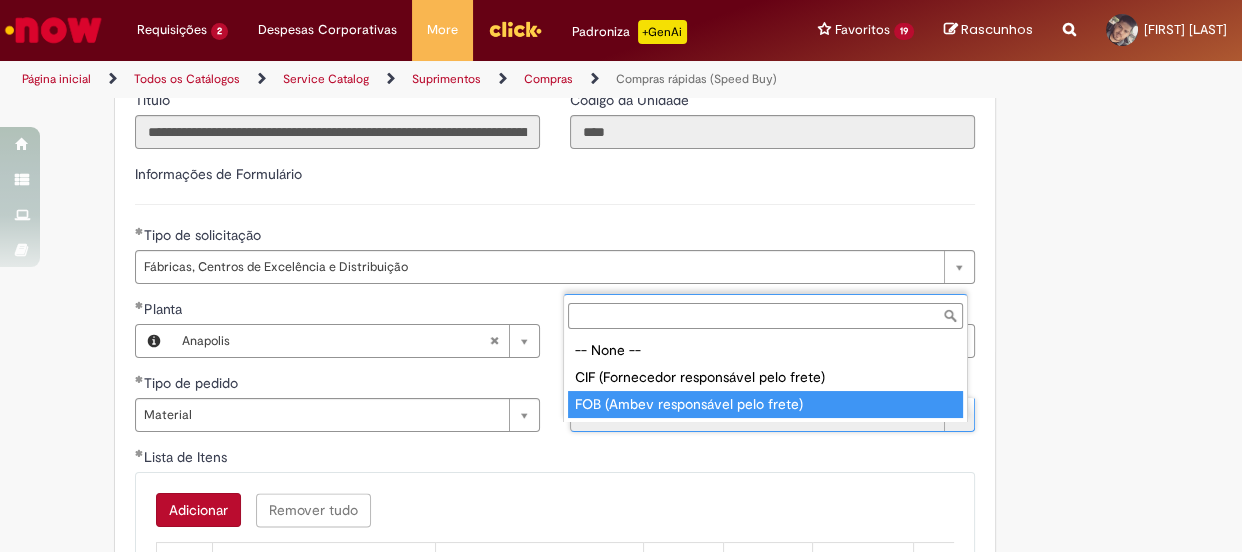 type on "**********" 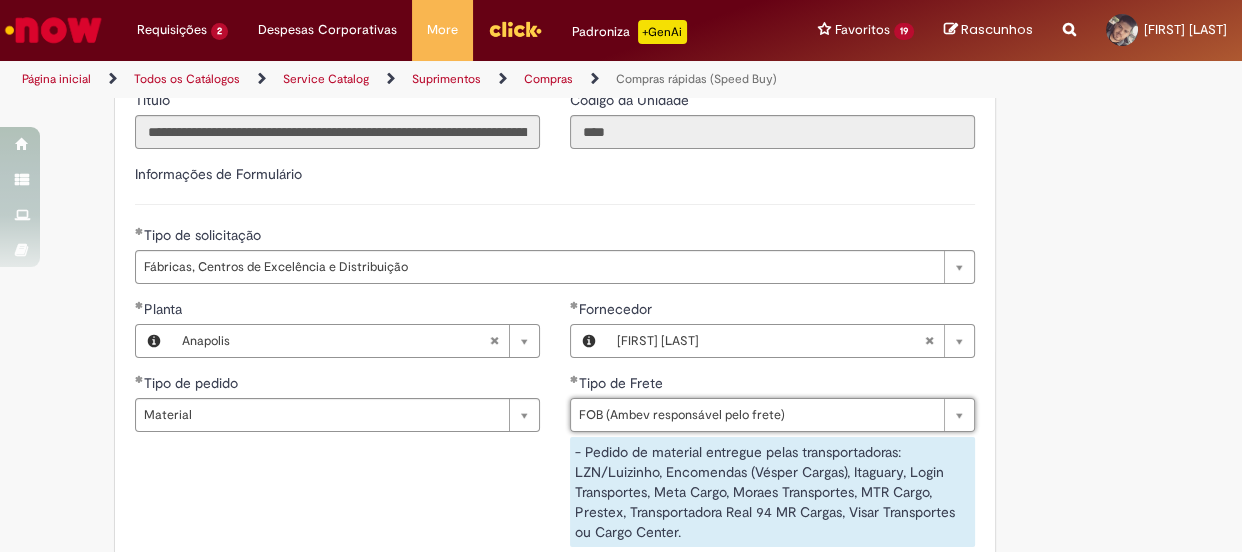 scroll, scrollTop: 2909, scrollLeft: 0, axis: vertical 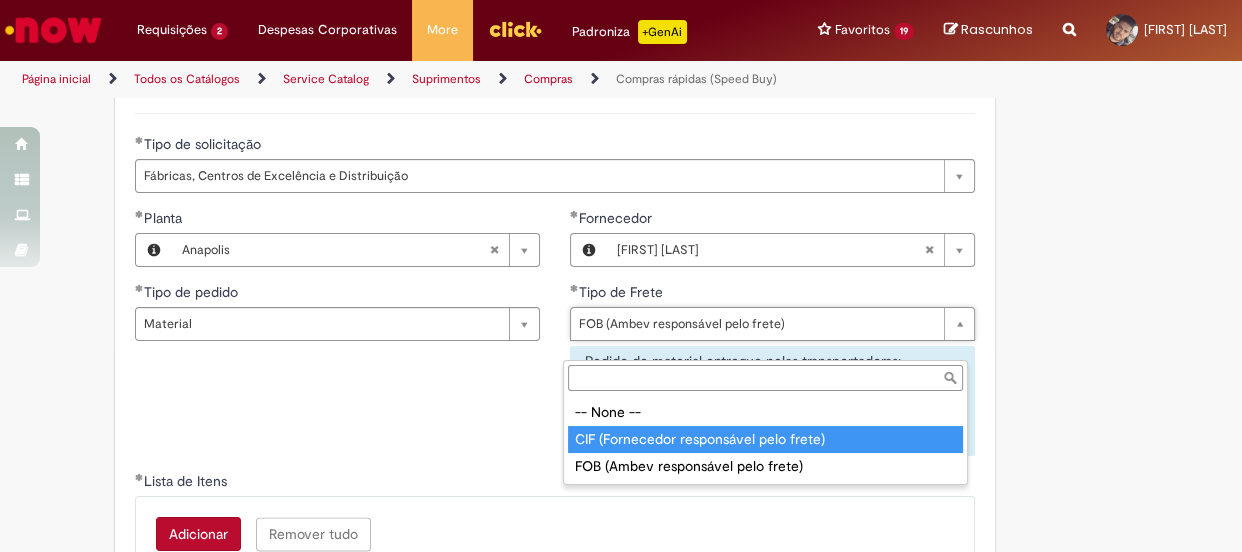 type on "**********" 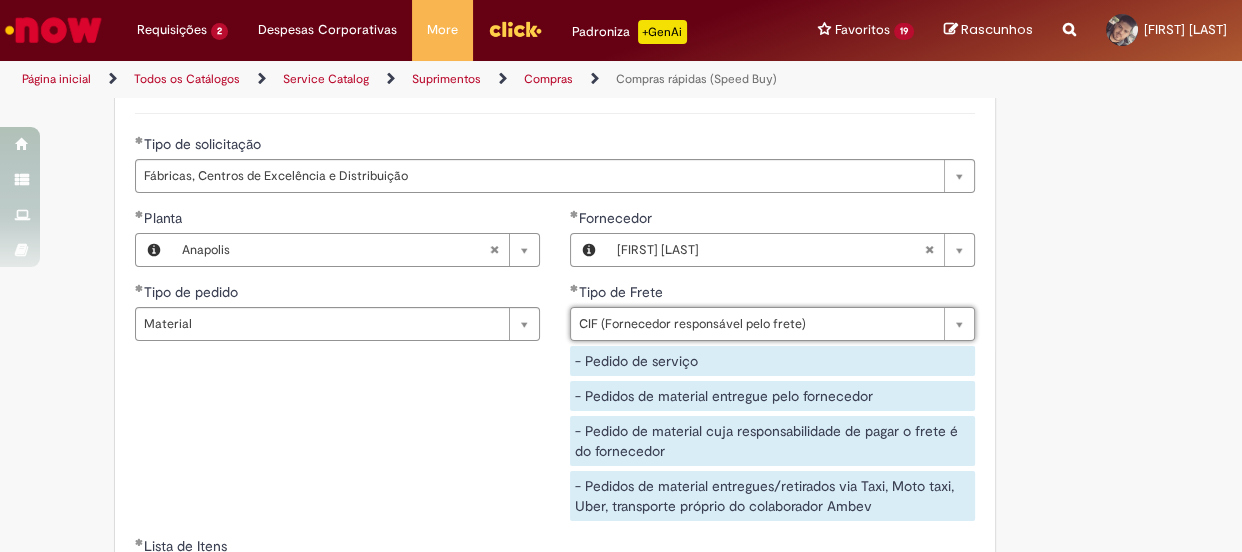 scroll, scrollTop: 0, scrollLeft: 224, axis: horizontal 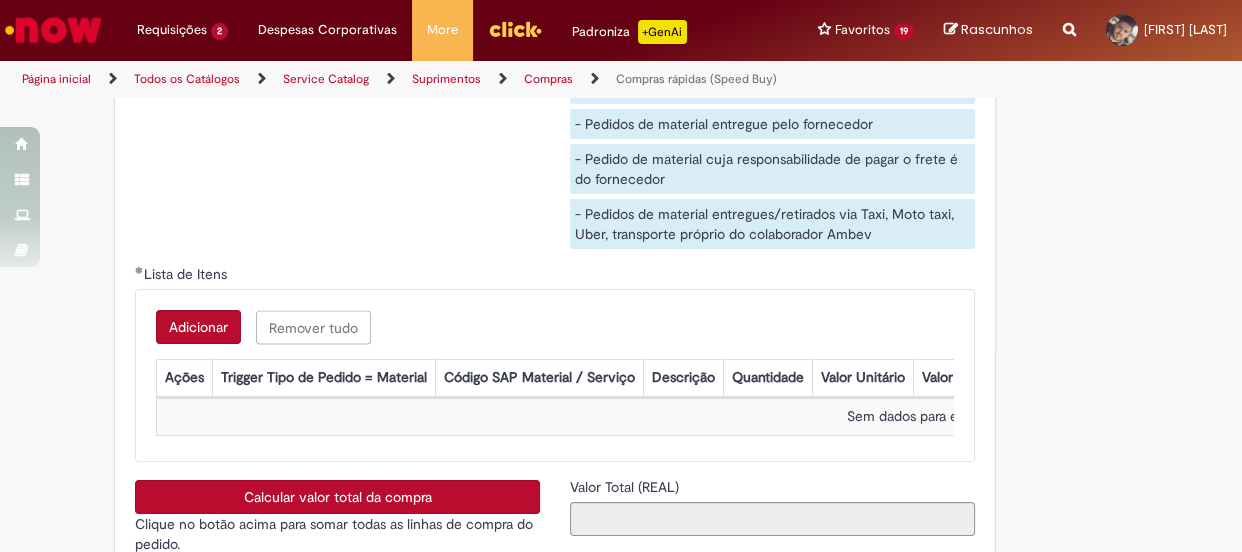 click on "Adicionar" at bounding box center [198, 327] 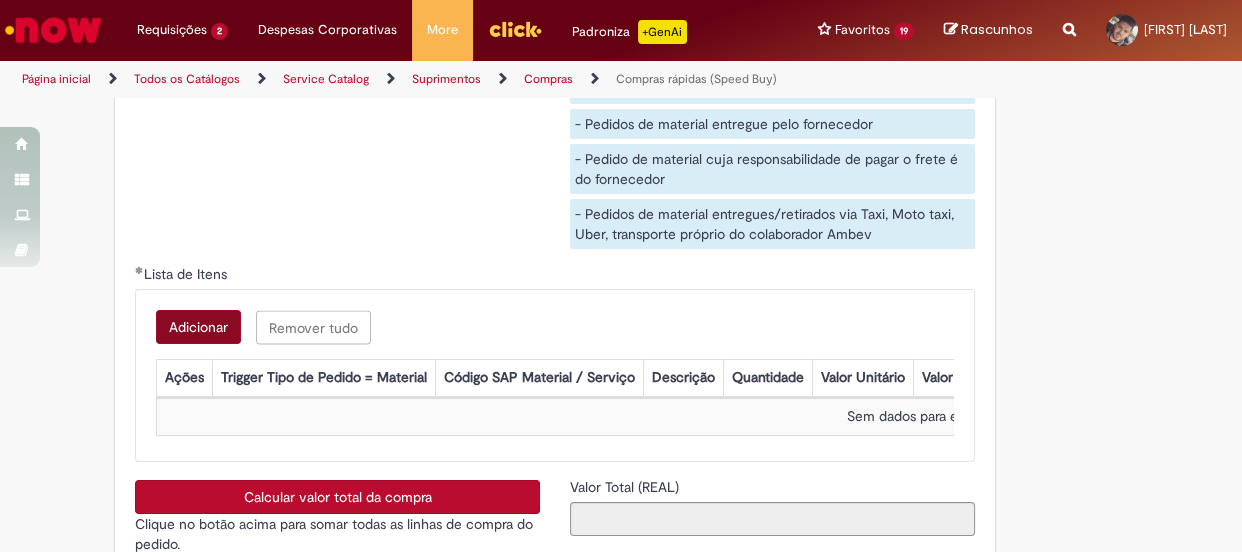 scroll, scrollTop: 0, scrollLeft: 0, axis: both 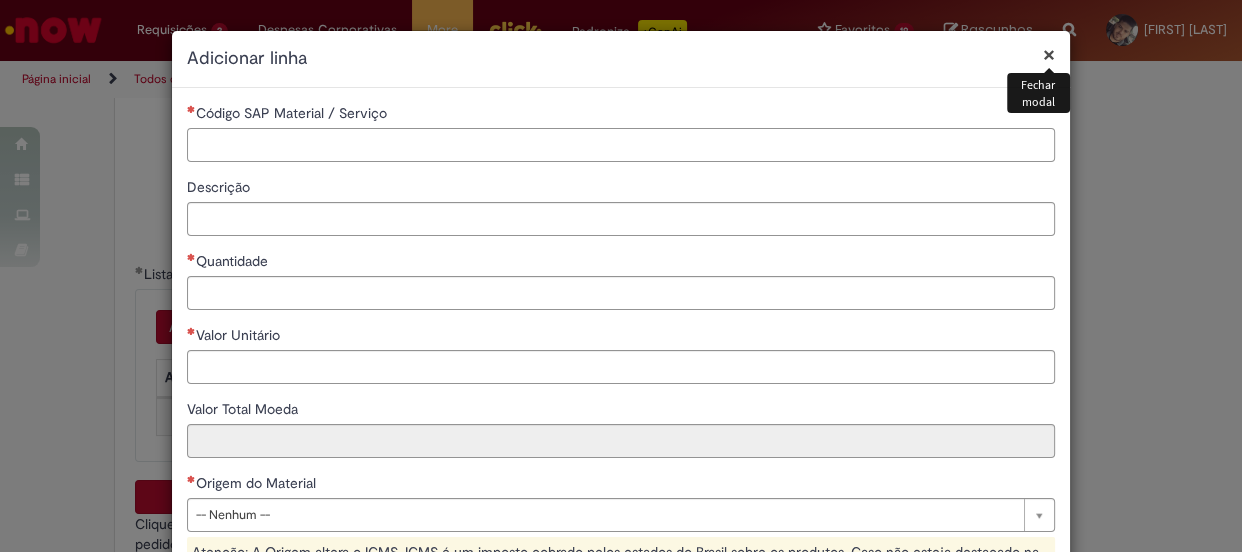 click on "Código SAP Material / Serviço" at bounding box center [621, 145] 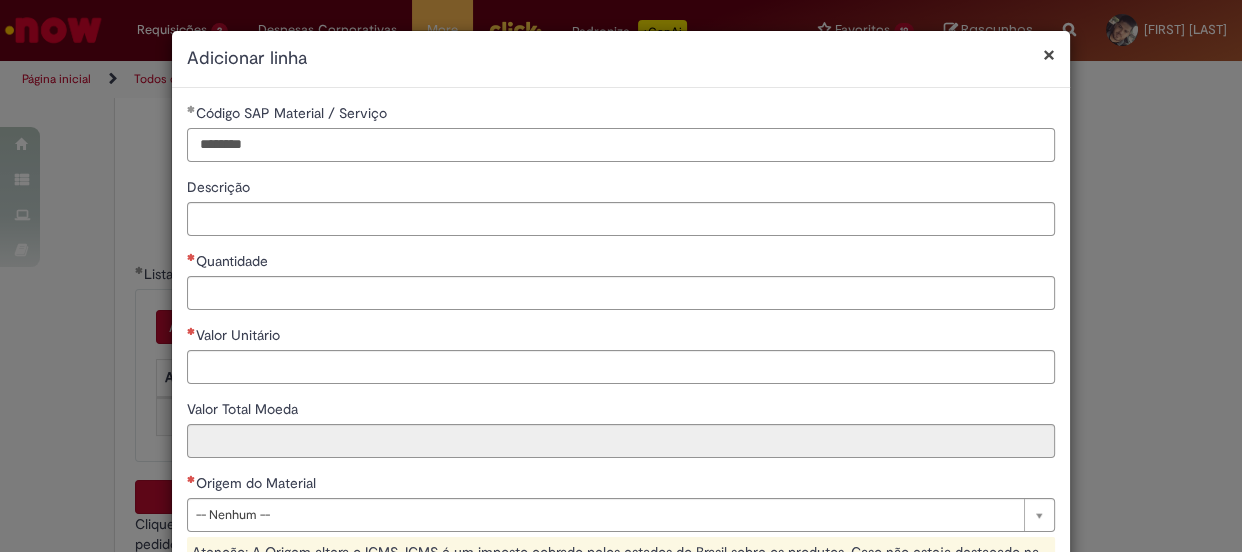 type on "********" 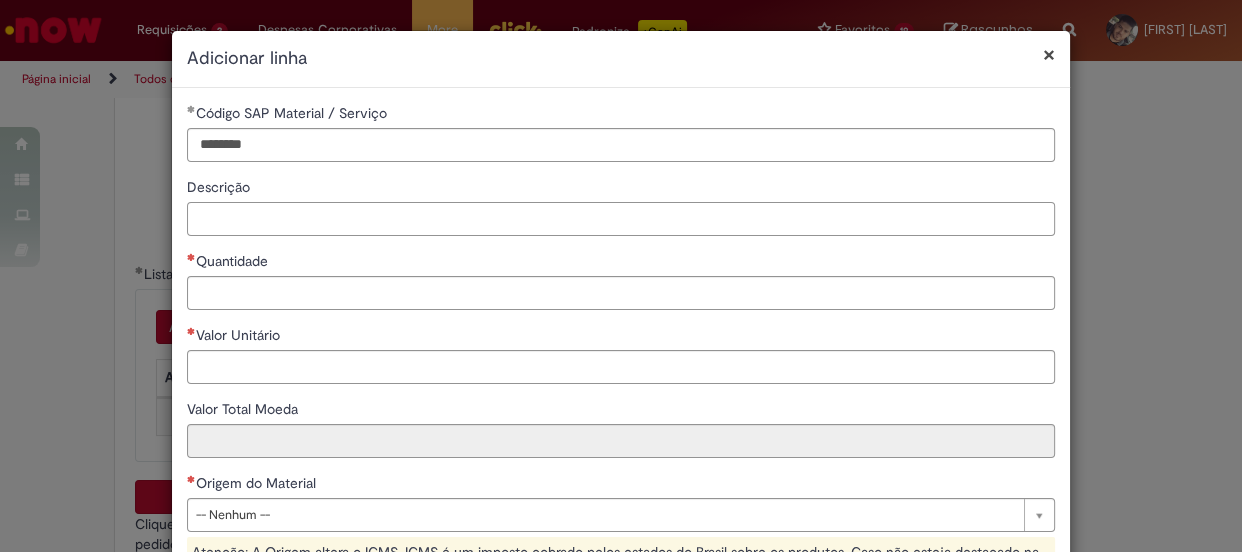 click on "Descrição" at bounding box center [621, 219] 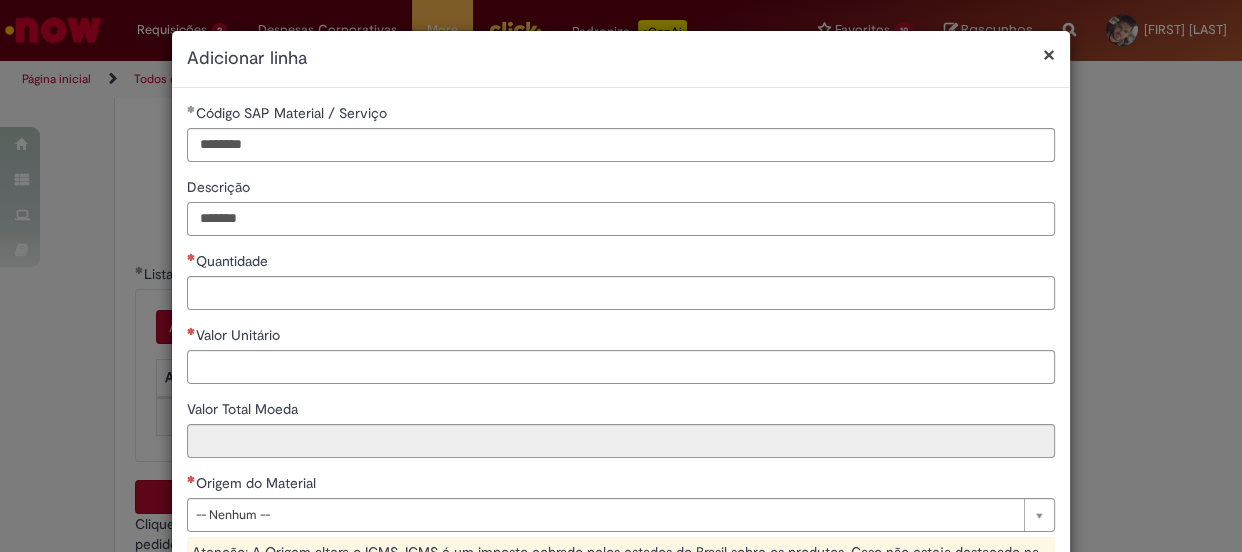 type on "*******" 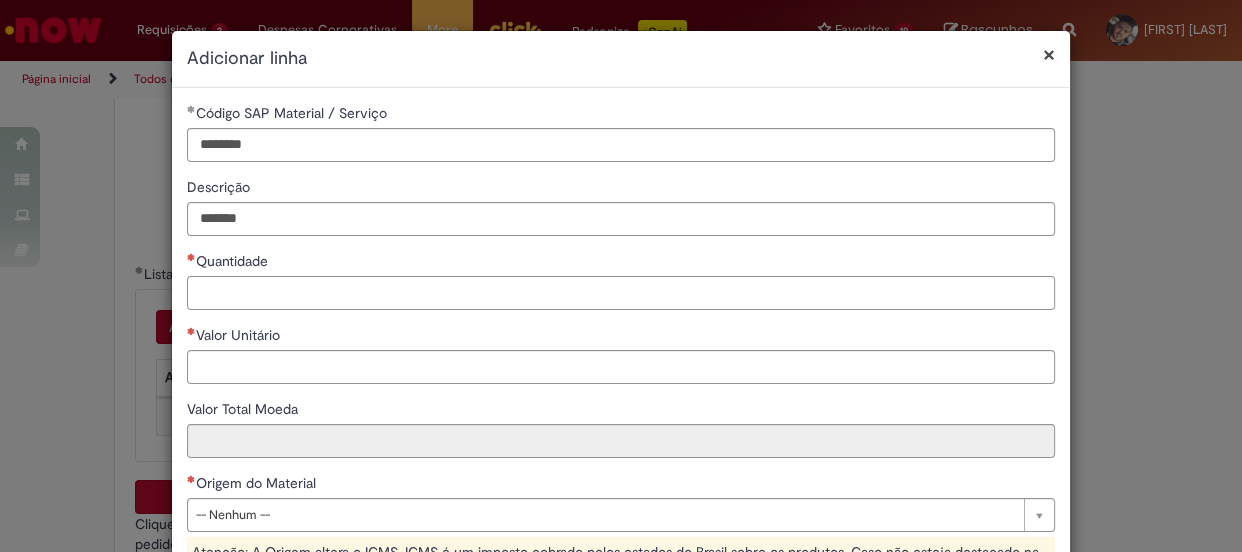click on "Quantidade" at bounding box center [621, 293] 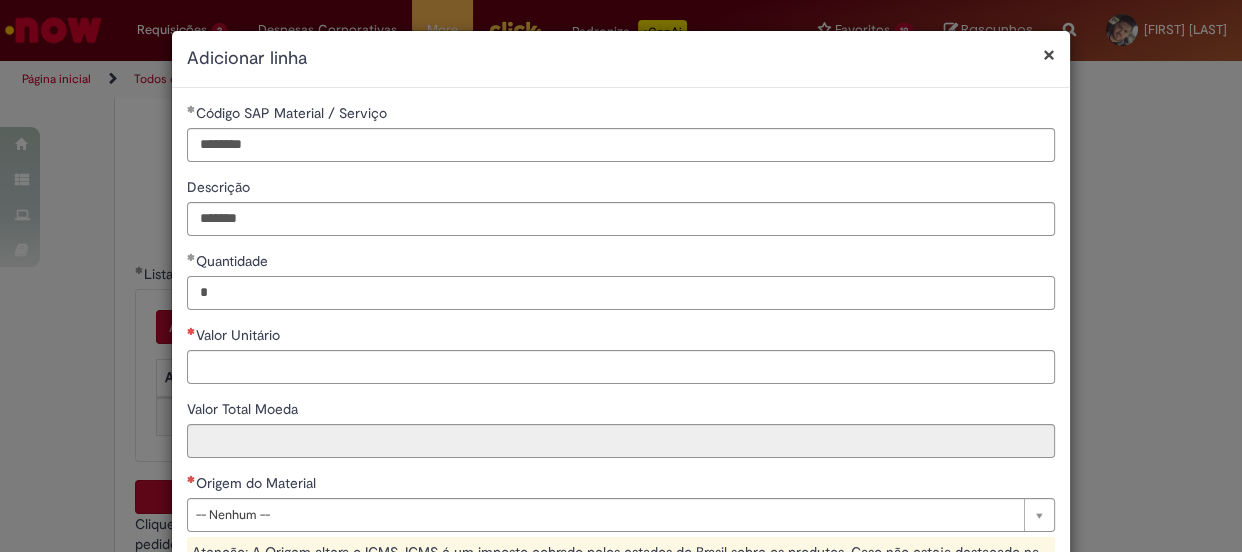 type on "*" 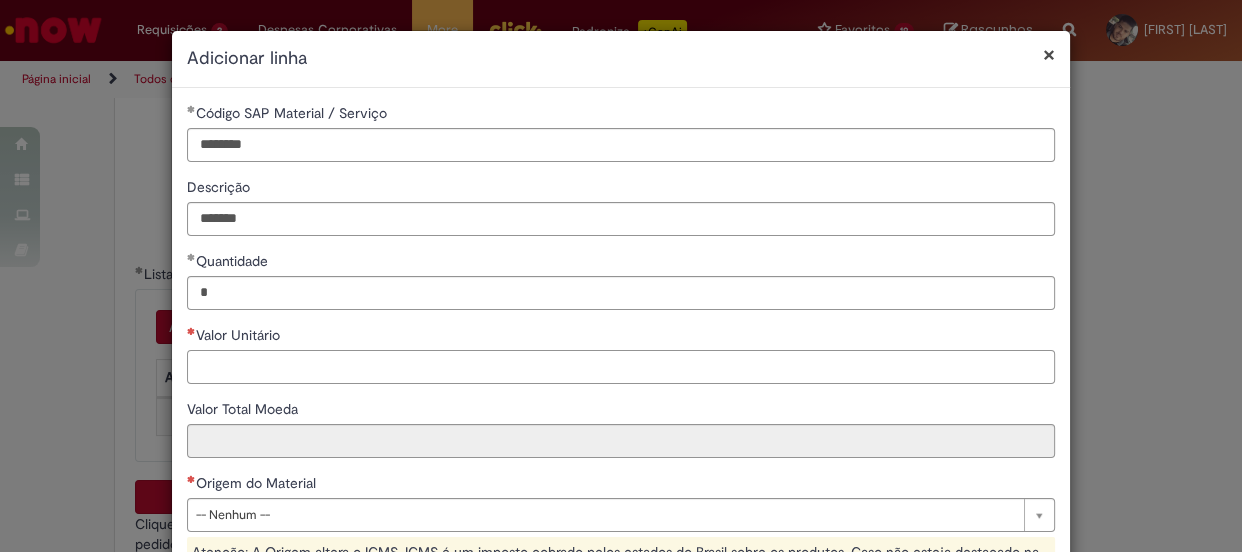 click on "Valor Unitário" at bounding box center (621, 367) 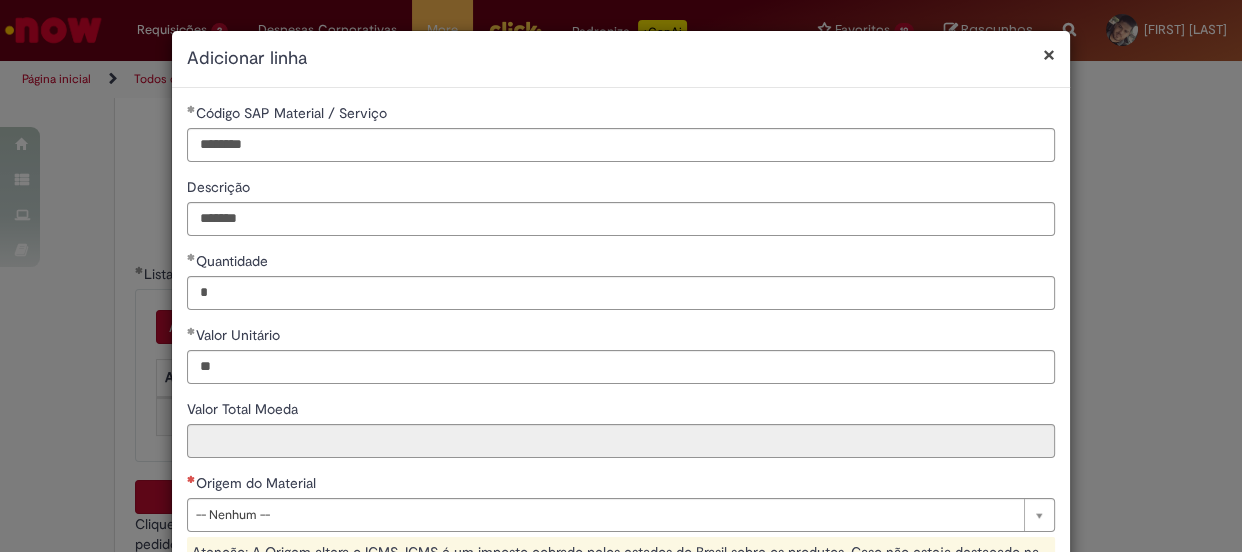type on "*****" 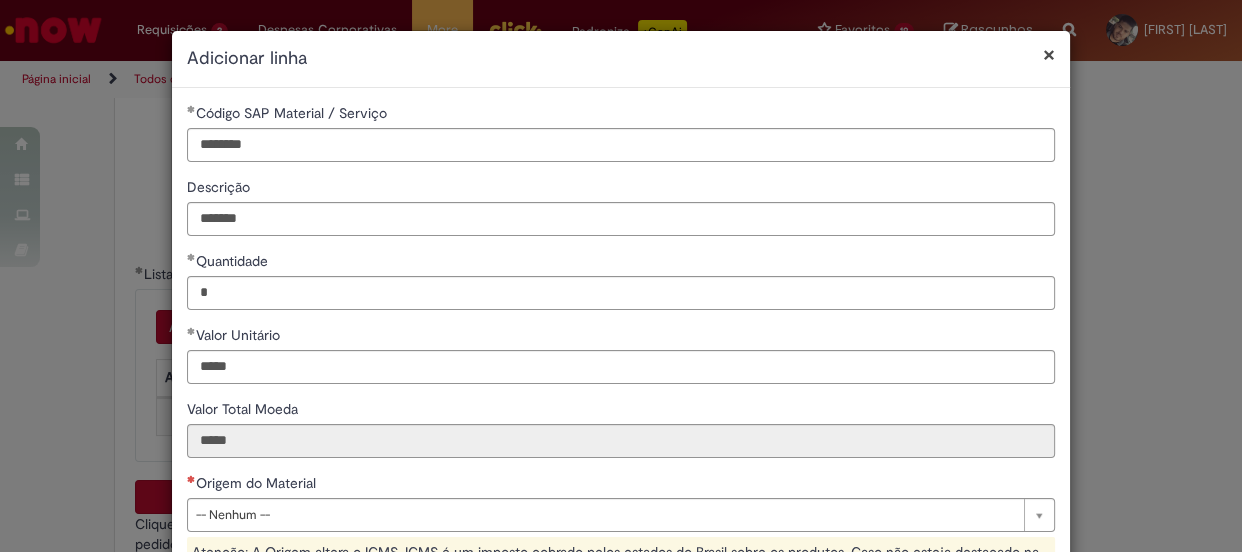 click on "Origem do Material" at bounding box center (253, 483) 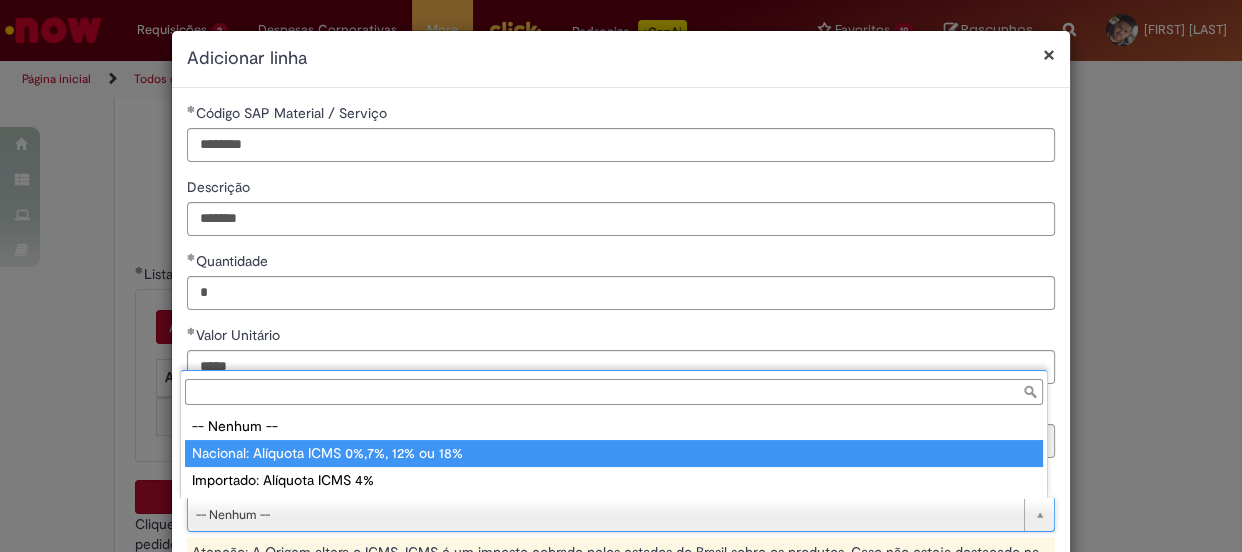type on "**********" 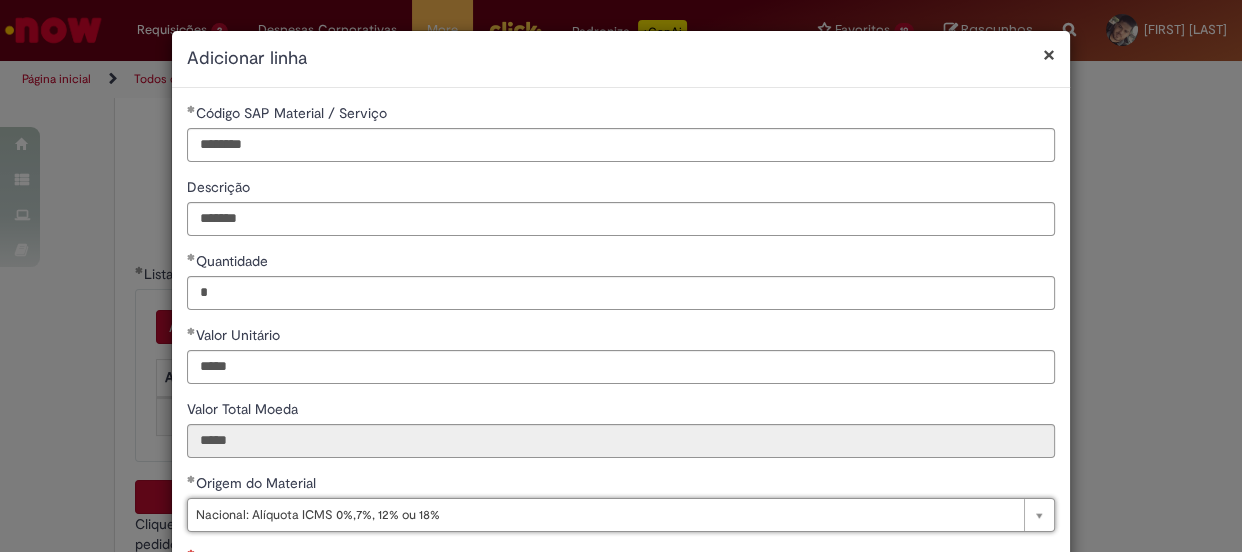 scroll, scrollTop: 90, scrollLeft: 0, axis: vertical 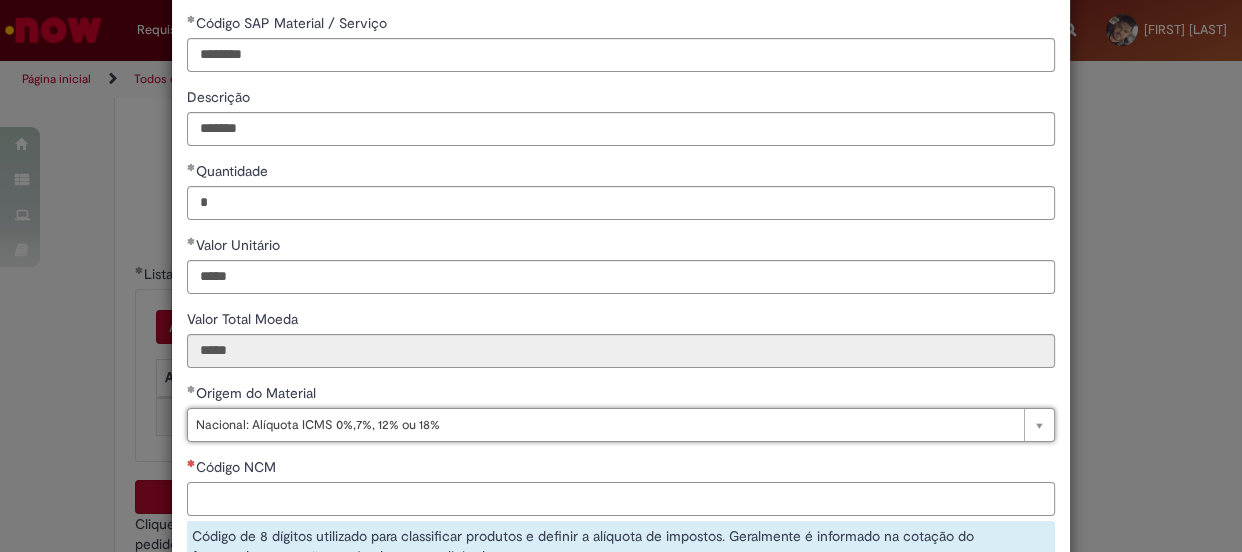 click on "Código NCM" at bounding box center (621, 499) 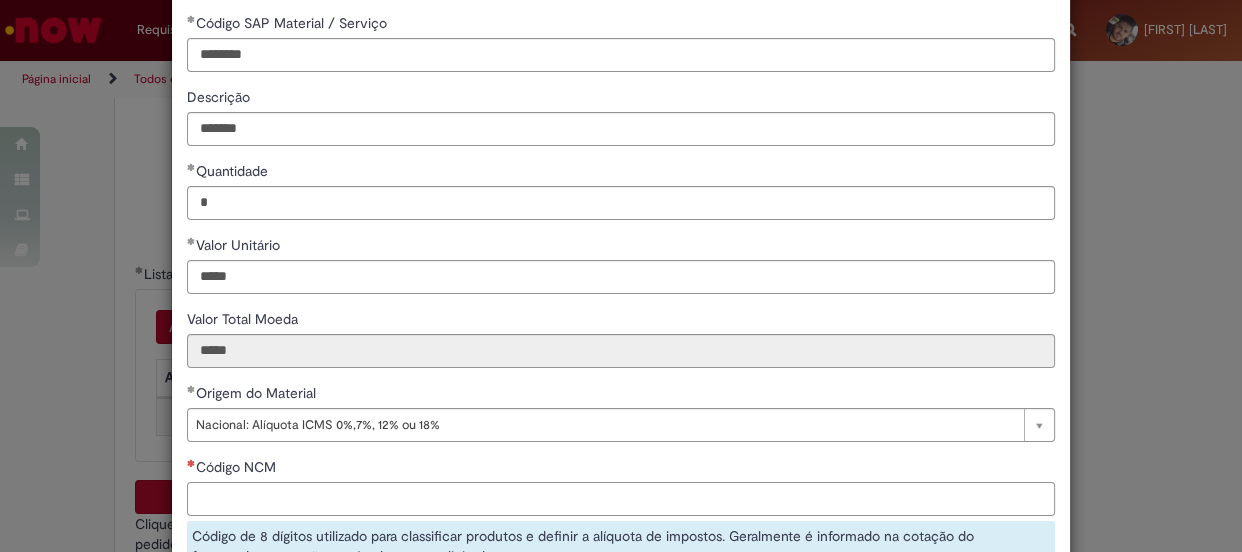 paste on "**********" 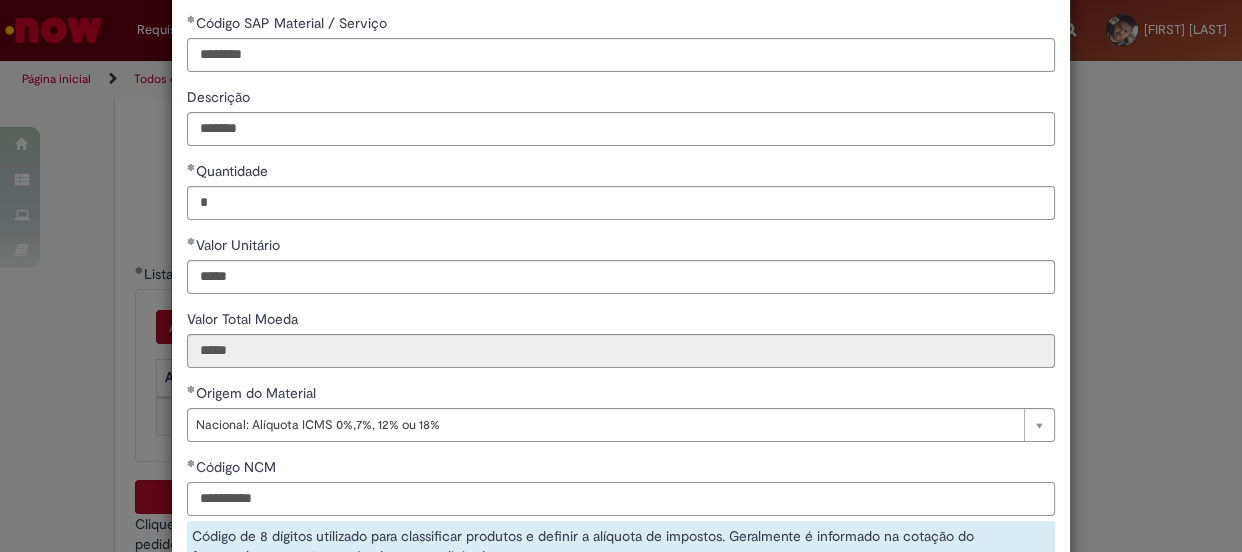 click on "**********" at bounding box center (621, 499) 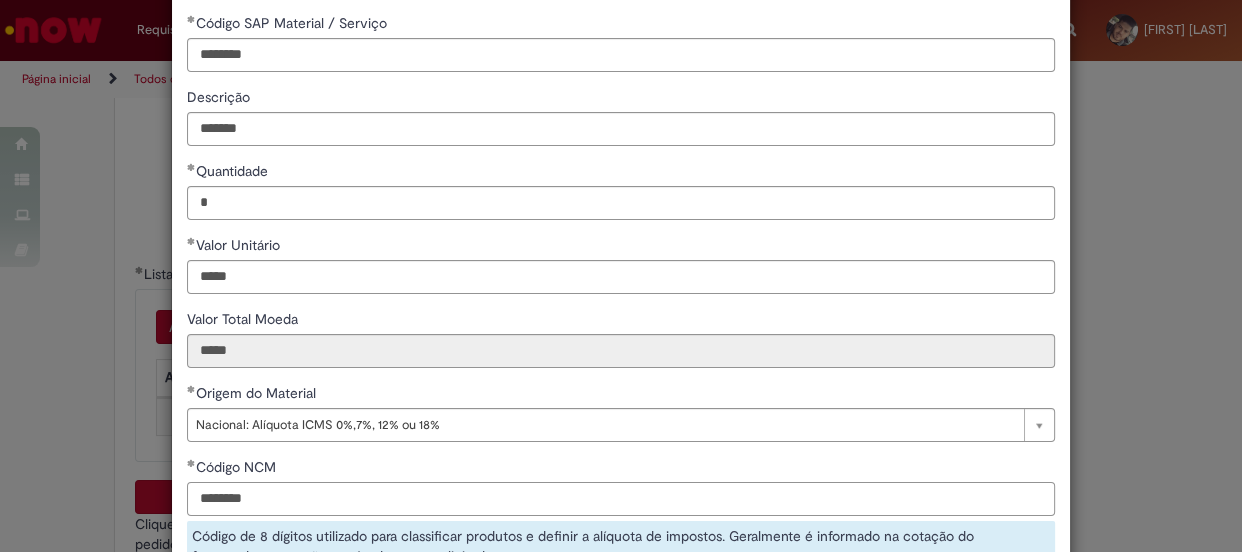 scroll, scrollTop: 272, scrollLeft: 0, axis: vertical 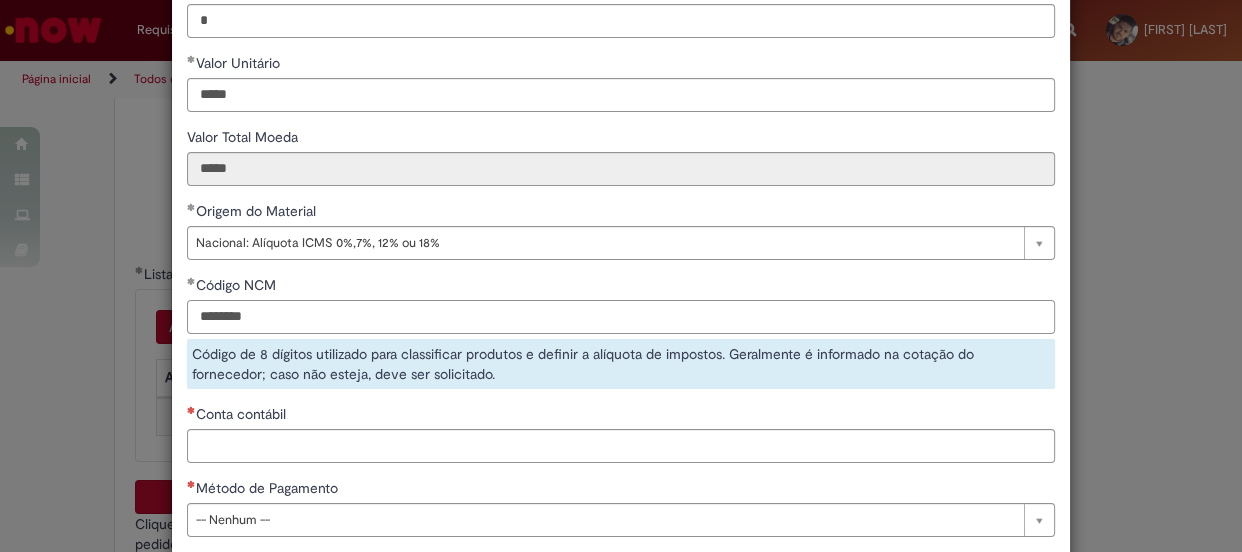 type on "********" 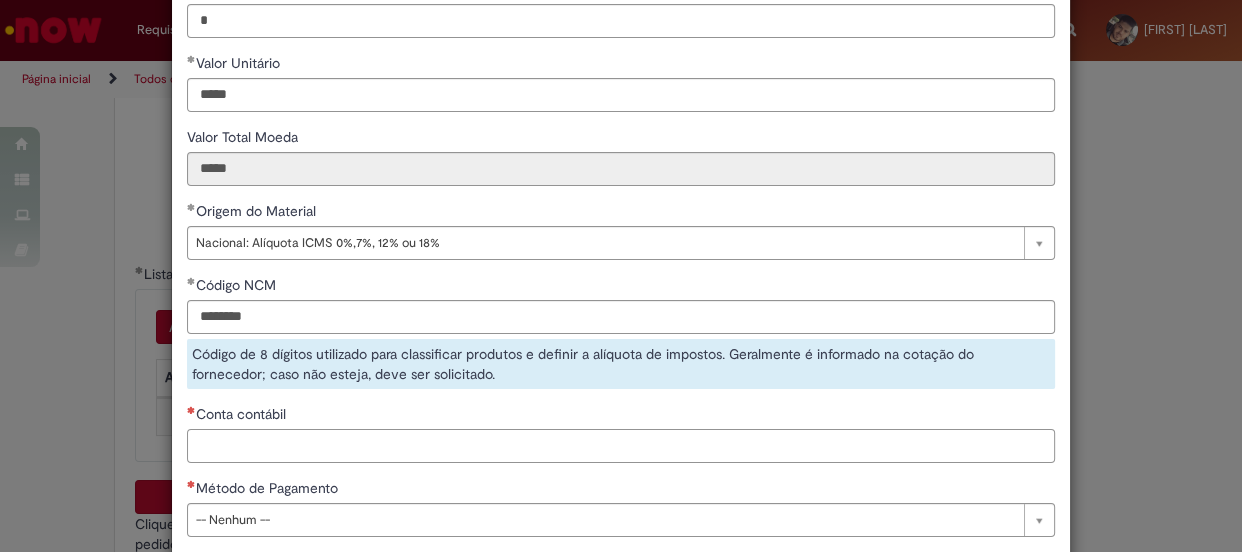 click on "**********" at bounding box center [621, 191] 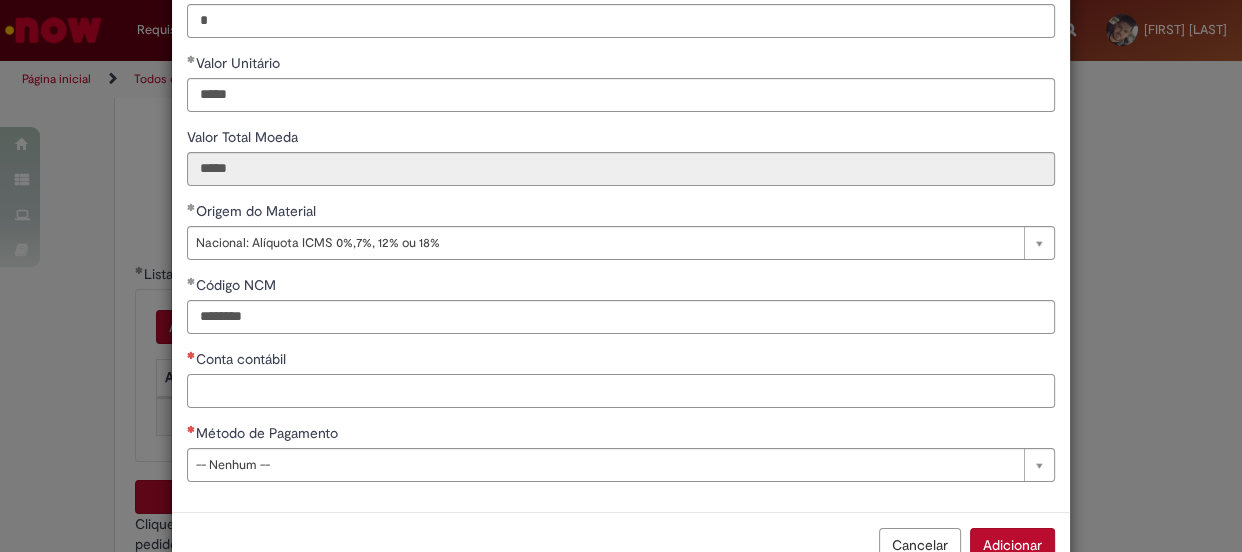 click on "Conta contábil" at bounding box center (621, 391) 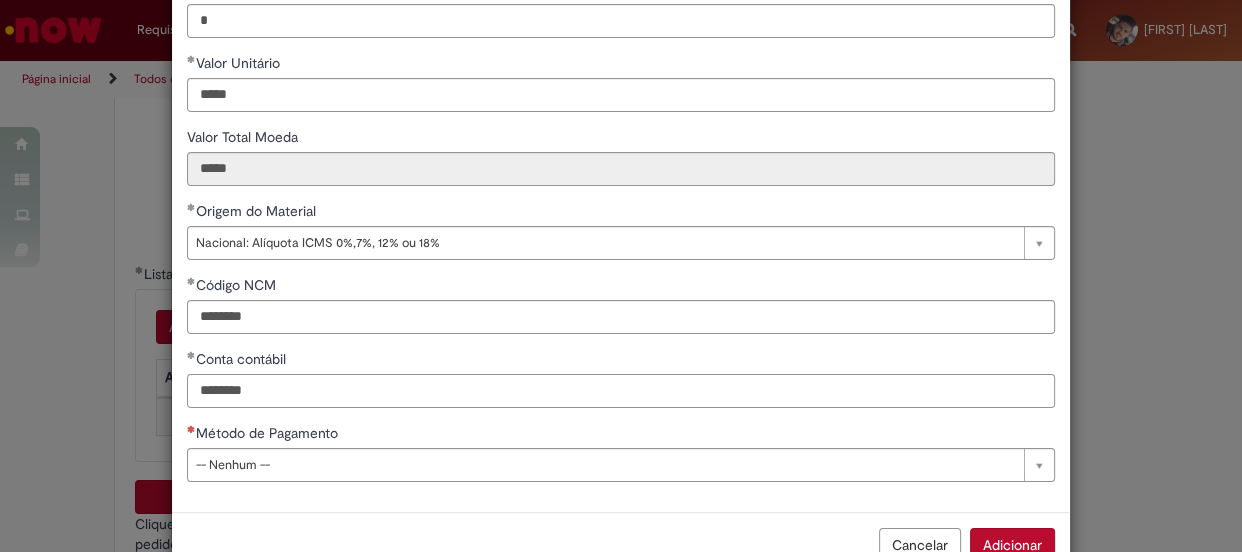 type on "********" 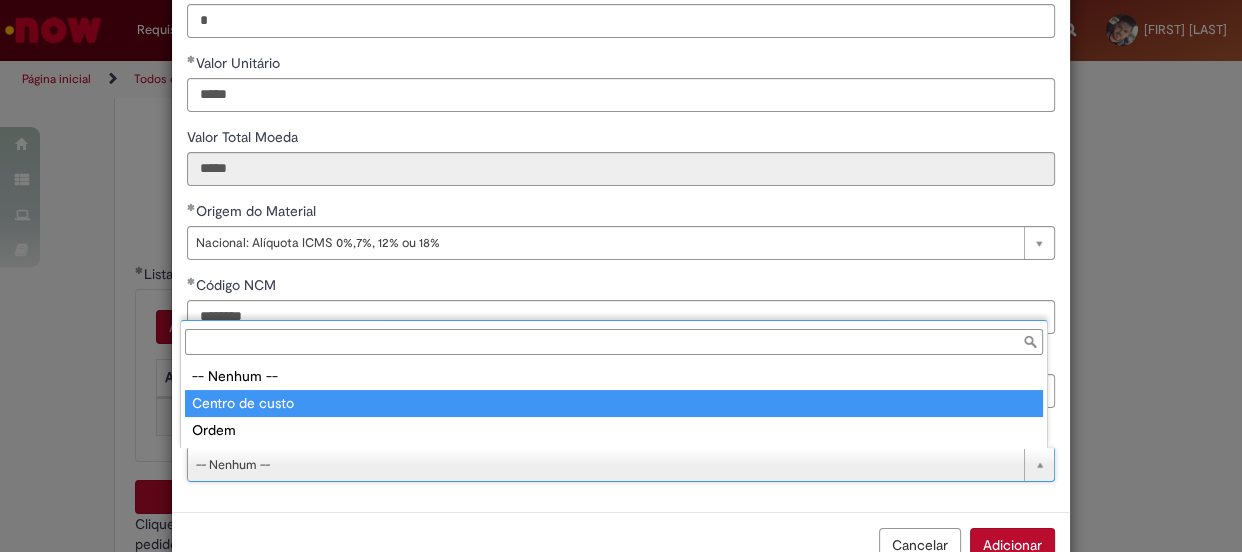 type on "**********" 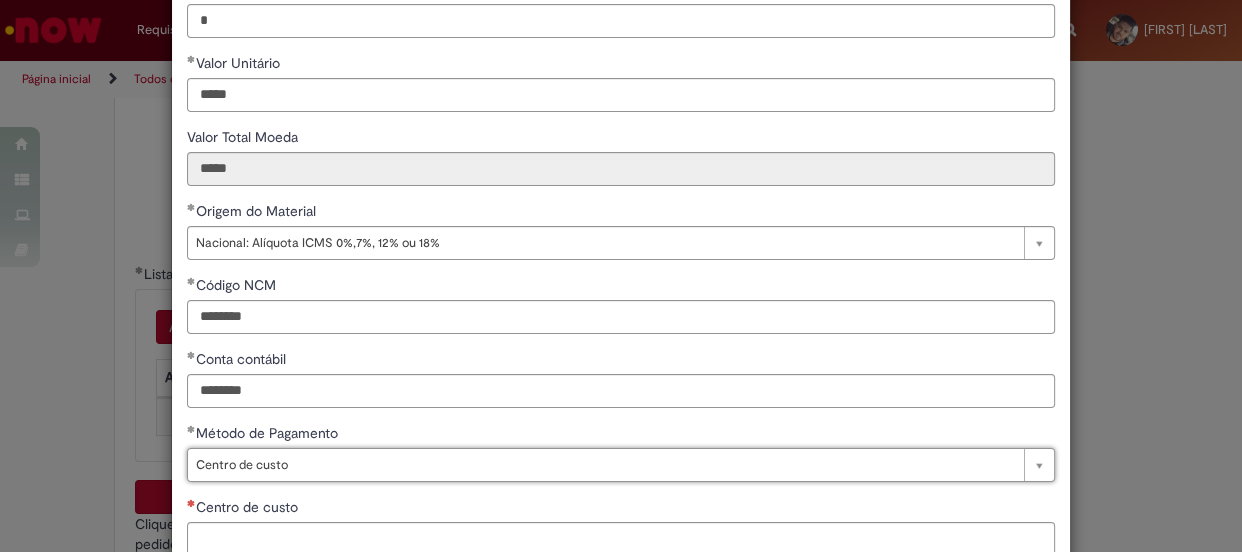 scroll, scrollTop: 363, scrollLeft: 0, axis: vertical 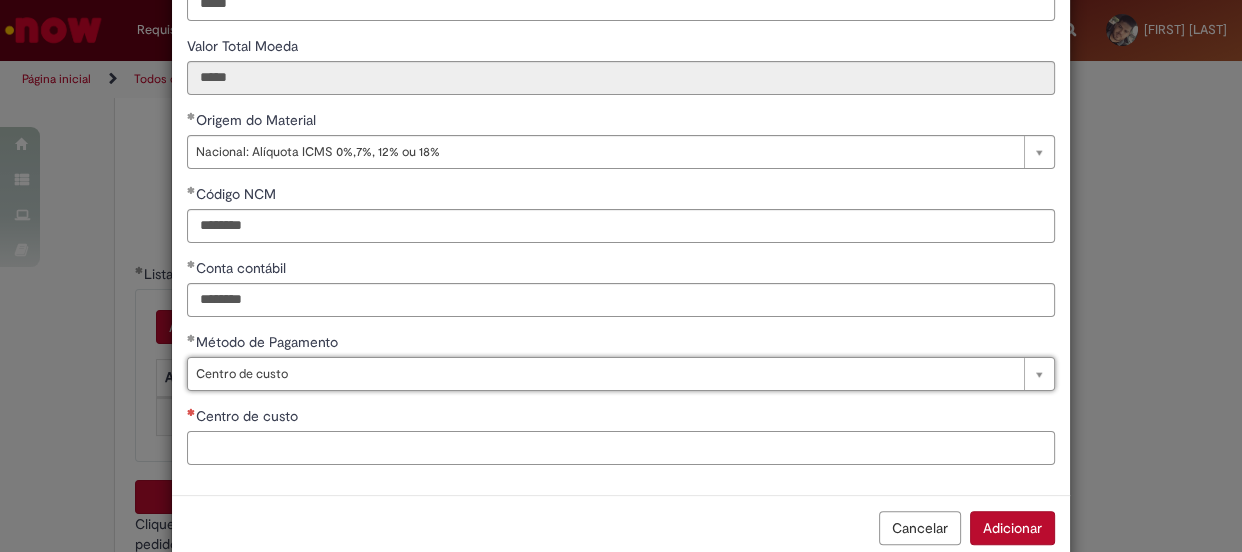 click on "Centro de custo" at bounding box center (621, 448) 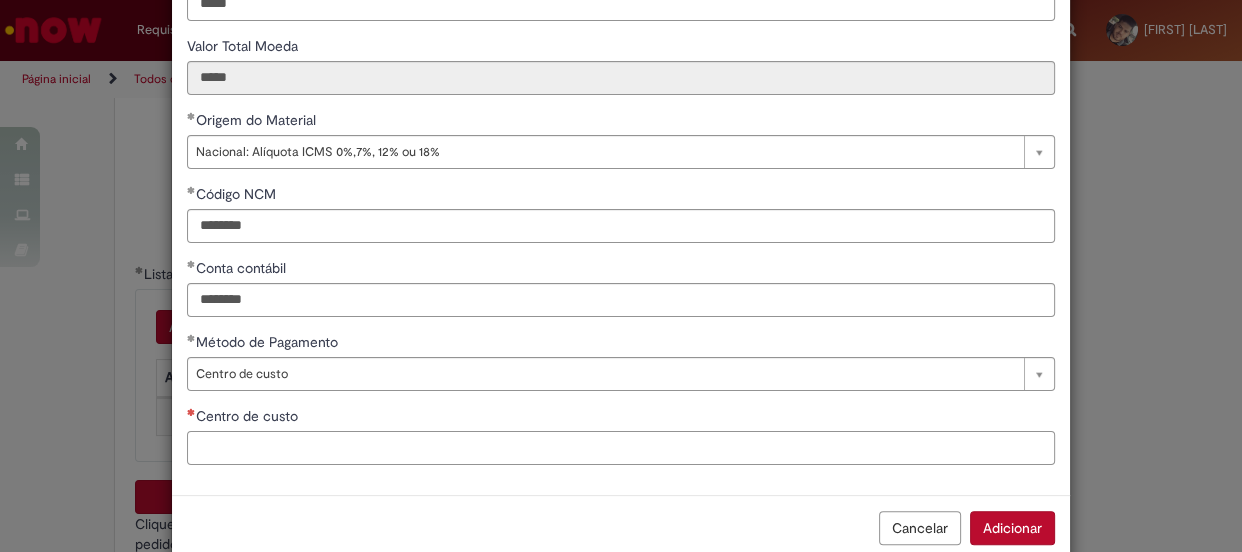 paste on "**********" 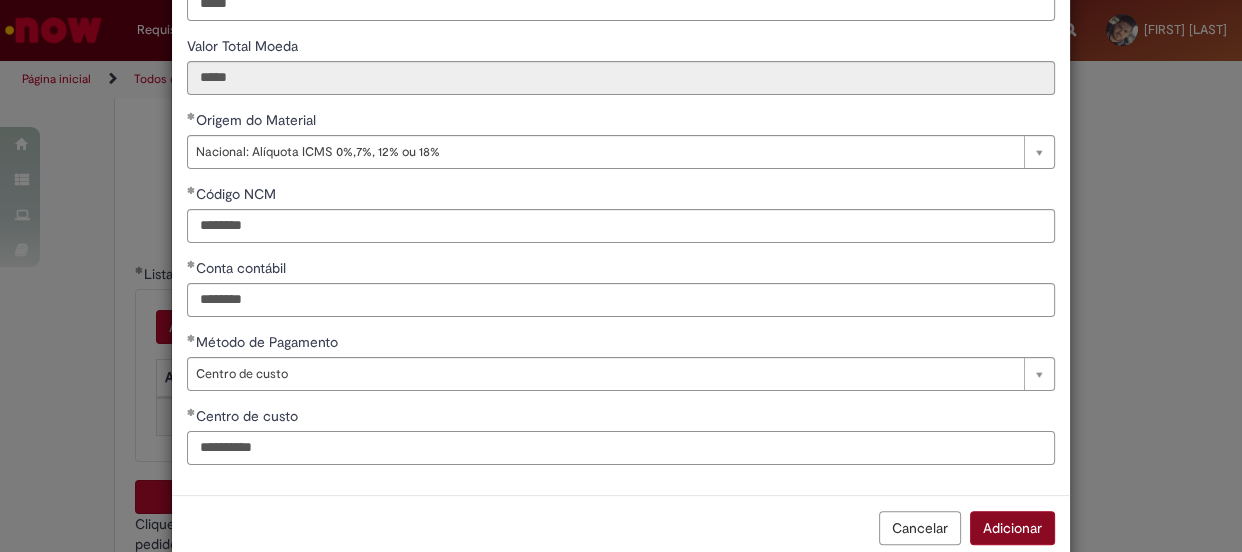 type on "**********" 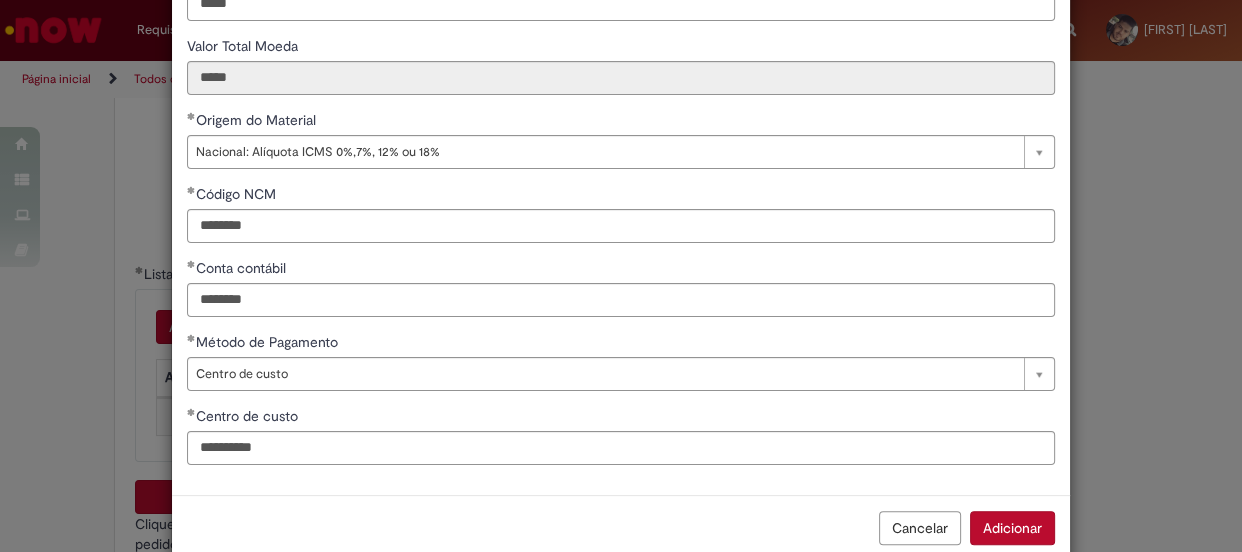 click on "Adicionar" at bounding box center (1012, 528) 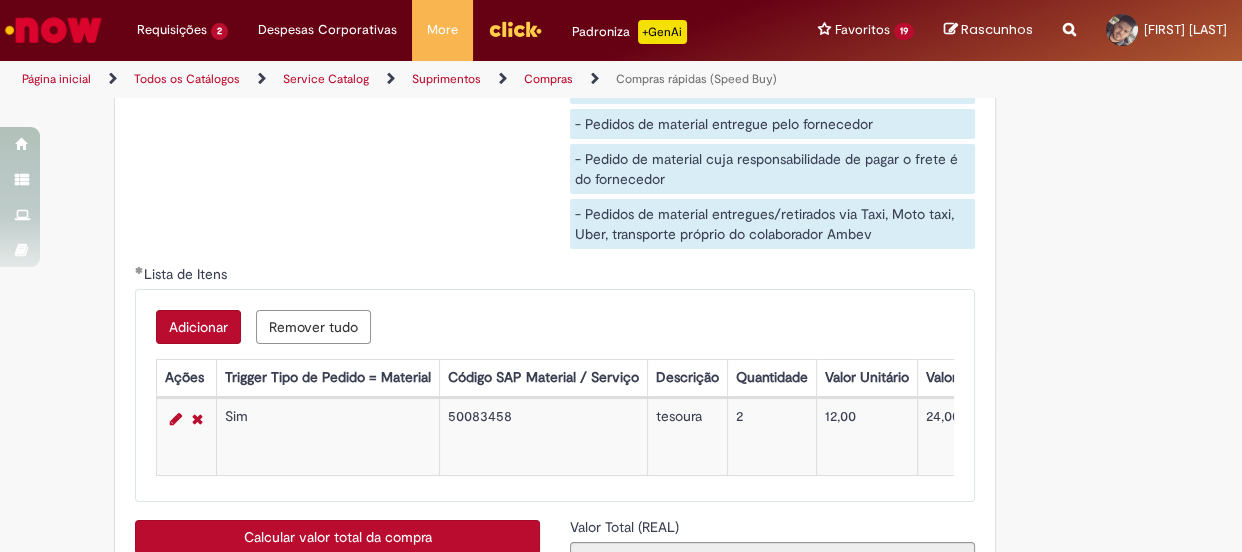click on "Adicionar" at bounding box center (198, 327) 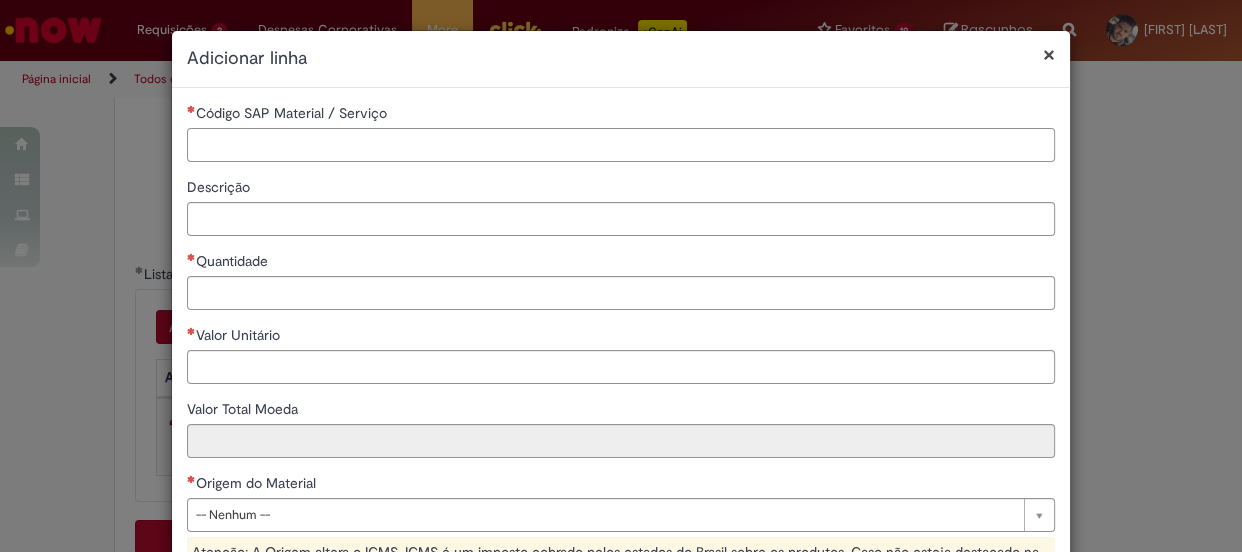 click on "Código SAP Material / Serviço" at bounding box center (621, 145) 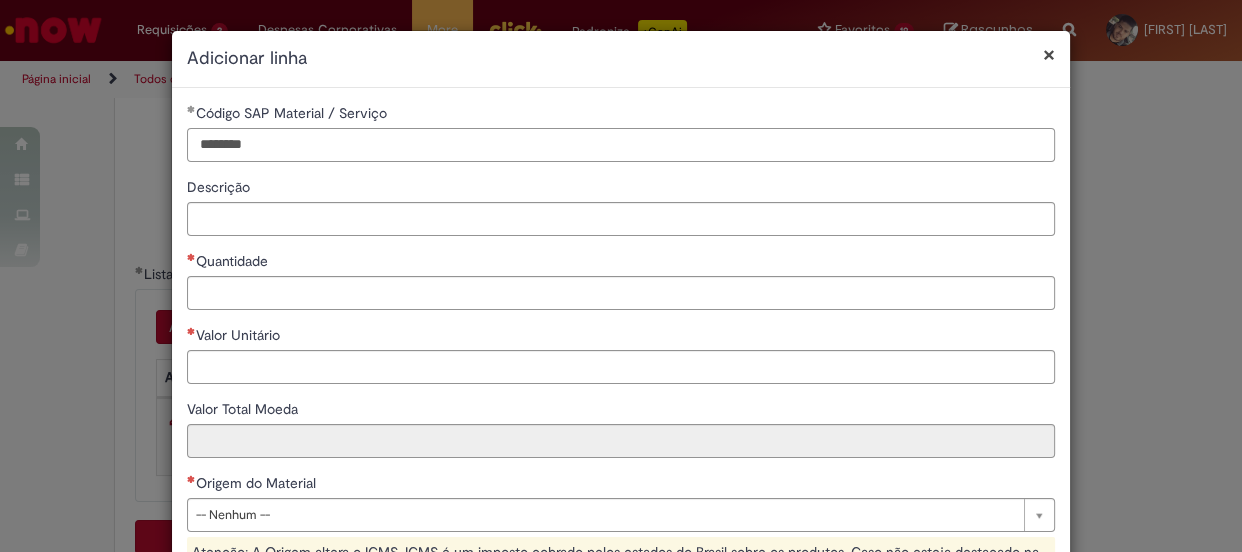type on "********" 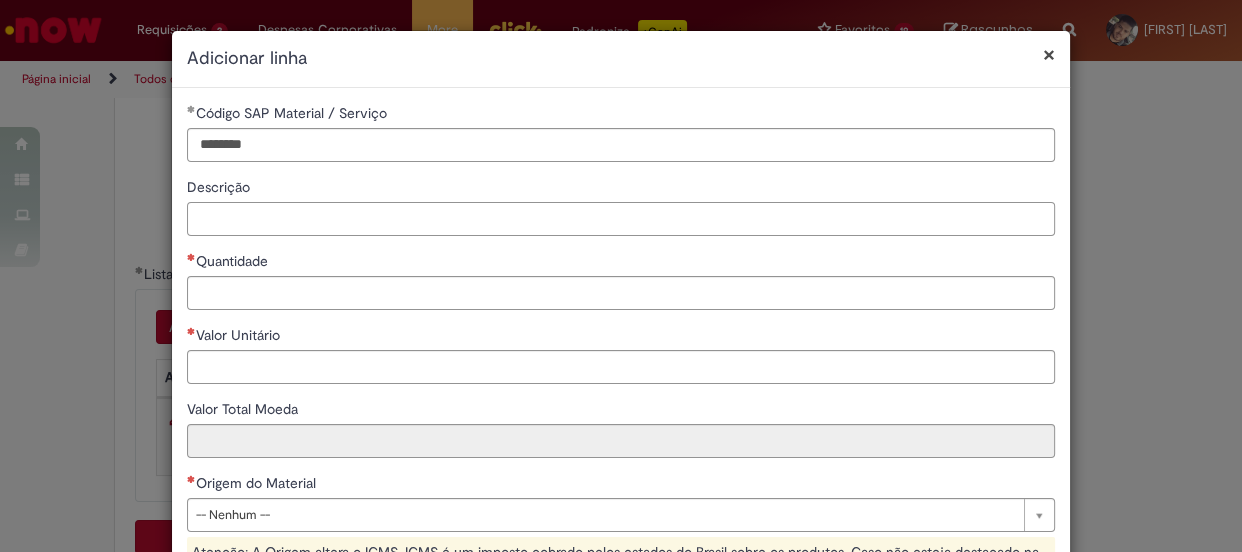 click on "Descrição" at bounding box center (621, 219) 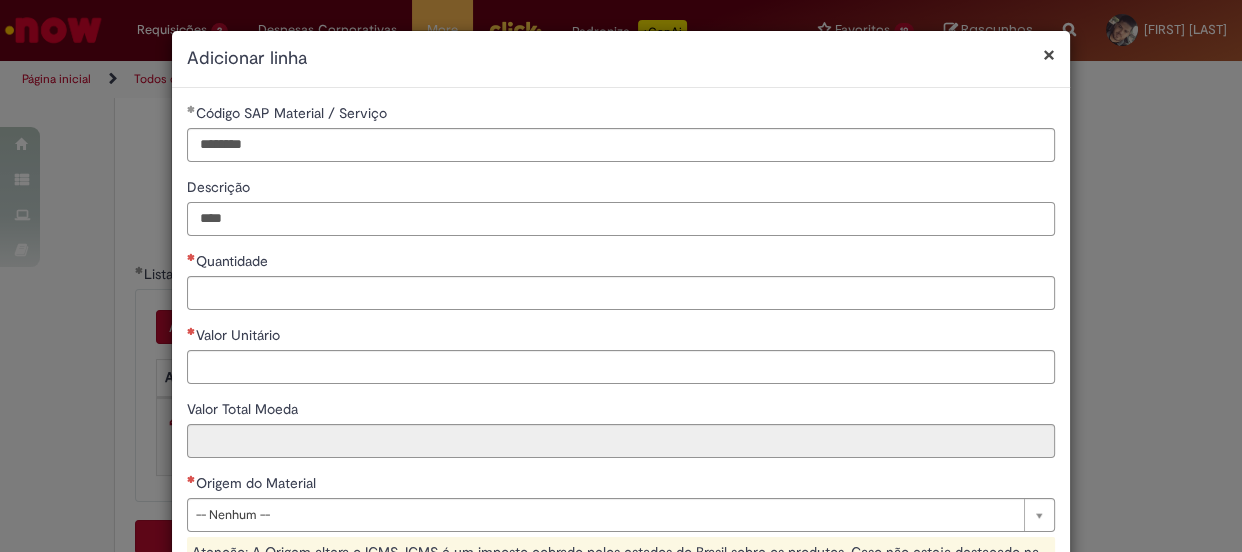 type on "****" 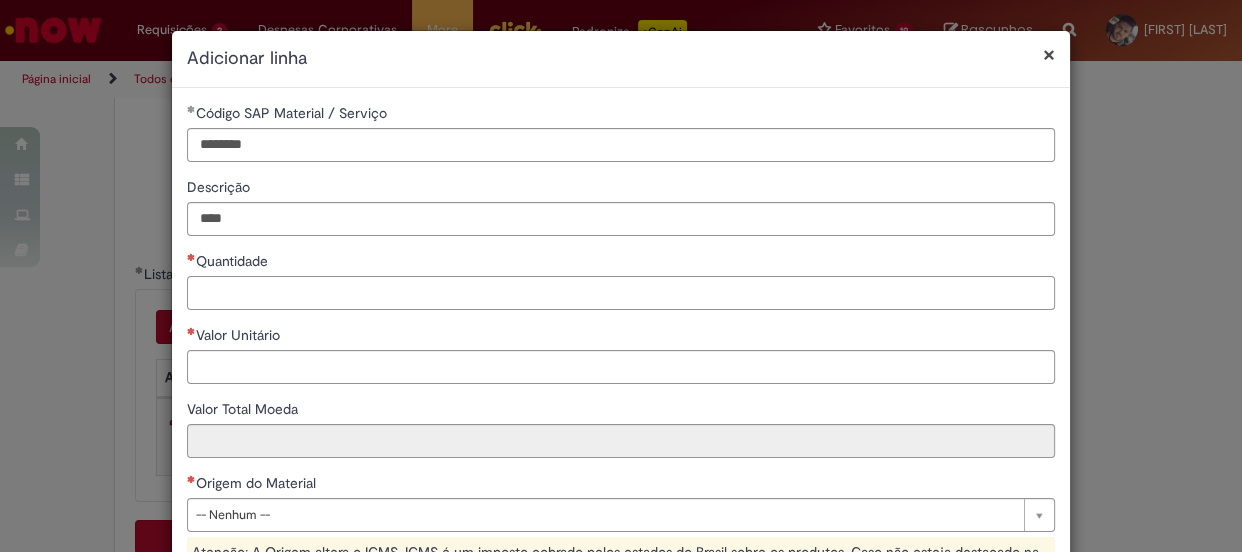 click on "Quantidade" at bounding box center (621, 293) 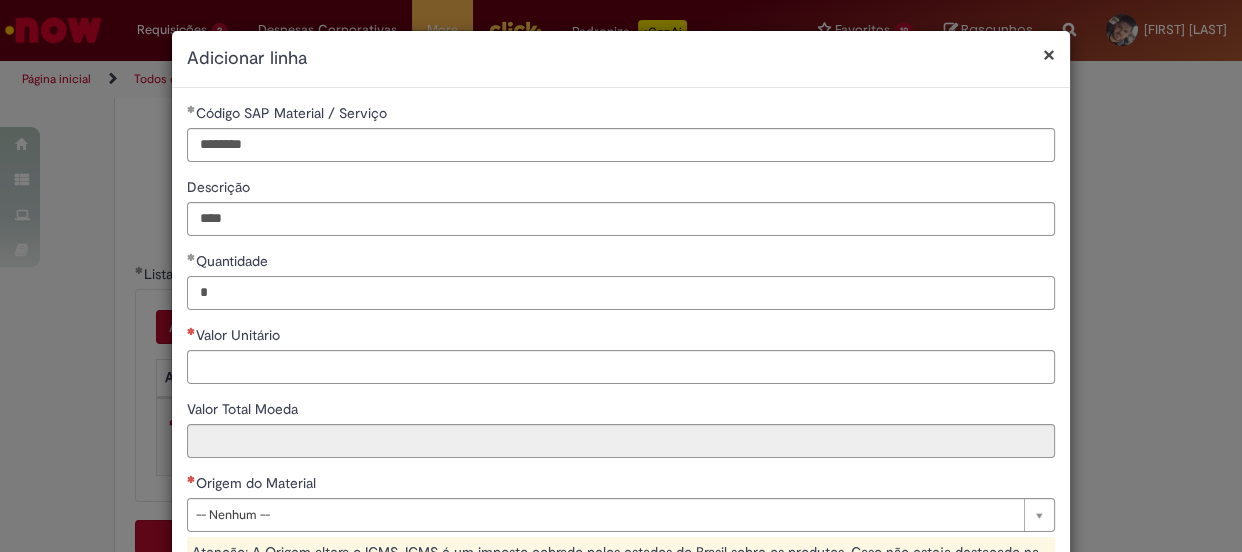 type on "*" 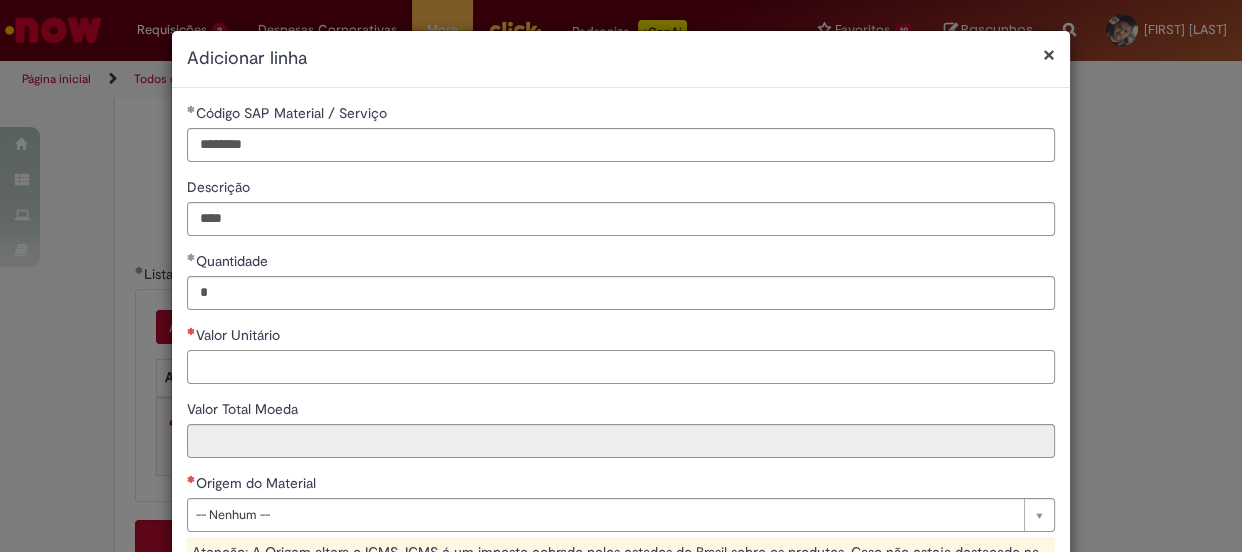 click on "Valor Unitário" at bounding box center [621, 367] 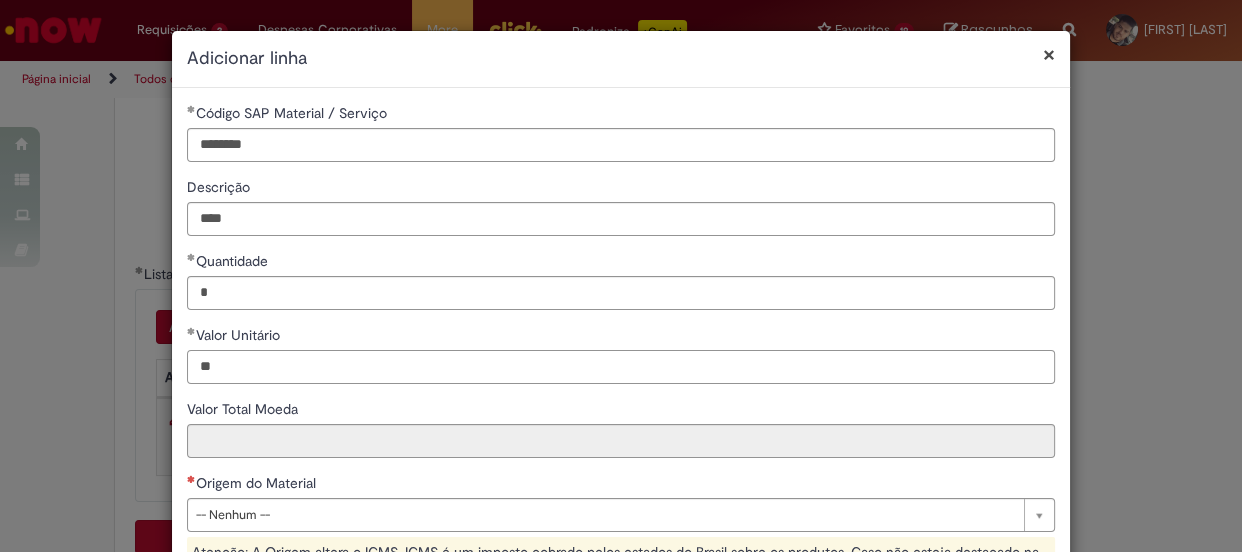 scroll, scrollTop: 90, scrollLeft: 0, axis: vertical 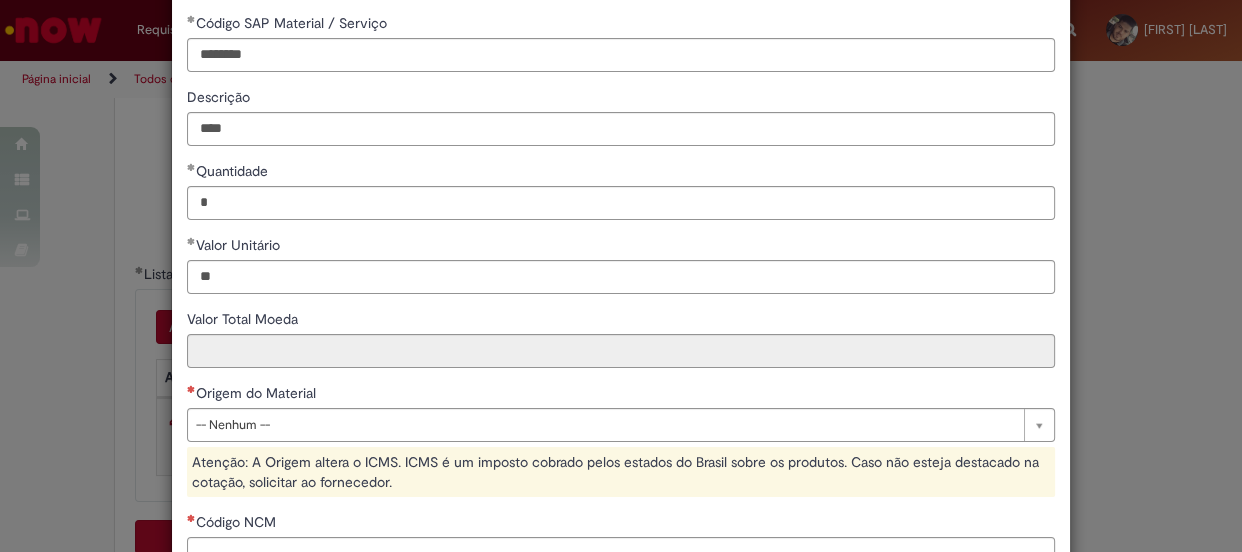 type on "*****" 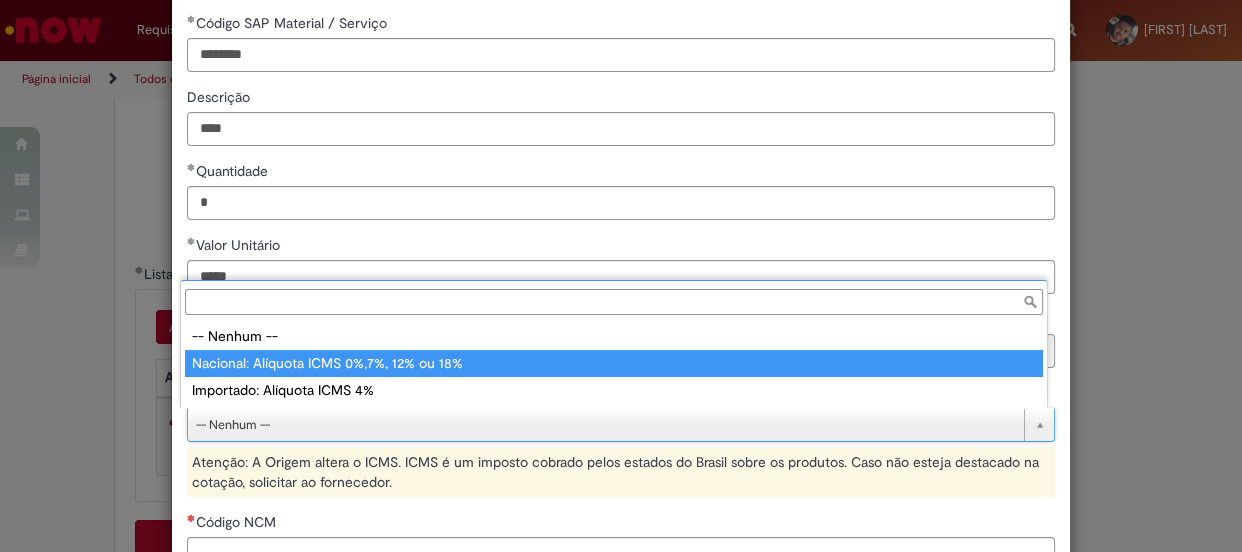 type on "**********" 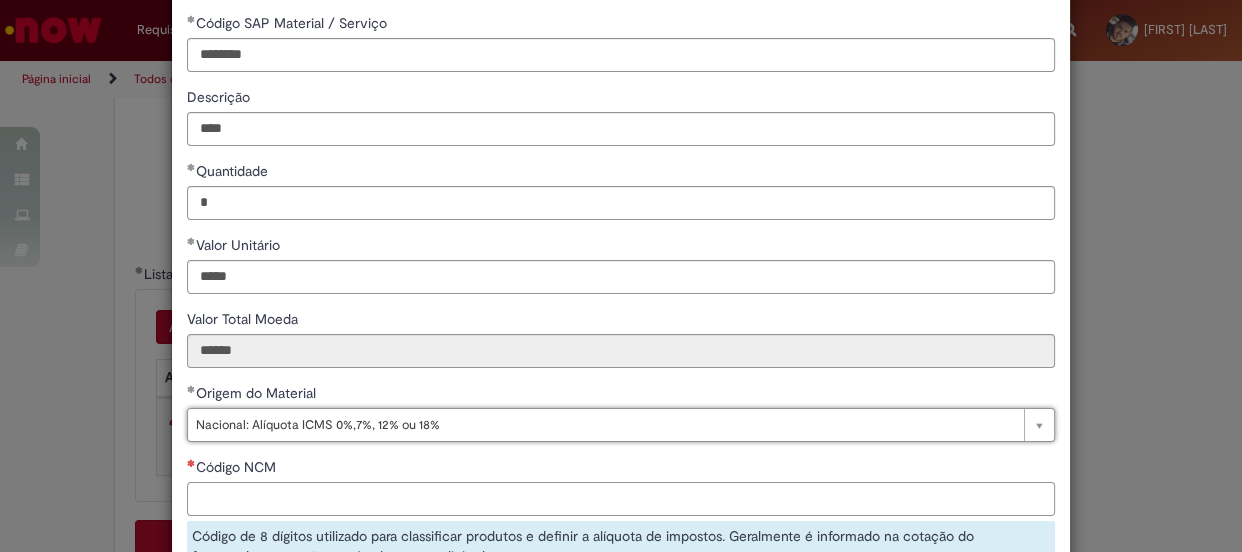 click on "Código NCM" at bounding box center (621, 499) 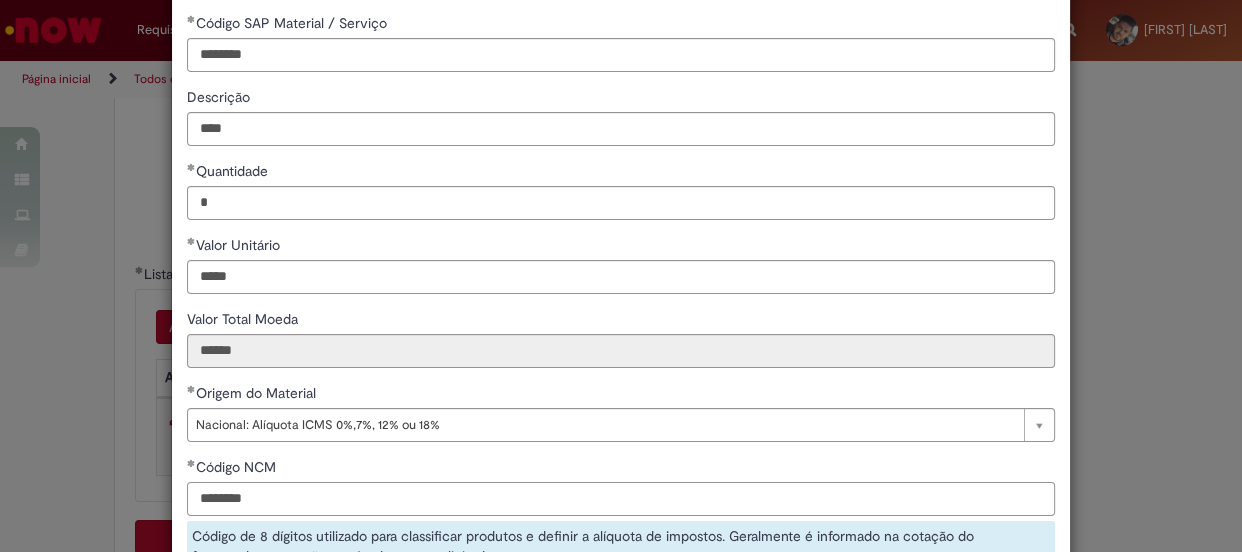 drag, startPoint x: 264, startPoint y: 499, endPoint x: 181, endPoint y: 510, distance: 83.725746 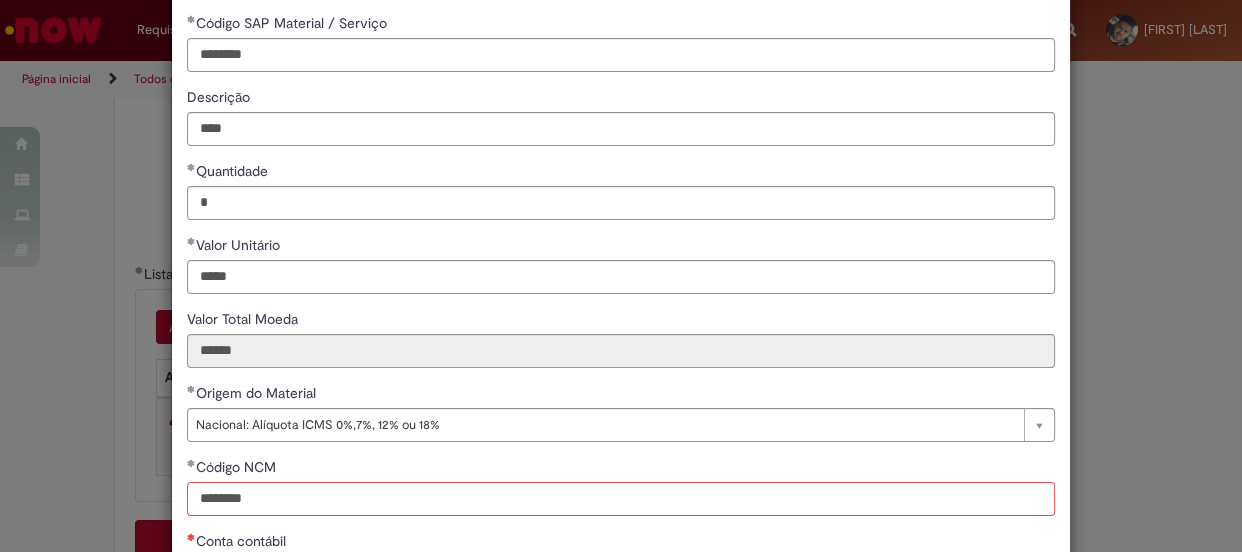 paste on "**" 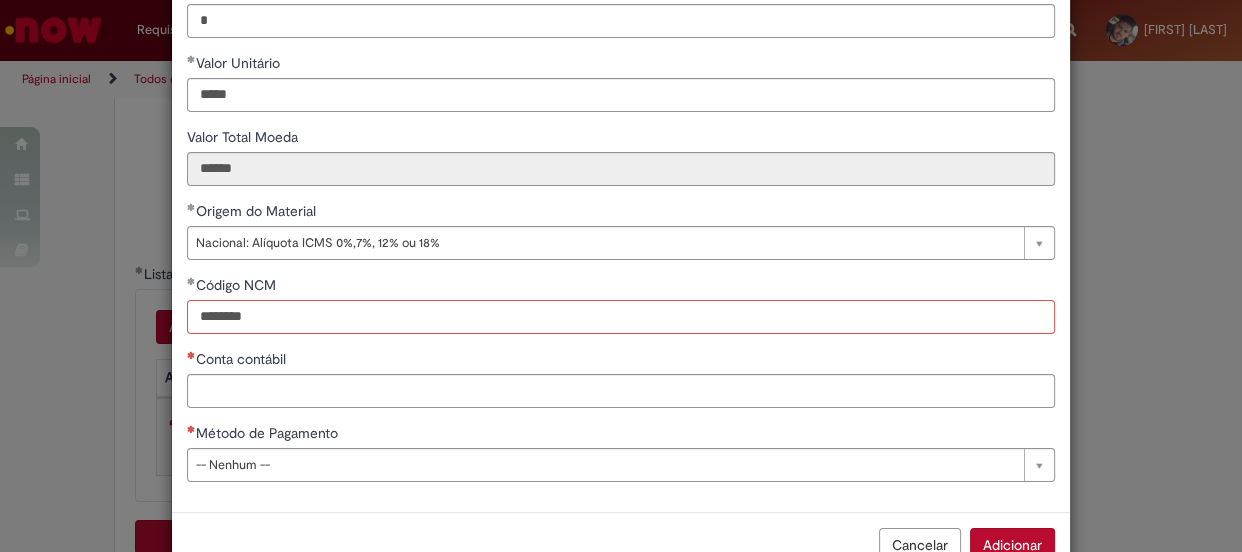 type on "********" 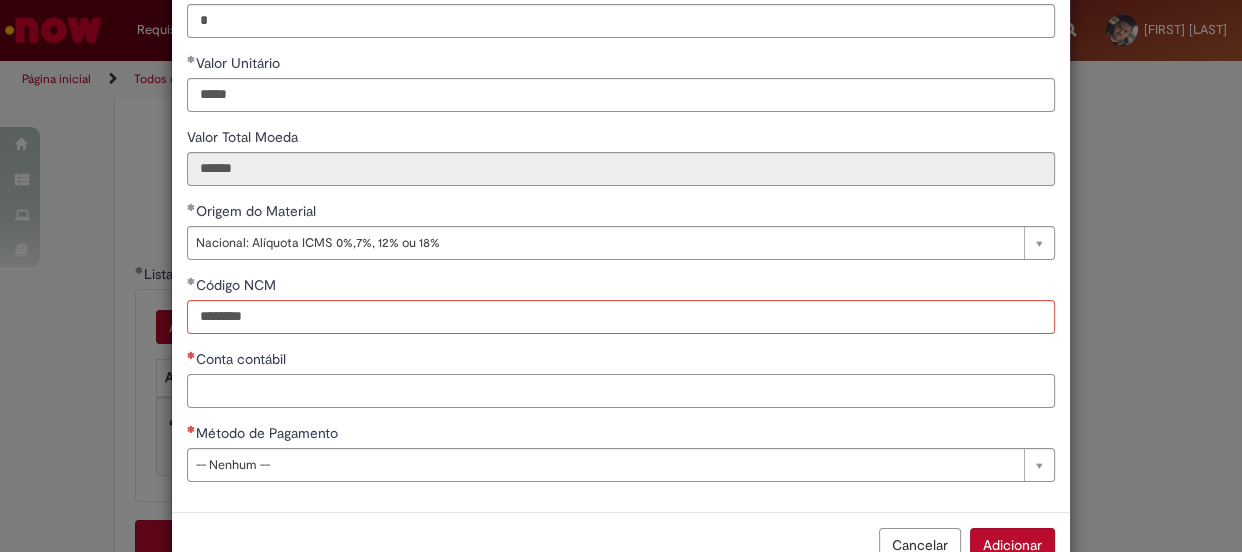 click on "Conta contábil" at bounding box center [621, 391] 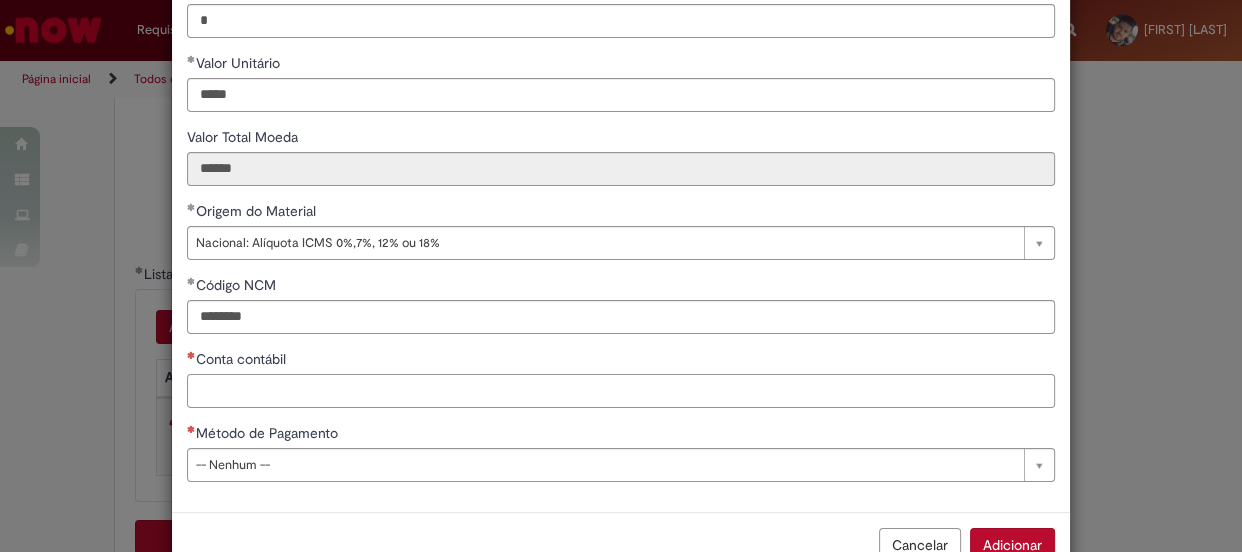 paste on "********" 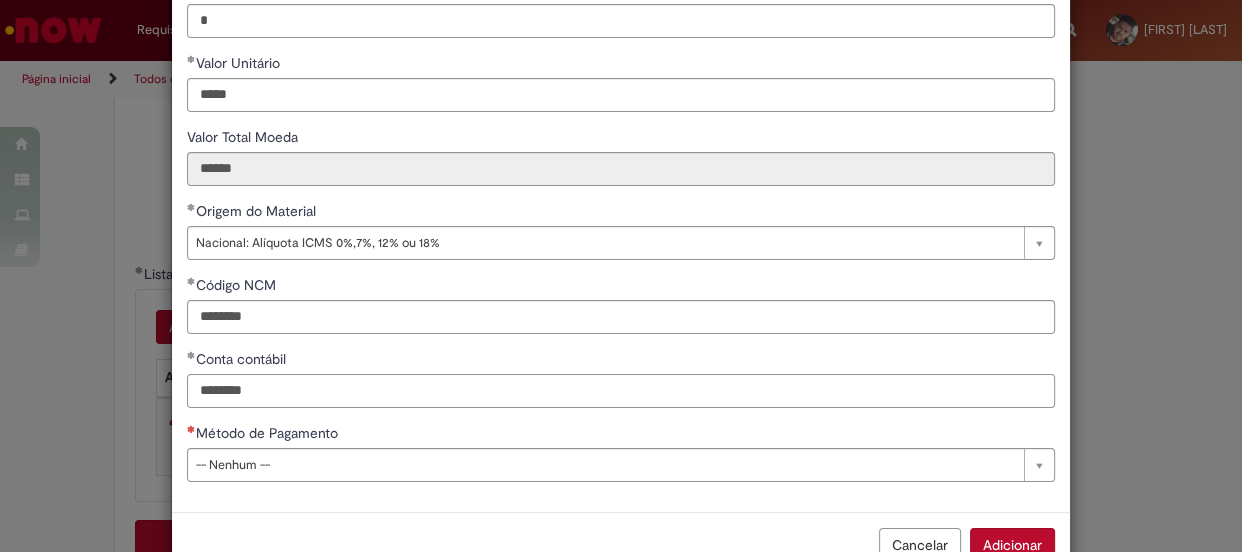 type on "********" 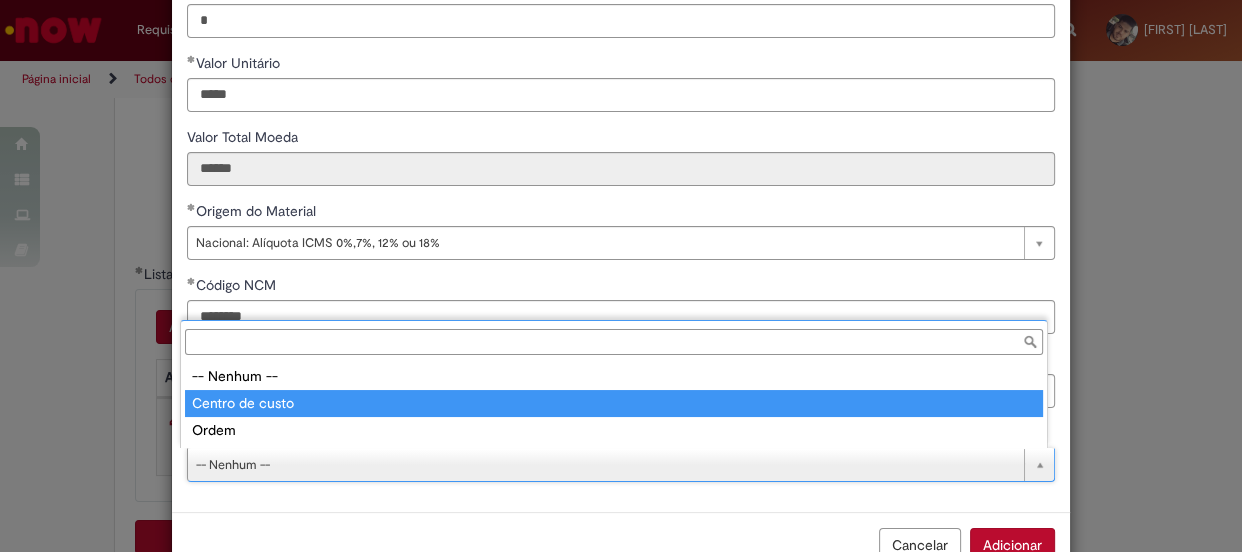 type on "**********" 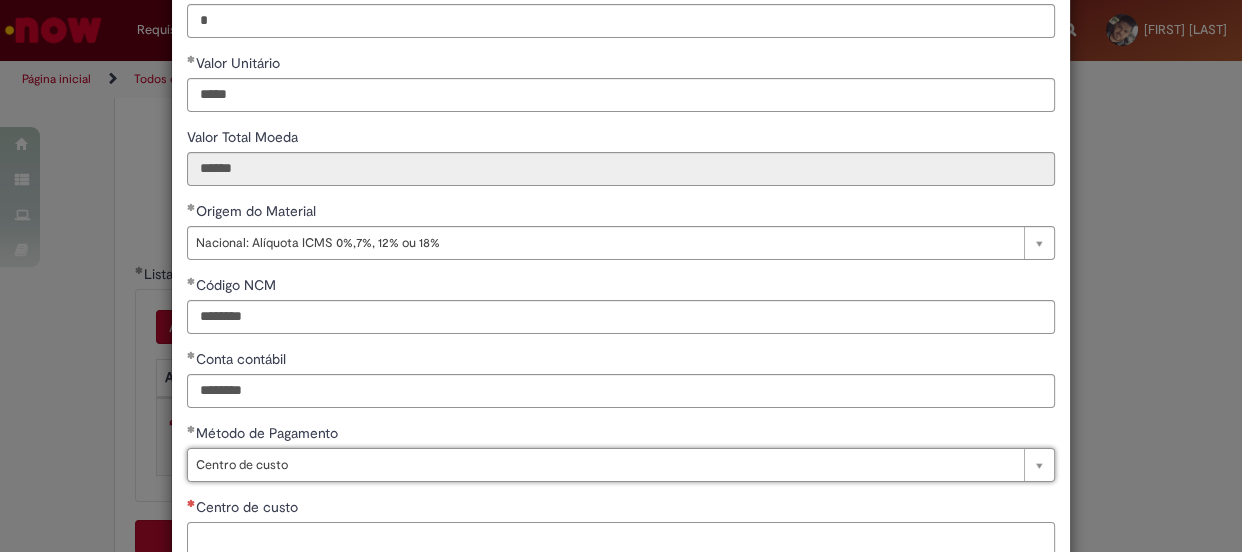 click on "Centro de custo" at bounding box center [621, 539] 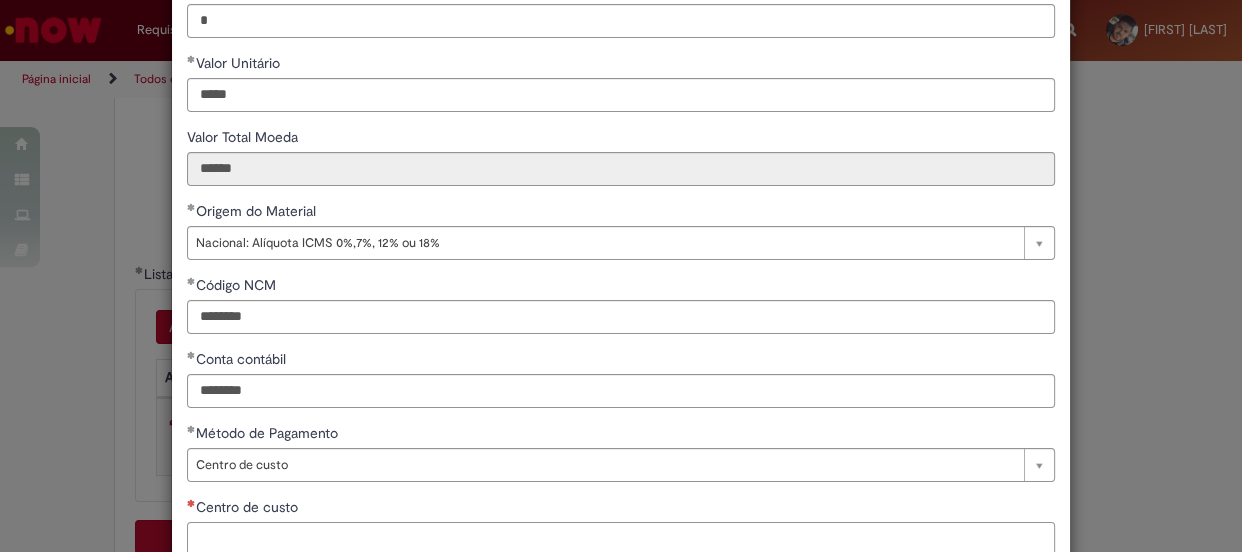 paste on "**********" 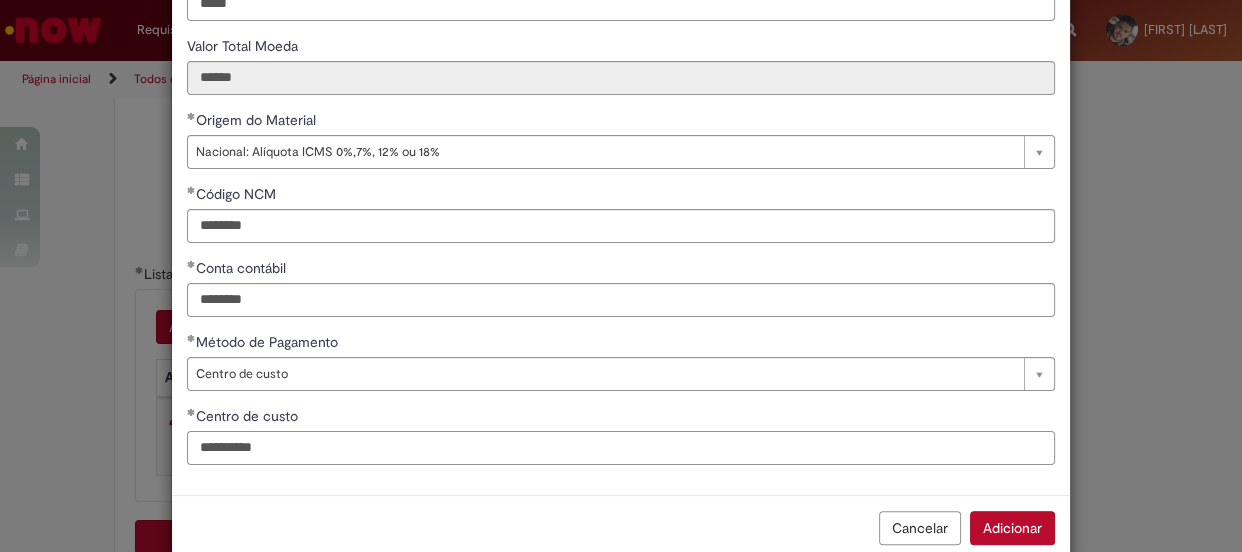 scroll, scrollTop: 400, scrollLeft: 0, axis: vertical 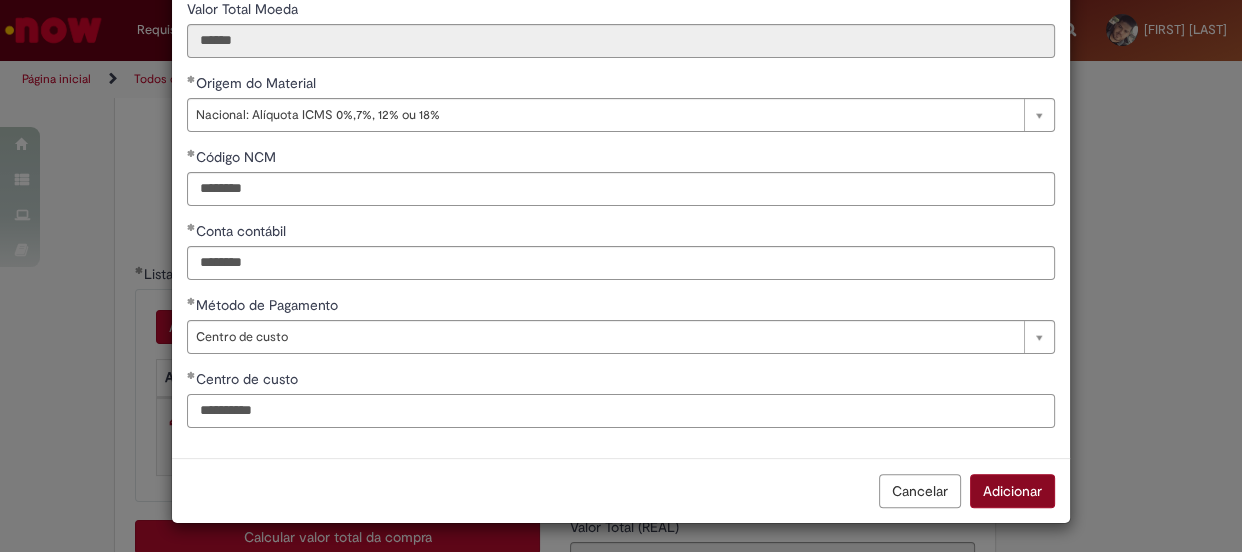 type on "**********" 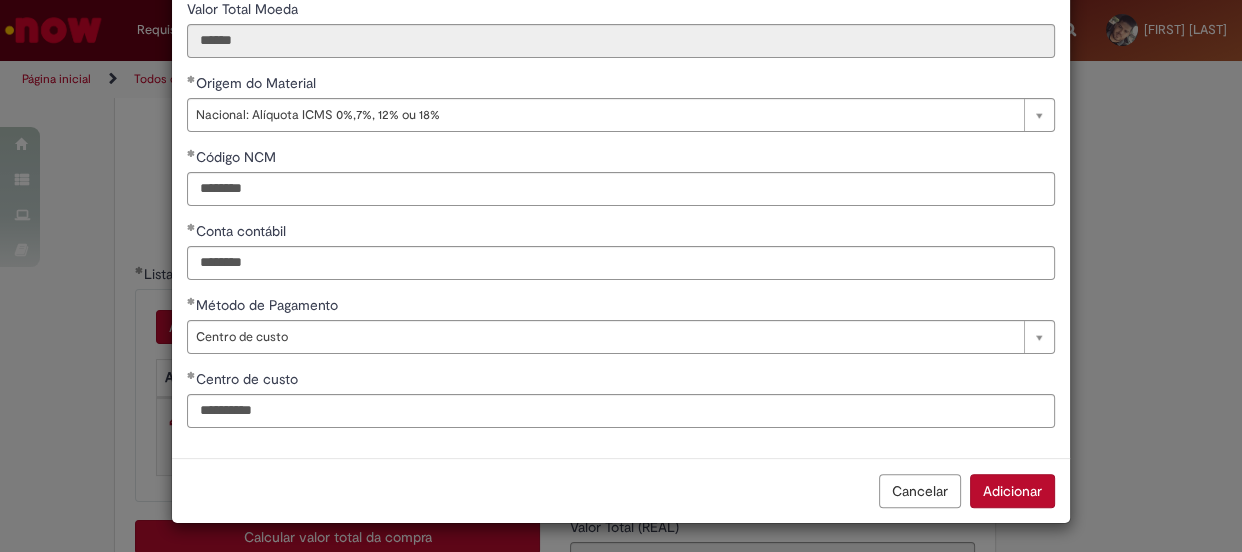 click on "Adicionar" at bounding box center [1012, 491] 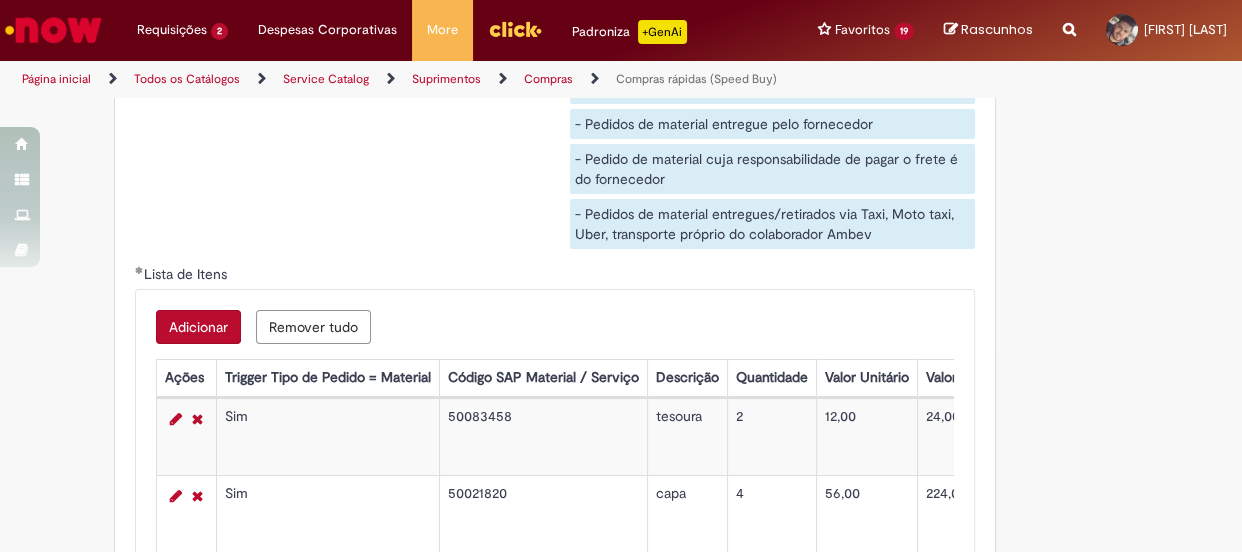 scroll, scrollTop: 3272, scrollLeft: 0, axis: vertical 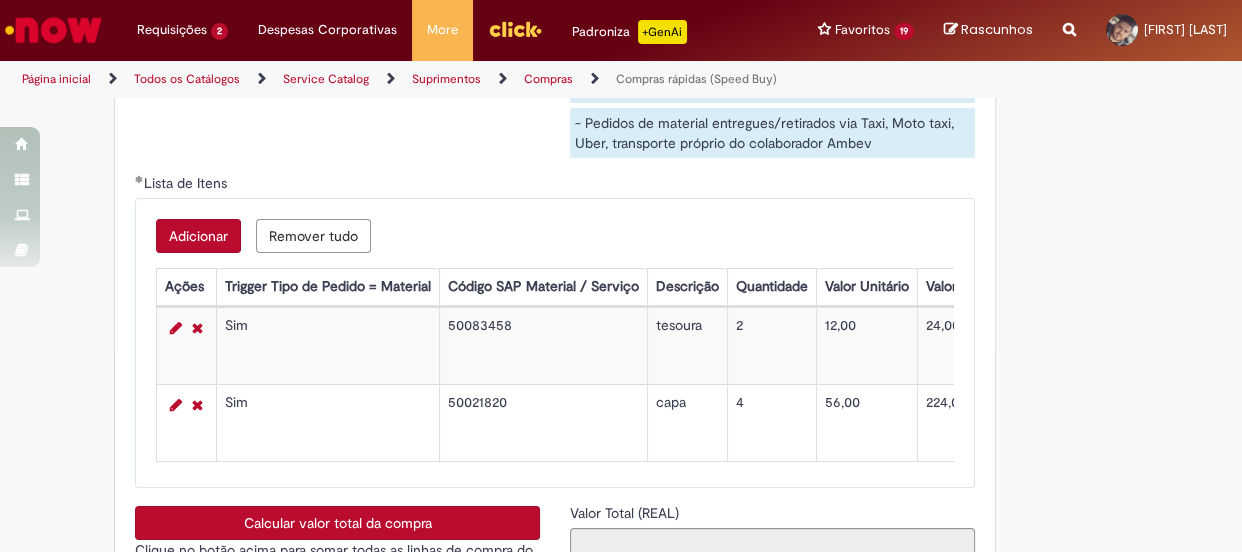 click on "Adicionar" at bounding box center (198, 236) 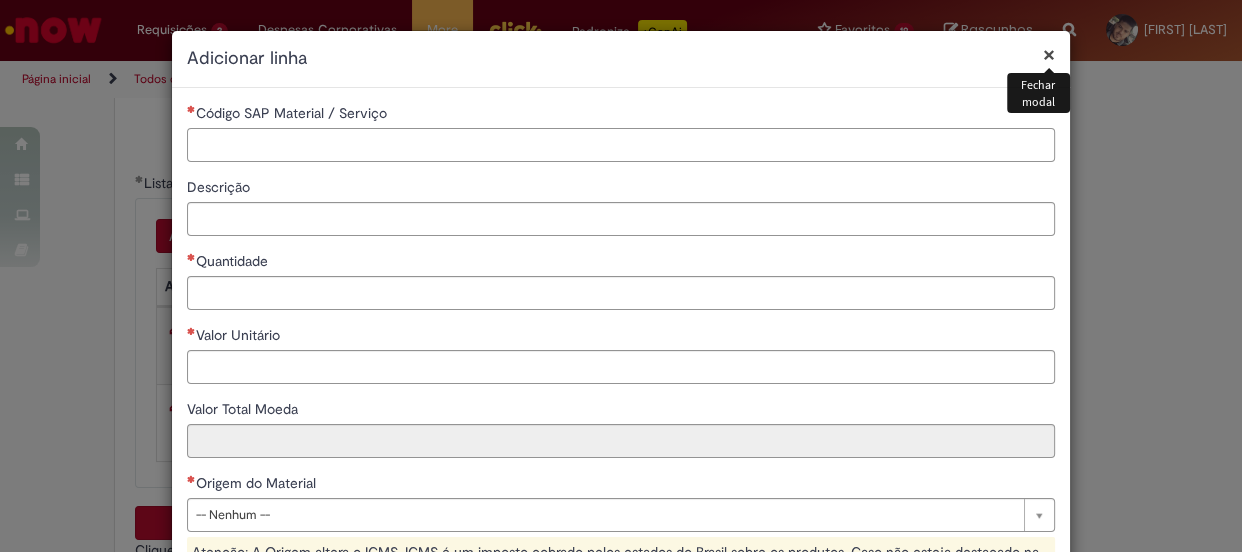 click on "Código SAP Material / Serviço" at bounding box center (621, 145) 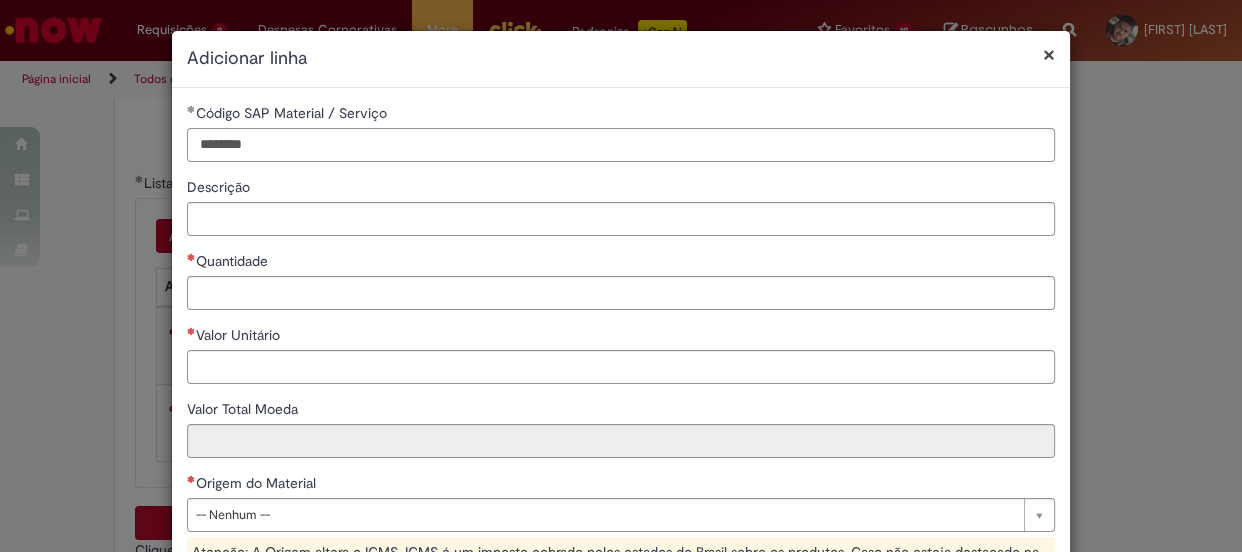 drag, startPoint x: 274, startPoint y: 148, endPoint x: 174, endPoint y: 156, distance: 100.31949 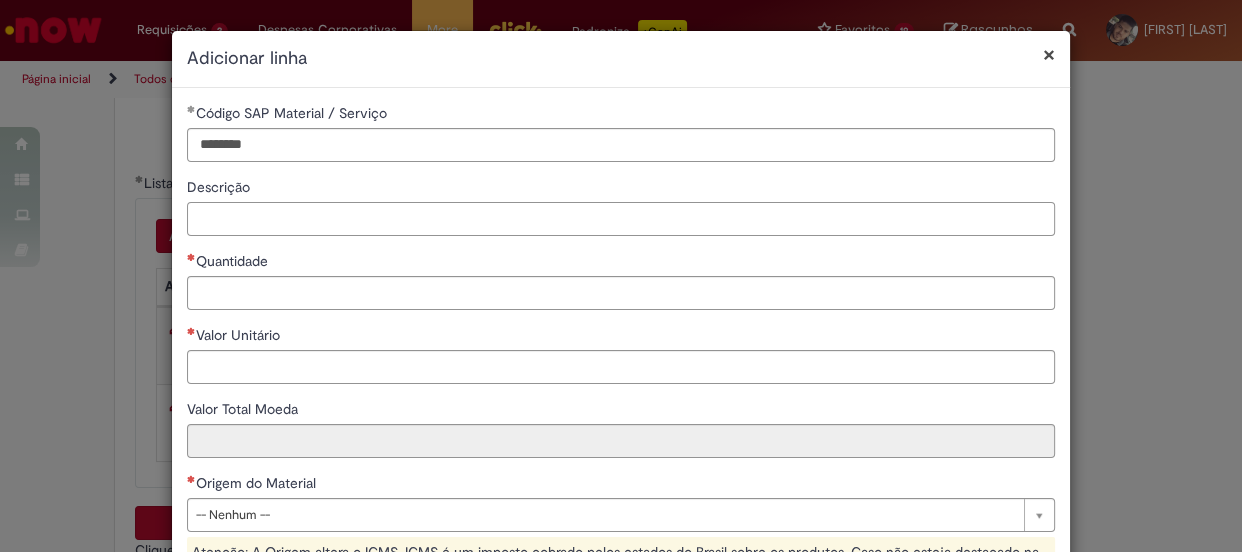 click on "Descrição" at bounding box center (621, 219) 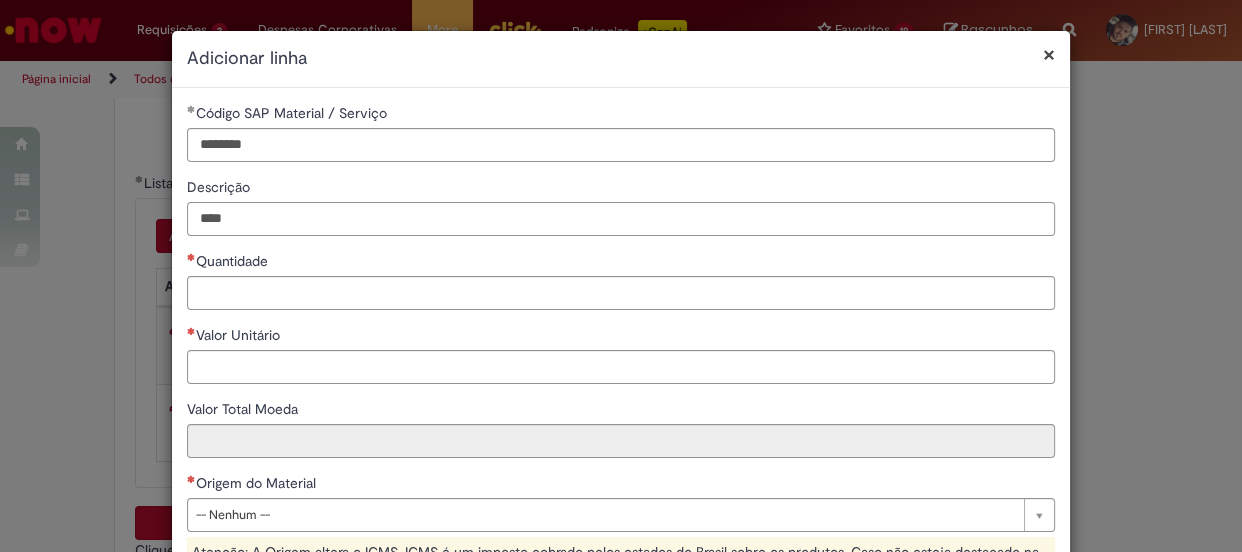 type on "****" 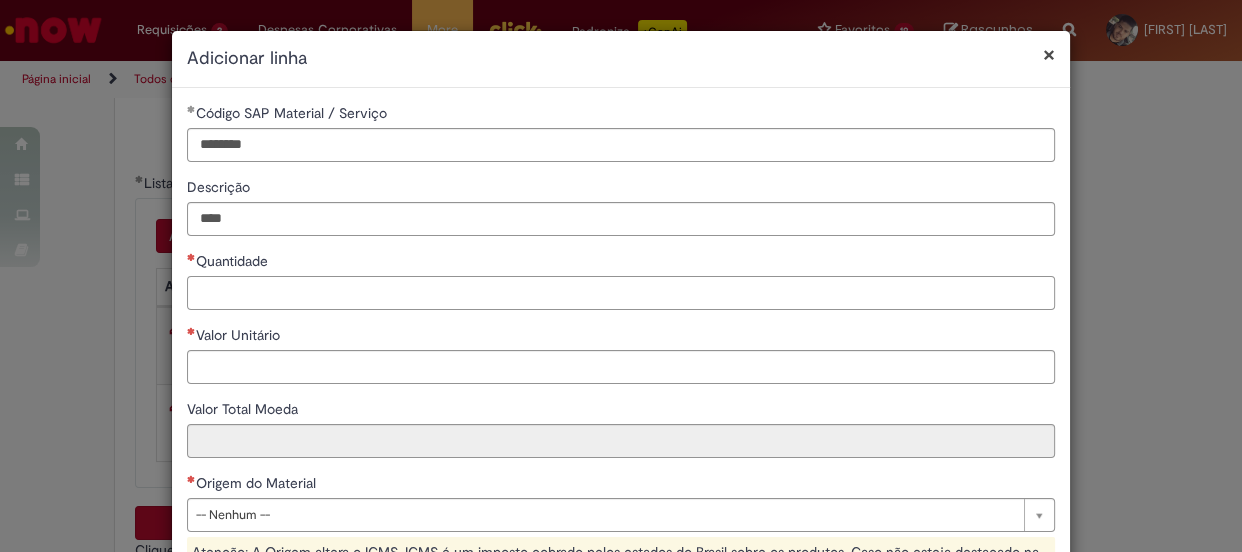 click on "Quantidade" at bounding box center (621, 293) 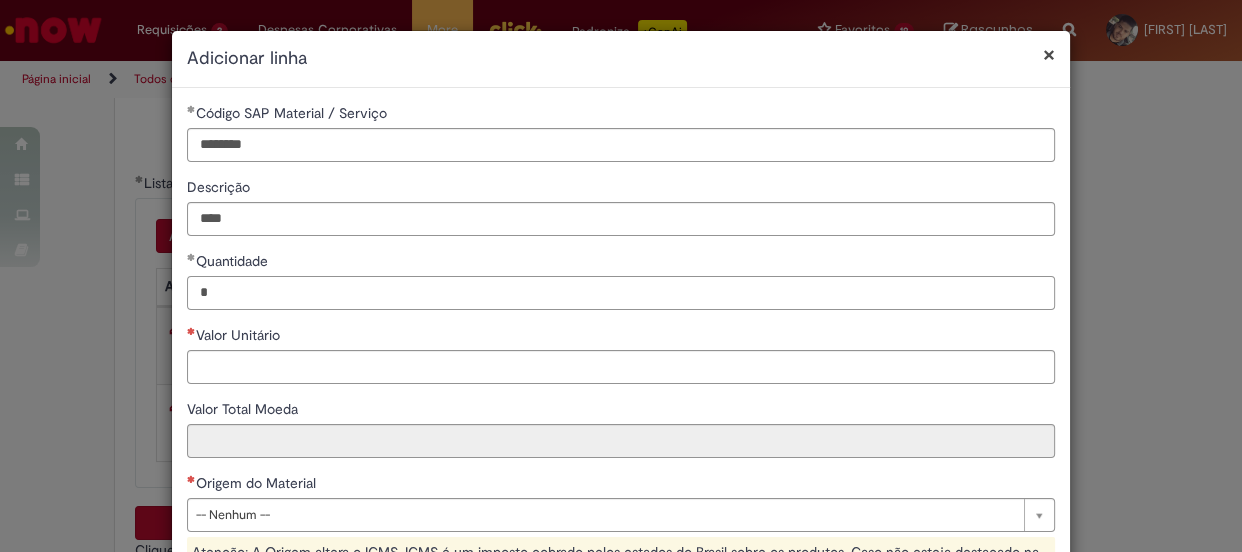 type on "*" 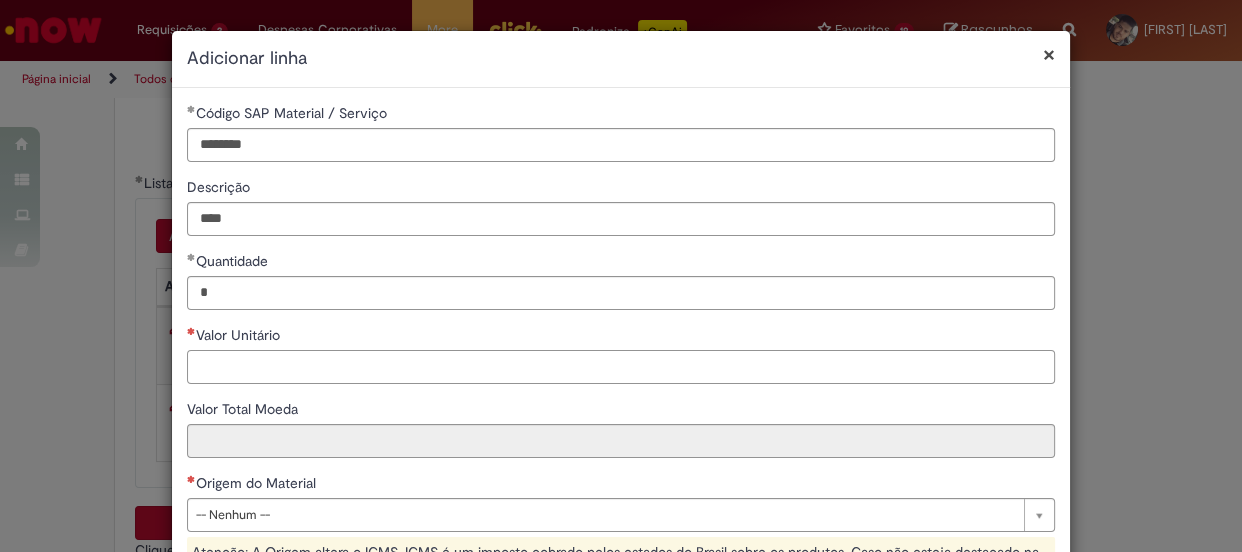 click on "Valor Unitário" at bounding box center [621, 367] 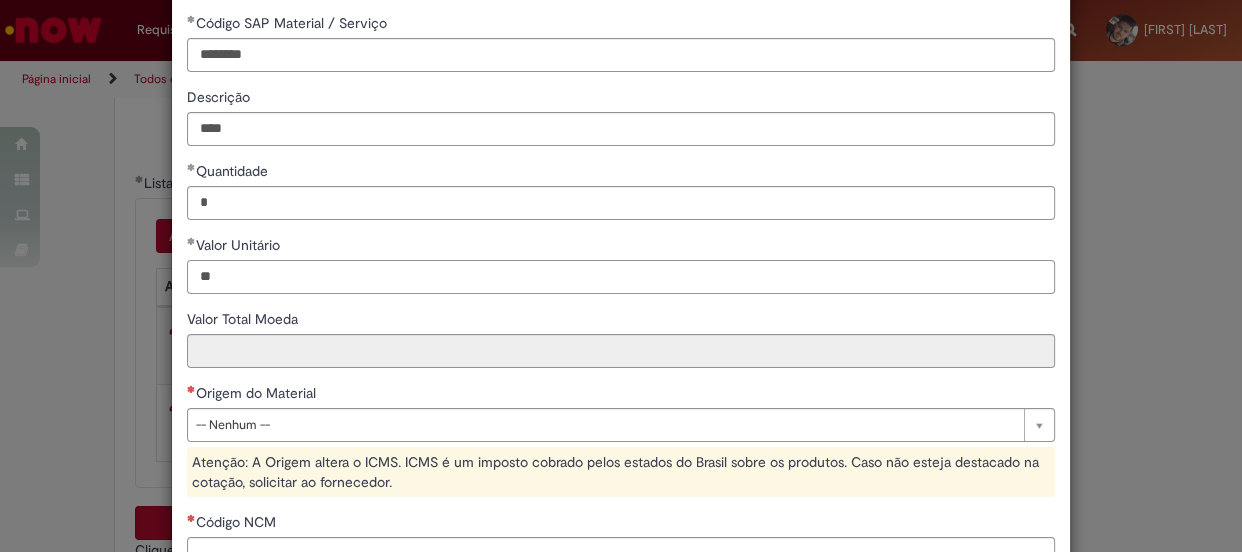 scroll, scrollTop: 181, scrollLeft: 0, axis: vertical 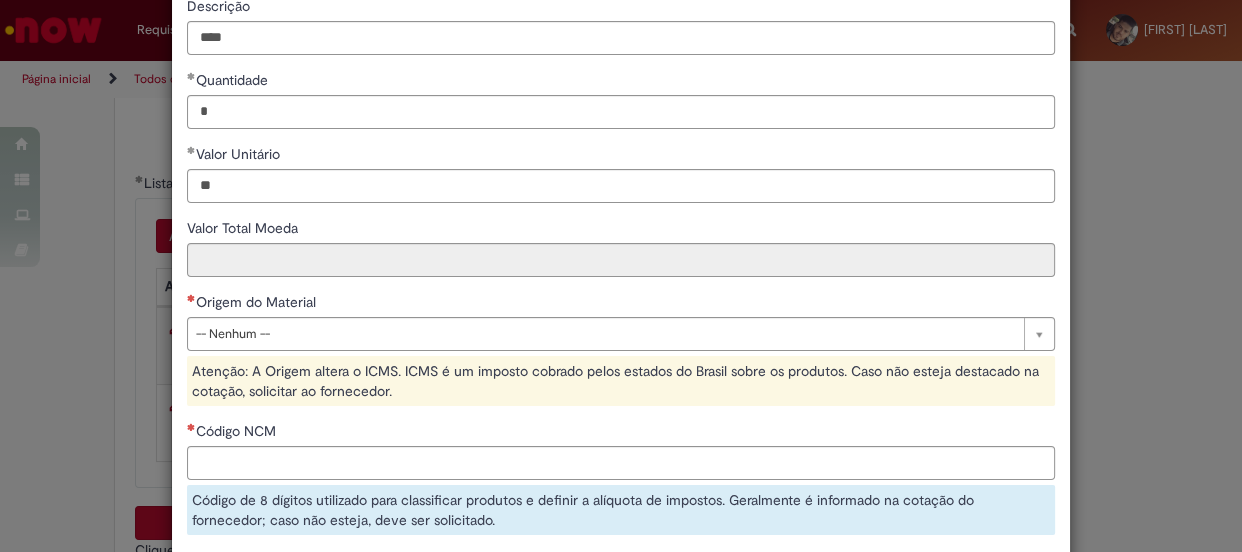 type on "*****" 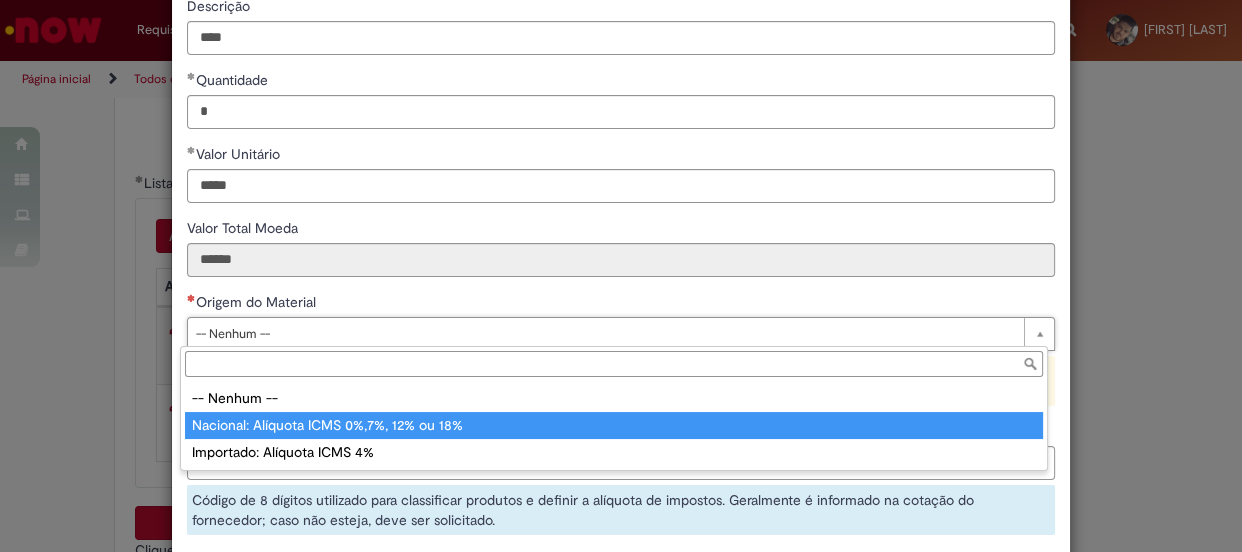 type on "**********" 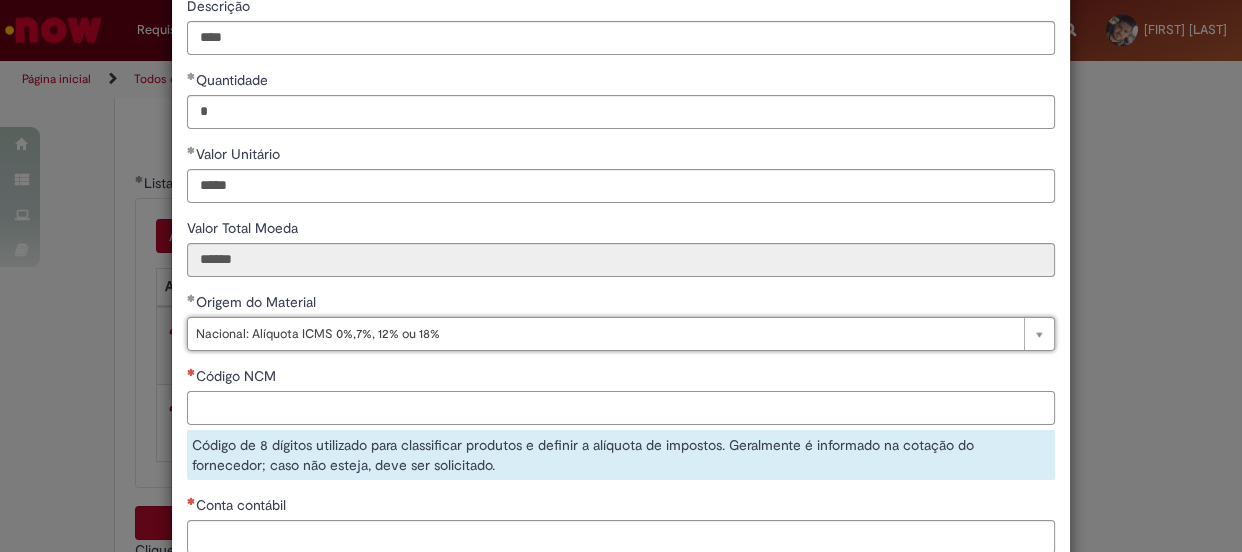 click on "Código NCM" at bounding box center [621, 408] 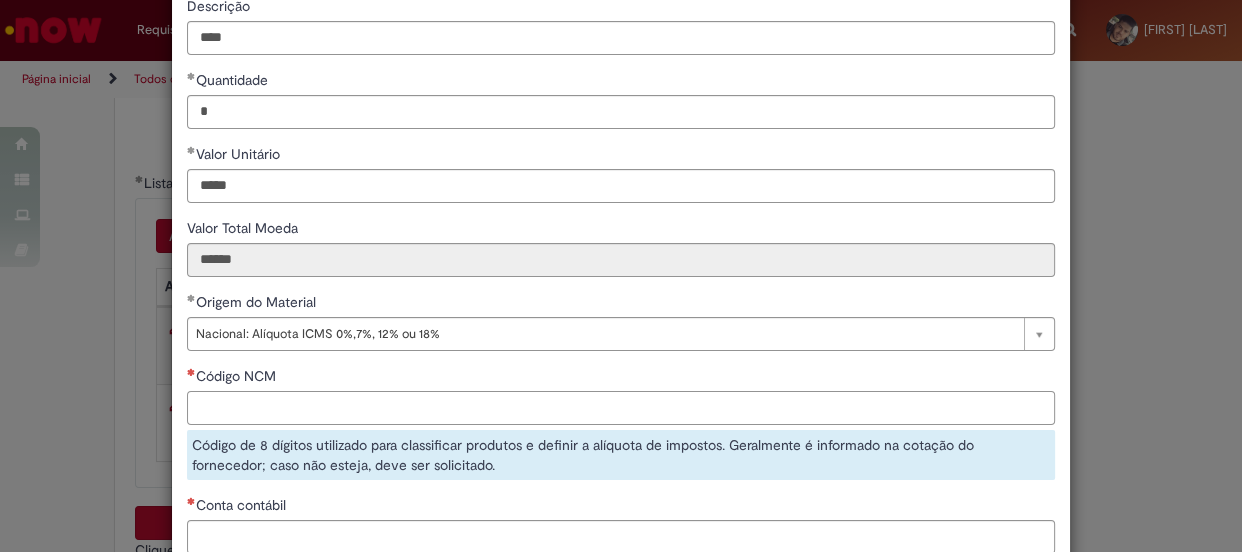 paste on "**********" 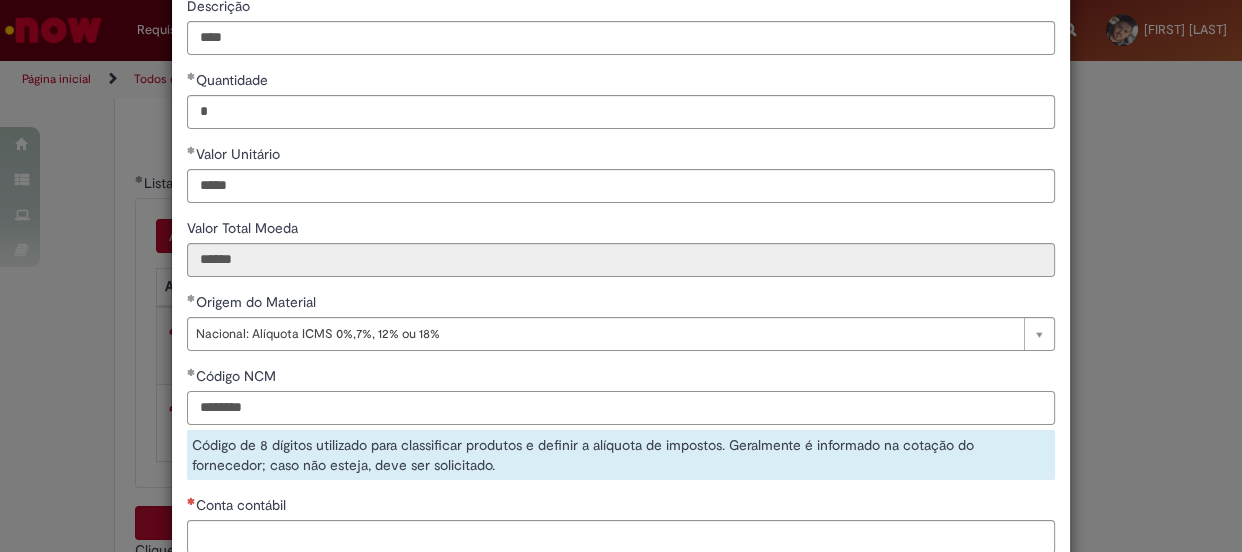scroll, scrollTop: 272, scrollLeft: 0, axis: vertical 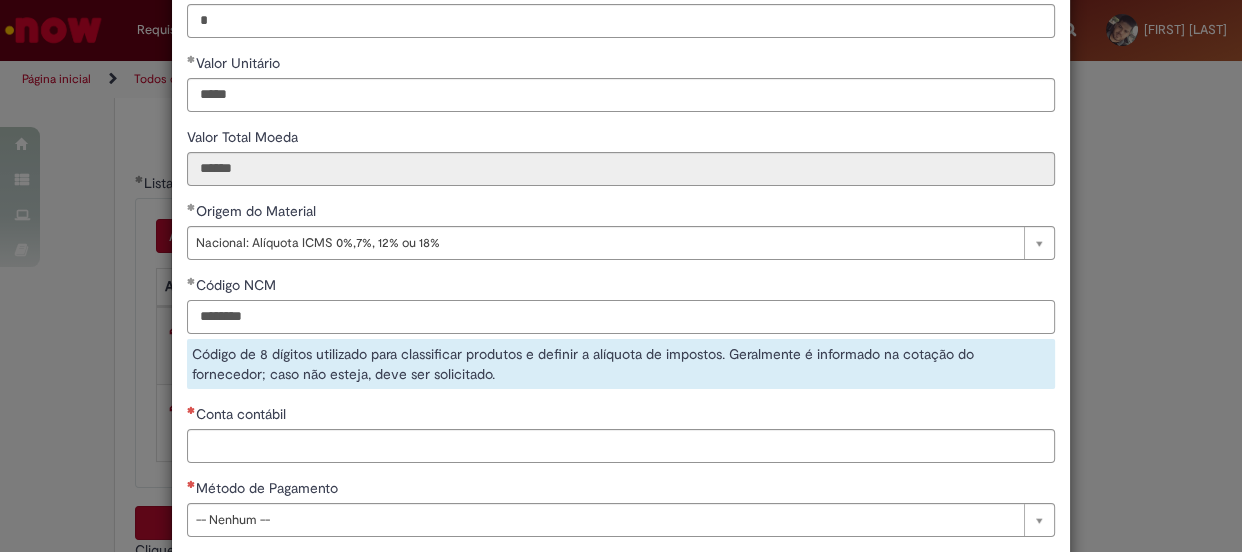 type on "********" 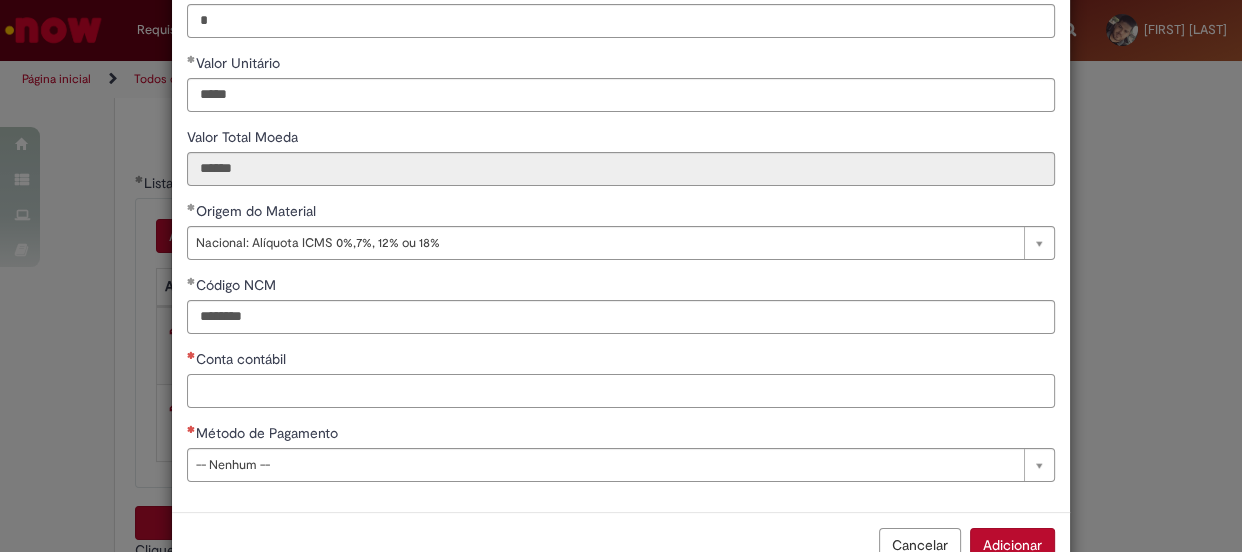 click on "**********" at bounding box center (621, 164) 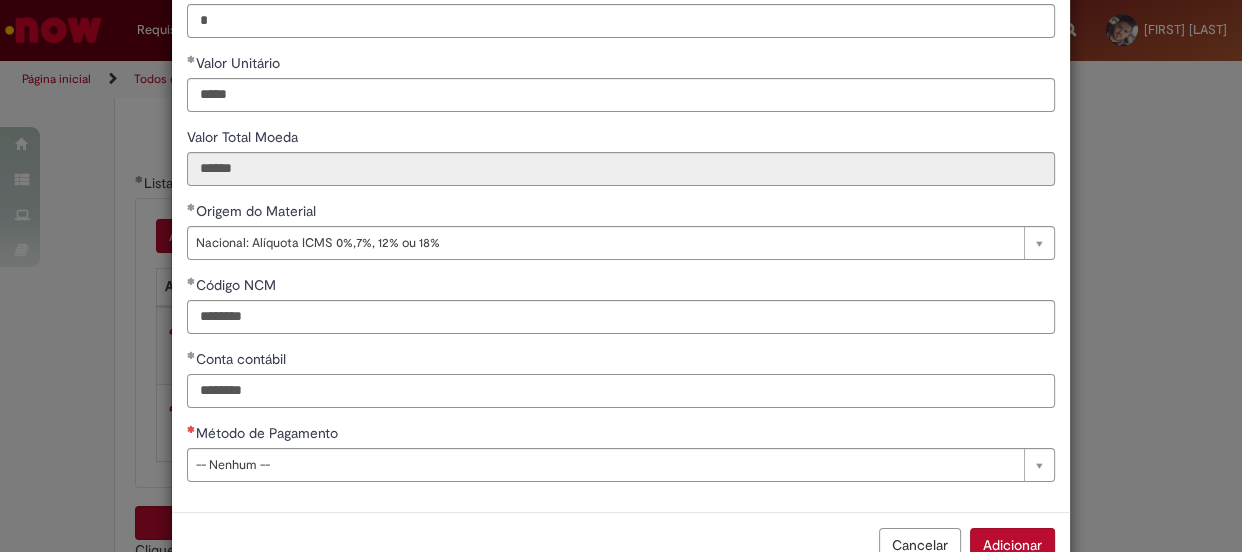 type on "********" 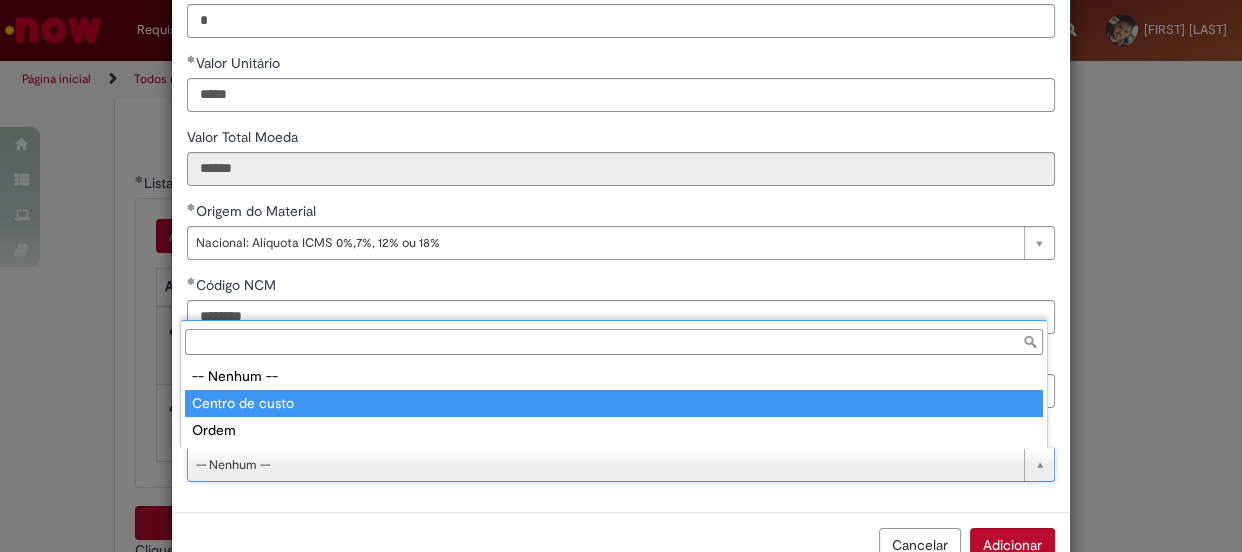 type on "**********" 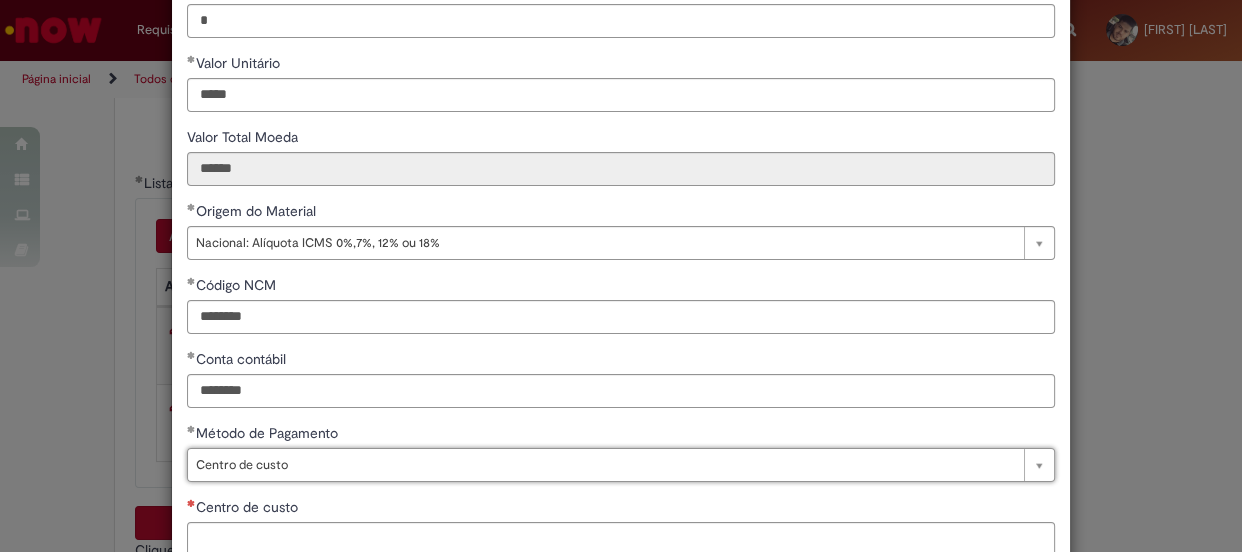 scroll, scrollTop: 363, scrollLeft: 0, axis: vertical 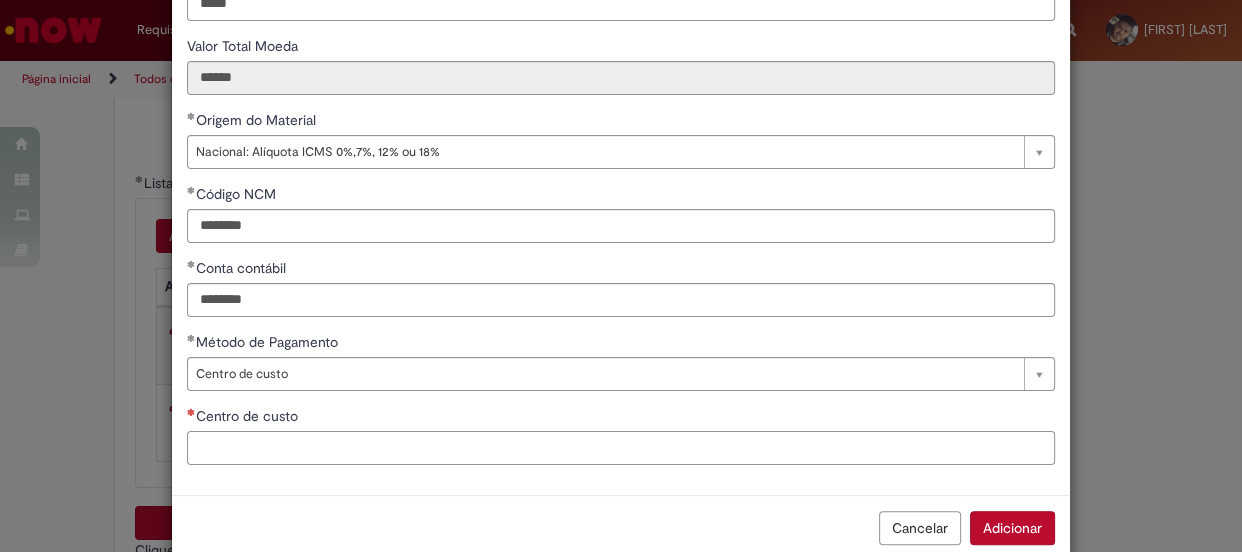 click on "Centro de custo" at bounding box center (621, 448) 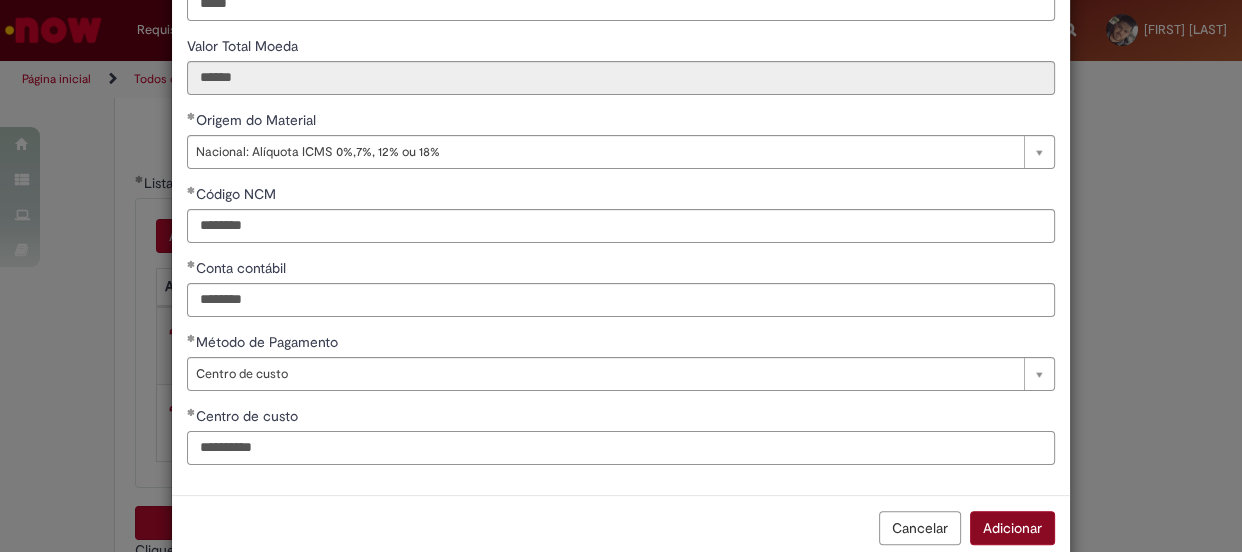 type on "**********" 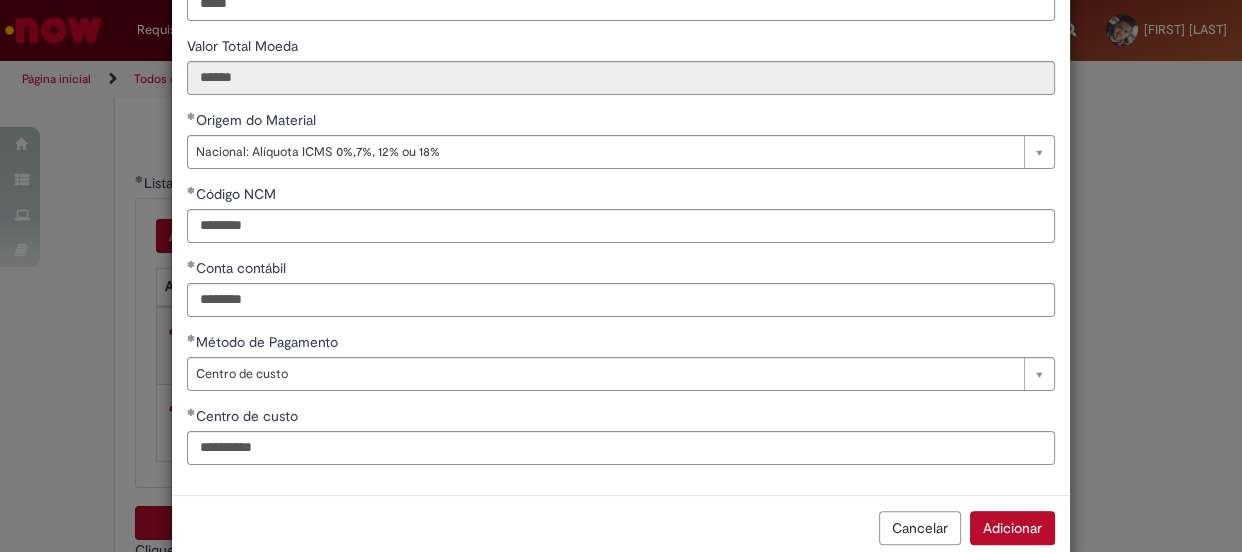 click on "Adicionar" at bounding box center (1012, 528) 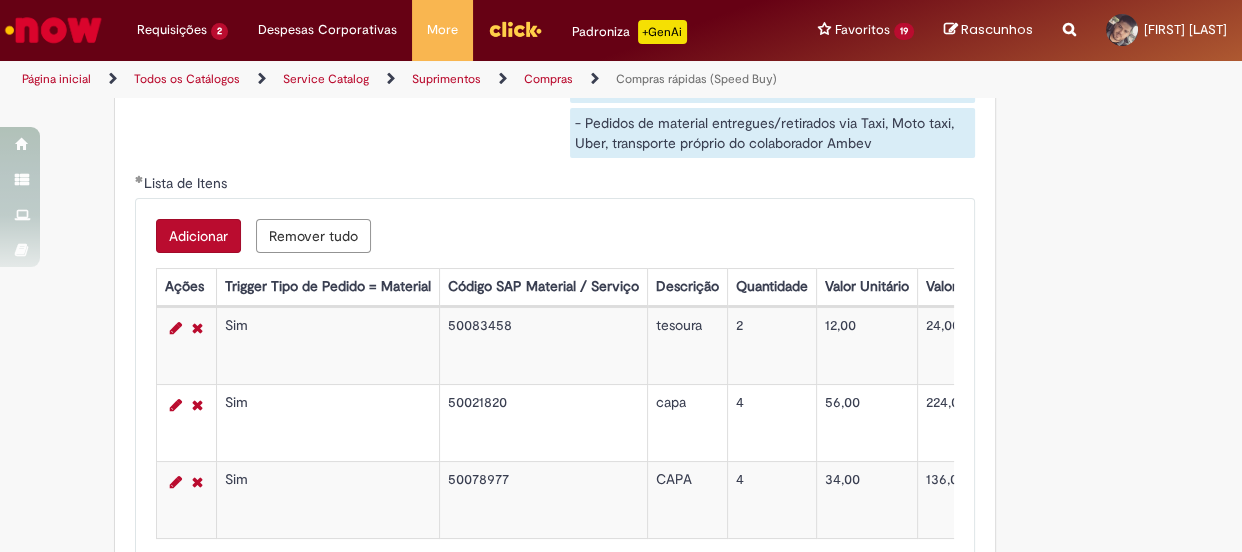 scroll, scrollTop: 3363, scrollLeft: 0, axis: vertical 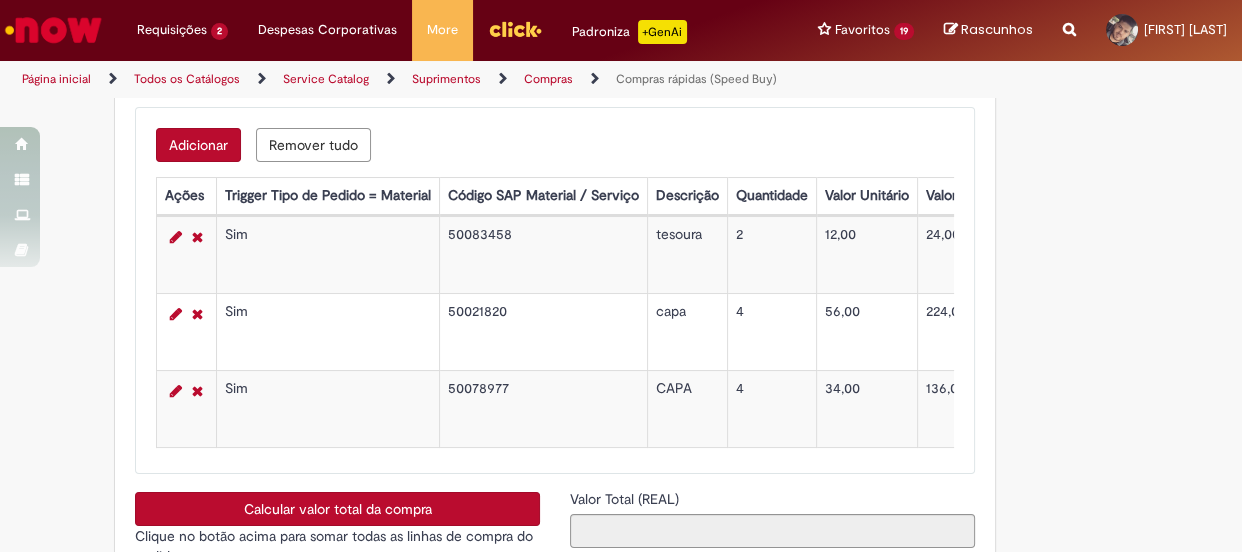click on "Adicionar" at bounding box center (198, 145) 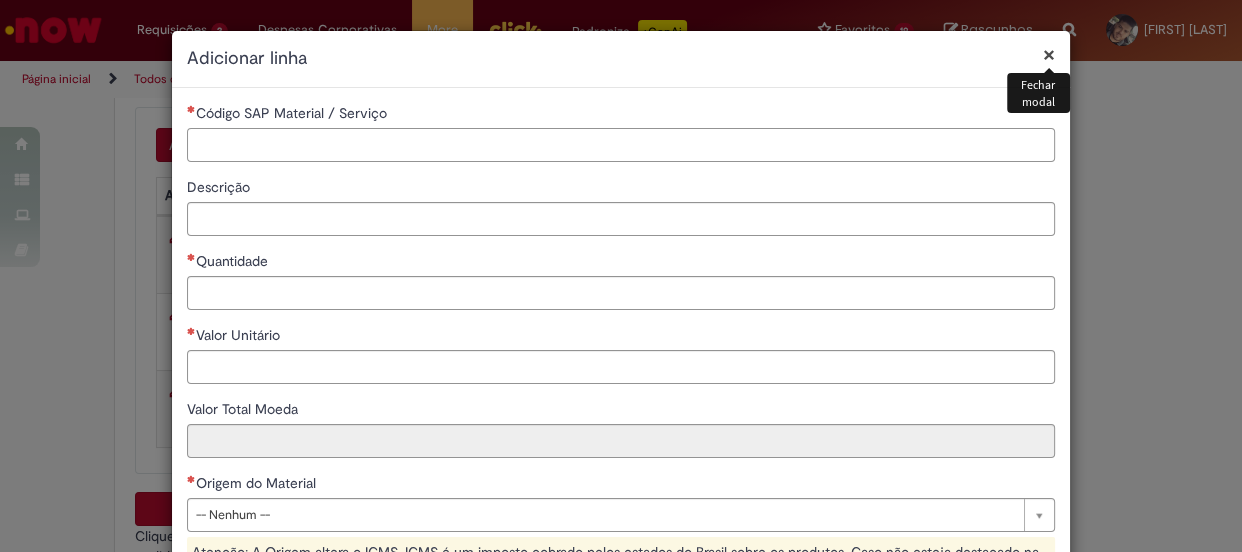 click on "Código SAP Material / Serviço" at bounding box center [621, 145] 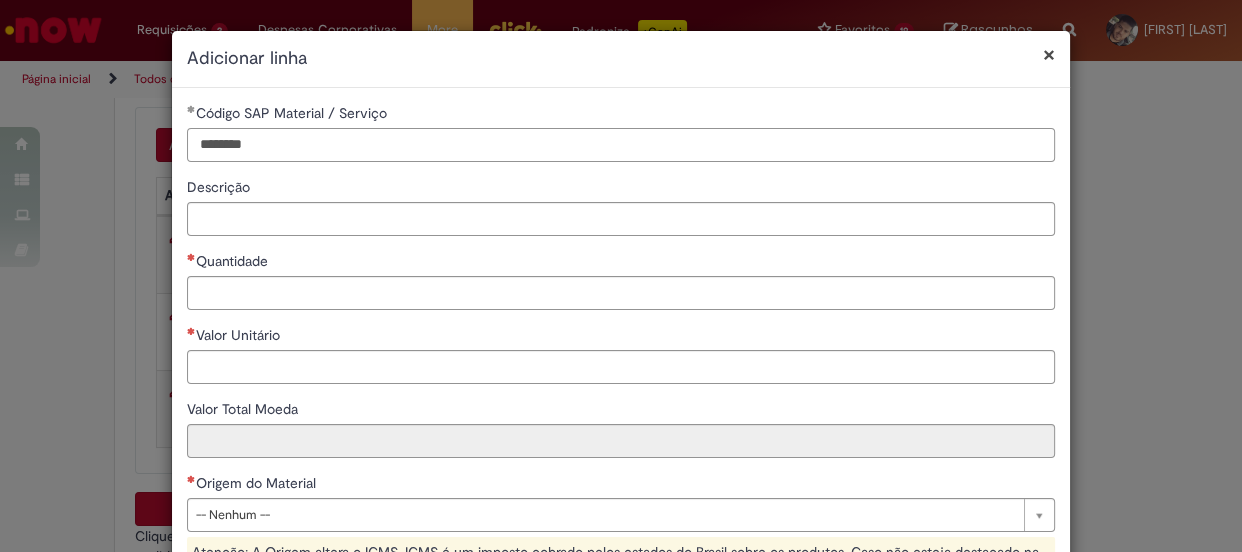 type on "********" 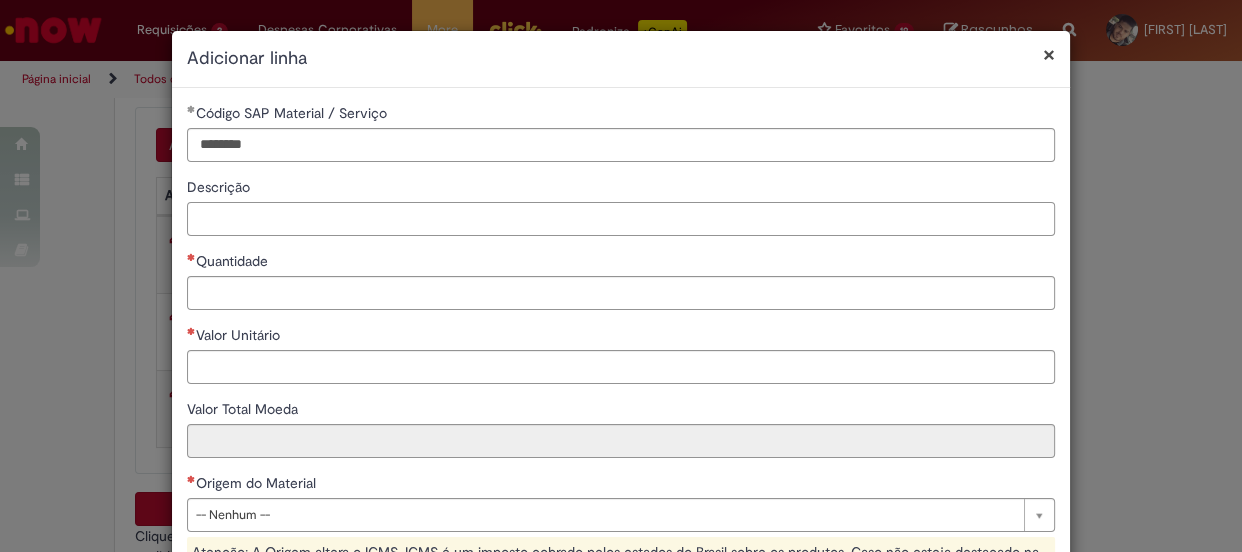 click on "Descrição" at bounding box center [621, 219] 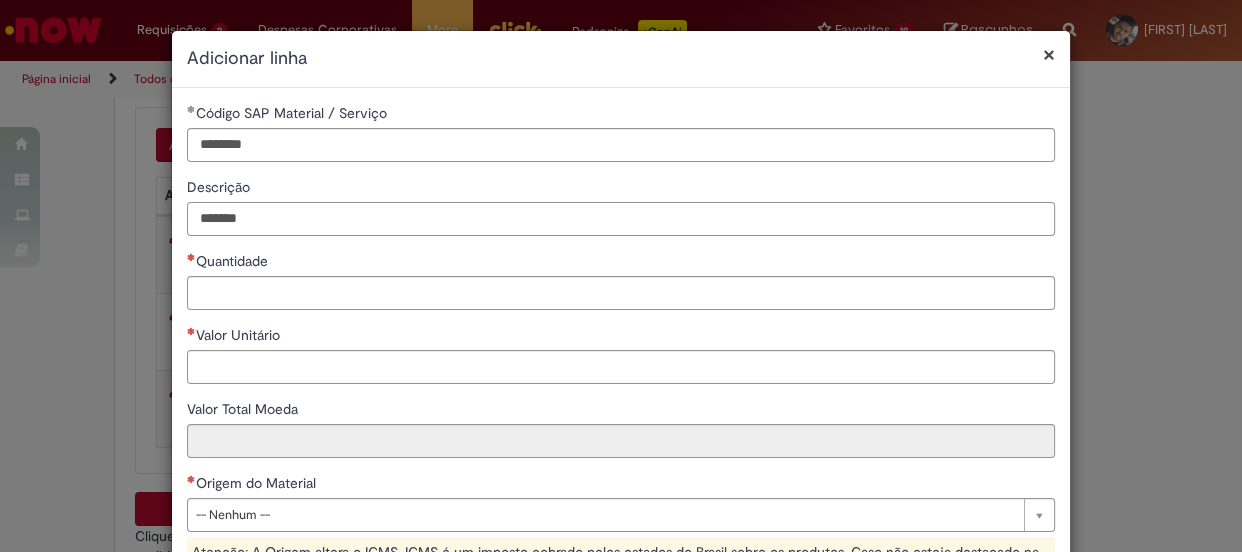 type on "*******" 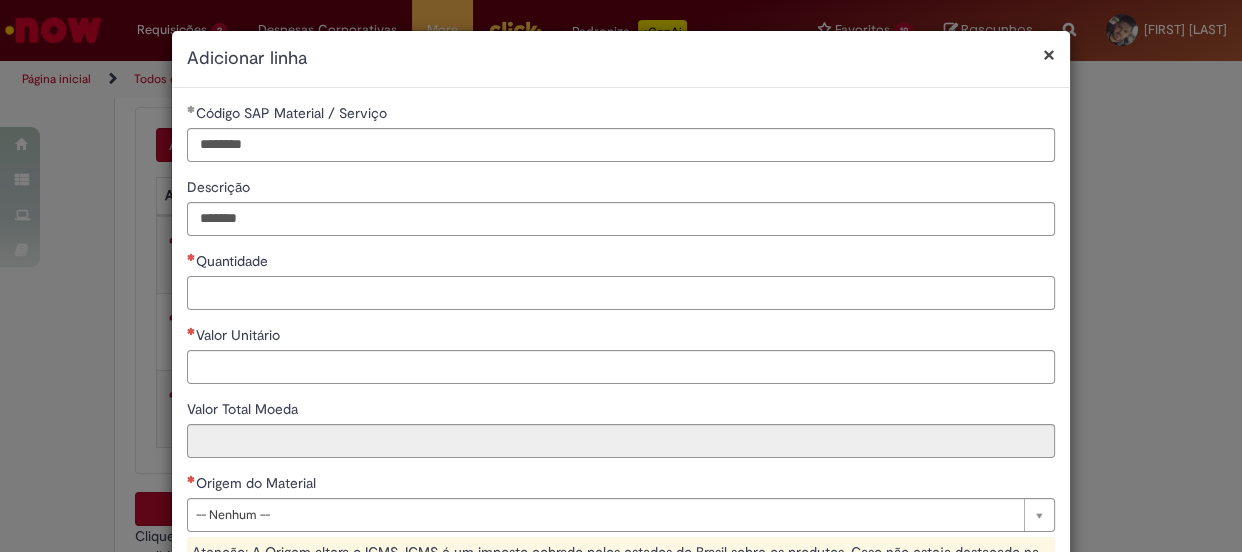 click on "Quantidade" at bounding box center (621, 293) 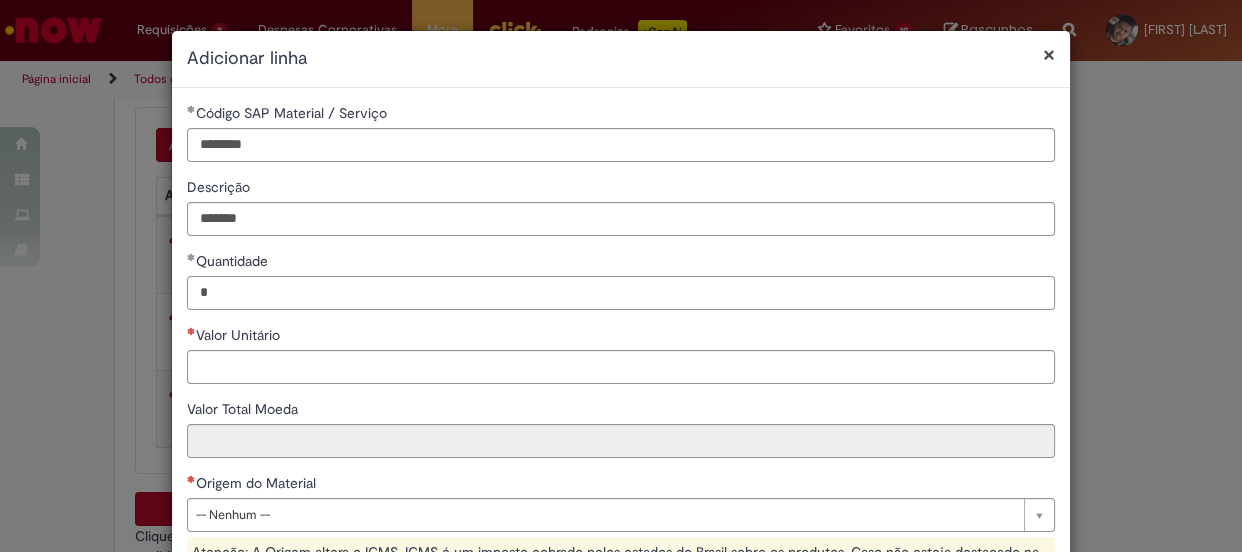 type on "*" 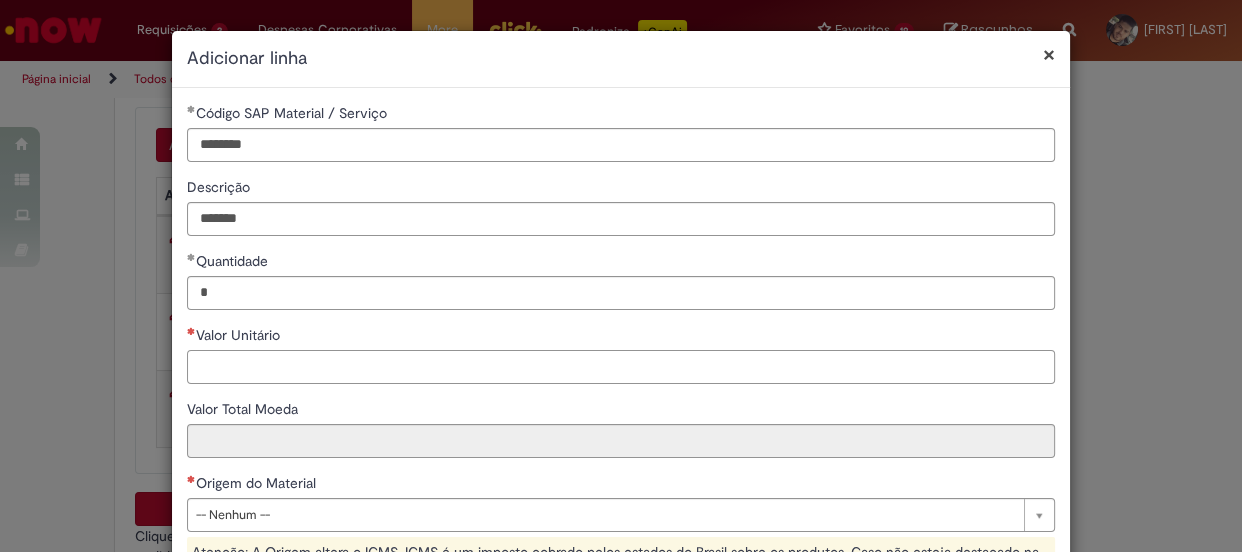 drag, startPoint x: 261, startPoint y: 370, endPoint x: 260, endPoint y: 355, distance: 15.033297 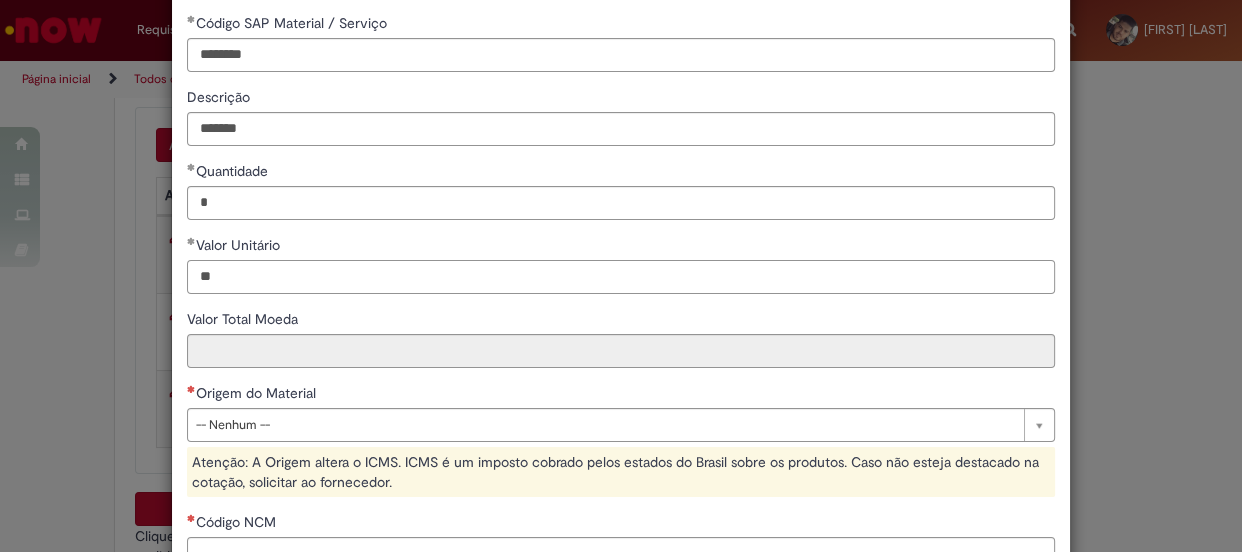 scroll, scrollTop: 181, scrollLeft: 0, axis: vertical 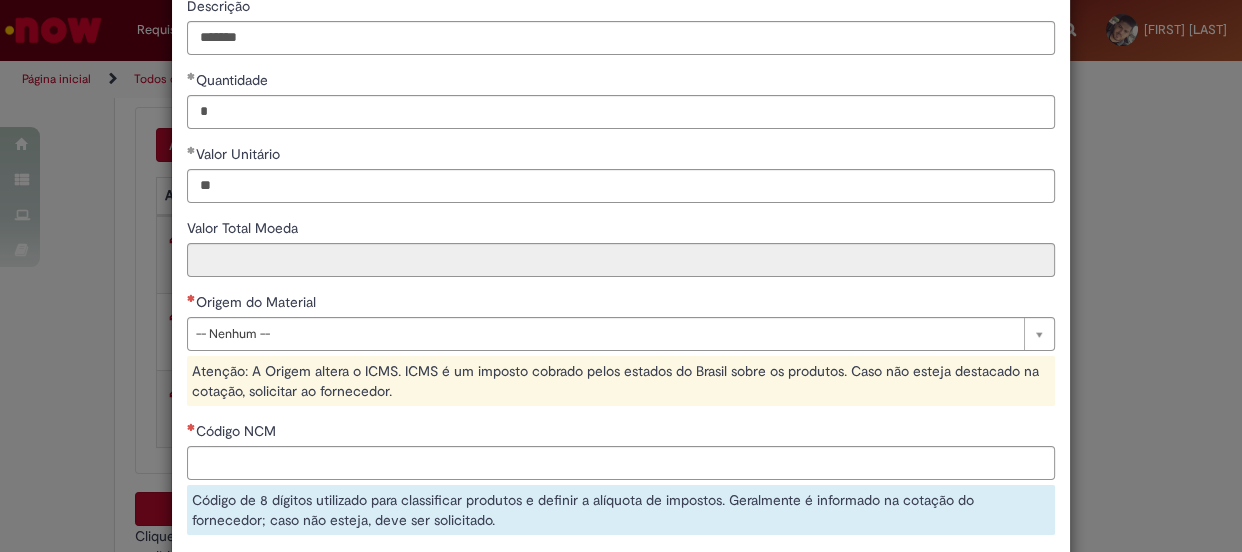type on "*****" 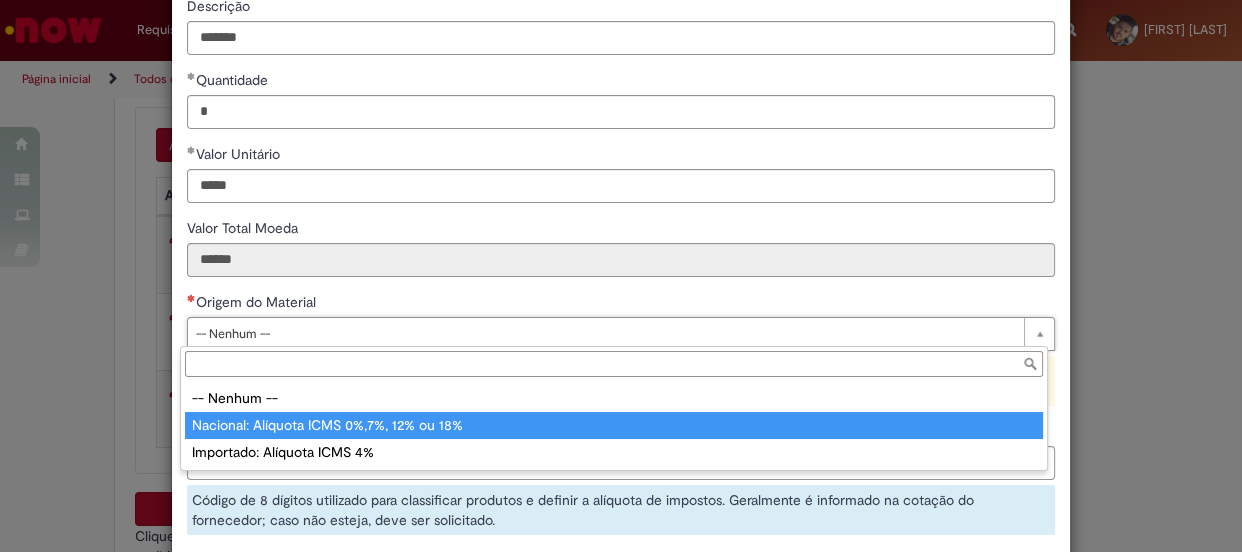 type on "**********" 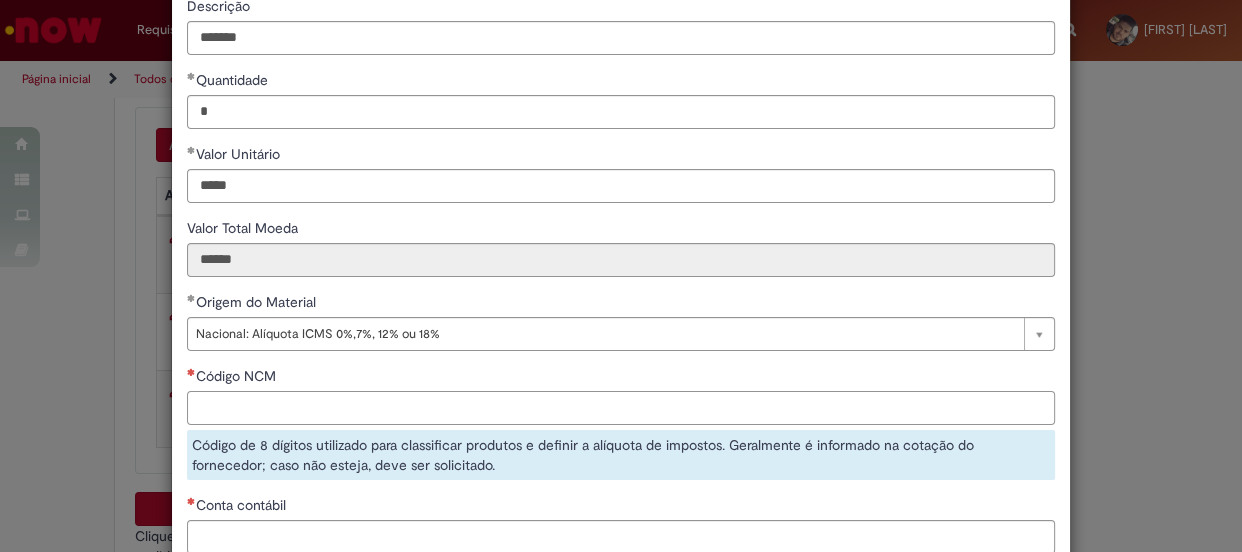 click on "Código NCM" at bounding box center (621, 408) 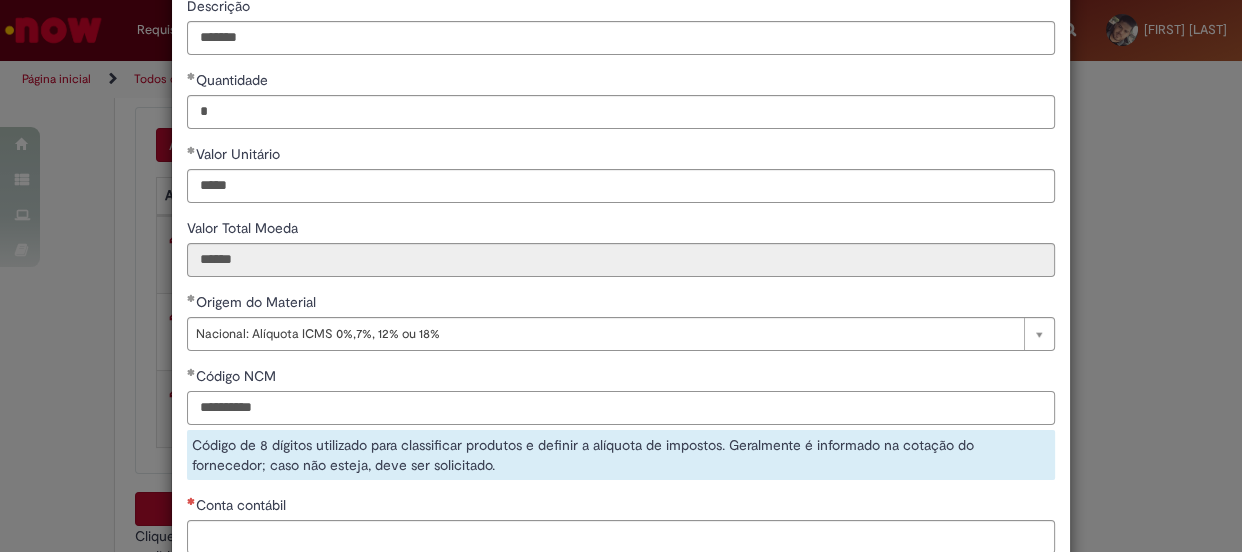 click on "**********" at bounding box center [621, 408] 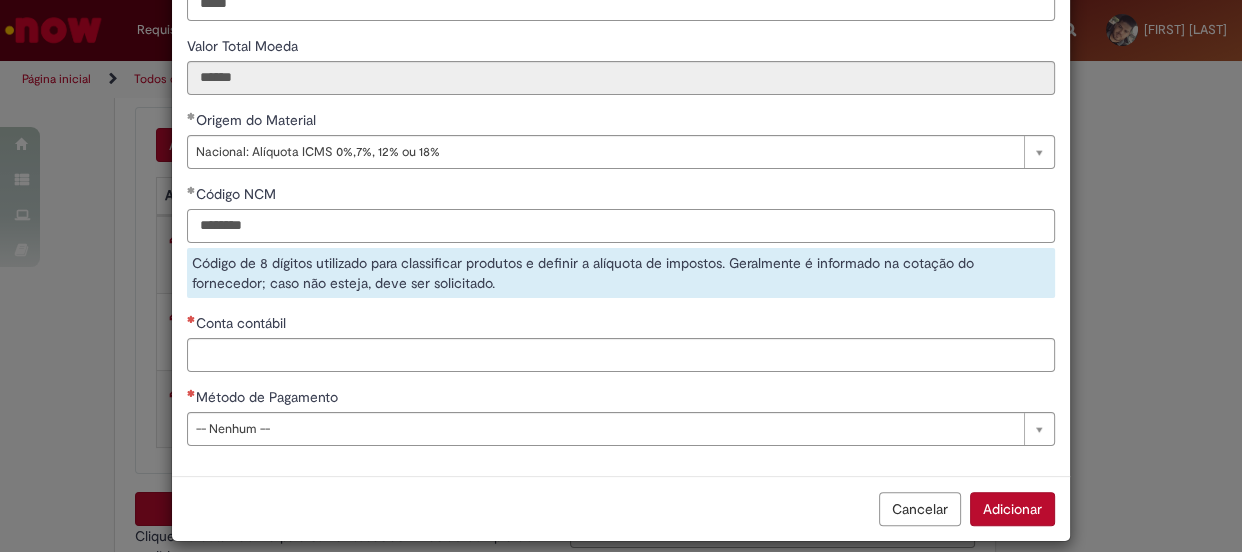 type on "********" 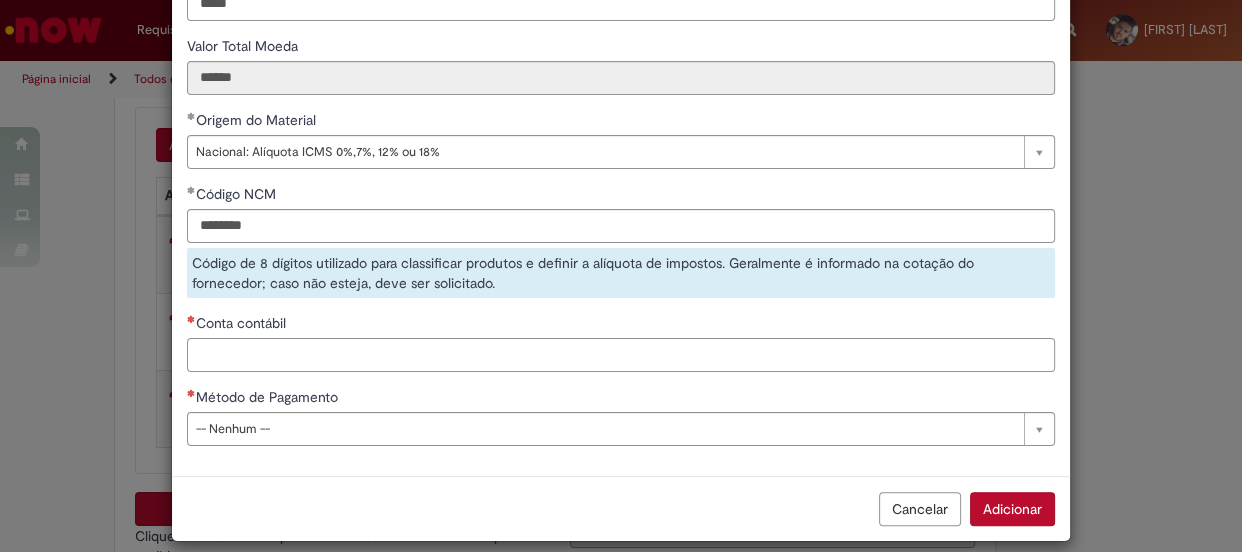 click on "**********" at bounding box center (621, 100) 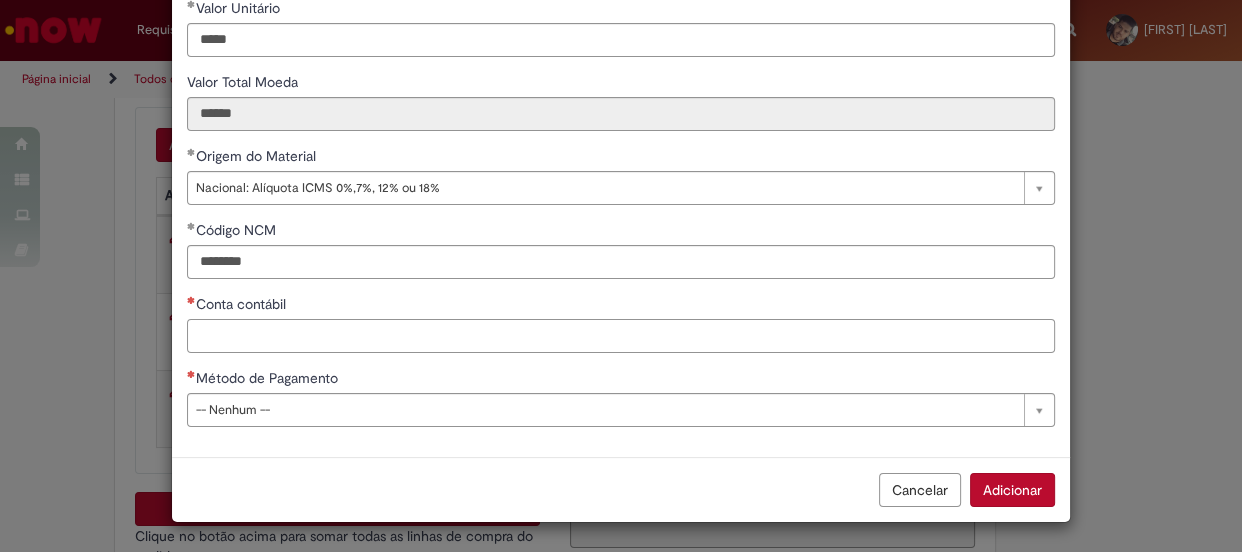 paste on "********" 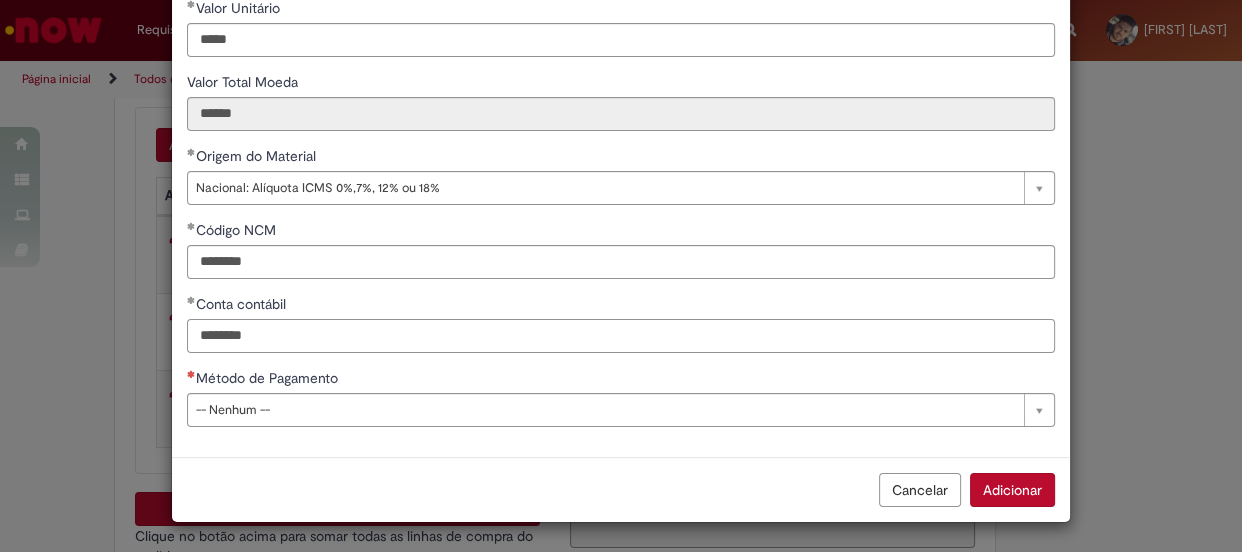 type on "********" 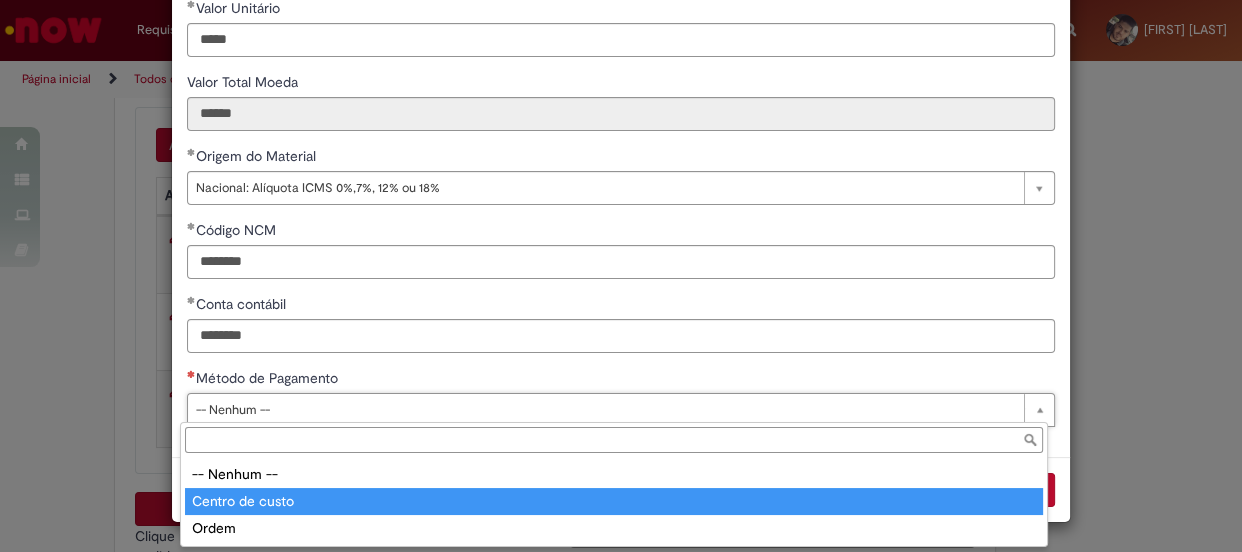 type on "**********" 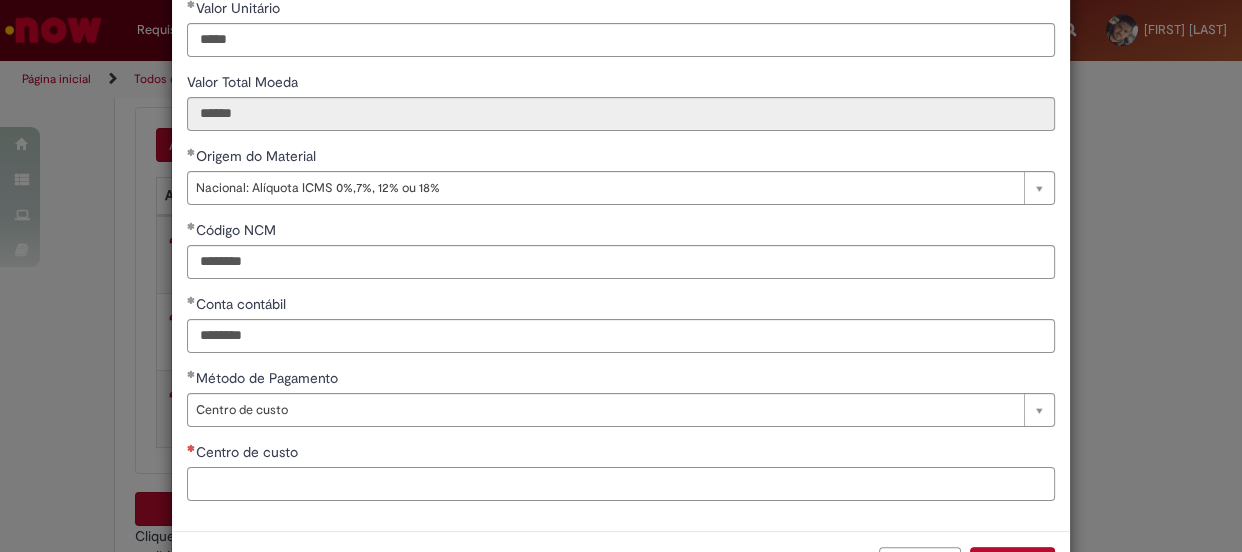 click on "Centro de custo" at bounding box center [621, 484] 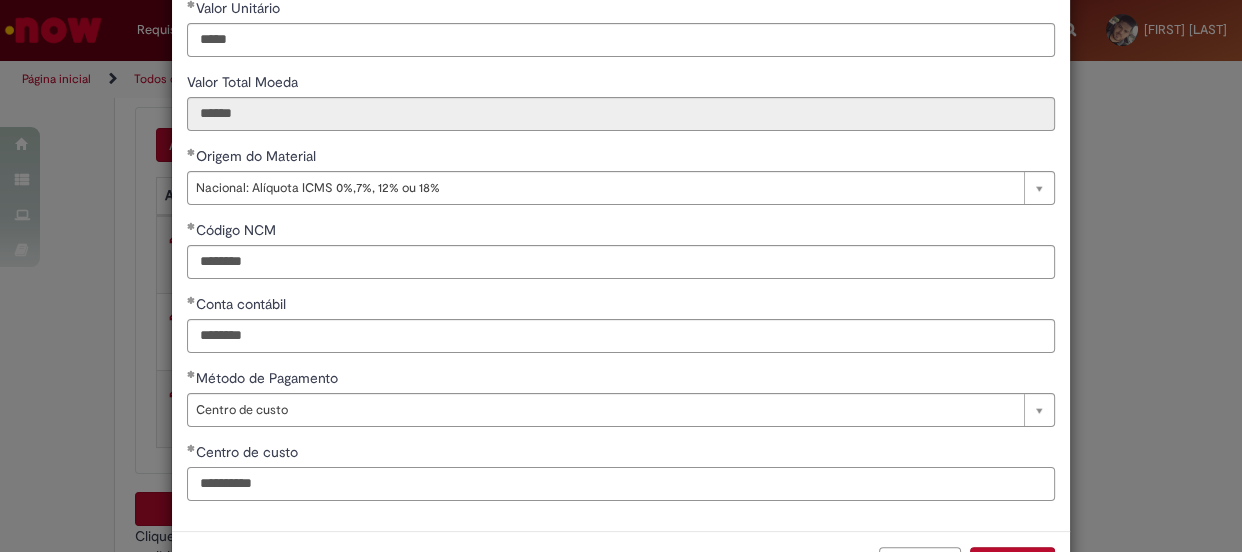 scroll, scrollTop: 400, scrollLeft: 0, axis: vertical 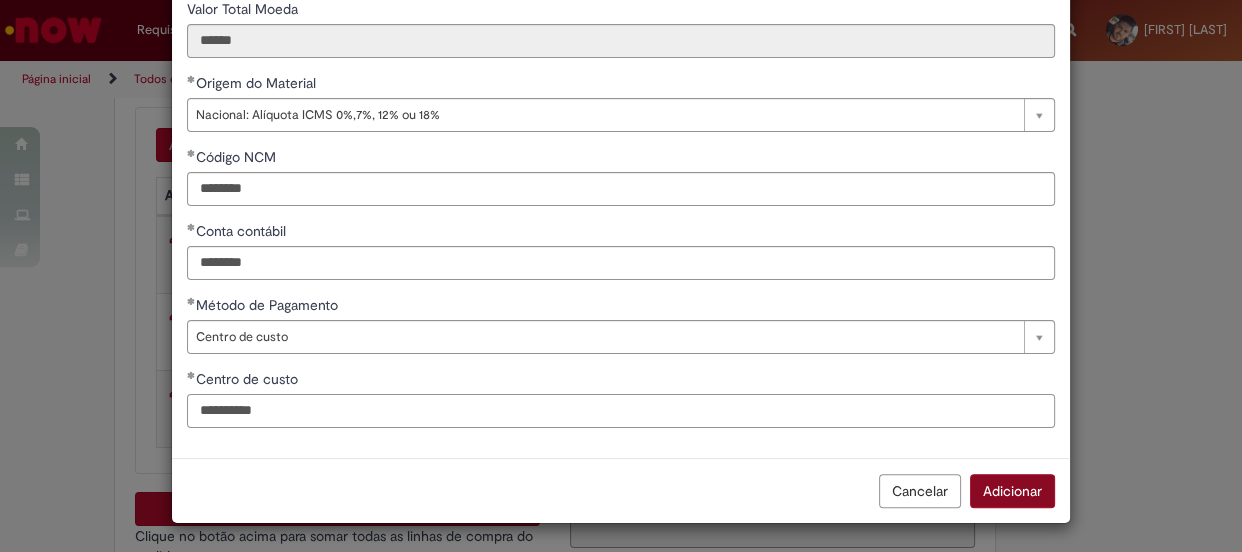 type on "**********" 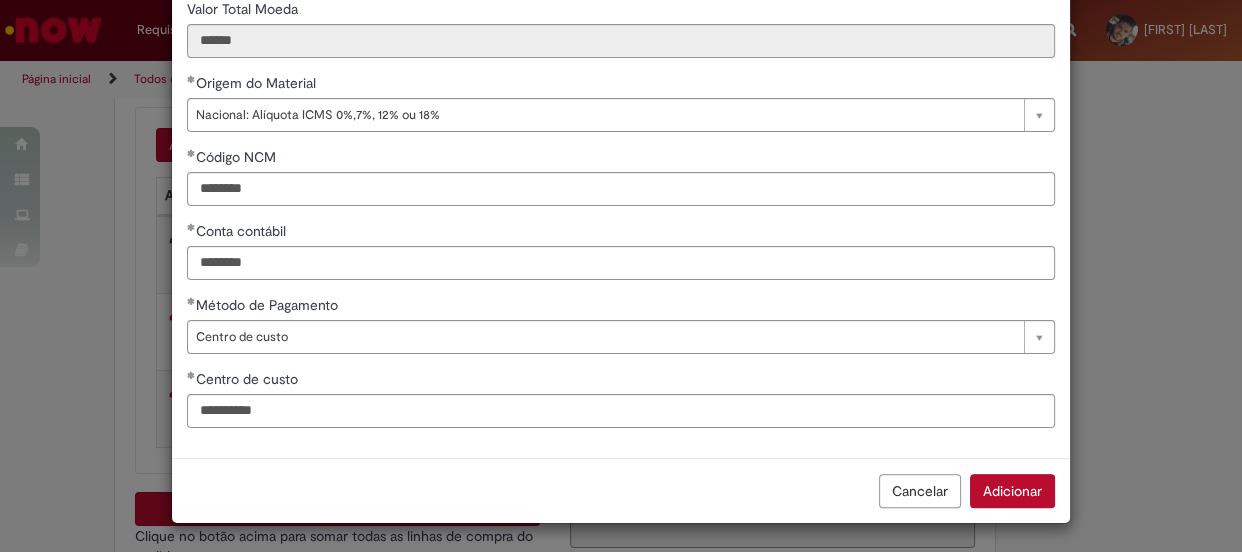 click on "Adicionar" at bounding box center [1012, 491] 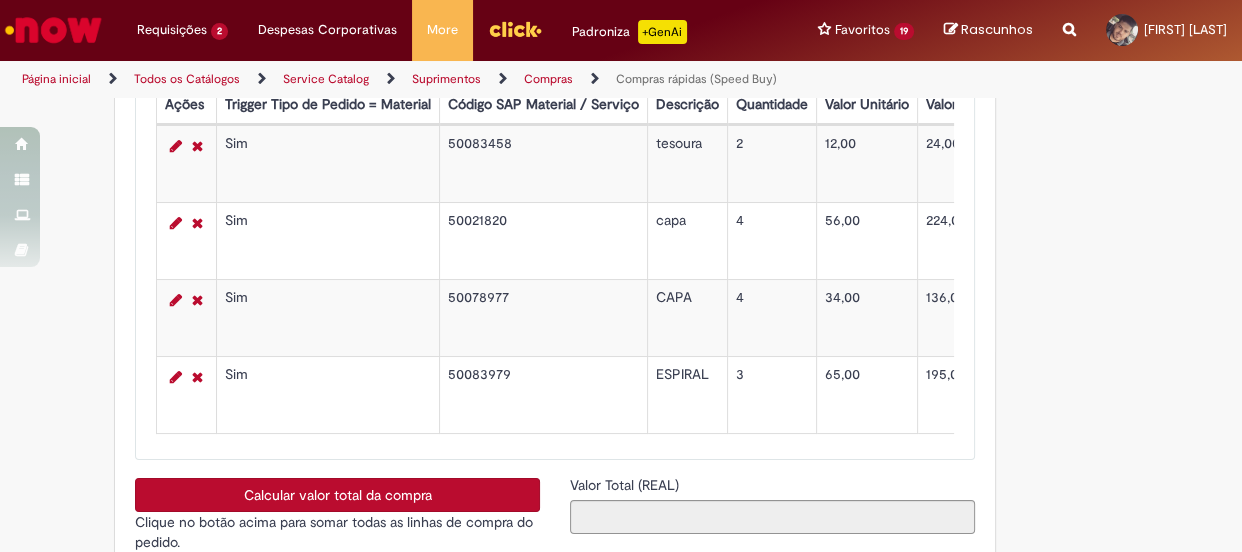 scroll, scrollTop: 3363, scrollLeft: 0, axis: vertical 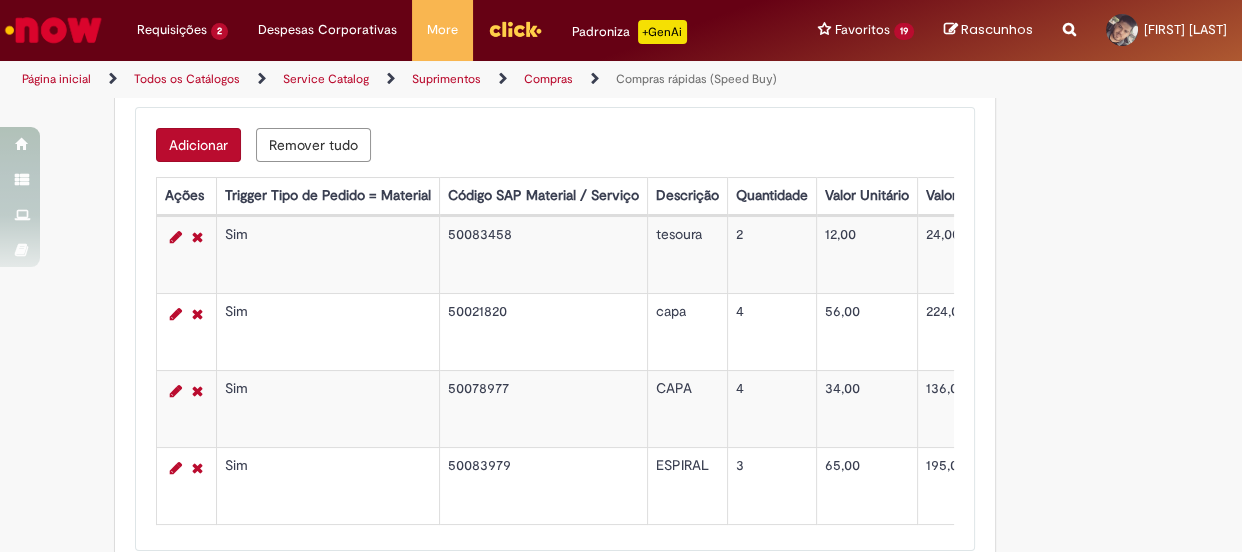 click on "Adicionar" at bounding box center [198, 145] 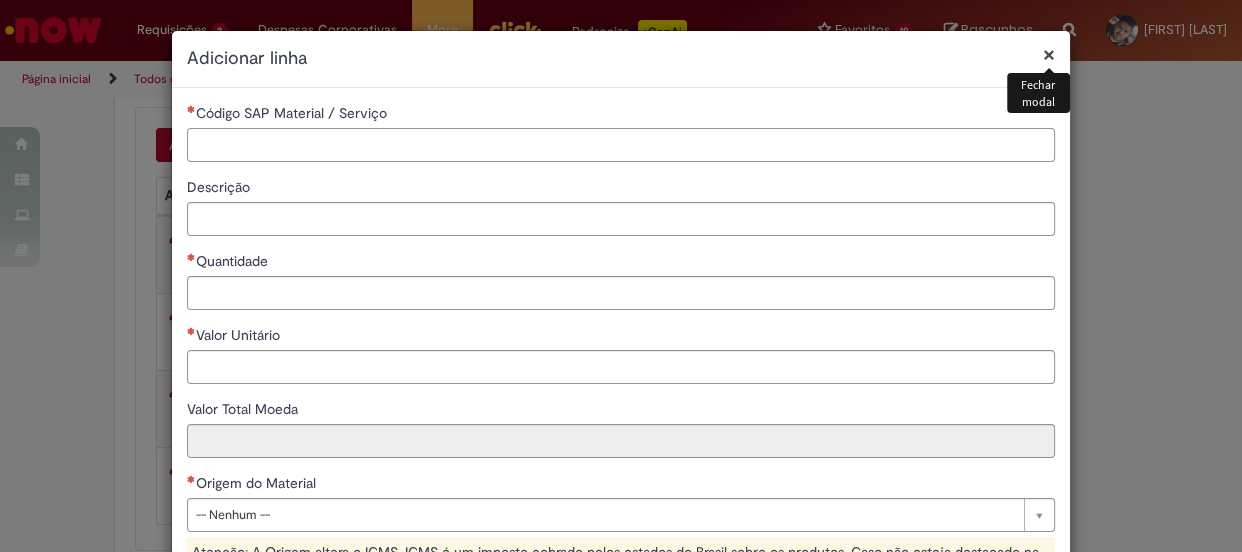click on "Código SAP Material / Serviço" at bounding box center (621, 145) 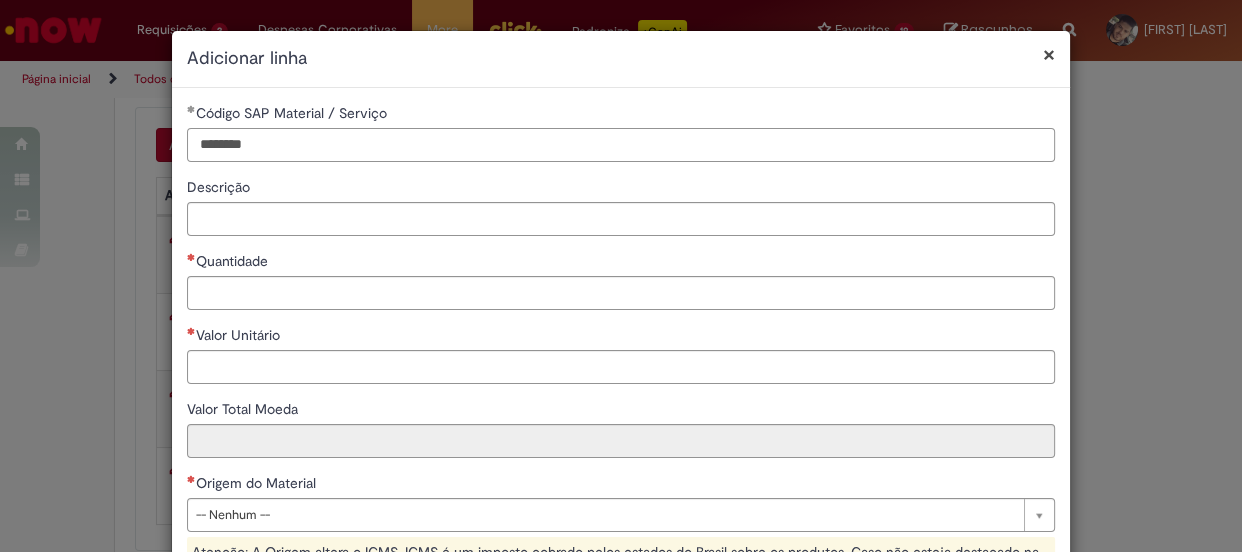 type on "********" 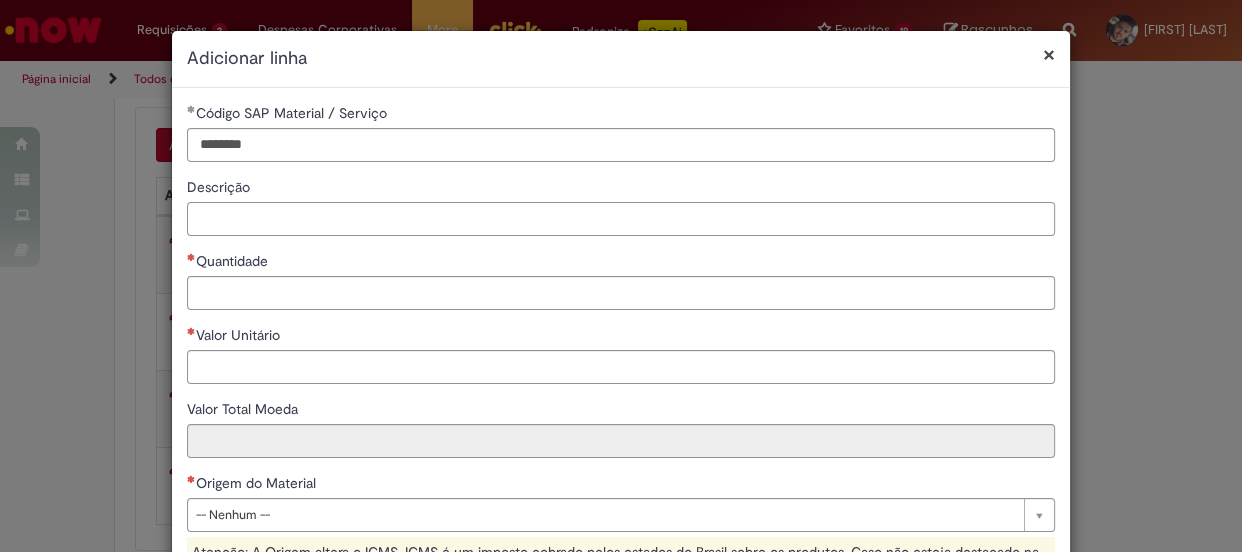 click on "Descrição" at bounding box center [621, 219] 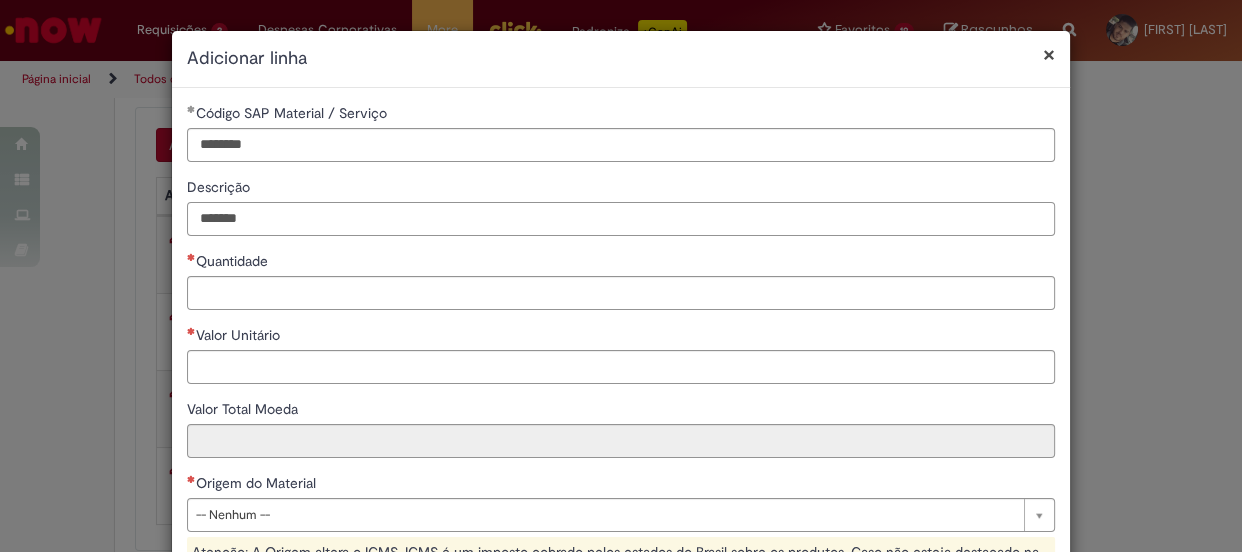 type on "*******" 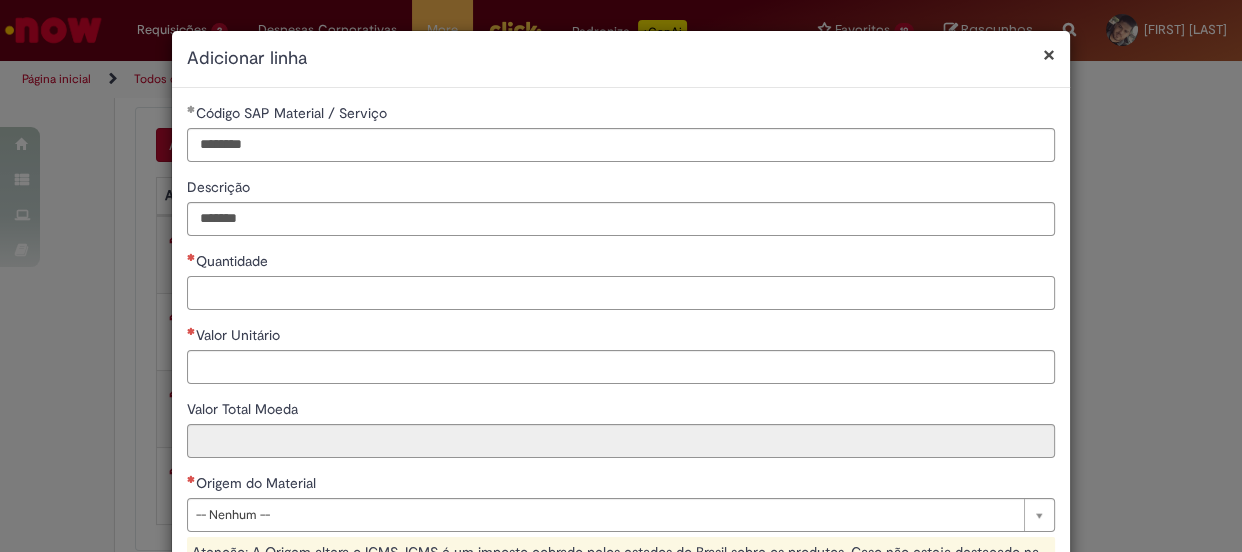 click on "Quantidade" at bounding box center [621, 293] 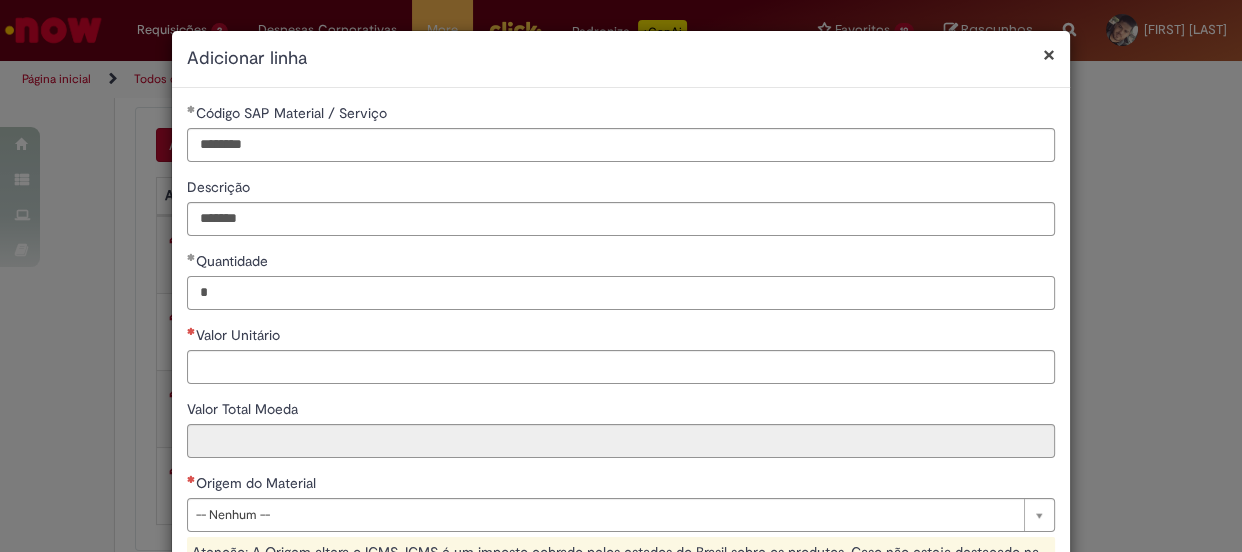 type on "*" 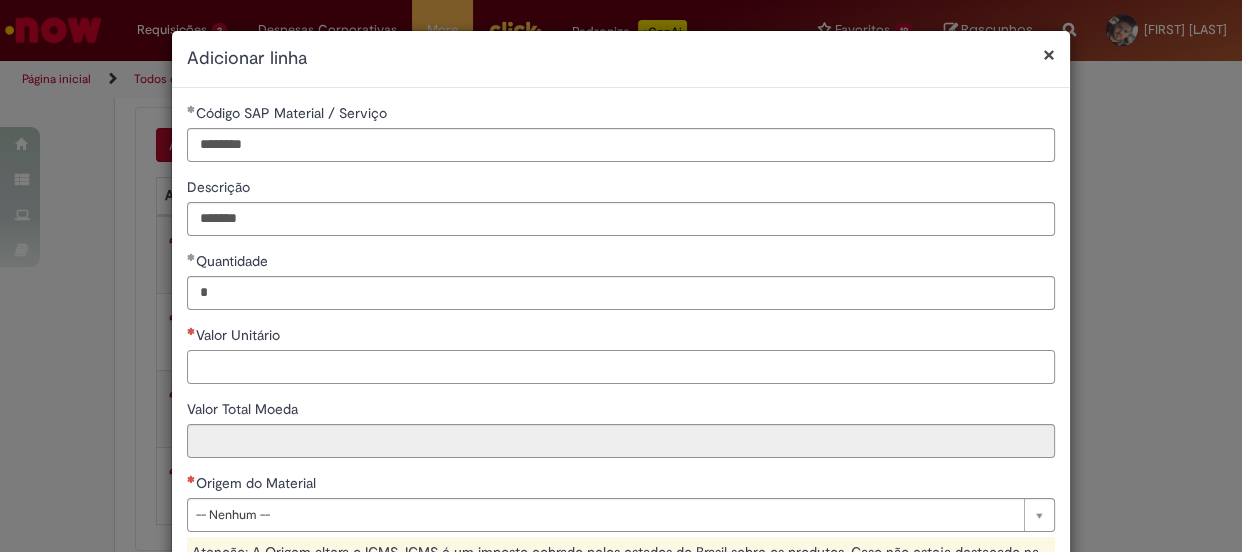 click on "Valor Unitário" at bounding box center [621, 367] 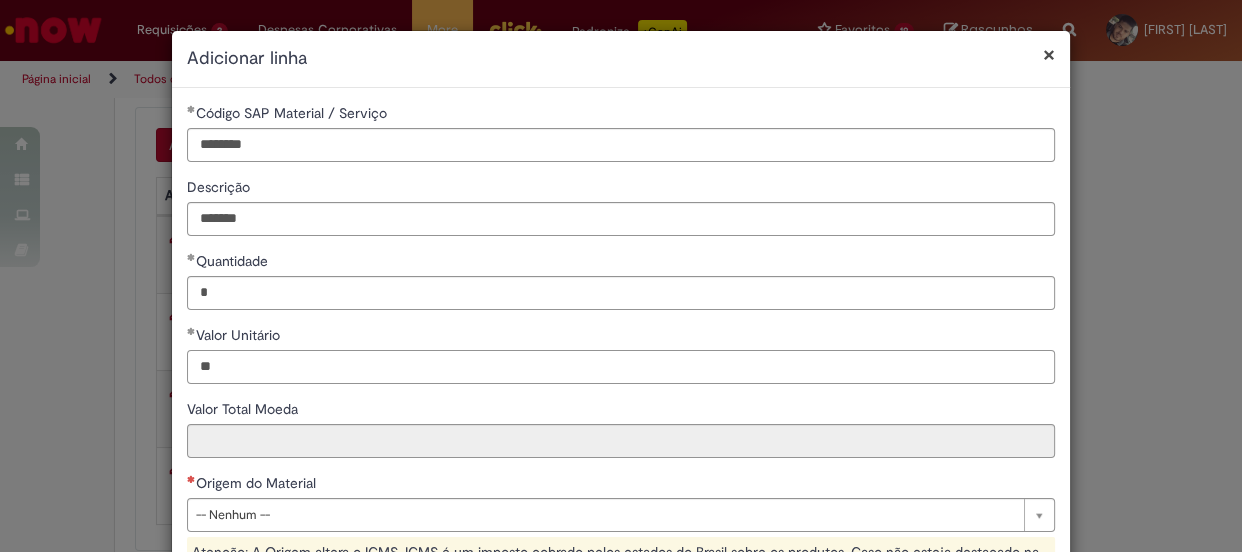 scroll, scrollTop: 90, scrollLeft: 0, axis: vertical 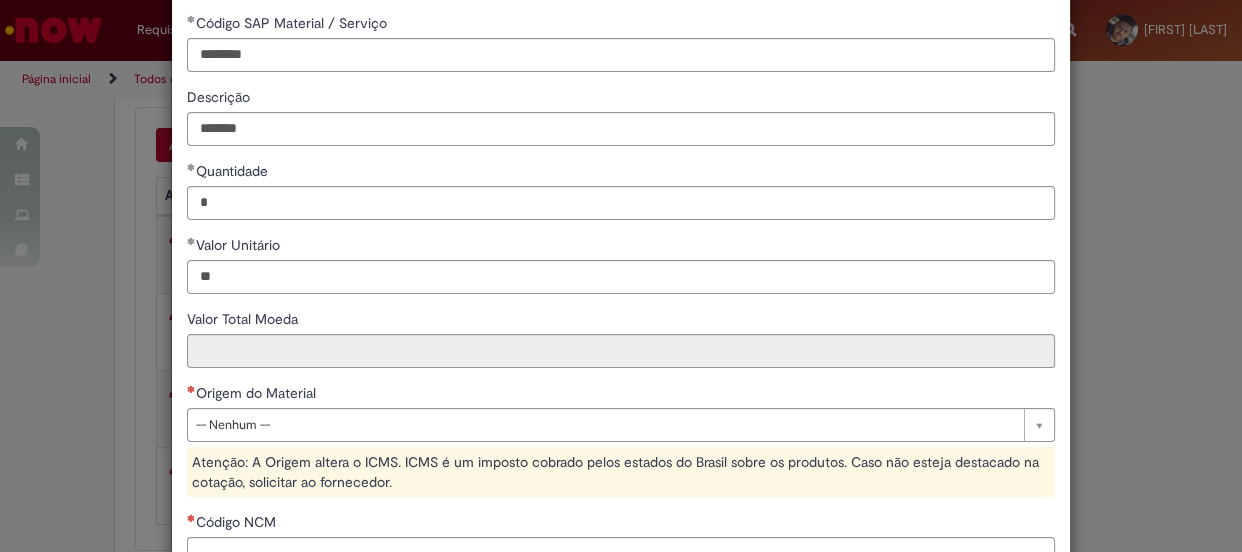 type on "*****" 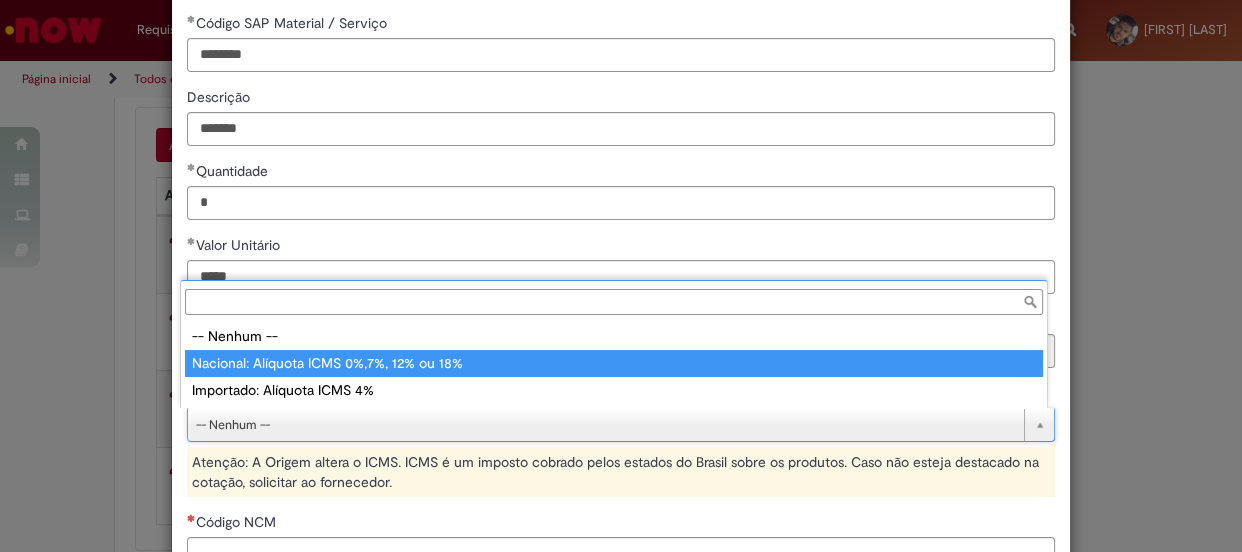 type on "**********" 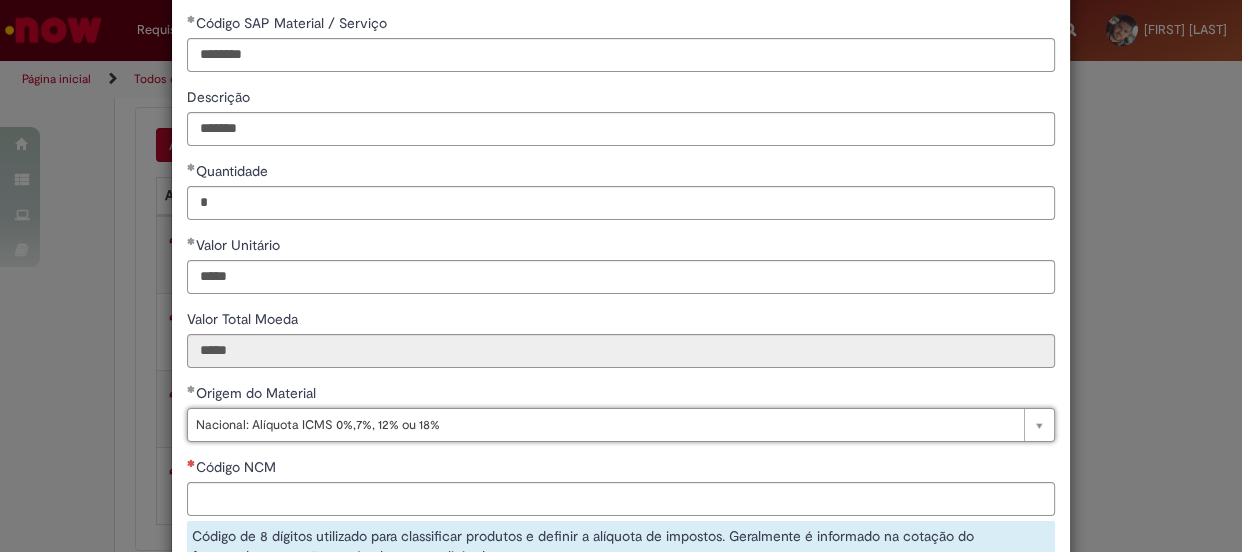 scroll, scrollTop: 181, scrollLeft: 0, axis: vertical 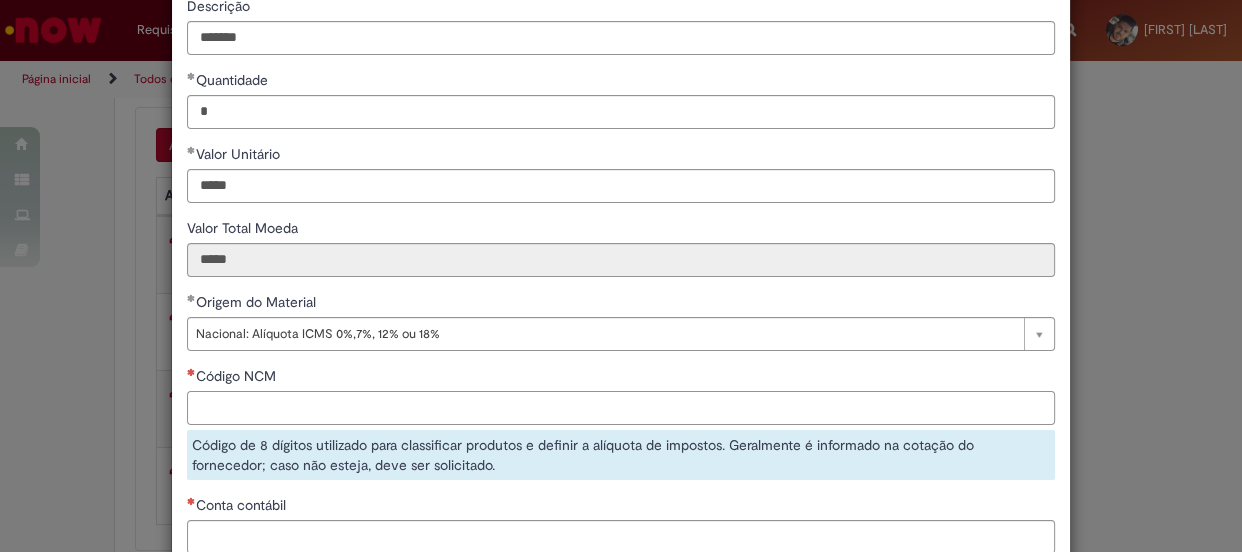 click on "Código NCM" at bounding box center (621, 408) 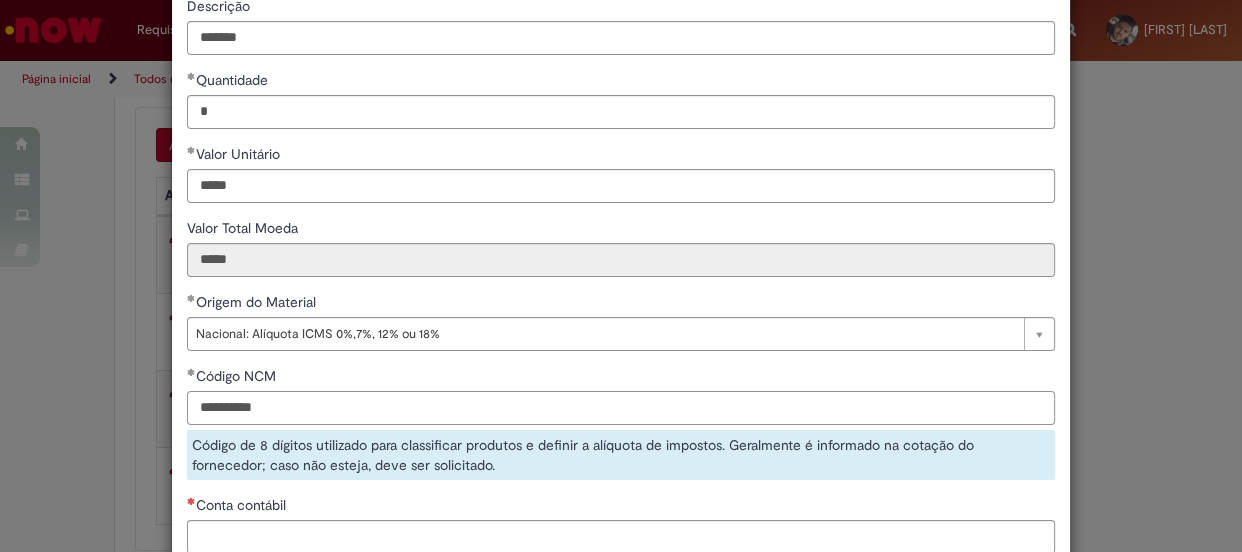 click on "**********" at bounding box center (621, 408) 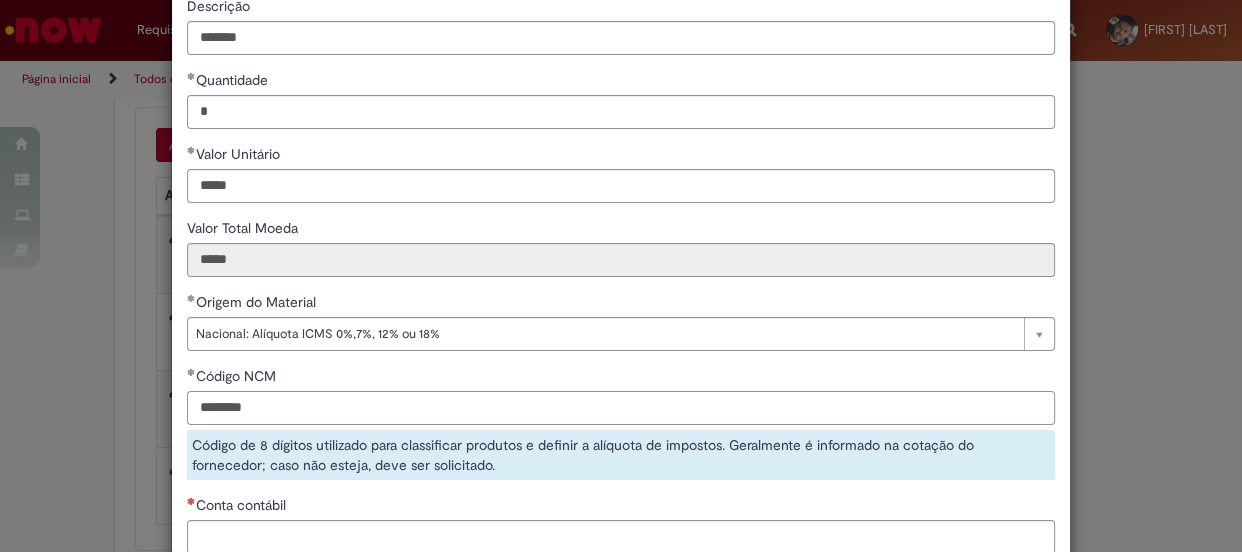 scroll, scrollTop: 272, scrollLeft: 0, axis: vertical 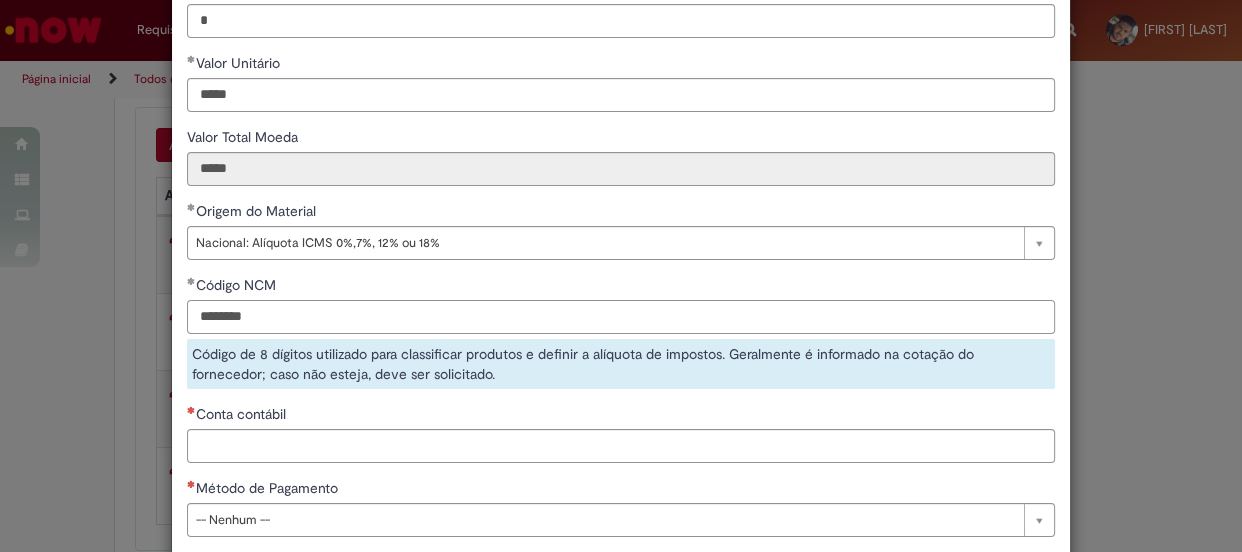 type on "********" 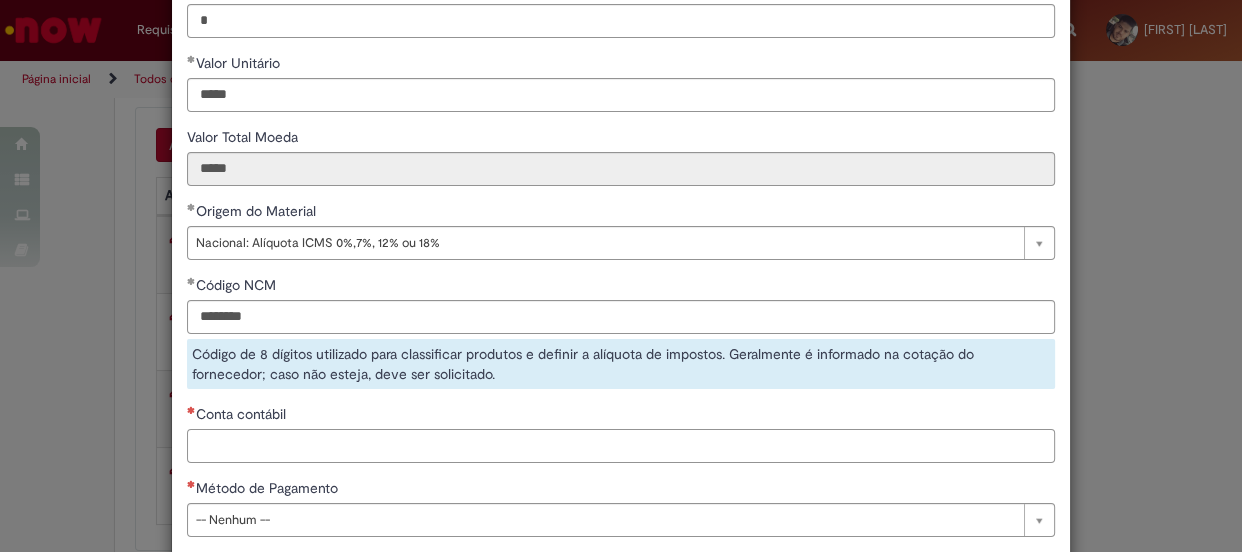 click on "**********" at bounding box center [621, 191] 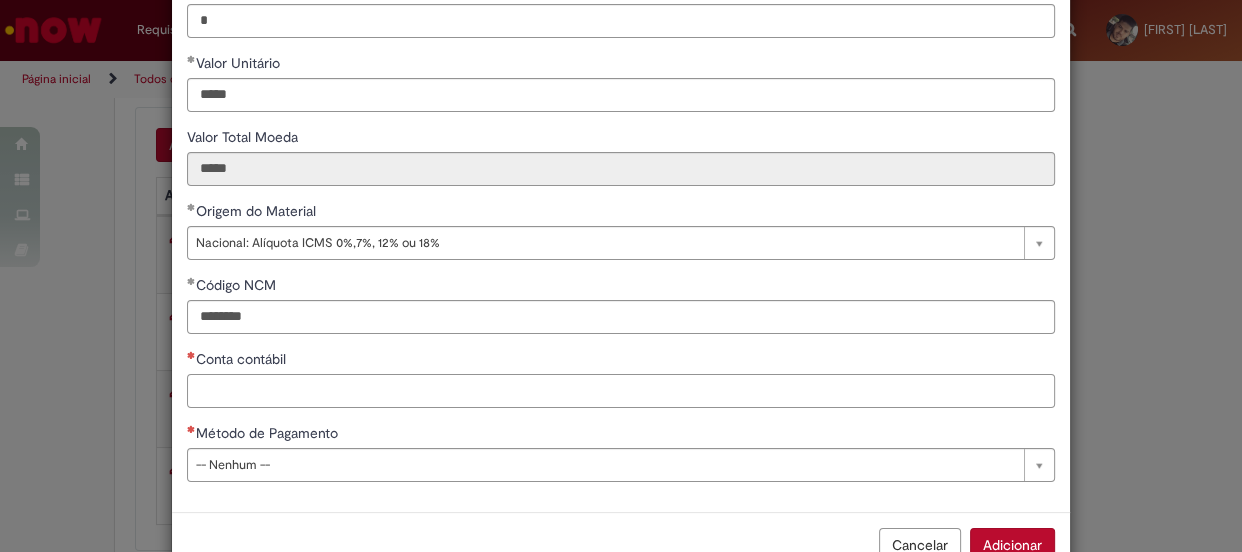 paste on "********" 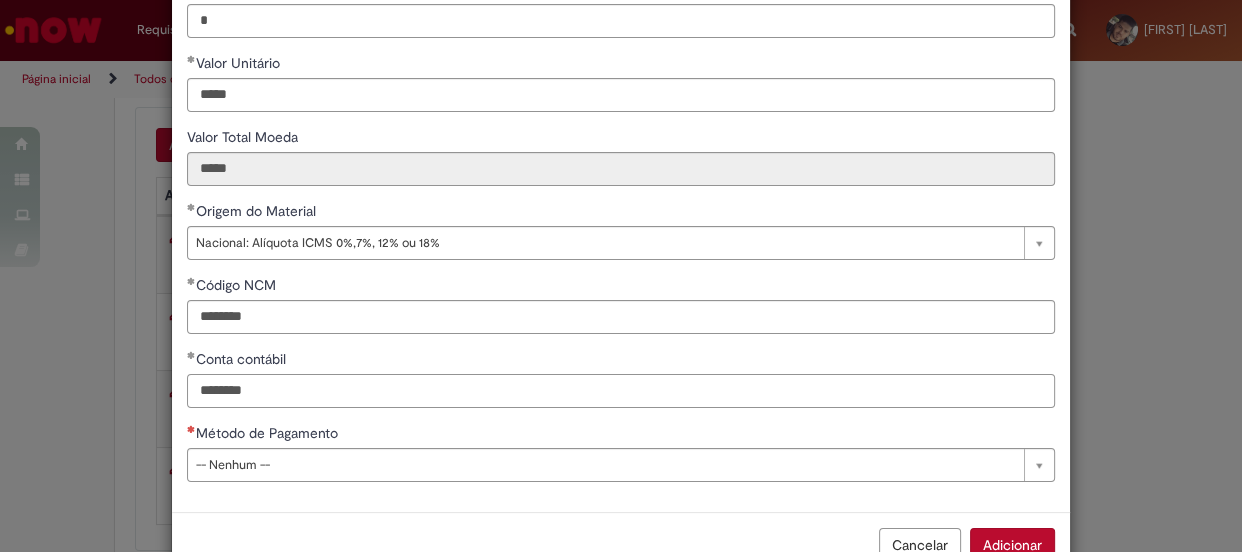 type on "********" 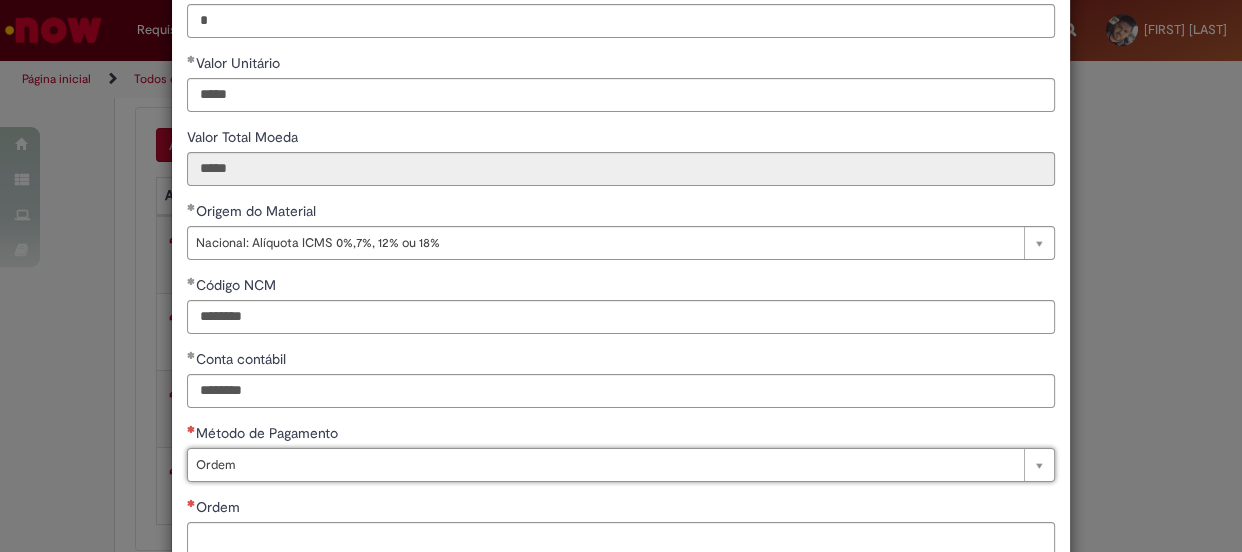 type on "*****" 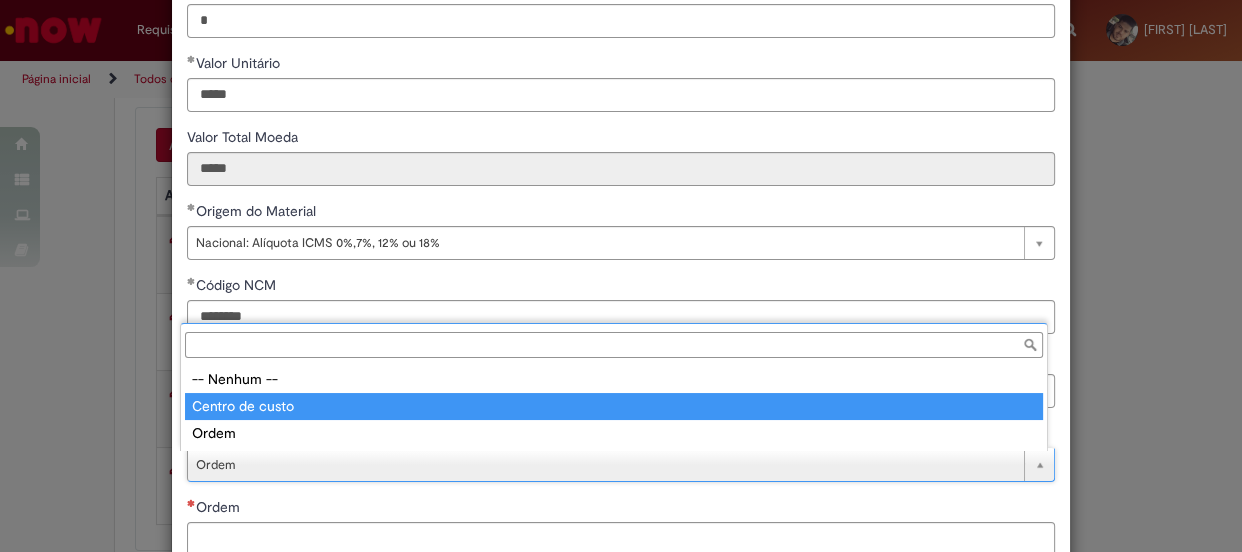 type on "**********" 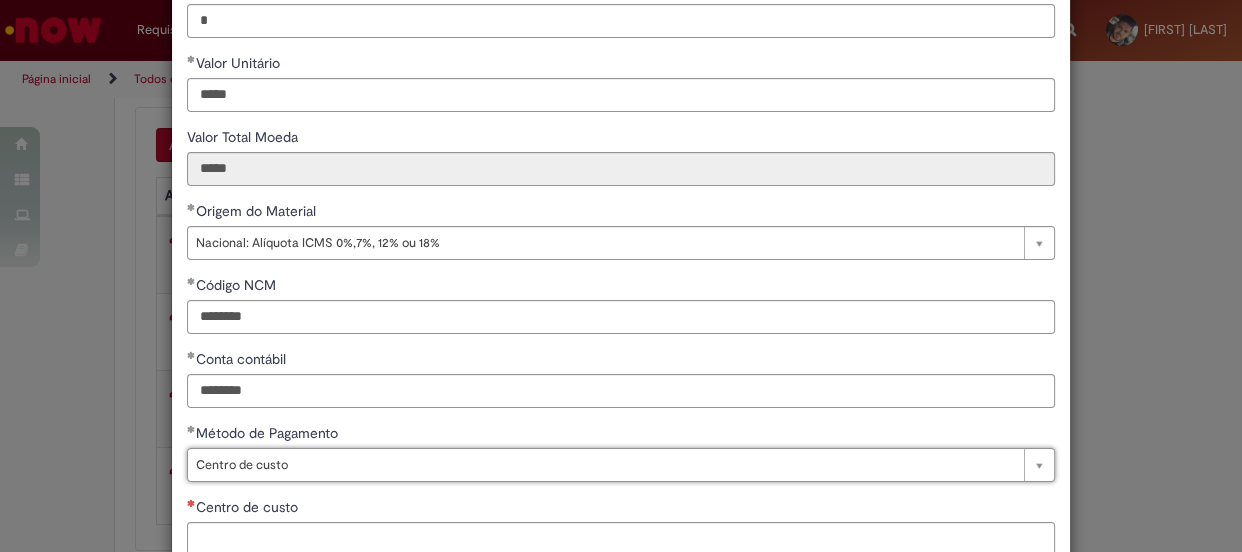 scroll, scrollTop: 0, scrollLeft: 42, axis: horizontal 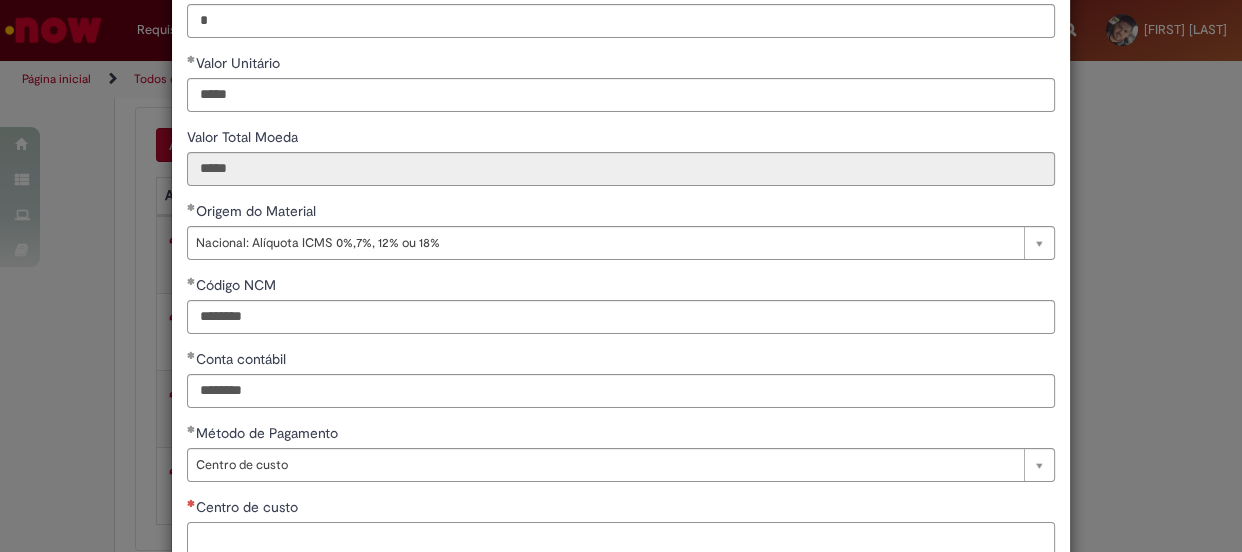 click on "Centro de custo" at bounding box center [621, 539] 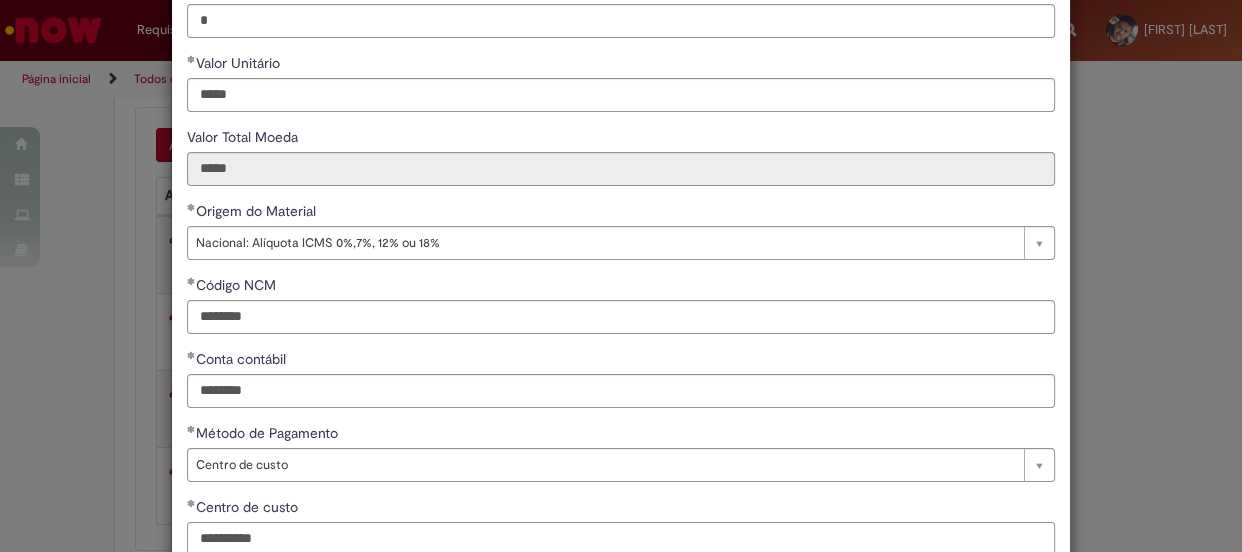 scroll, scrollTop: 400, scrollLeft: 0, axis: vertical 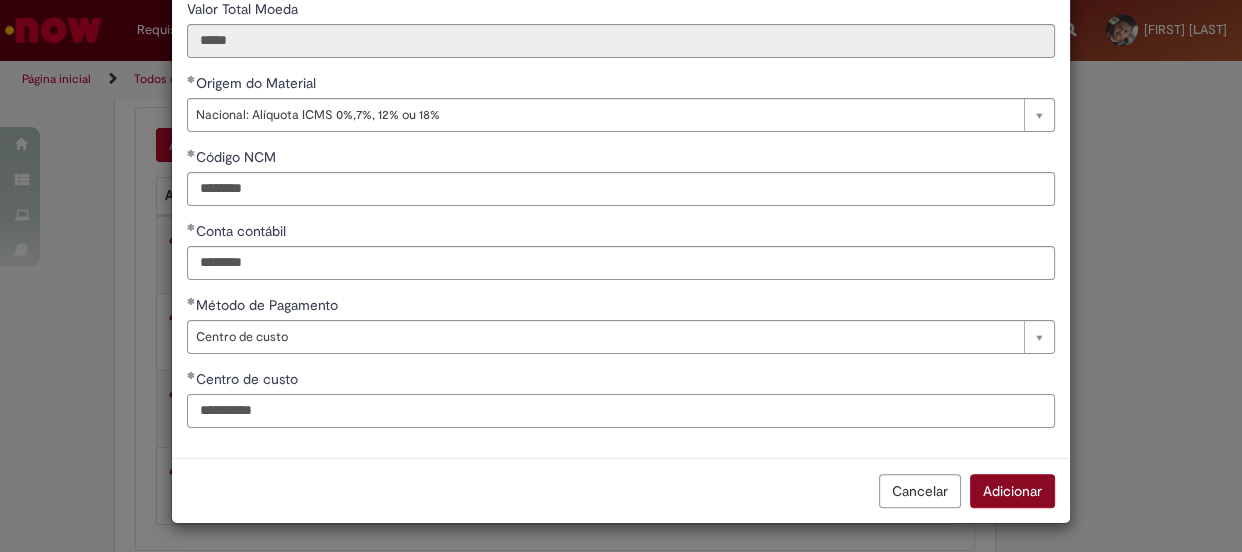 type on "**********" 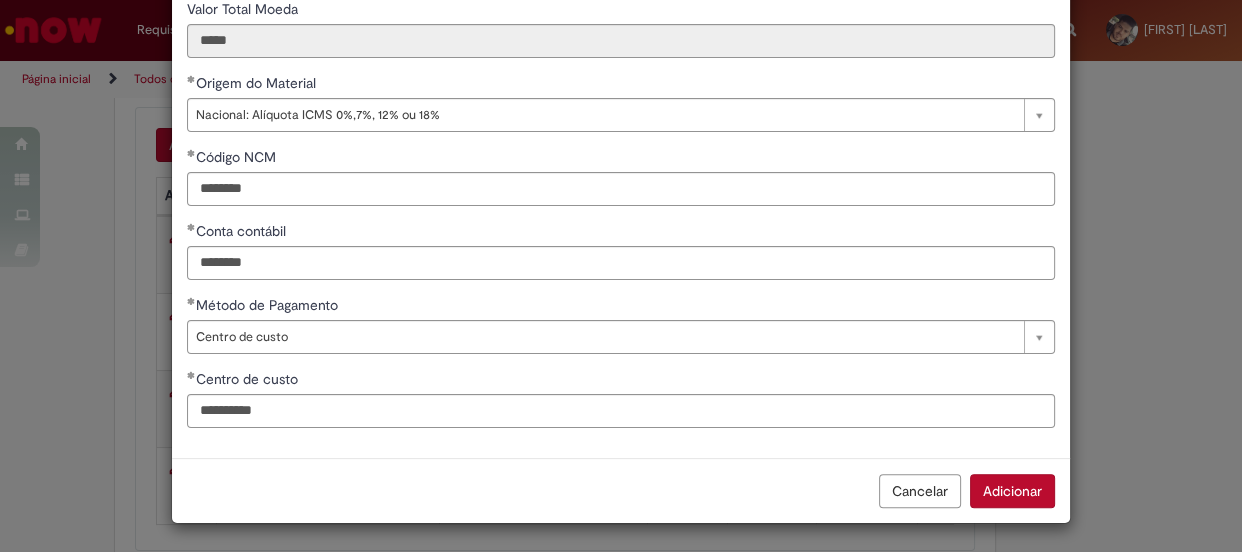 click on "Adicionar" at bounding box center [1012, 491] 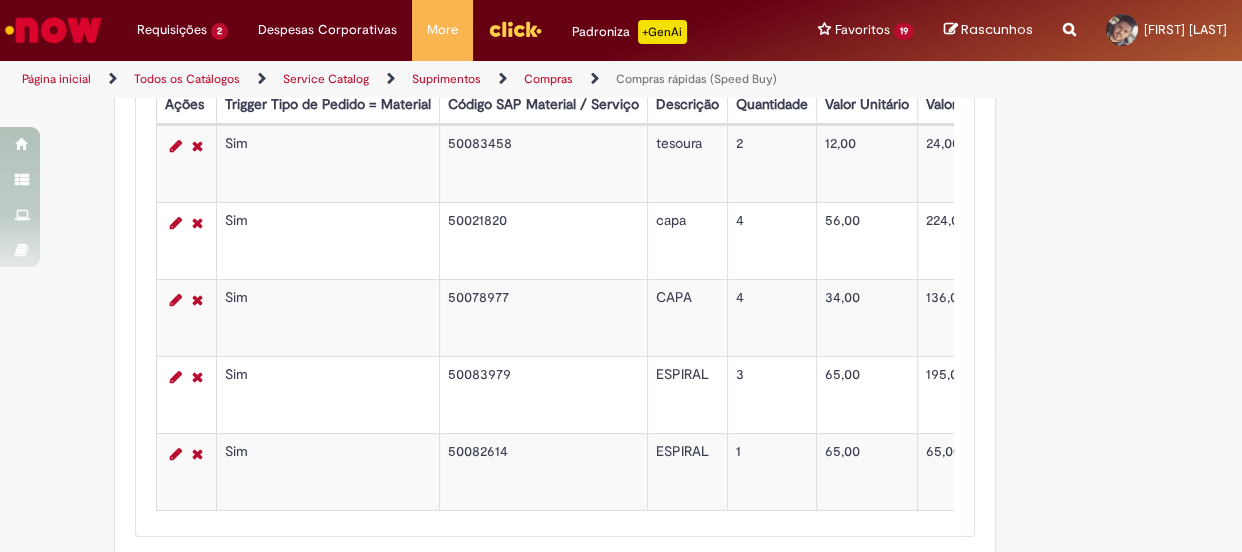 scroll, scrollTop: 3545, scrollLeft: 0, axis: vertical 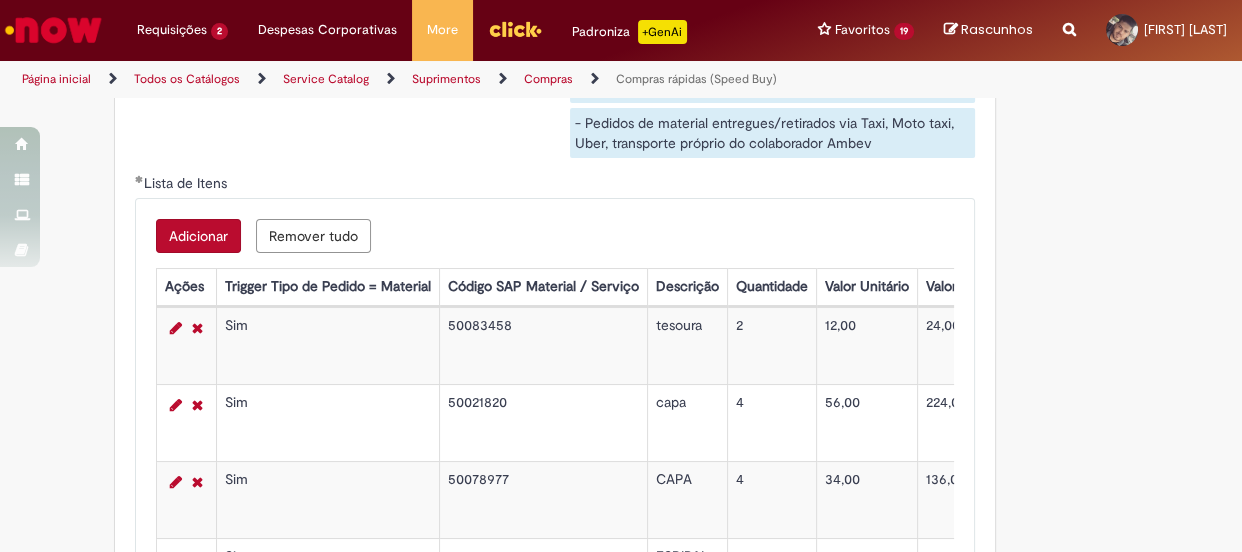 click on "Adicionar" at bounding box center (198, 236) 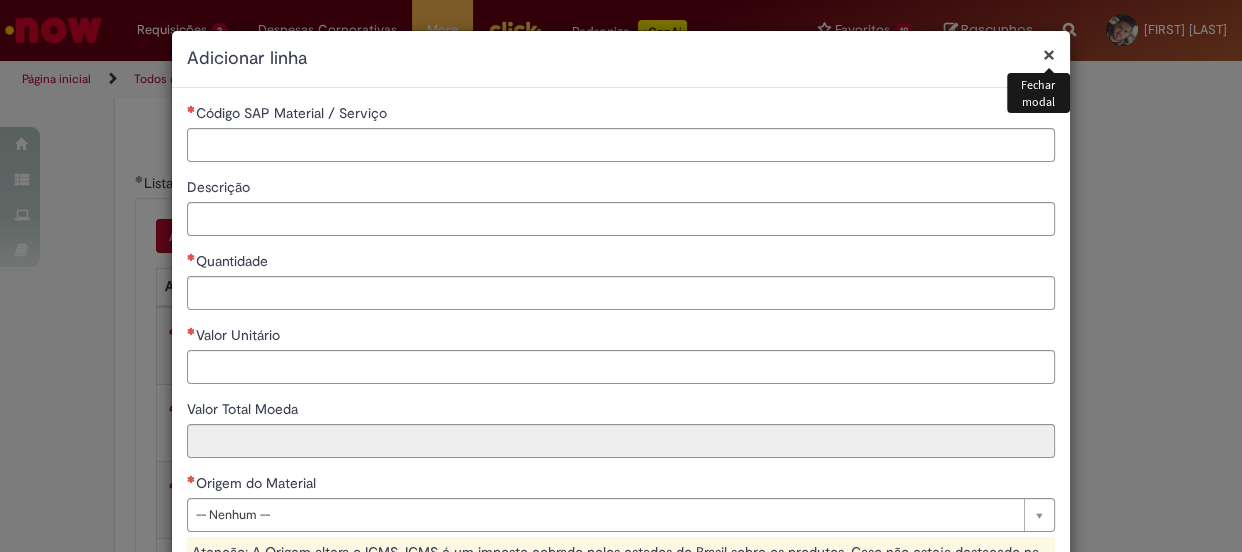 type 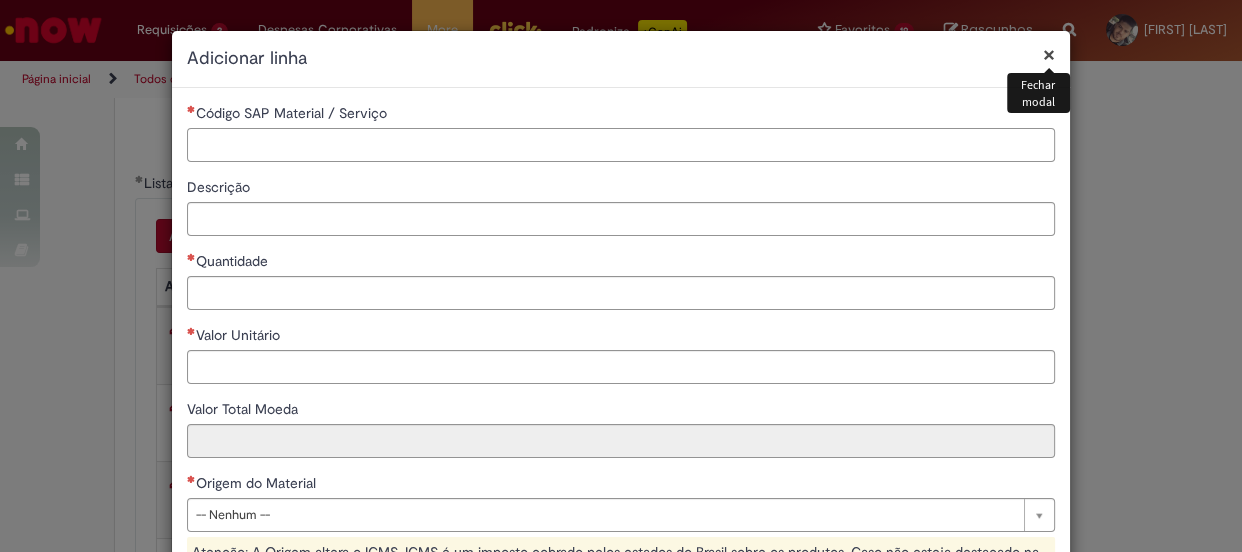 click on "Código SAP Material / Serviço" at bounding box center [621, 145] 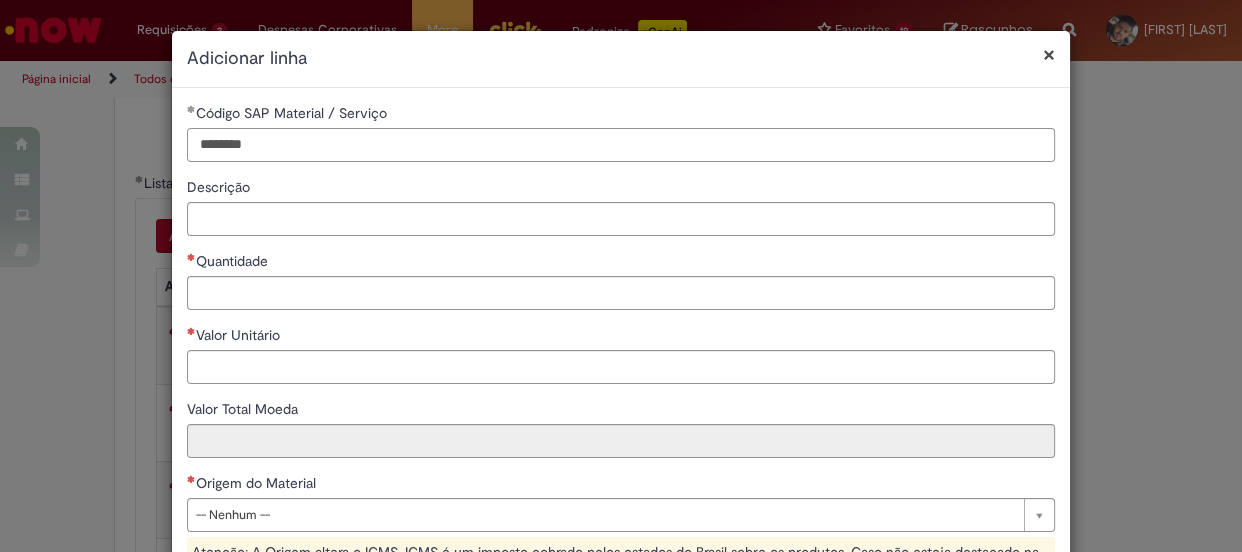 type on "********" 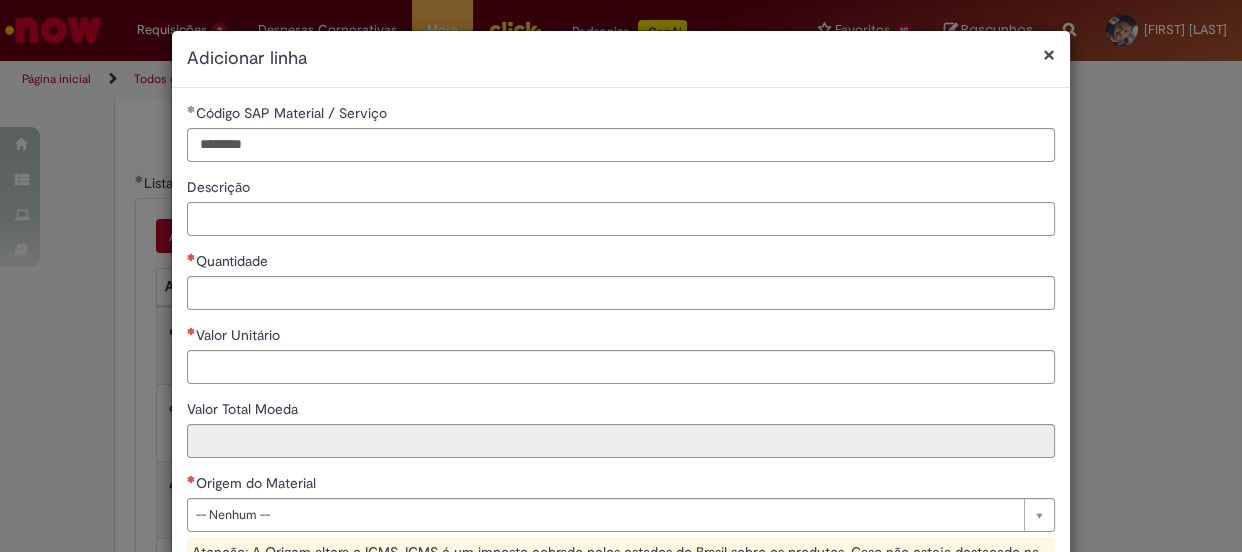 click on "Descrição" at bounding box center (621, 219) 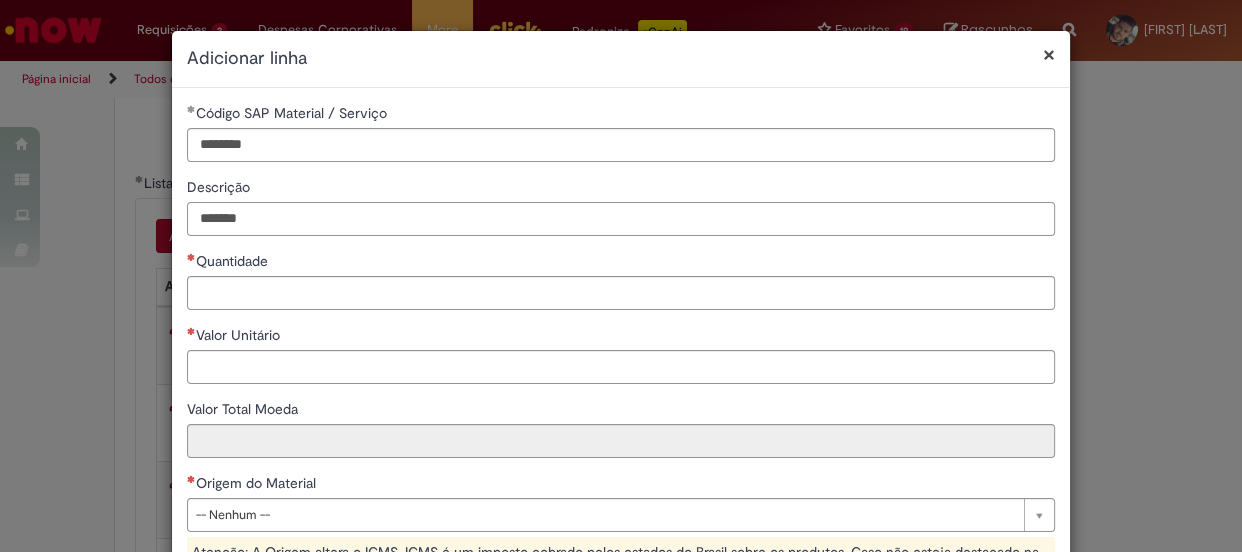 type on "*******" 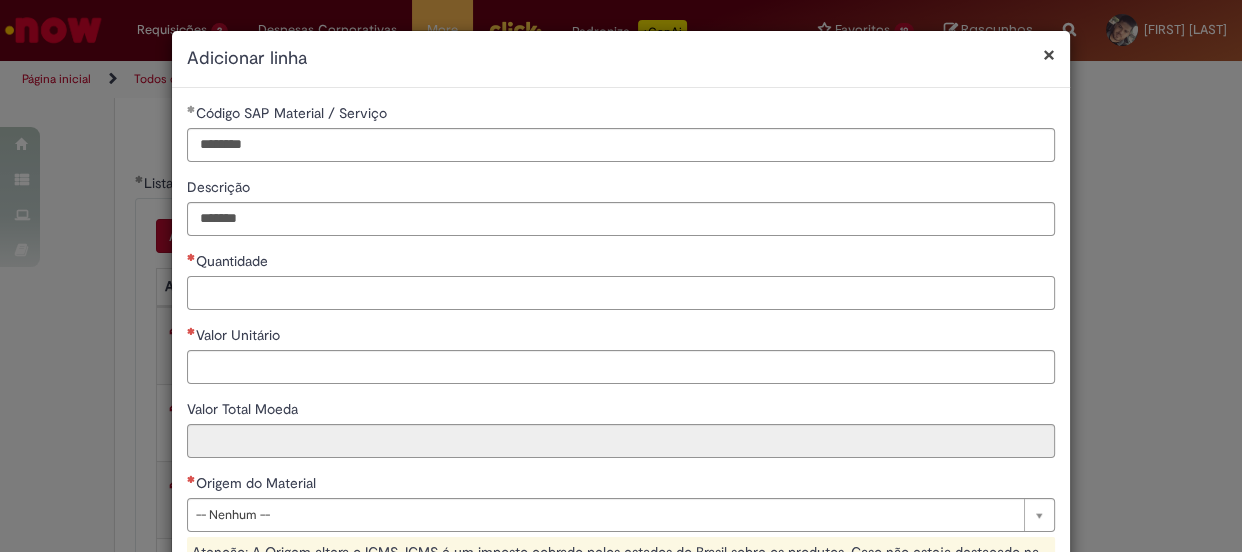 click on "Quantidade" at bounding box center (621, 293) 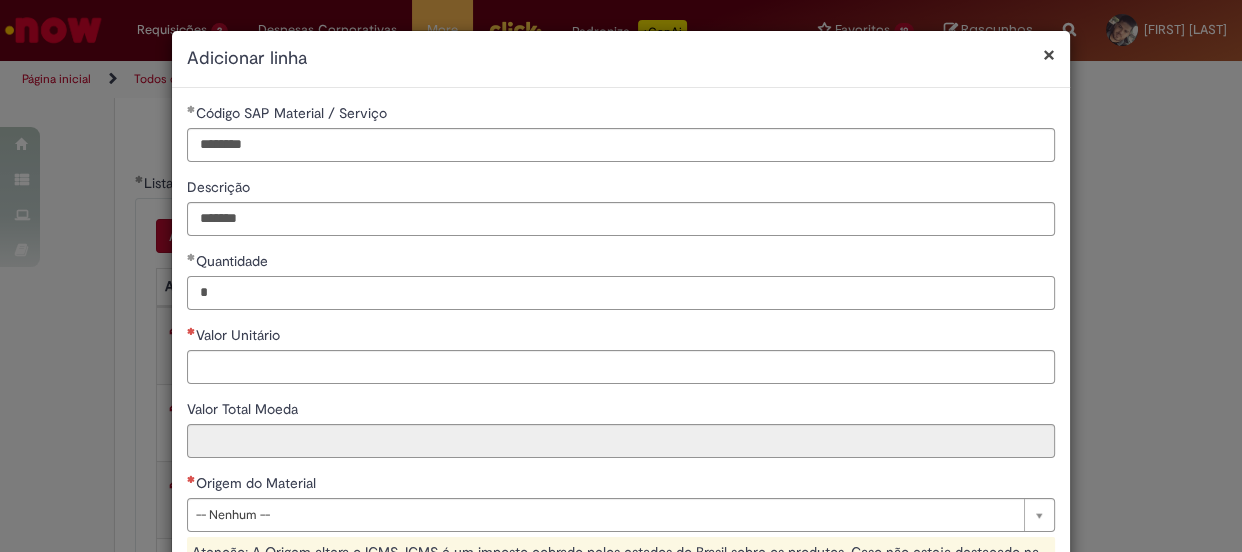type on "*" 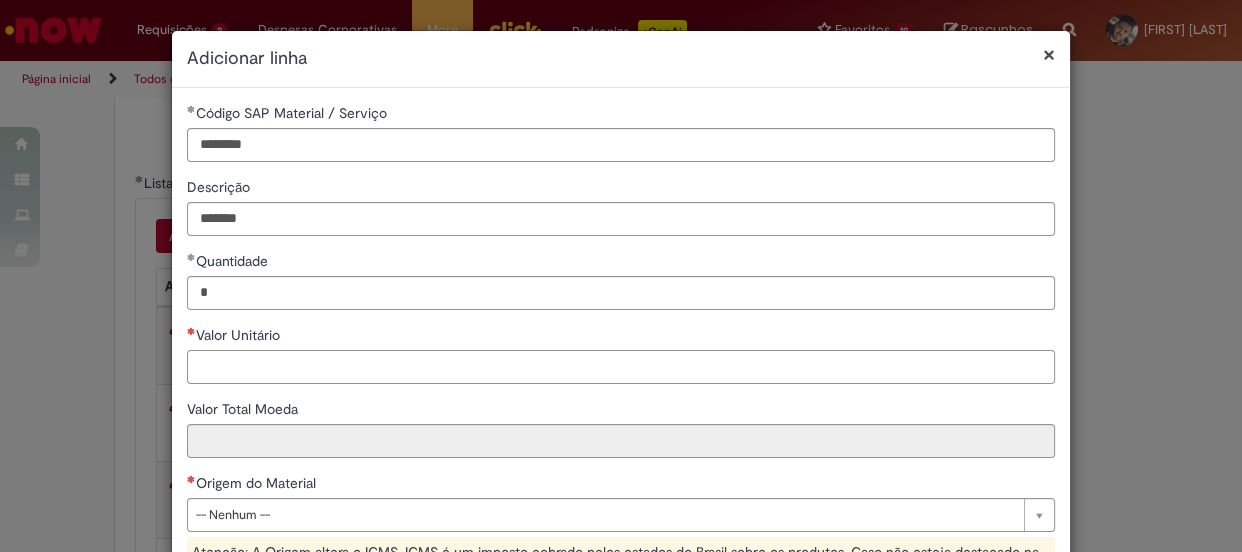 click on "Valor Unitário" at bounding box center [621, 367] 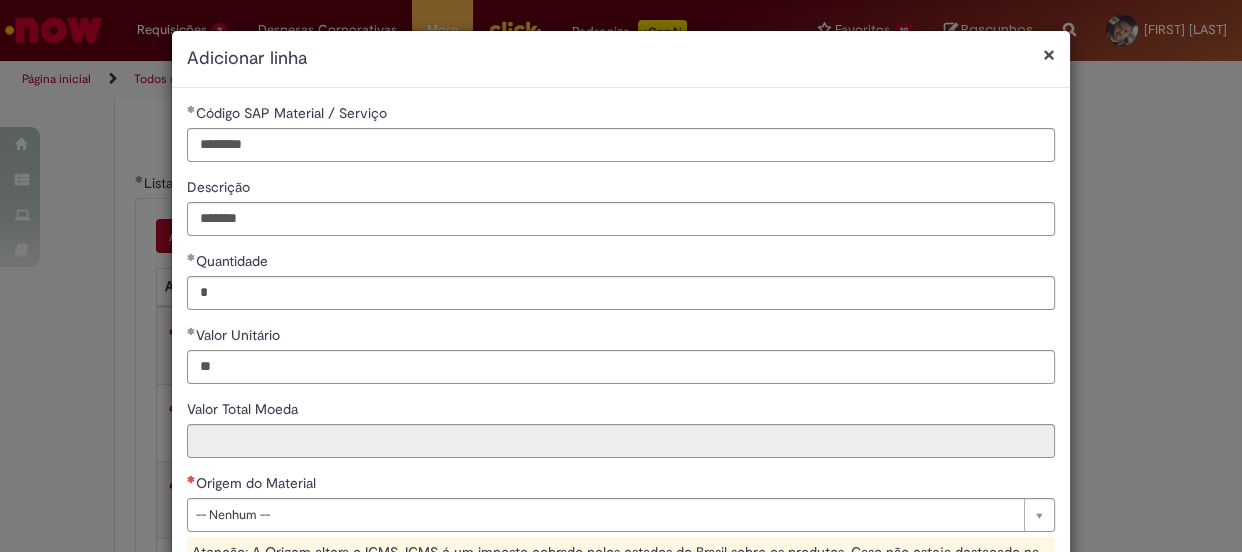type on "*****" 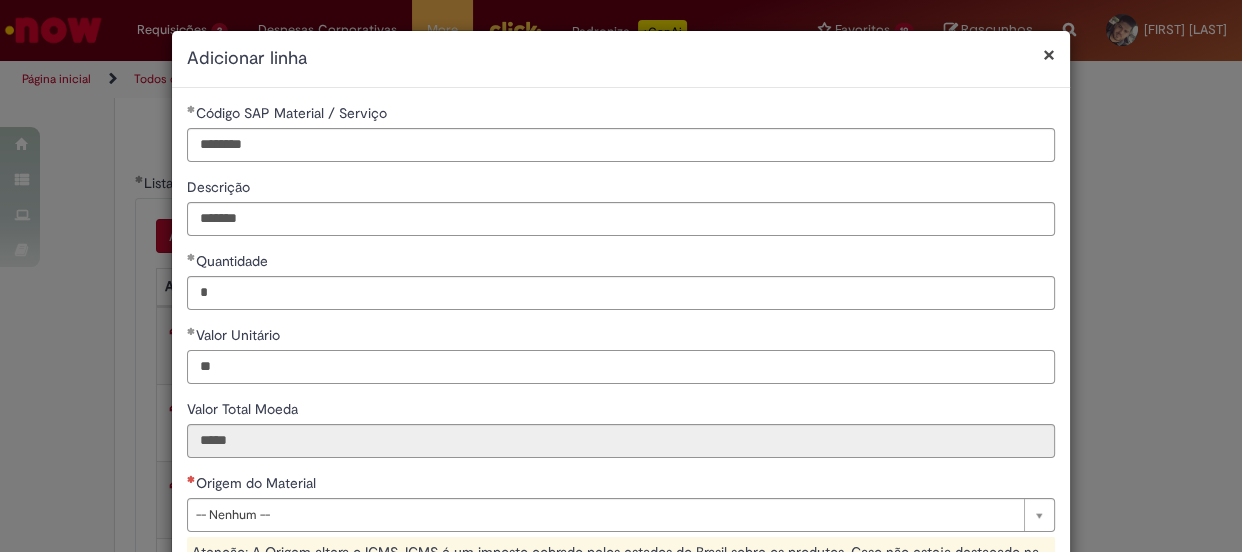 type on "*" 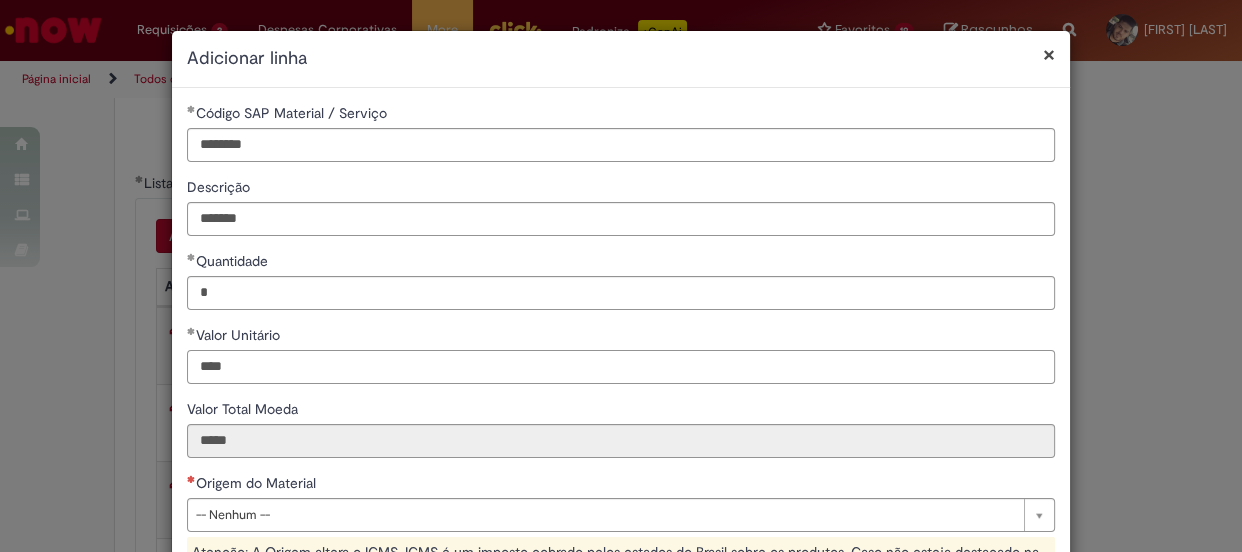 scroll, scrollTop: 181, scrollLeft: 0, axis: vertical 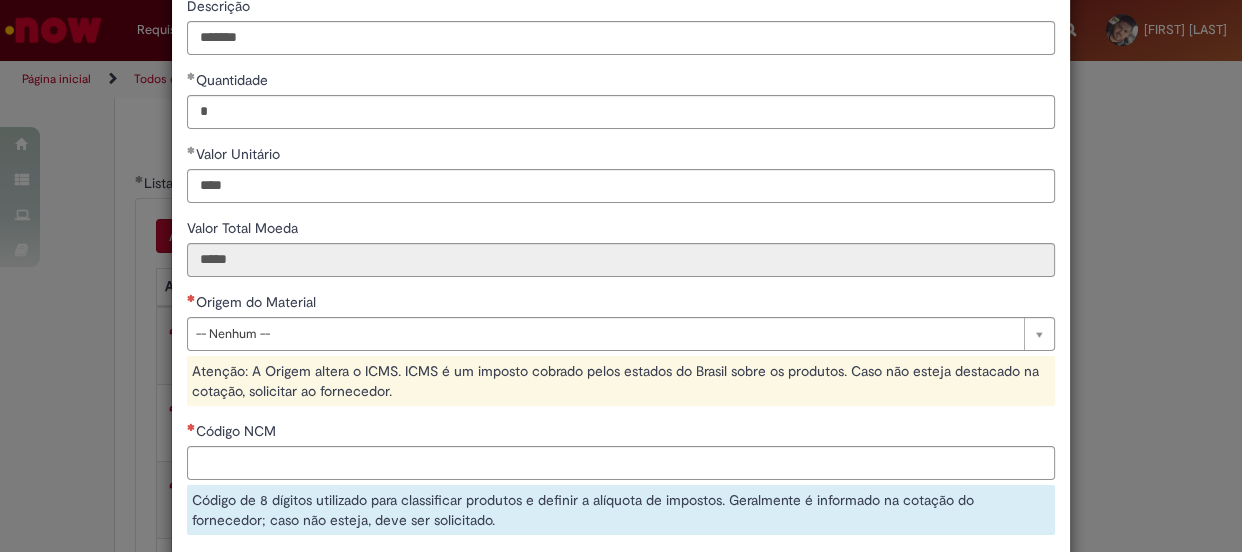 type on "*****" 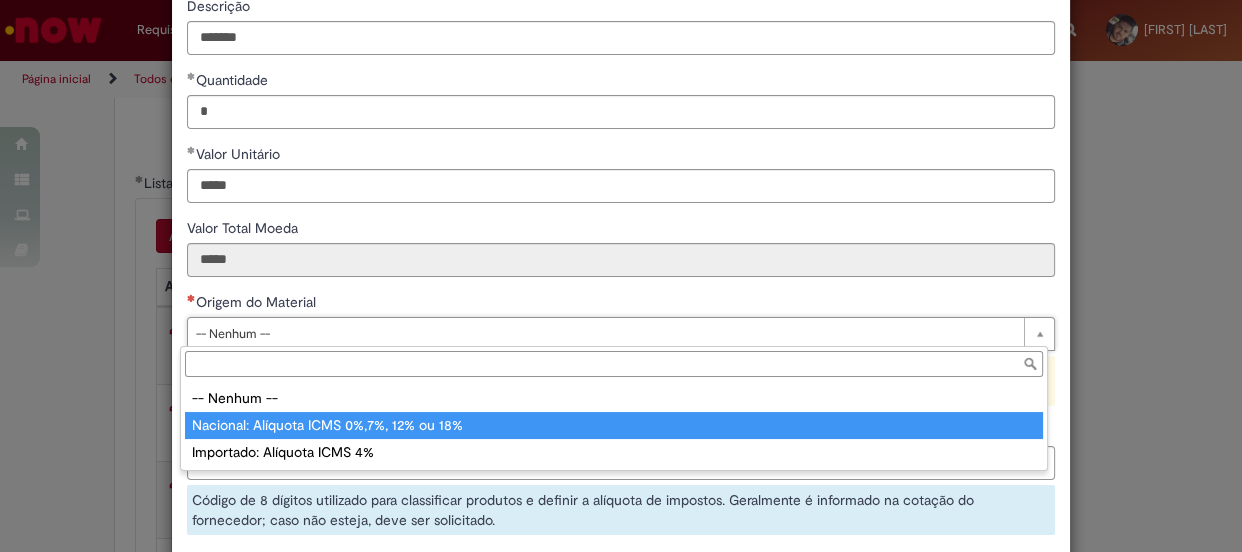 type on "**********" 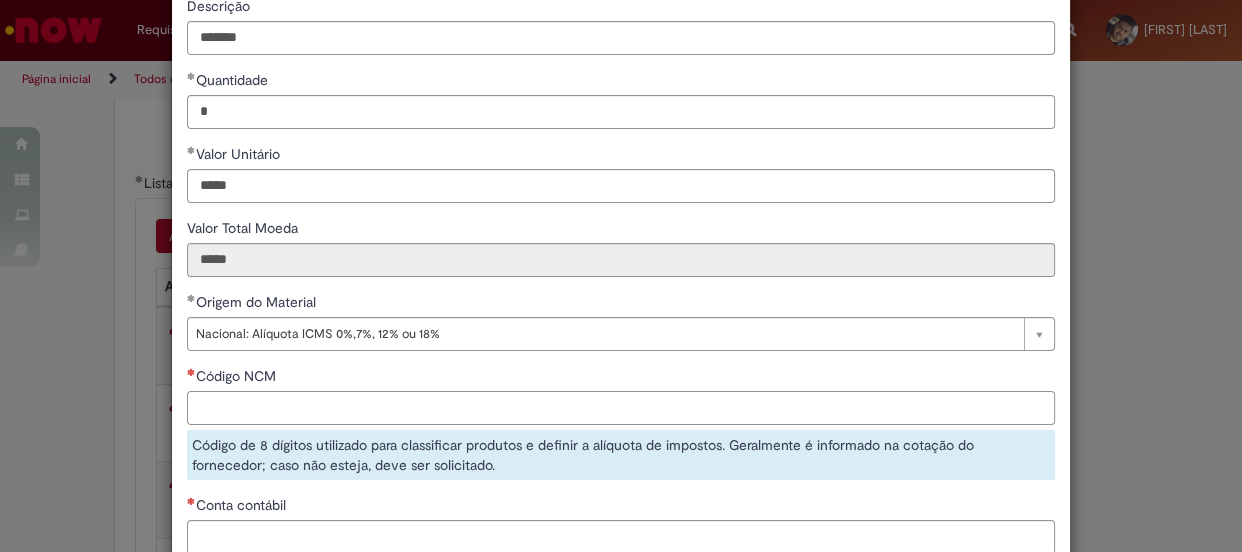 click on "Código NCM" at bounding box center [621, 408] 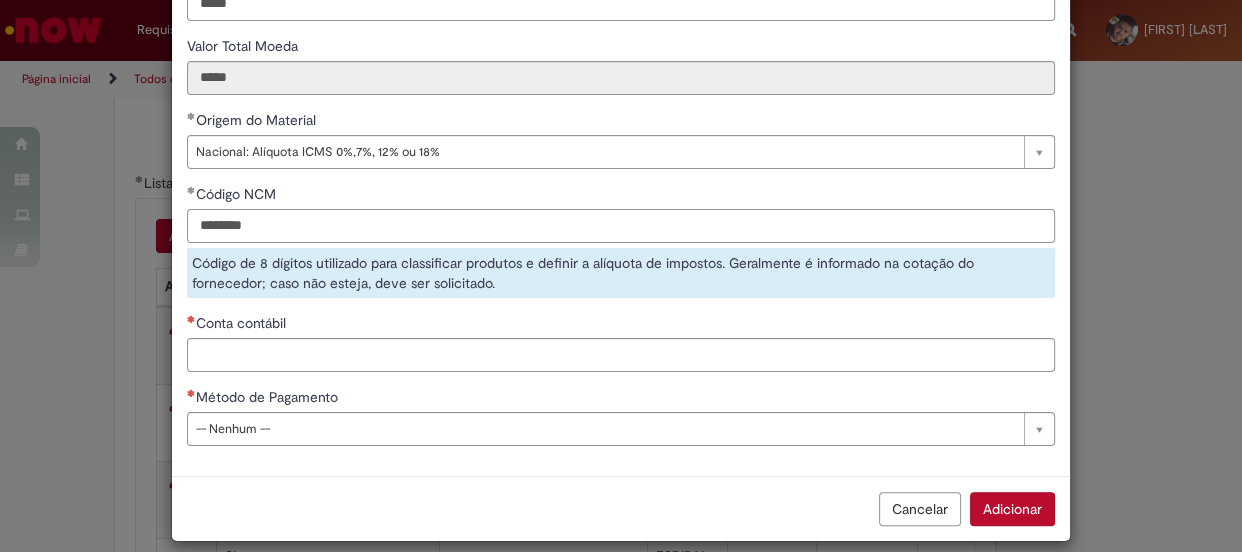 type on "********" 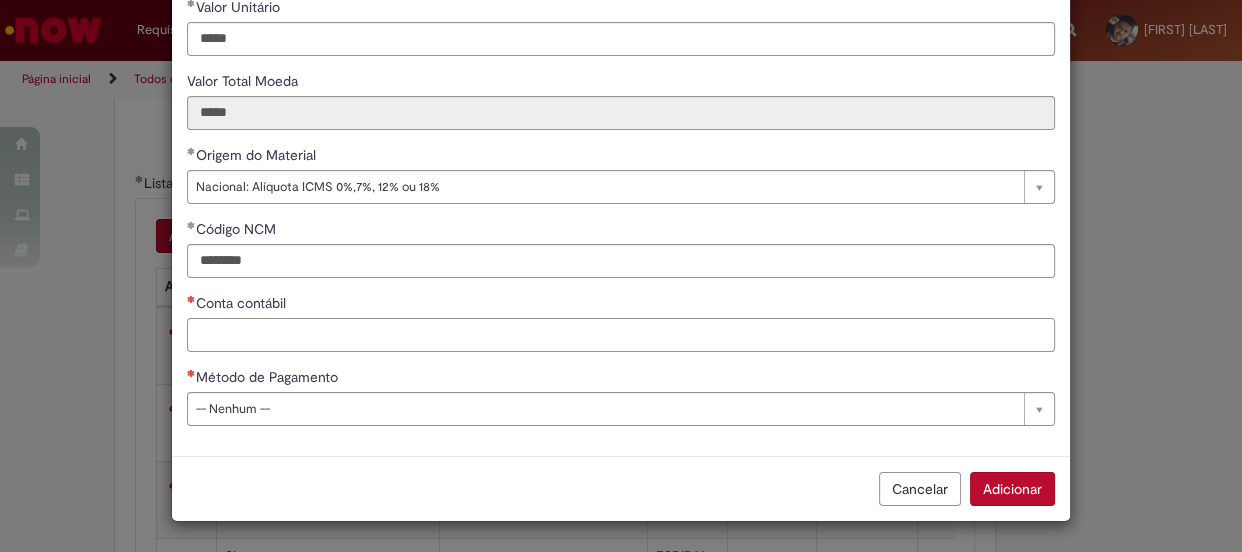 click on "Conta contábil" at bounding box center (621, 335) 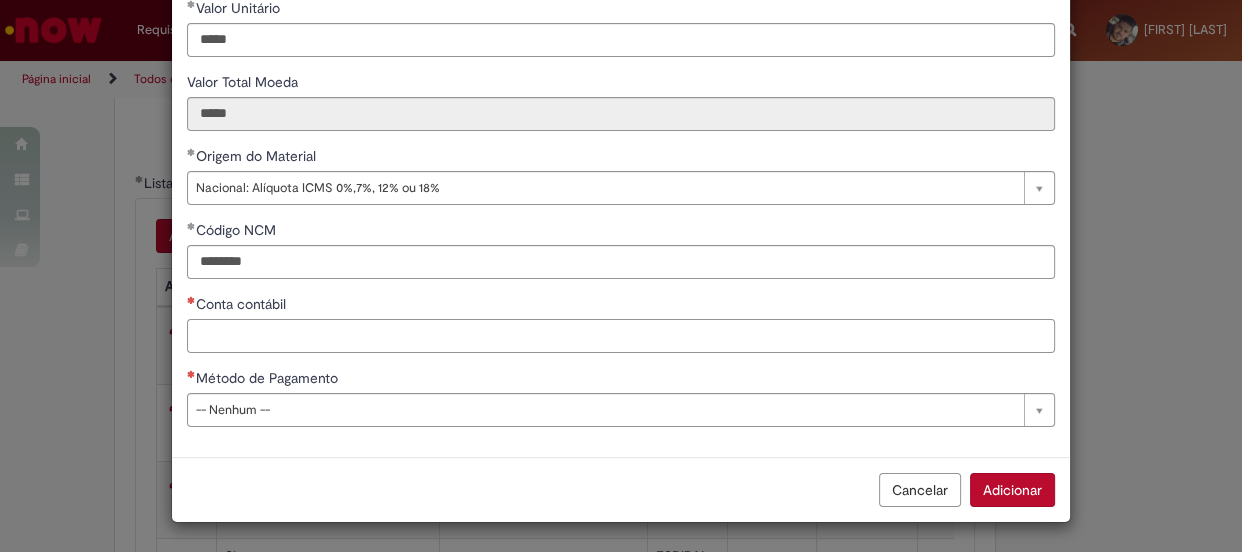 paste on "********" 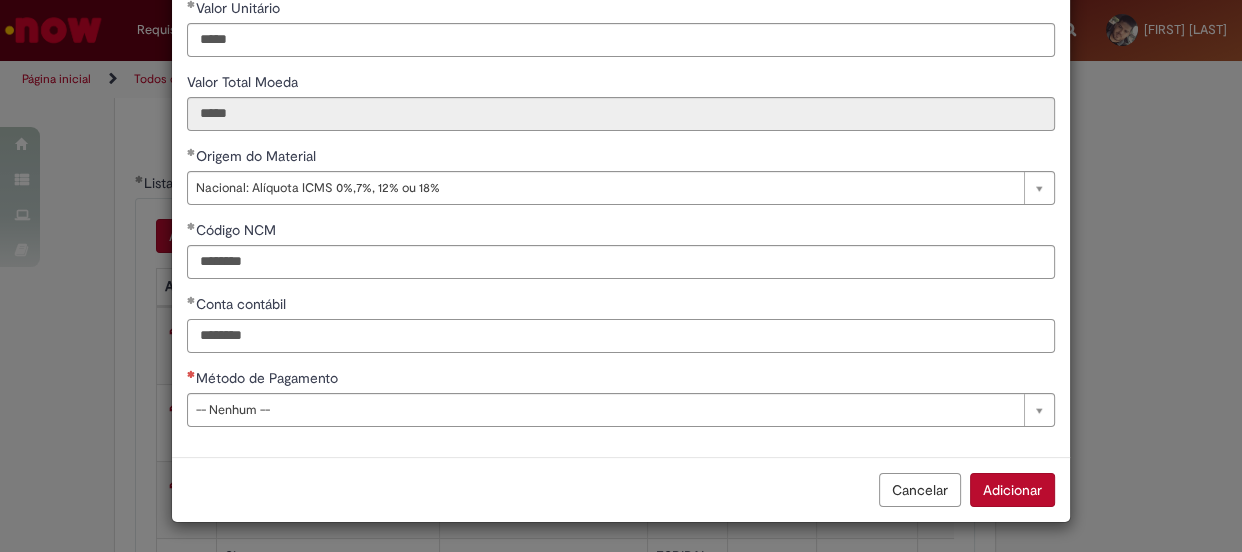 type on "********" 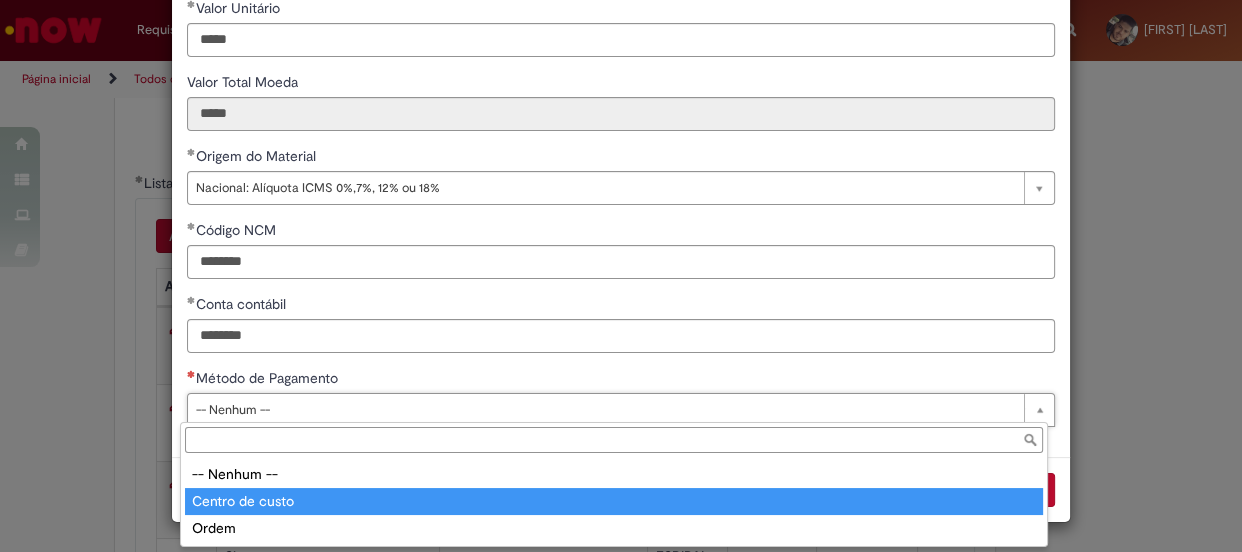type on "**********" 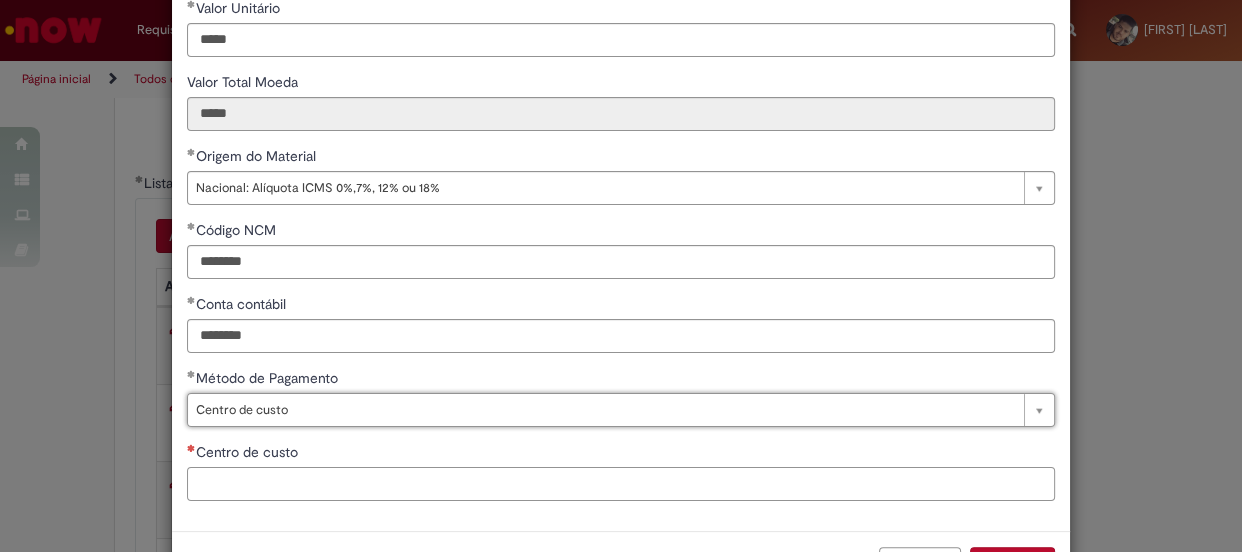 click on "Centro de custo" at bounding box center [621, 484] 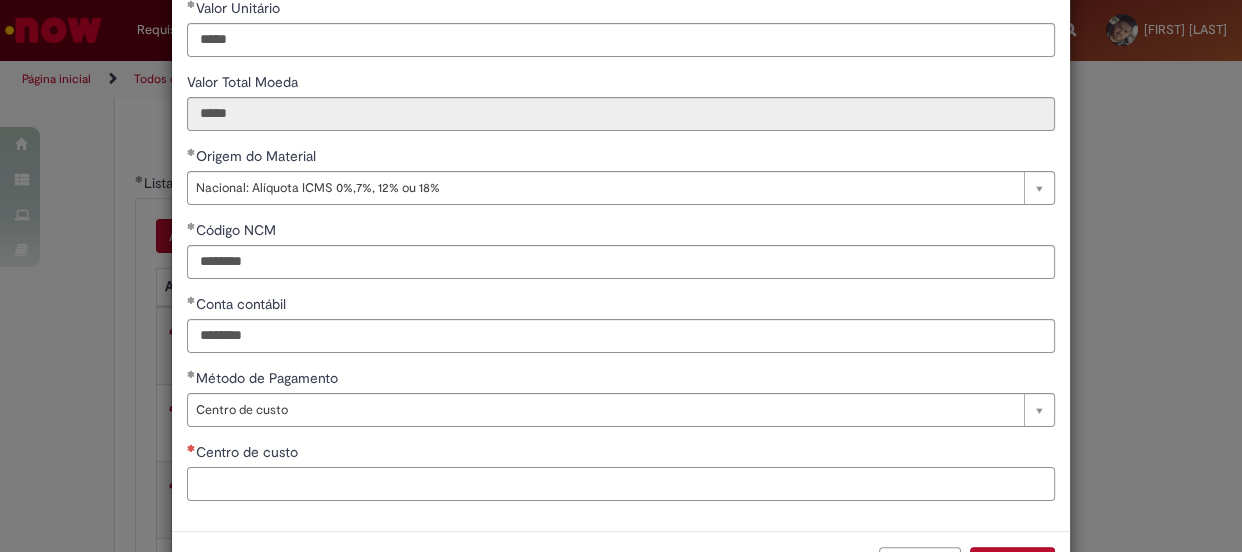 paste on "**********" 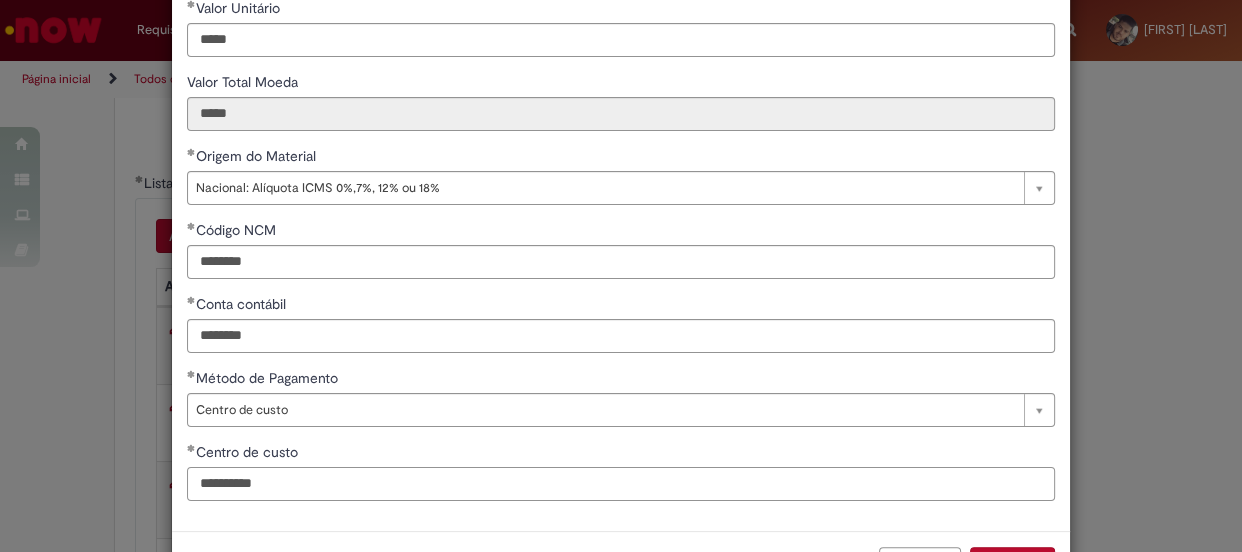scroll, scrollTop: 400, scrollLeft: 0, axis: vertical 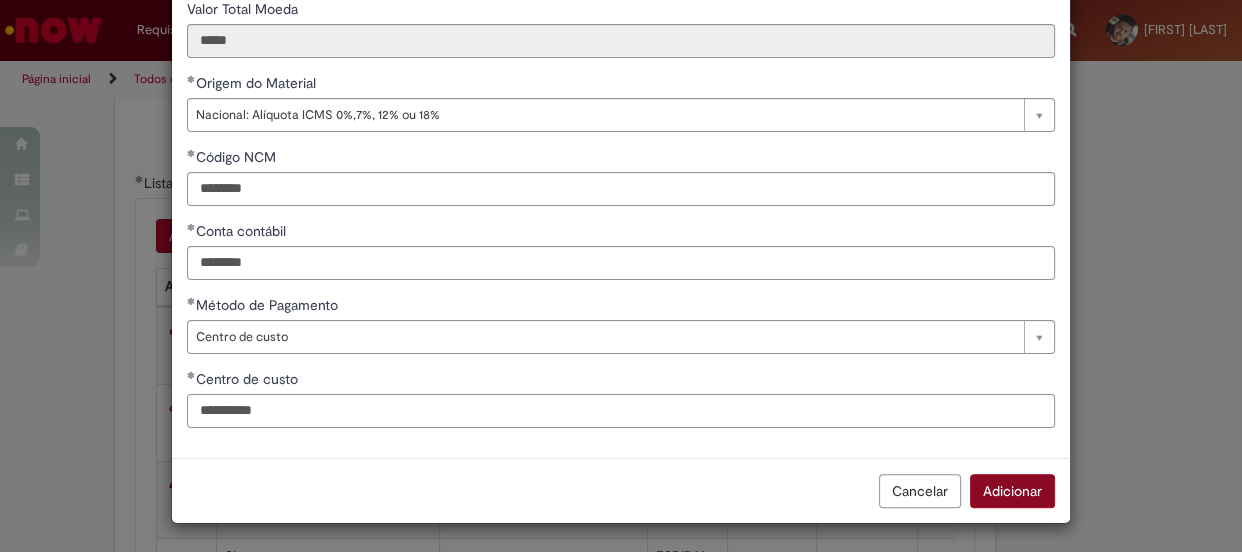 type on "**********" 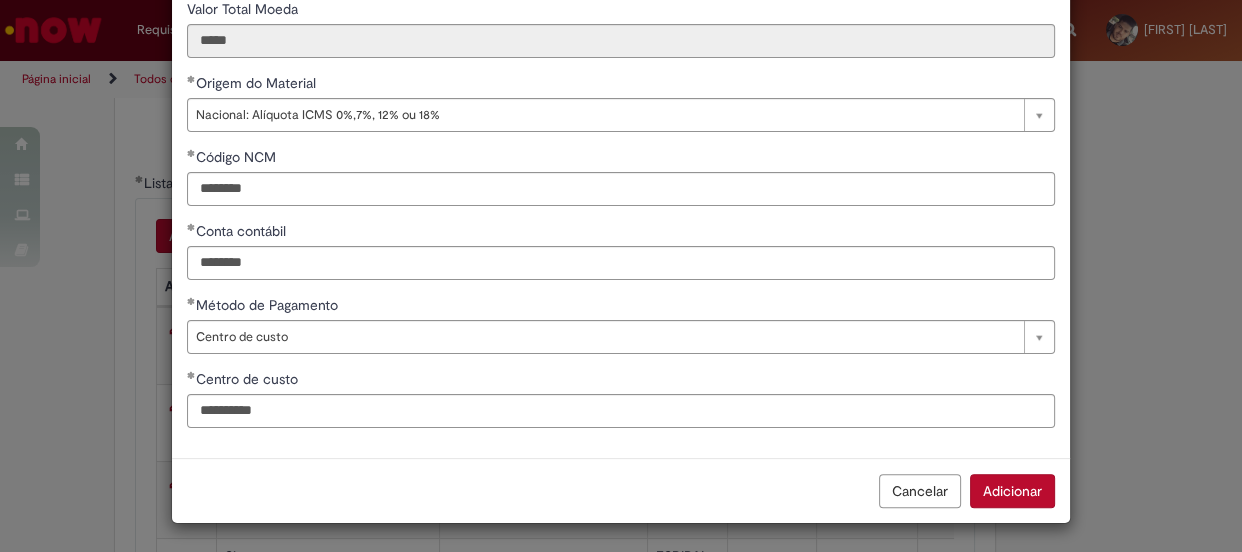 click on "Adicionar" at bounding box center (1012, 491) 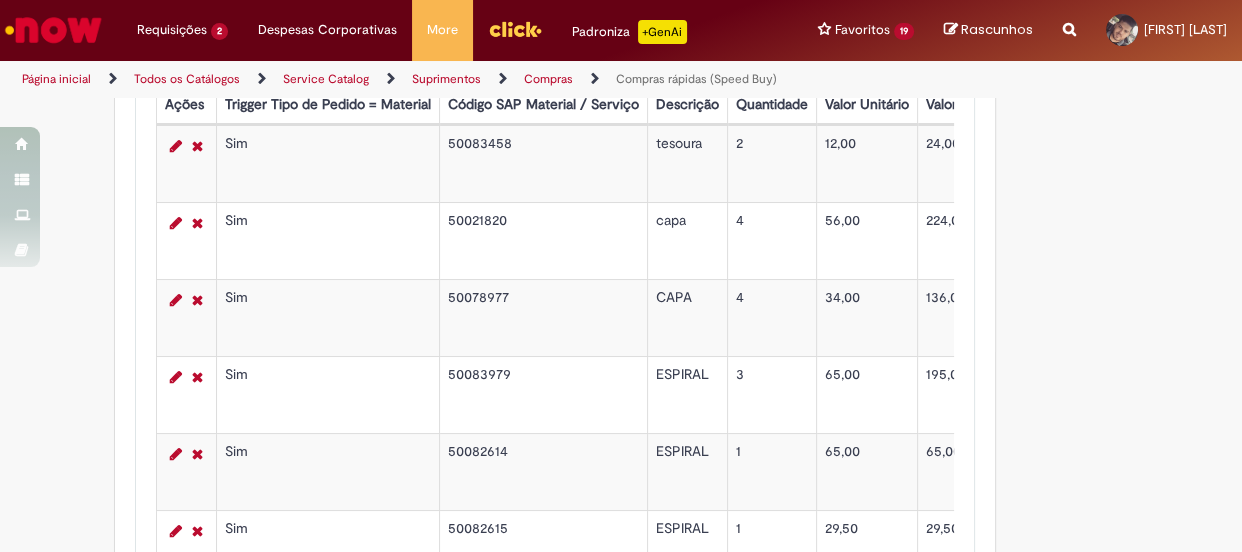 scroll, scrollTop: 3272, scrollLeft: 0, axis: vertical 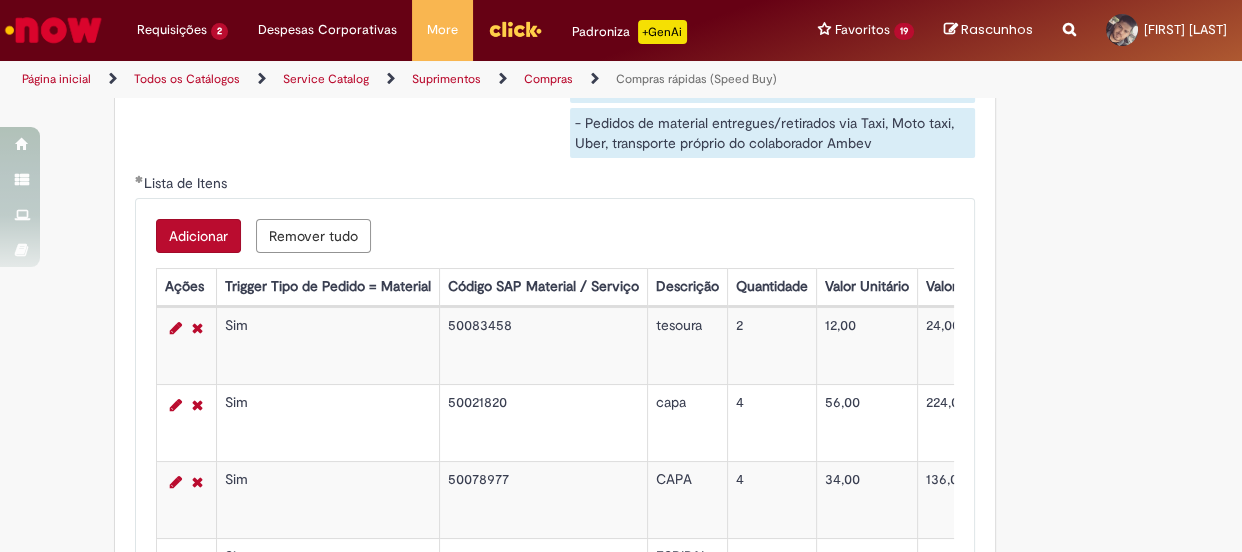 click on "Adicionar" at bounding box center (198, 236) 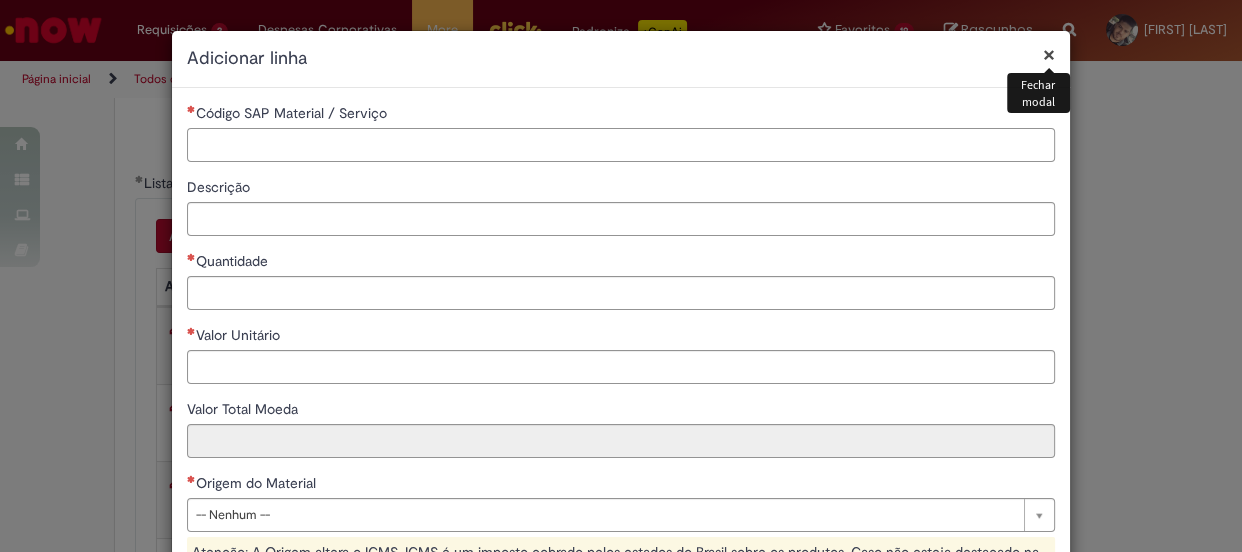 click on "Código SAP Material / Serviço" at bounding box center (621, 145) 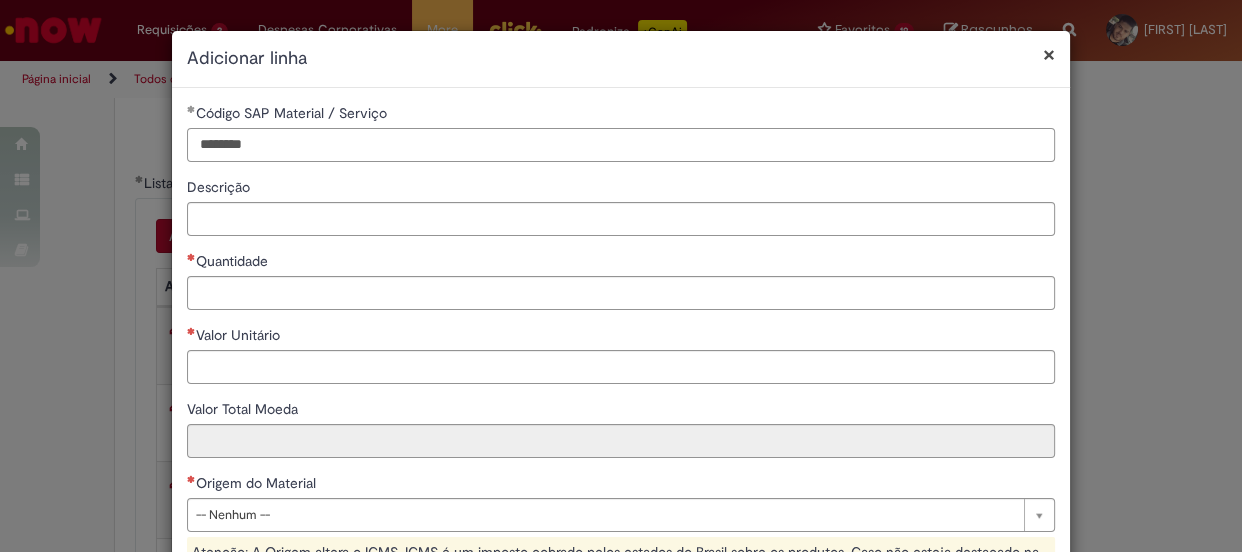 type on "********" 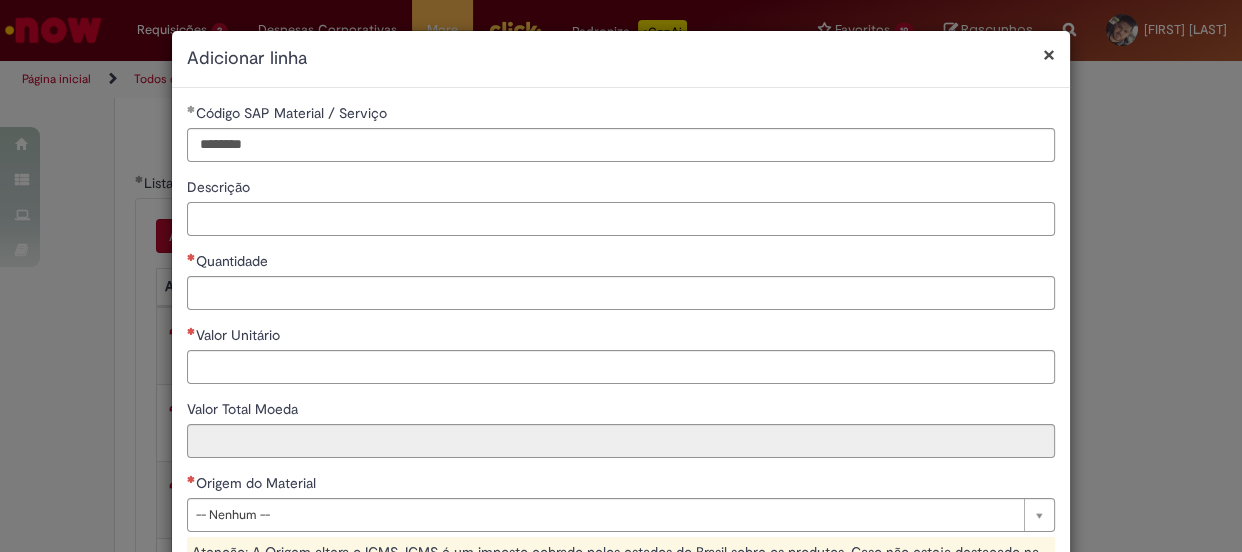 click on "Descrição" at bounding box center [621, 219] 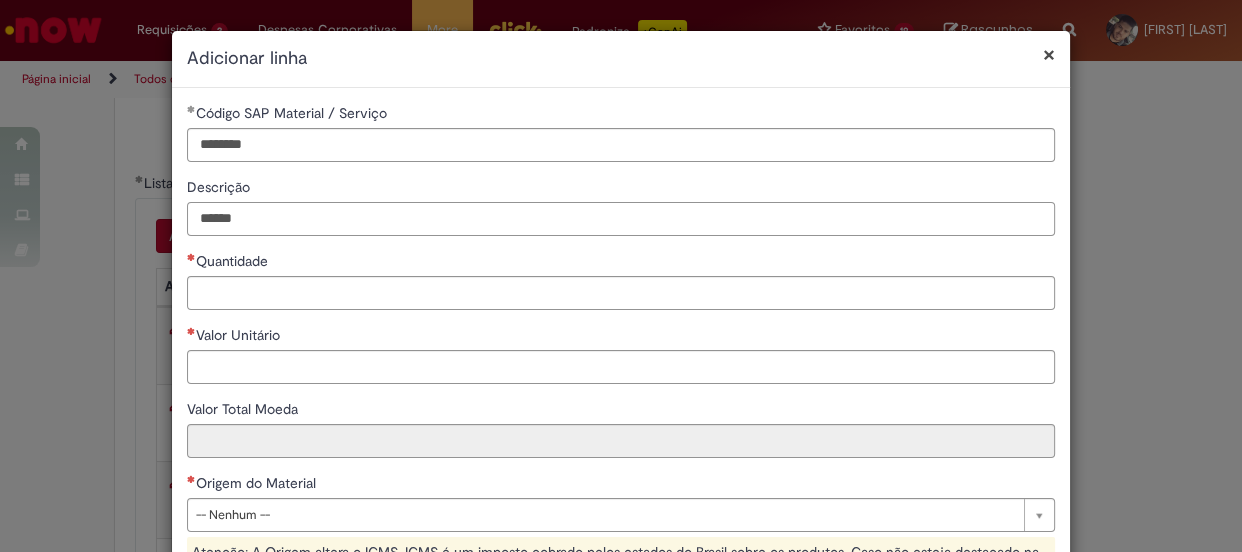 type on "******" 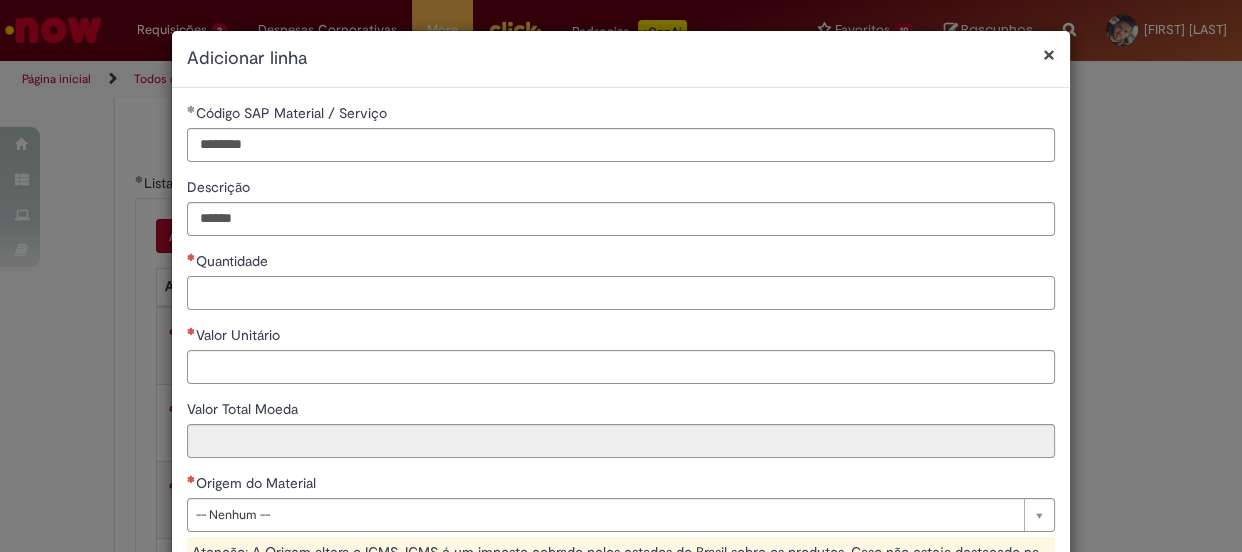 click on "Quantidade" at bounding box center [621, 293] 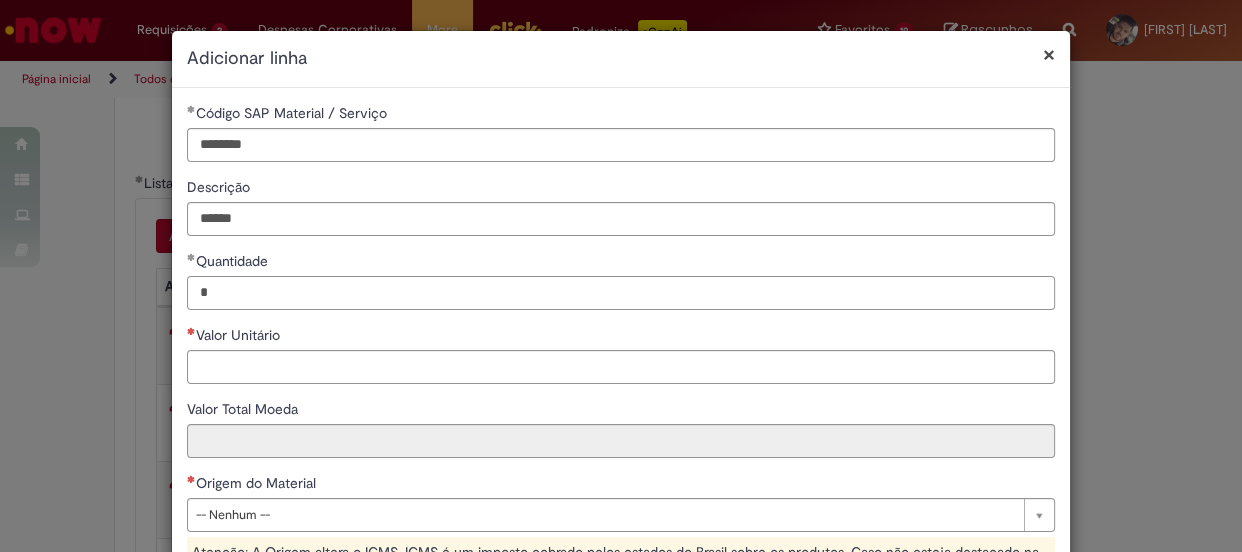 type on "*" 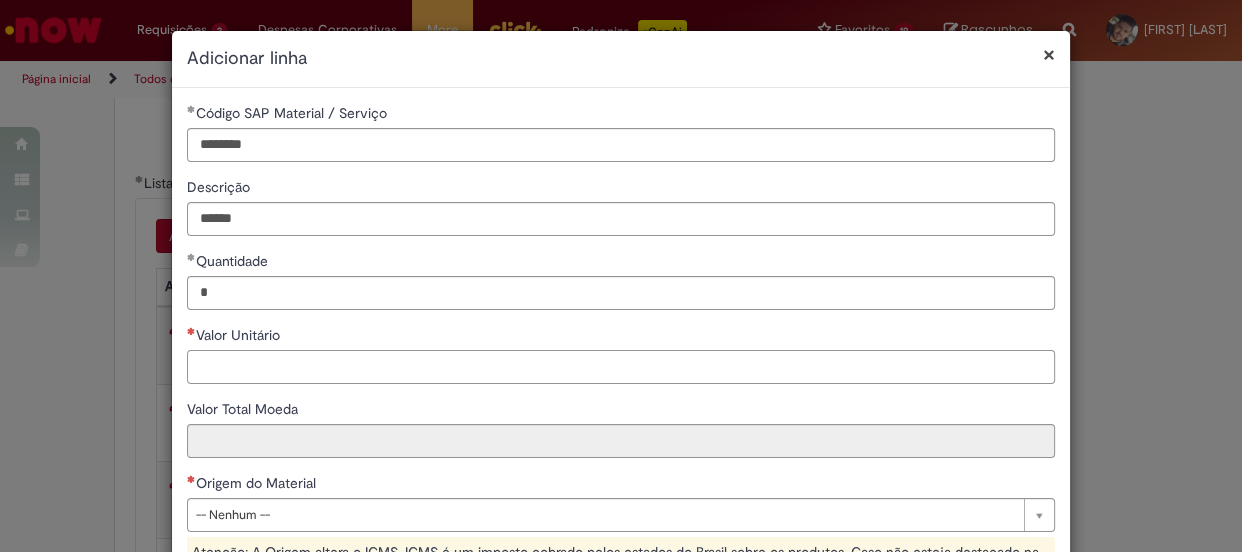 click on "Valor Unitário" at bounding box center (621, 367) 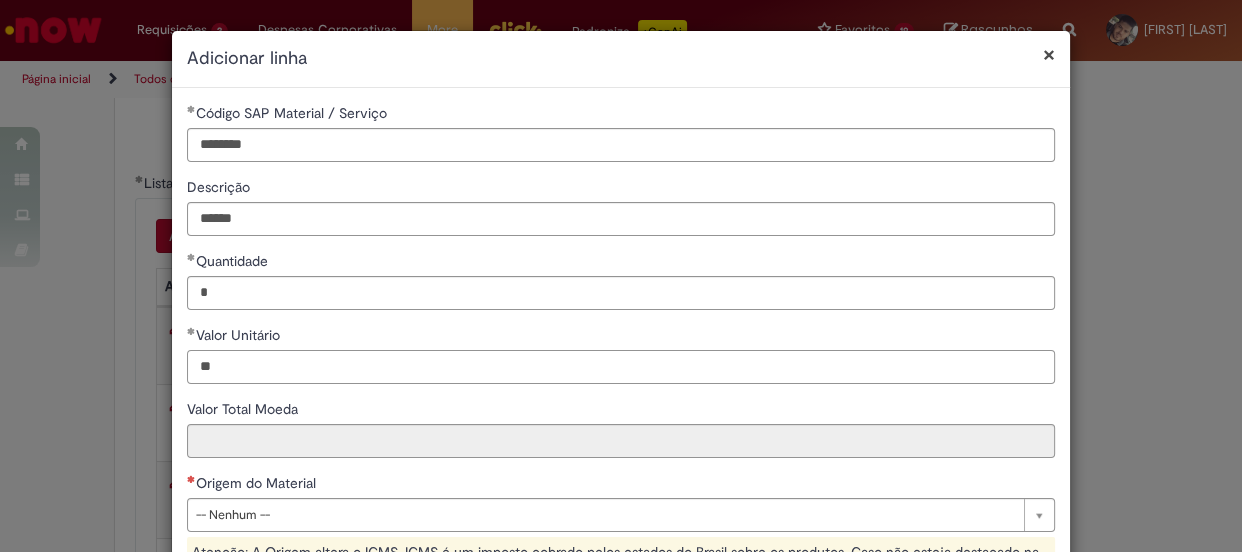 scroll, scrollTop: 181, scrollLeft: 0, axis: vertical 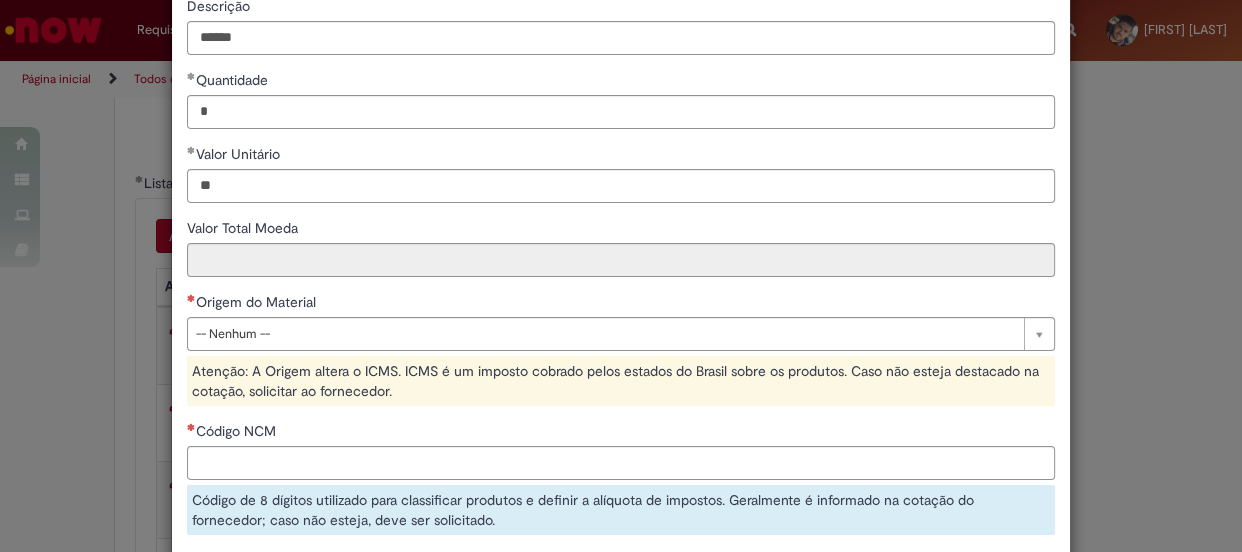 type on "*****" 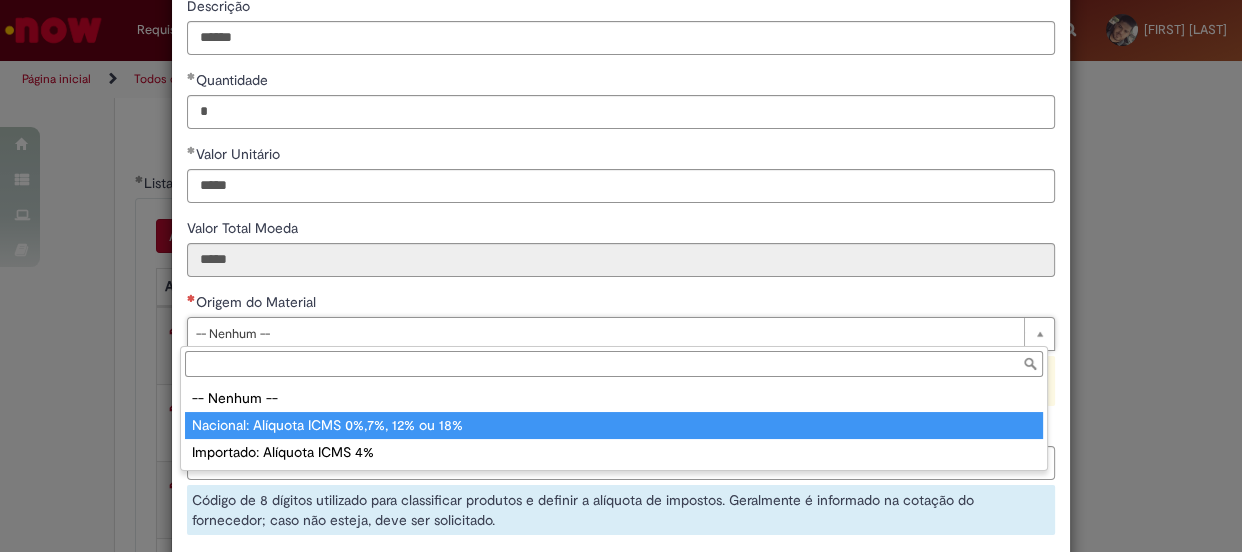 type on "**********" 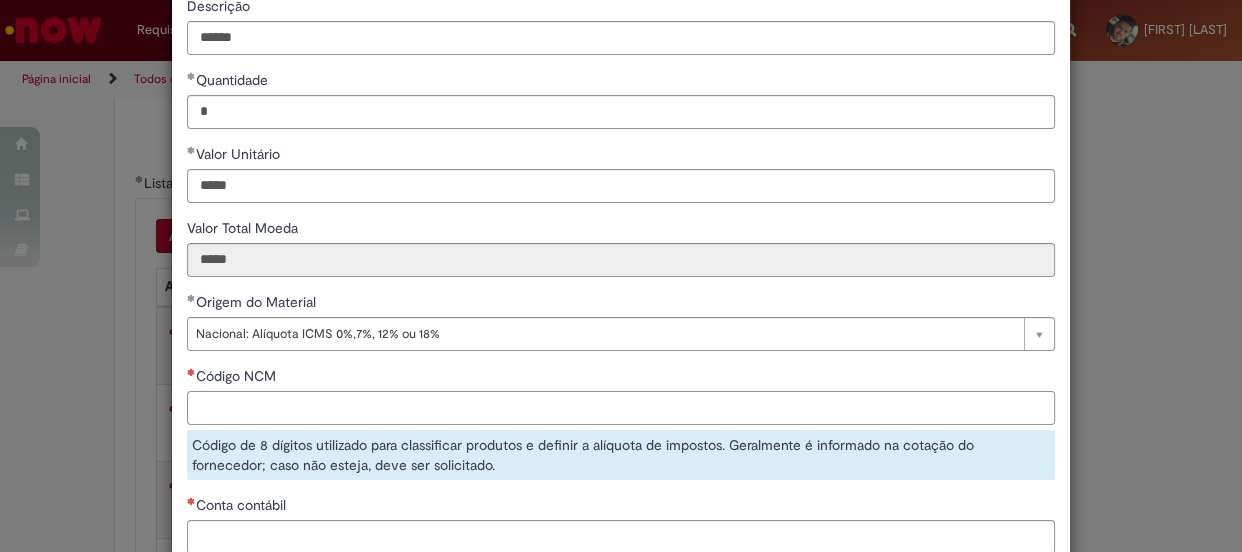 click on "Código NCM" at bounding box center [621, 408] 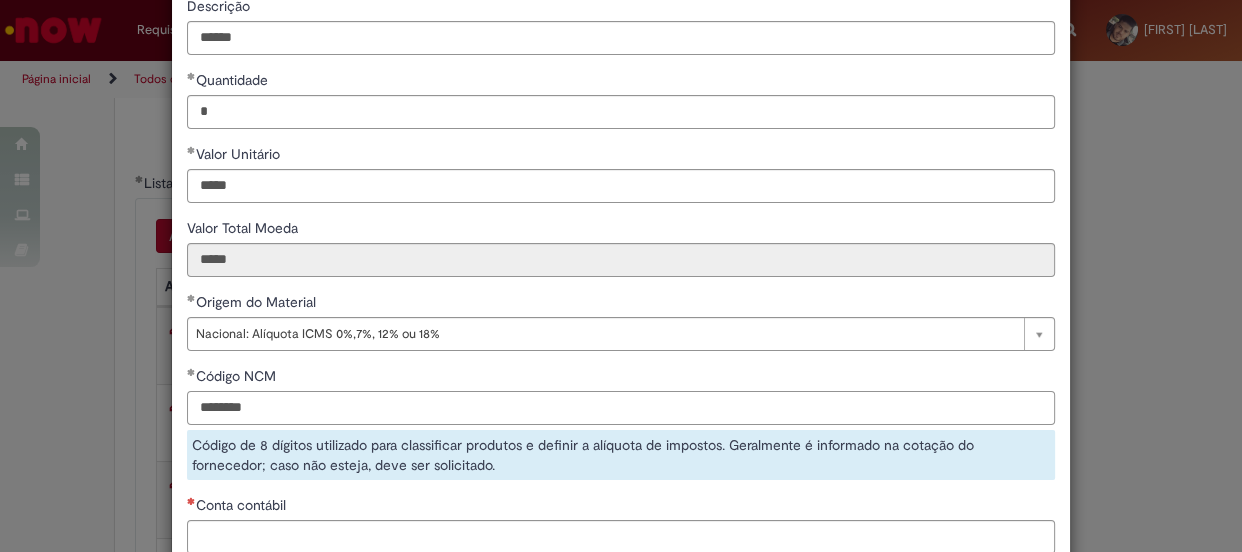scroll, scrollTop: 363, scrollLeft: 0, axis: vertical 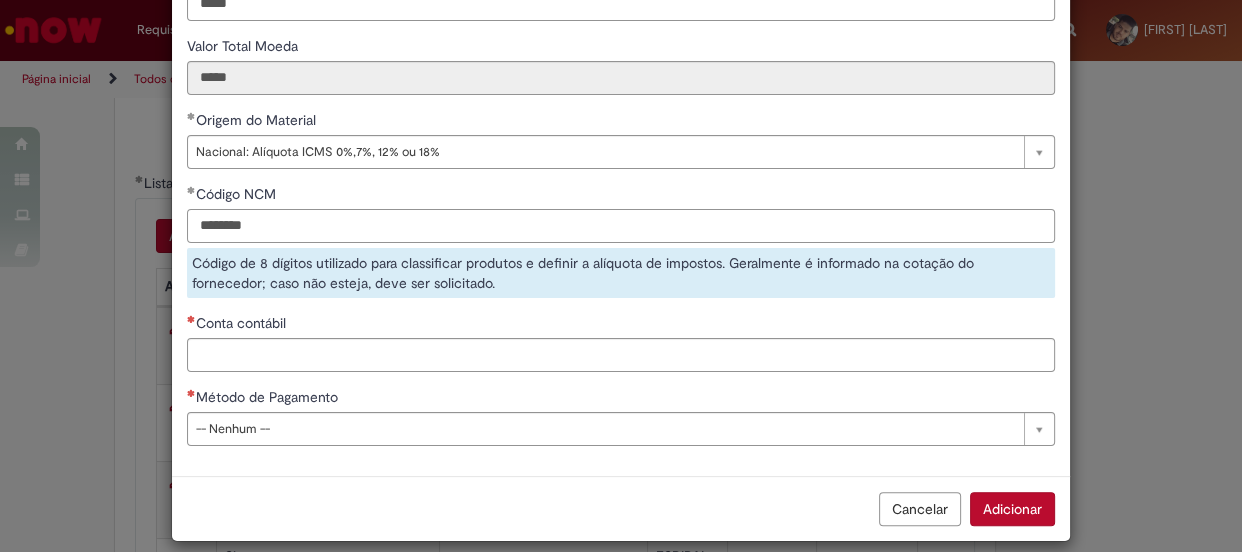 type on "********" 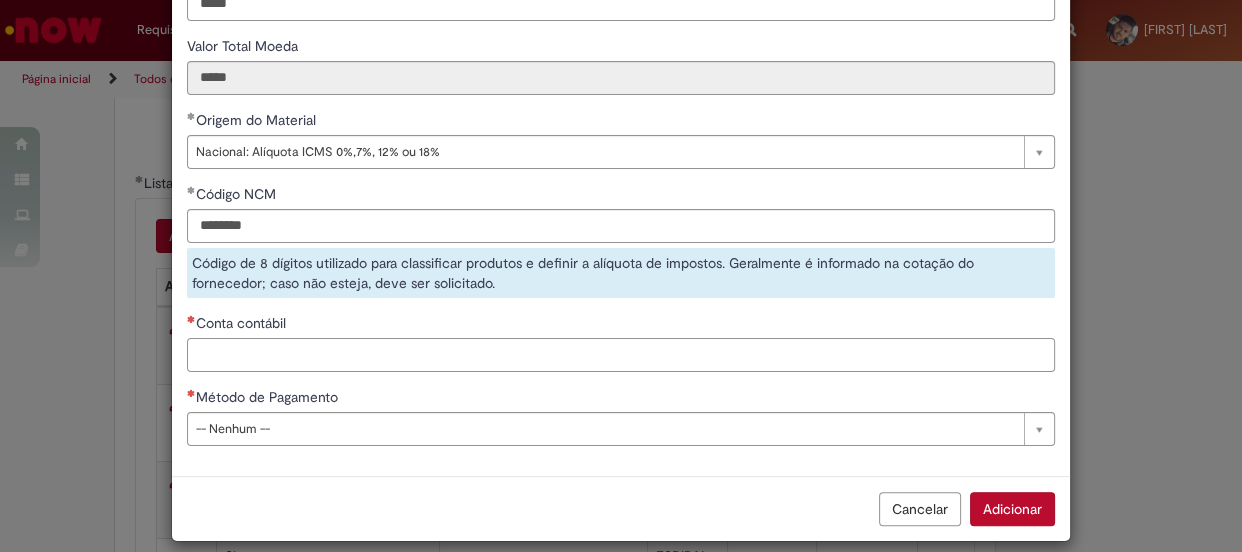 click on "**********" at bounding box center (621, 100) 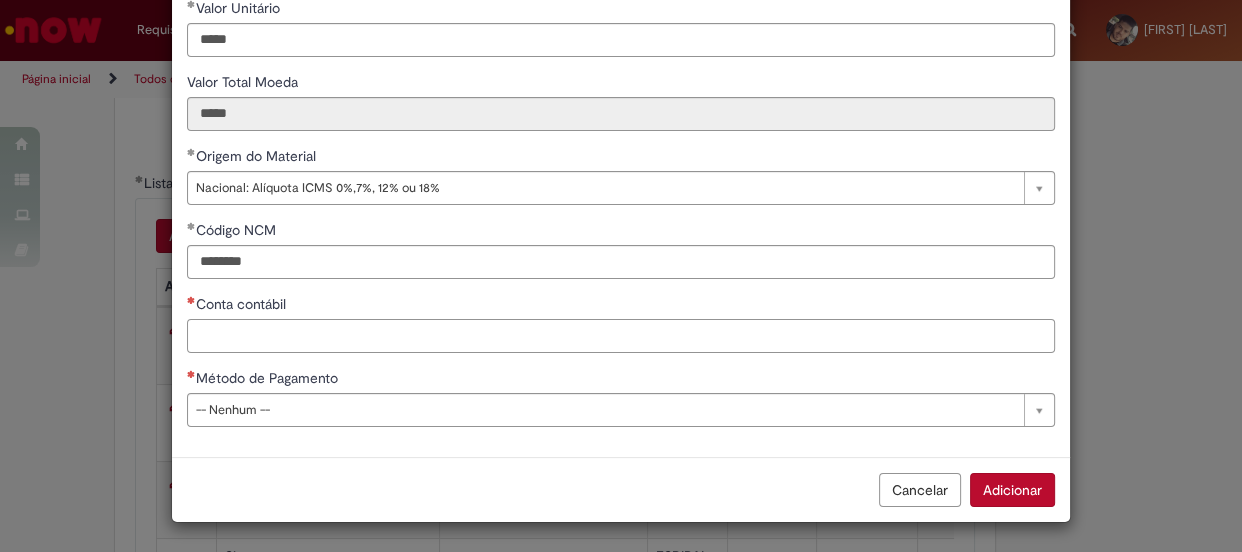 paste on "********" 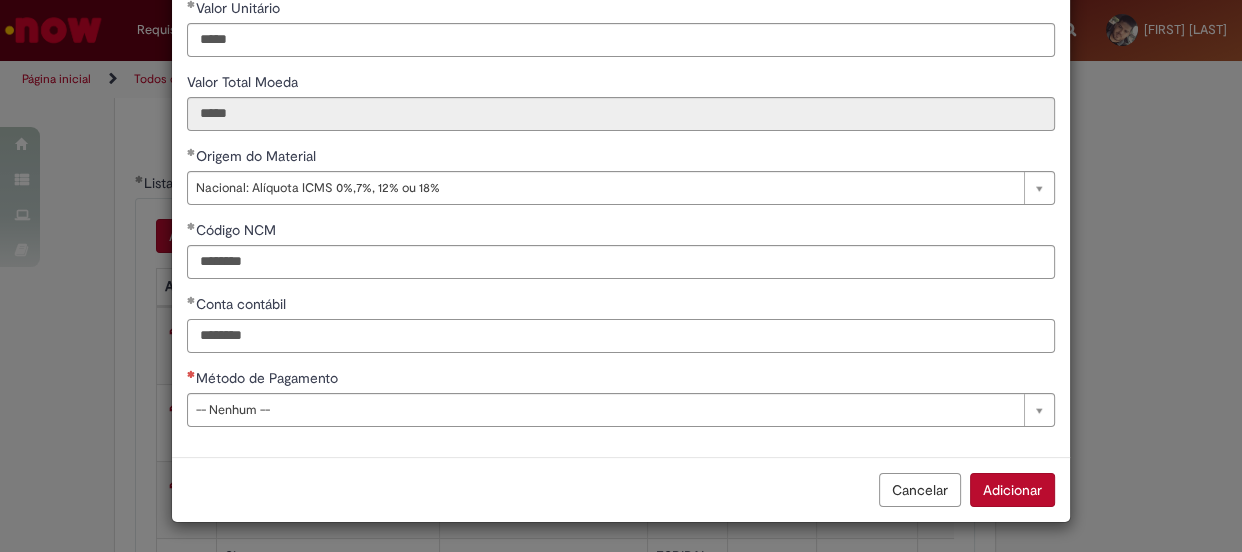 type on "********" 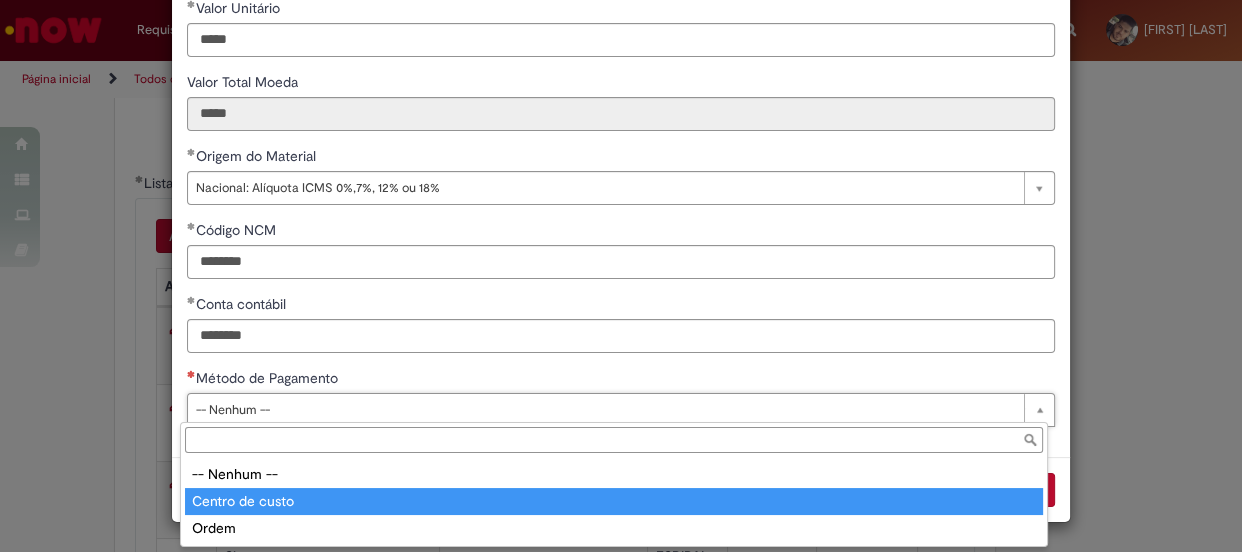 type on "**********" 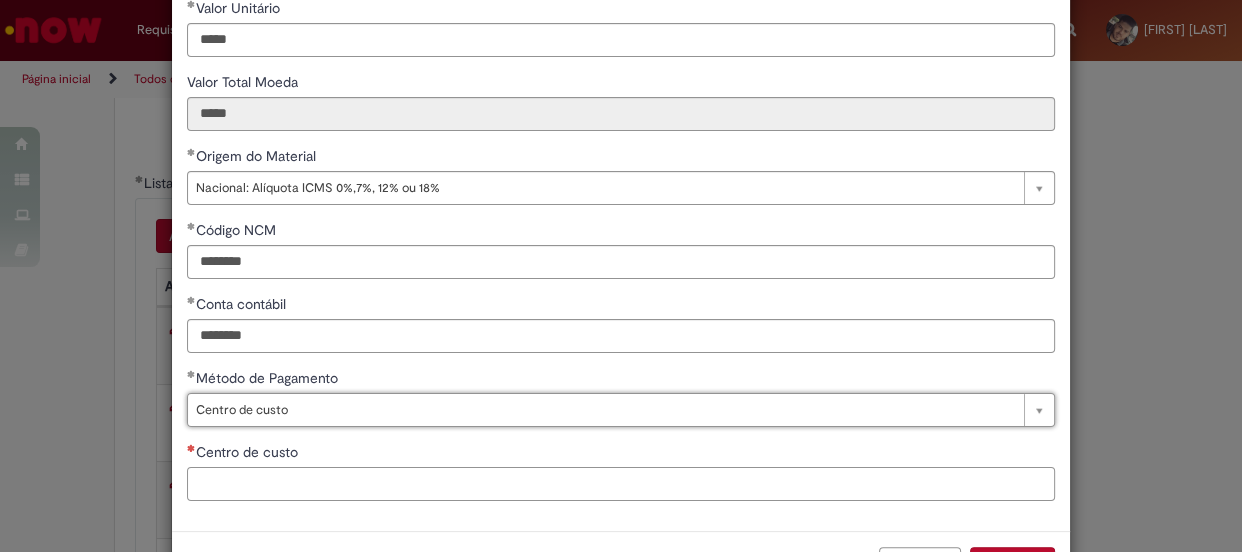 drag, startPoint x: 228, startPoint y: 489, endPoint x: 231, endPoint y: 457, distance: 32.140316 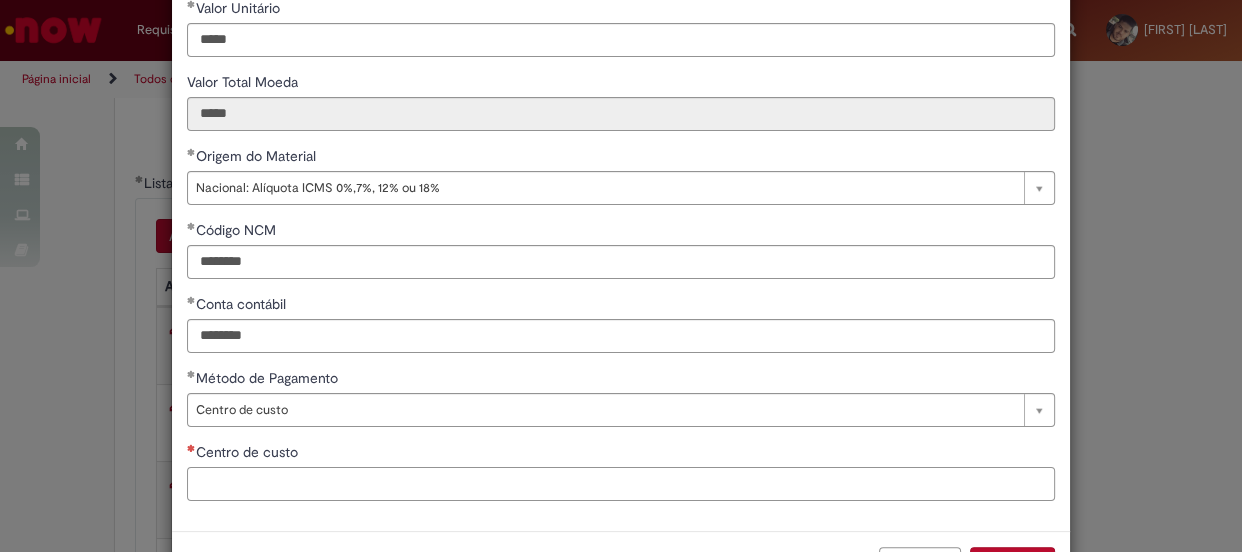 paste on "**********" 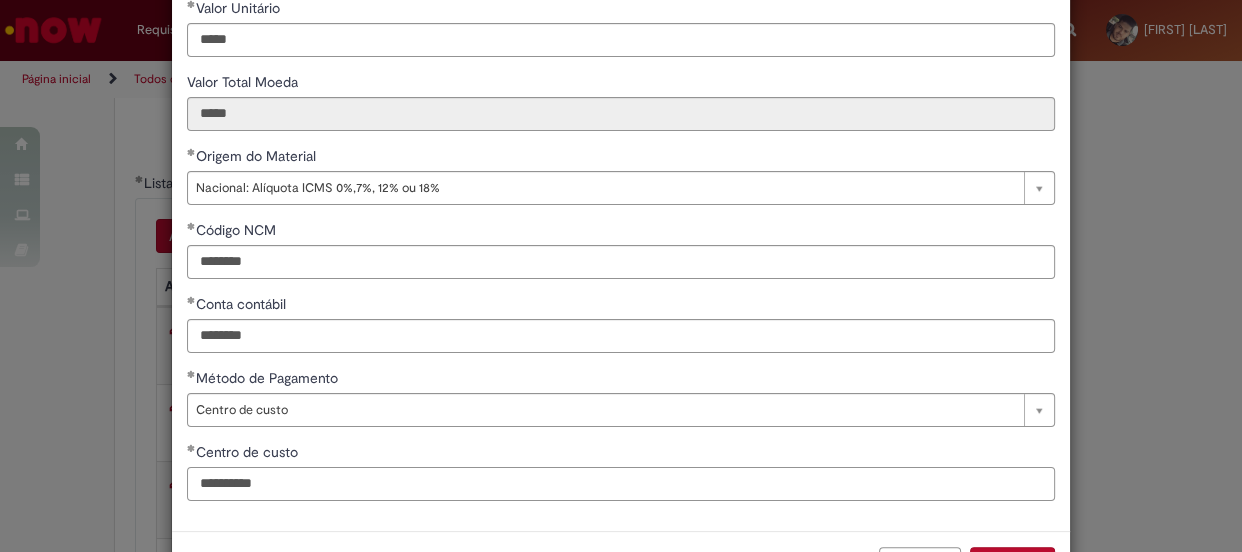 scroll, scrollTop: 400, scrollLeft: 0, axis: vertical 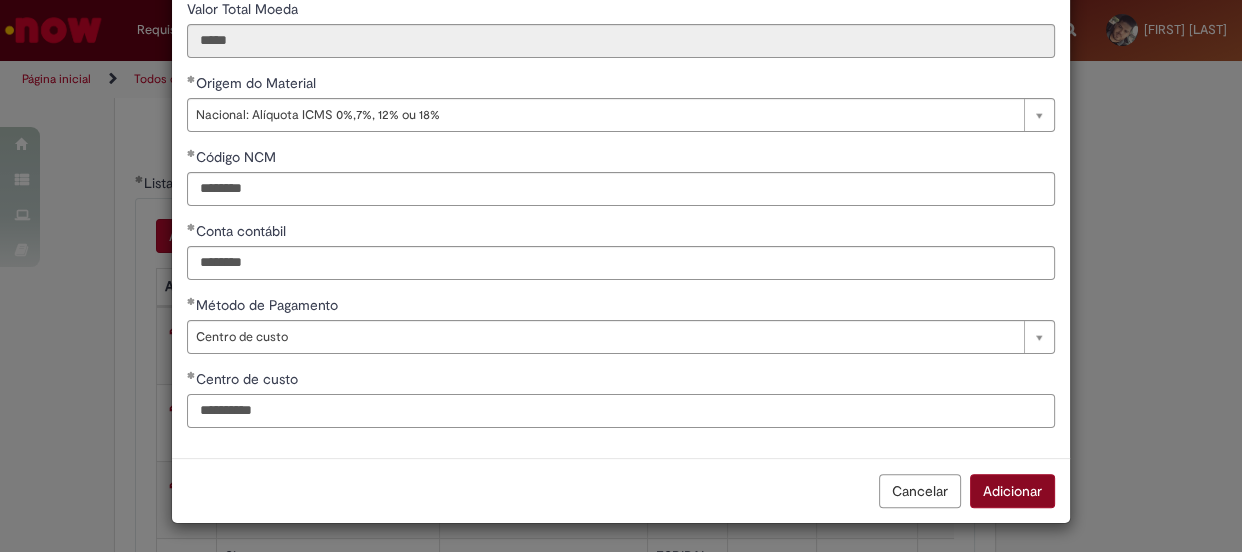 type on "**********" 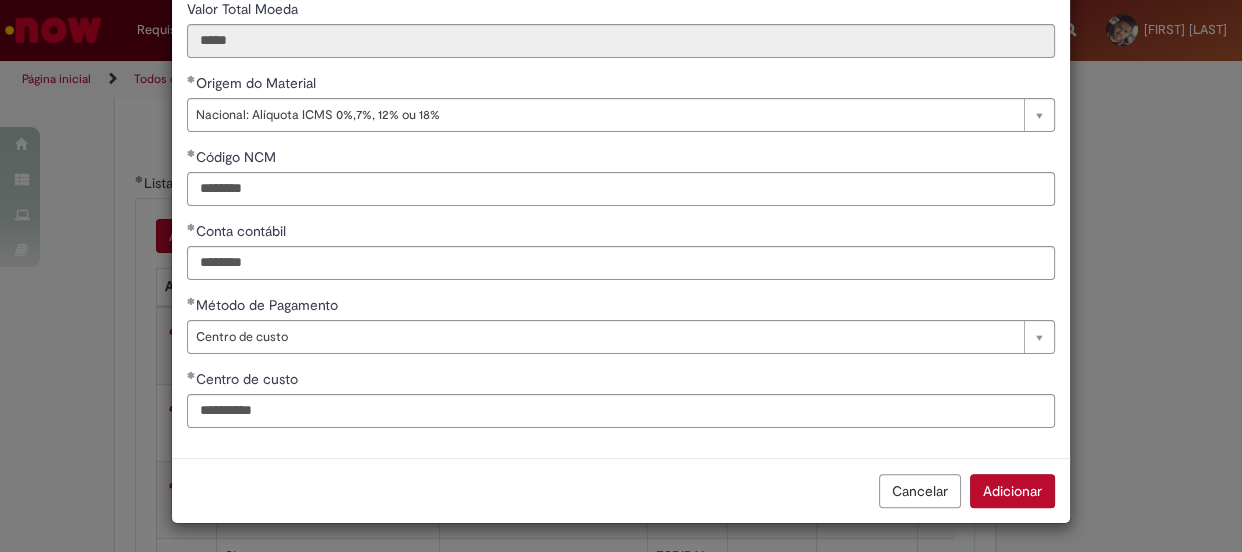 click on "Adicionar" at bounding box center [1012, 491] 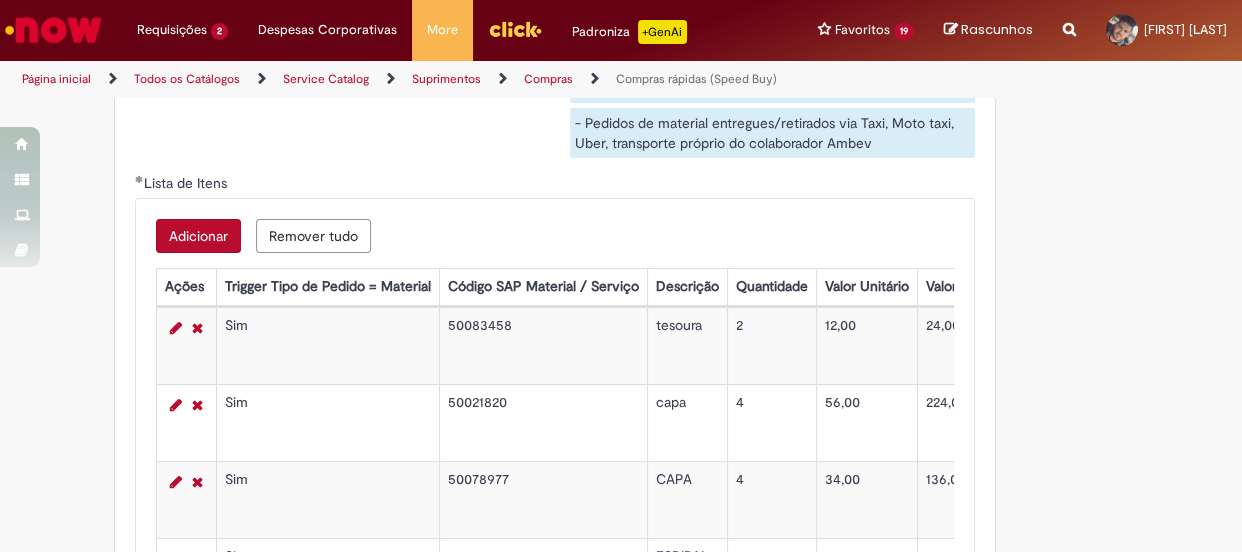 click on "Adicionar" at bounding box center (198, 236) 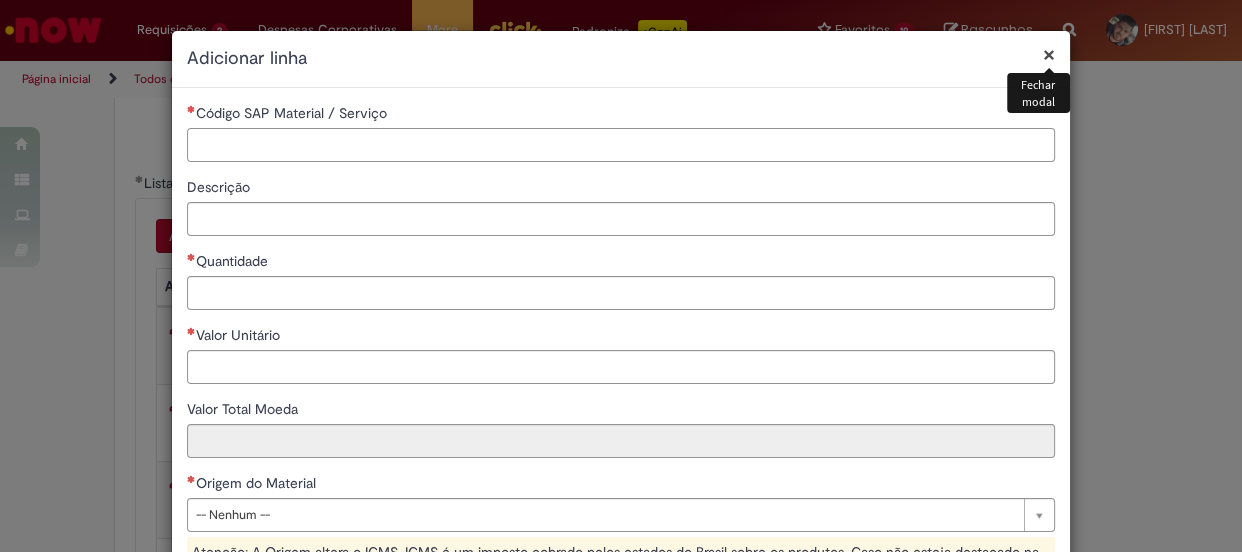 click on "Código SAP Material / Serviço" at bounding box center (621, 145) 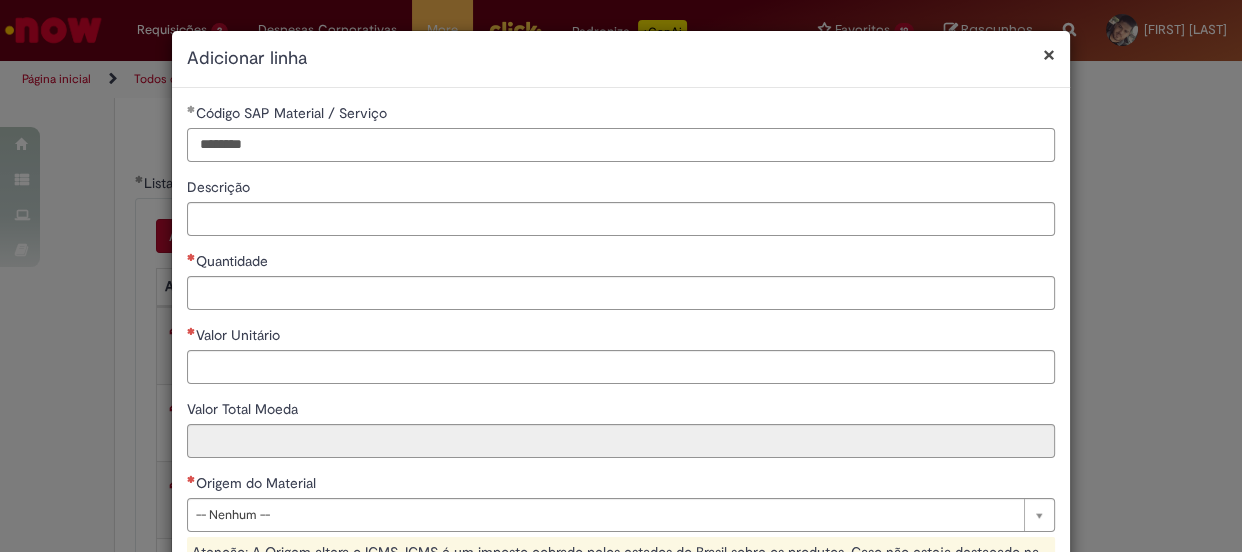 type on "********" 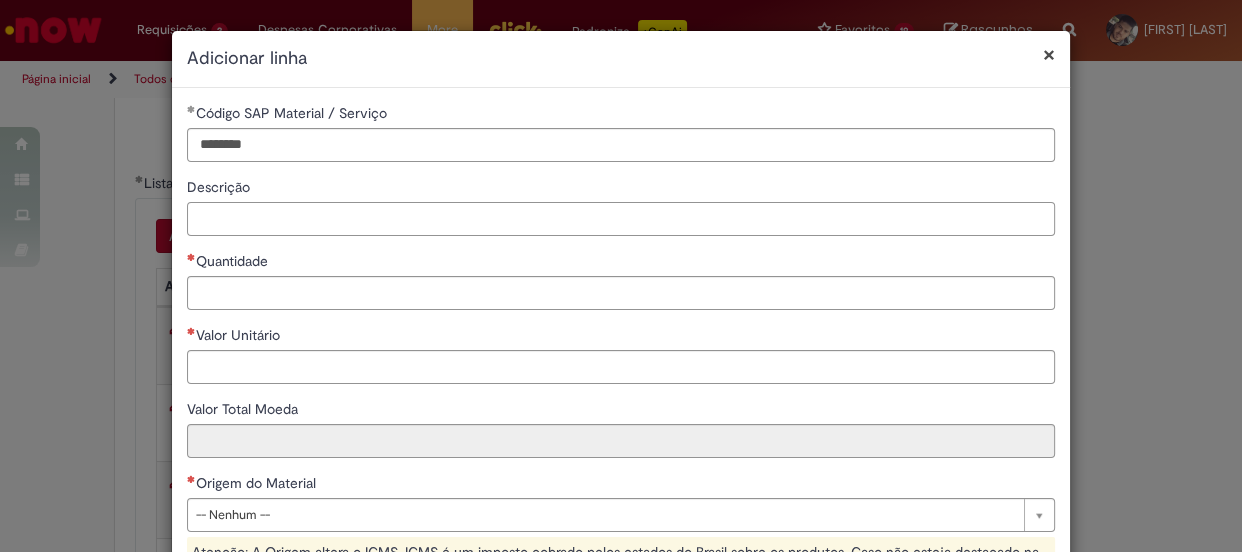 click on "Descrição" at bounding box center [621, 219] 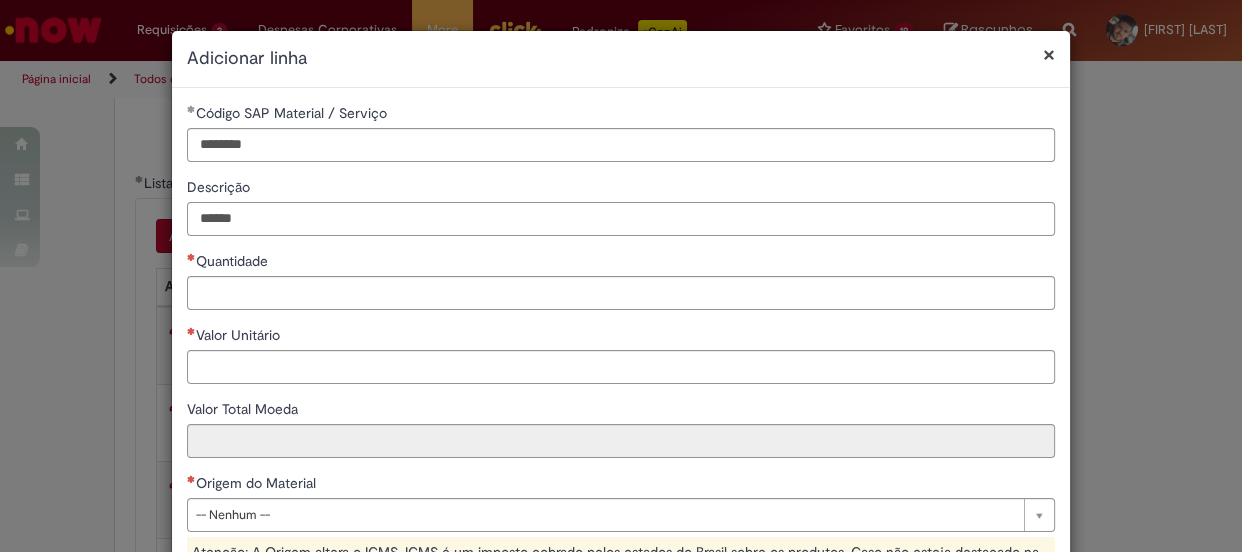 type on "******" 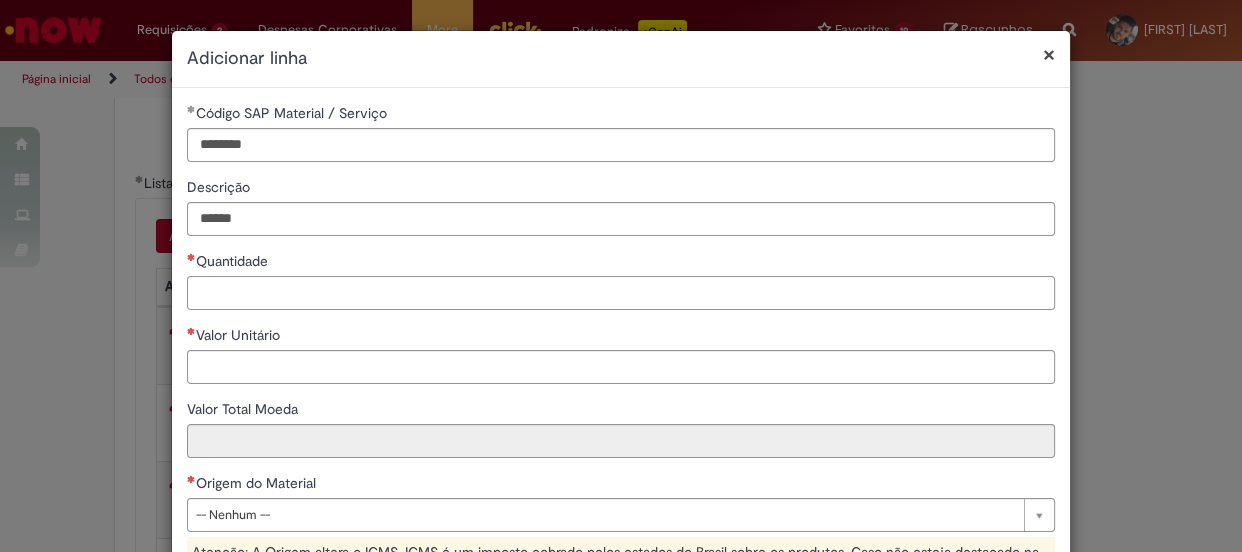 click on "Quantidade" at bounding box center (621, 293) 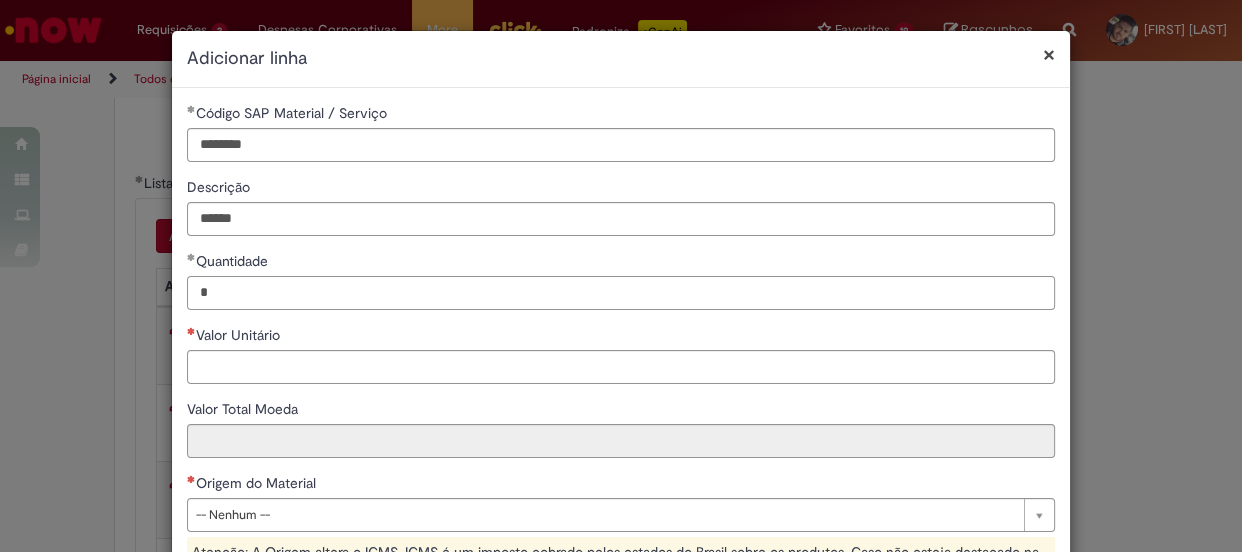 type on "*" 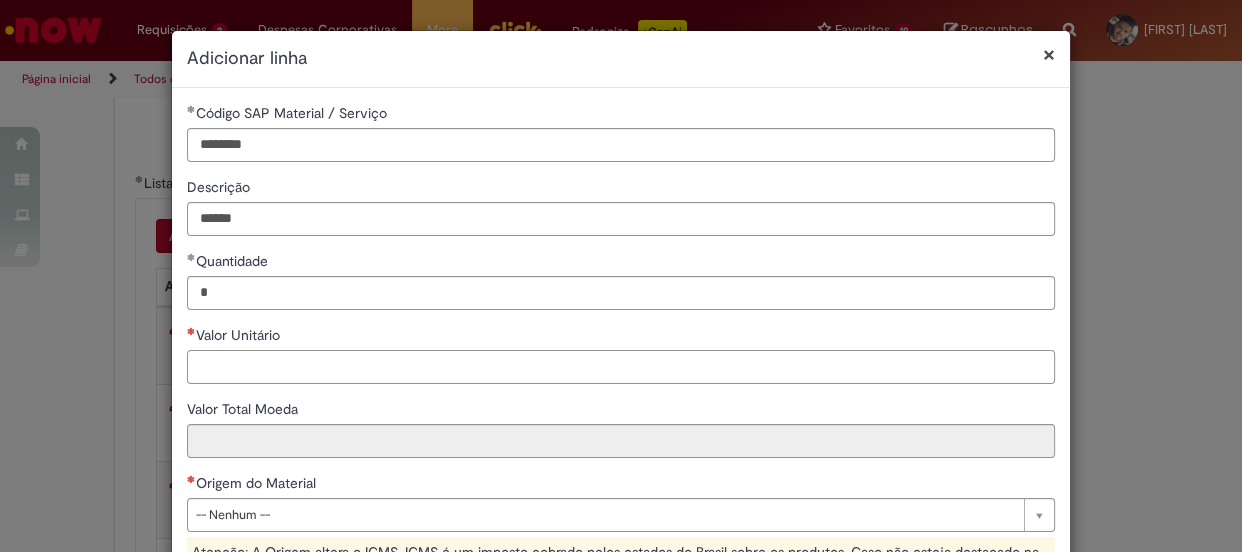 click on "Valor Unitário" at bounding box center [621, 367] 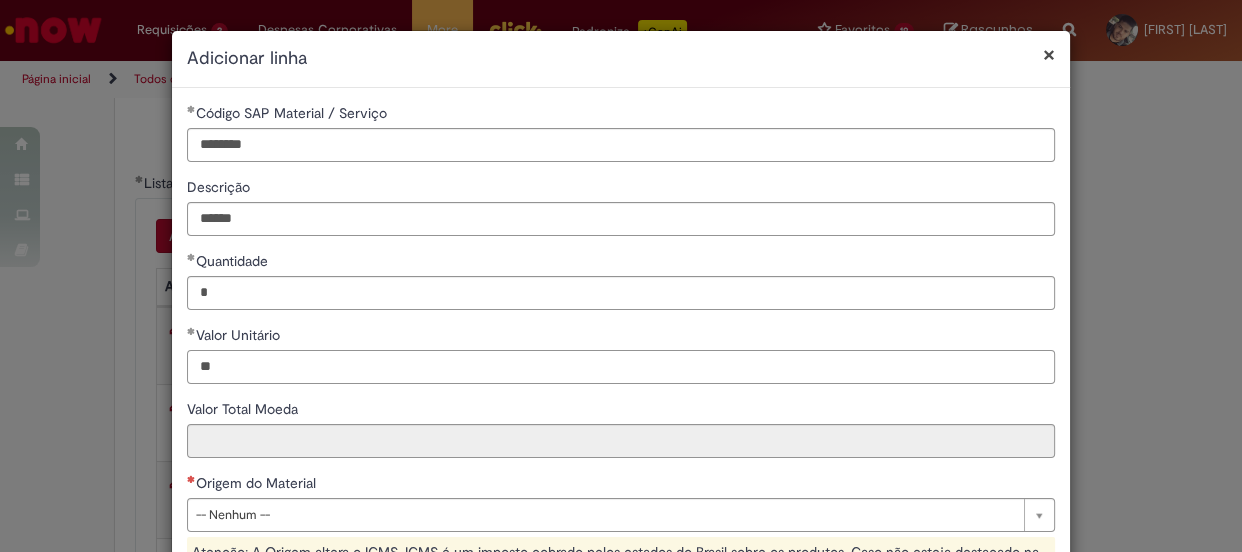 scroll, scrollTop: 90, scrollLeft: 0, axis: vertical 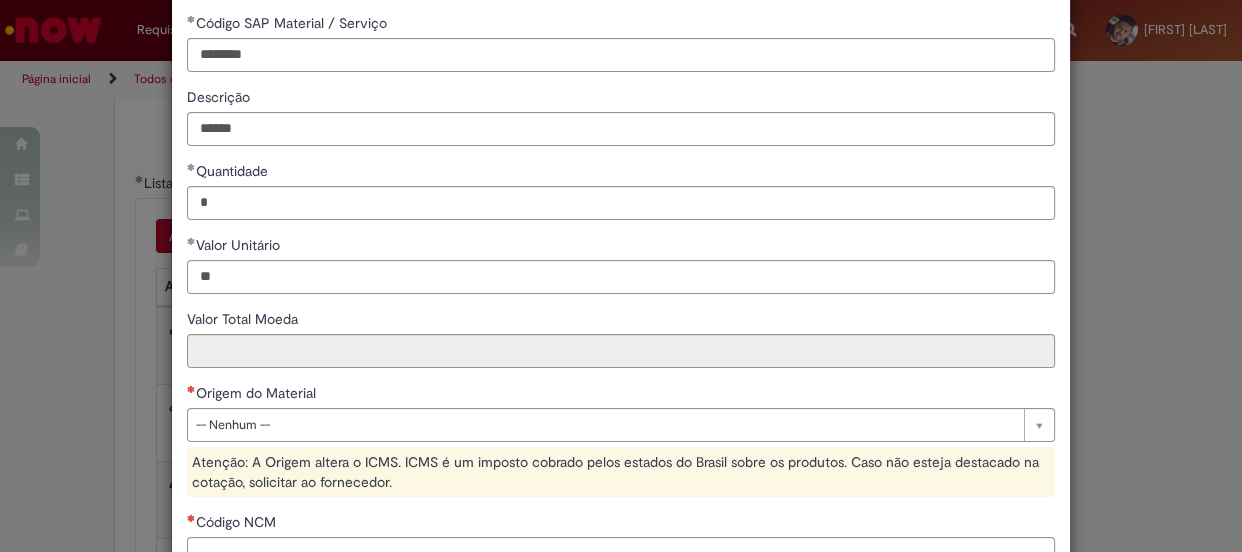 type on "*****" 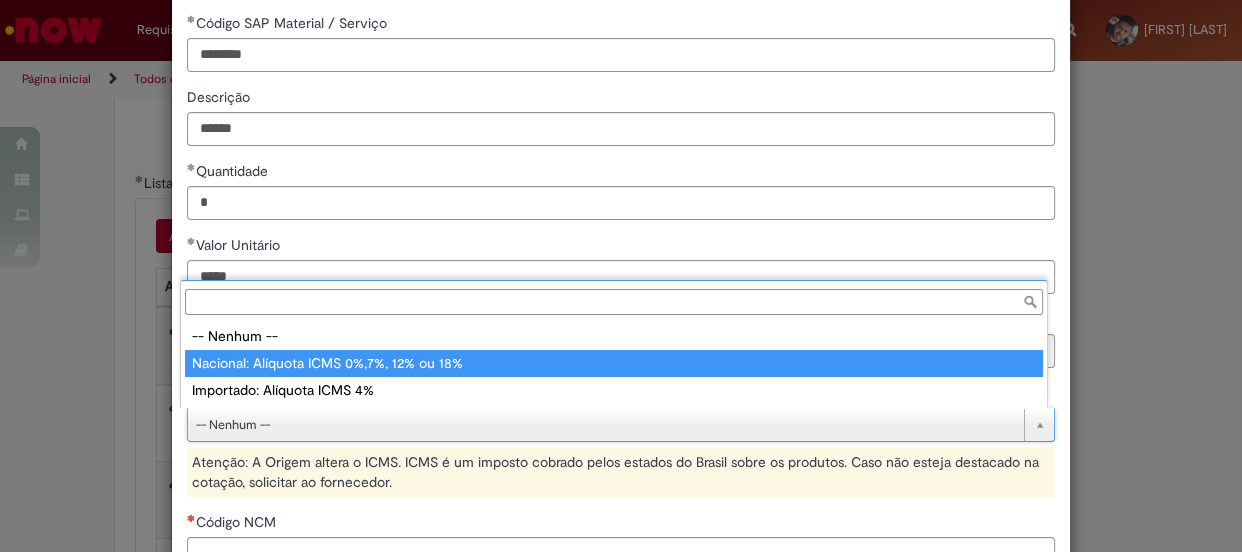 type on "**********" 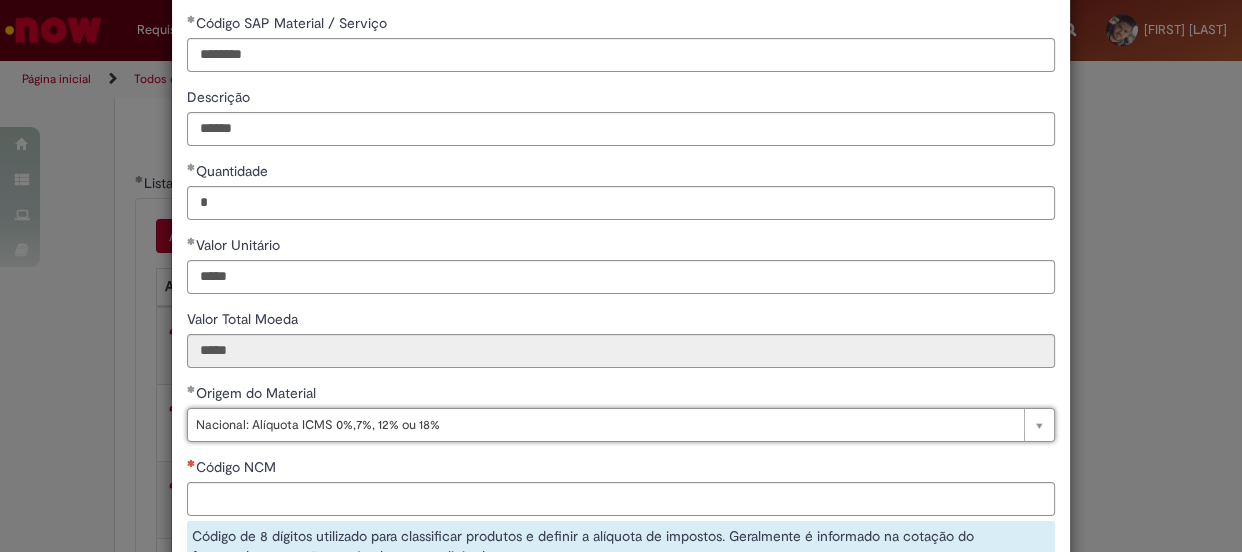 scroll, scrollTop: 181, scrollLeft: 0, axis: vertical 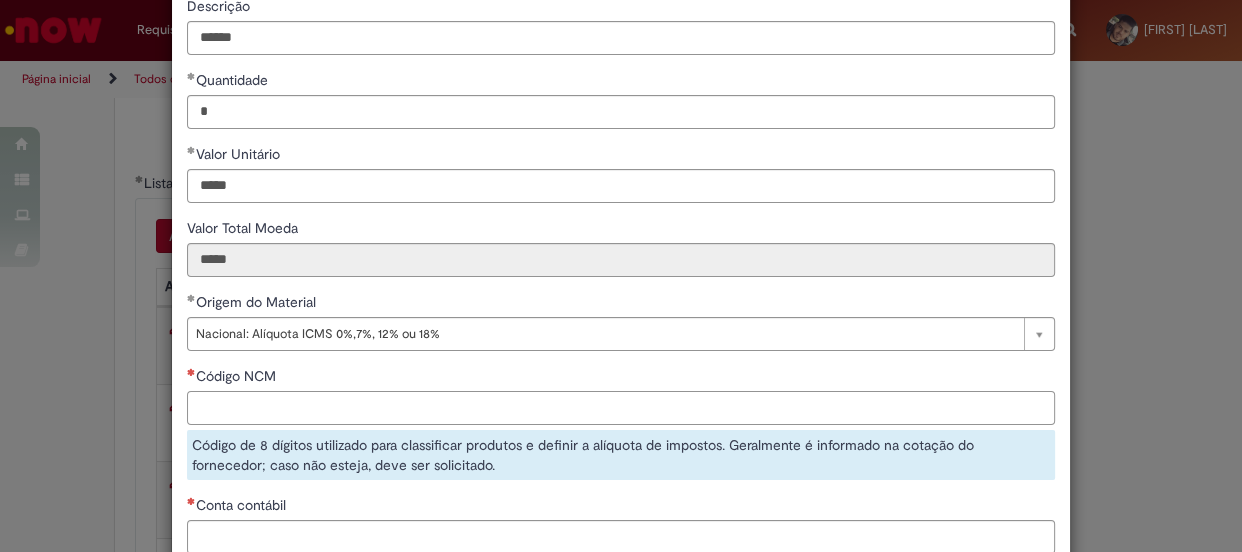 click on "Código NCM" at bounding box center (621, 408) 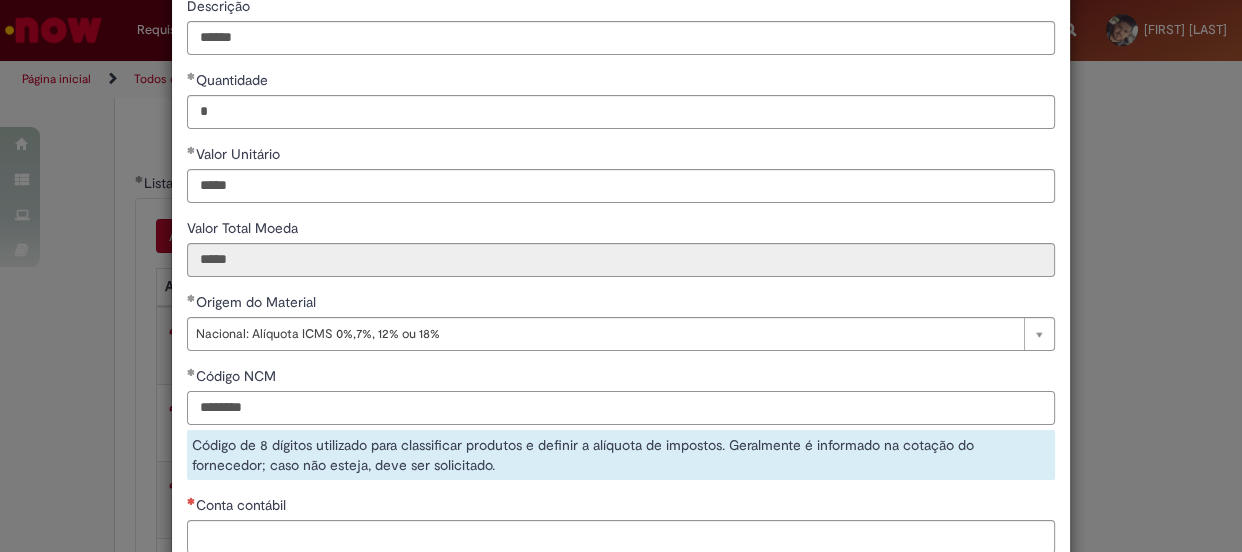 scroll, scrollTop: 363, scrollLeft: 0, axis: vertical 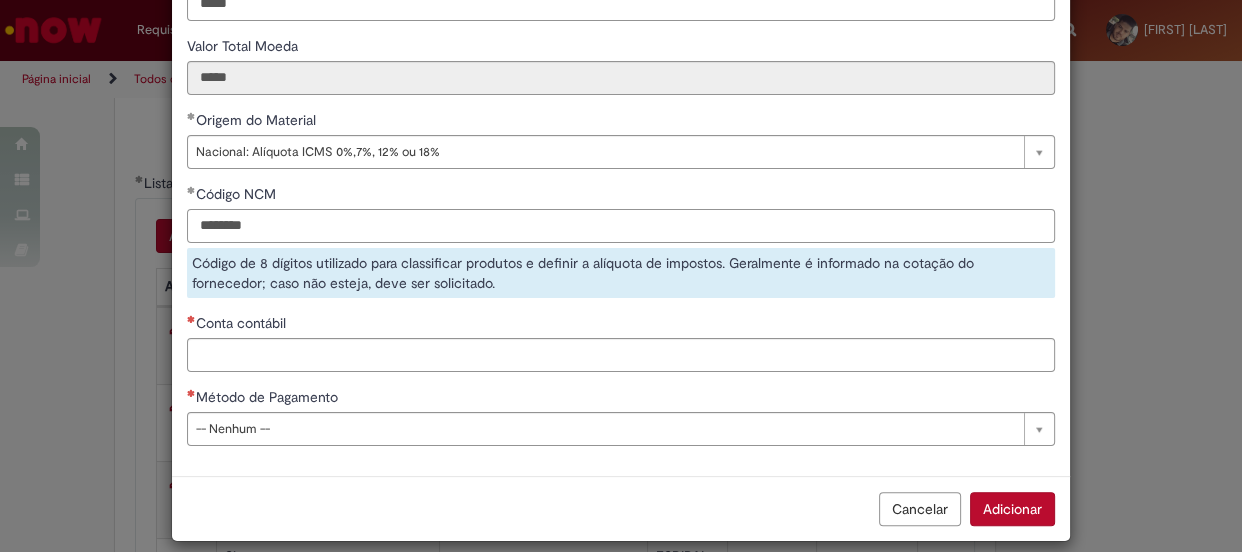 type on "********" 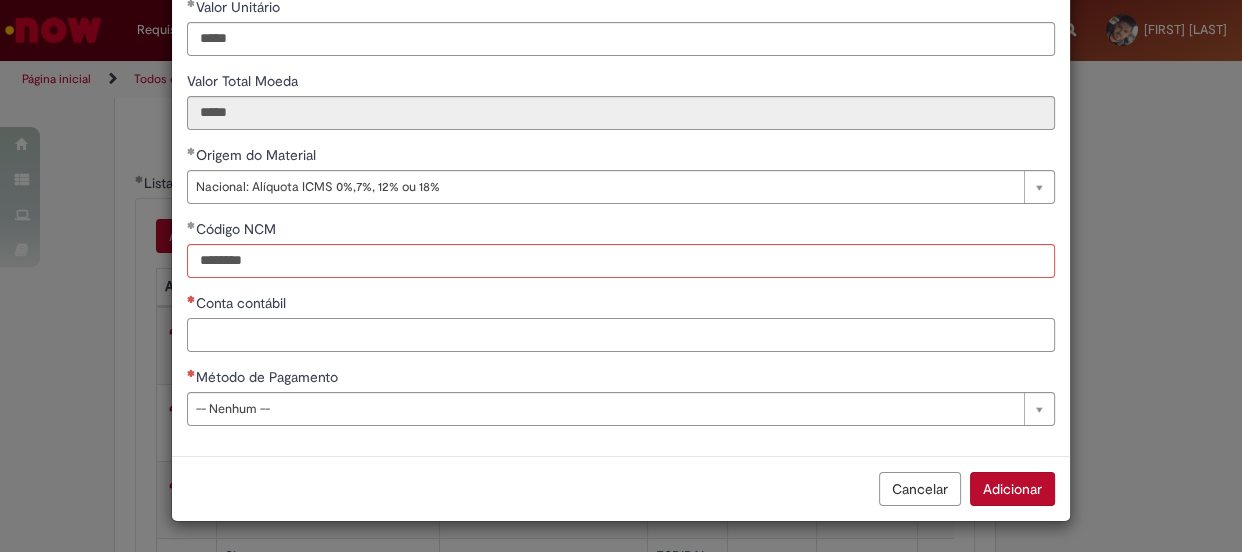 scroll, scrollTop: 327, scrollLeft: 0, axis: vertical 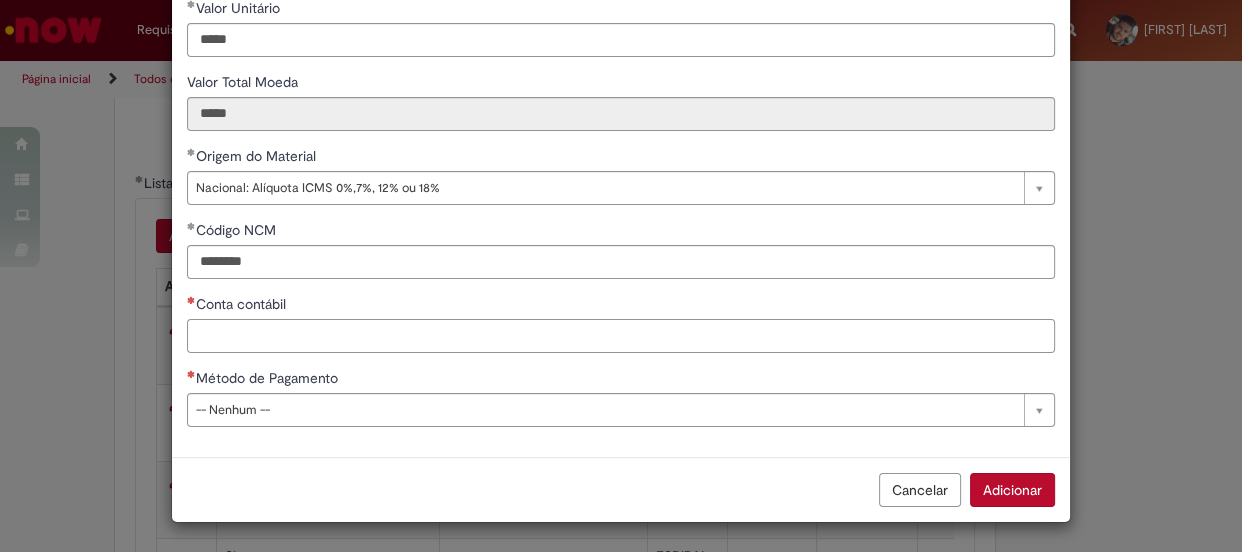 paste on "********" 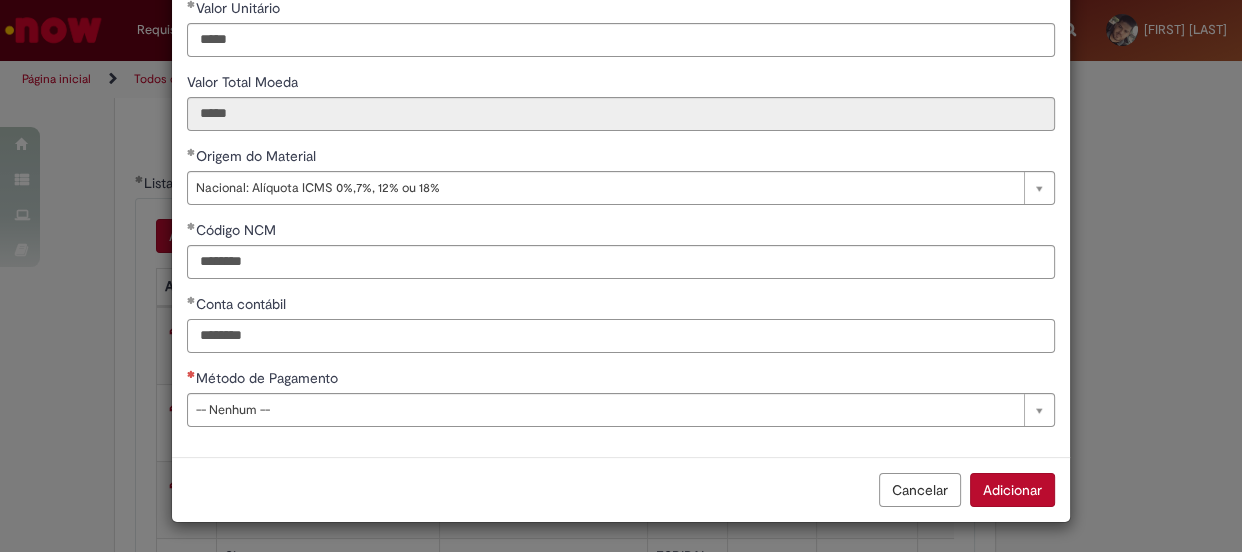 type on "********" 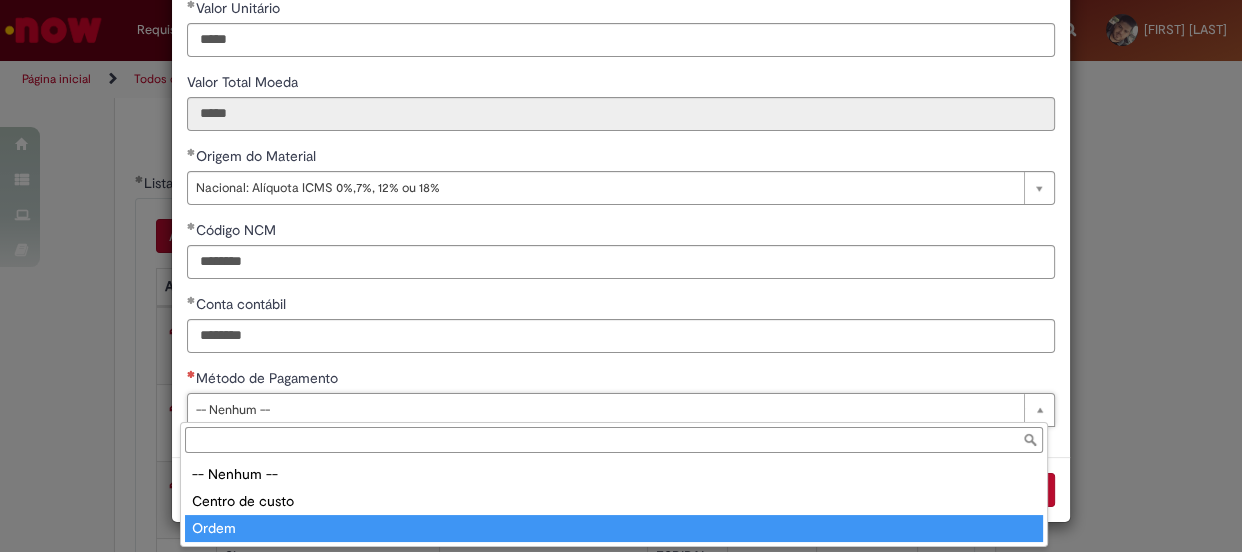type on "*****" 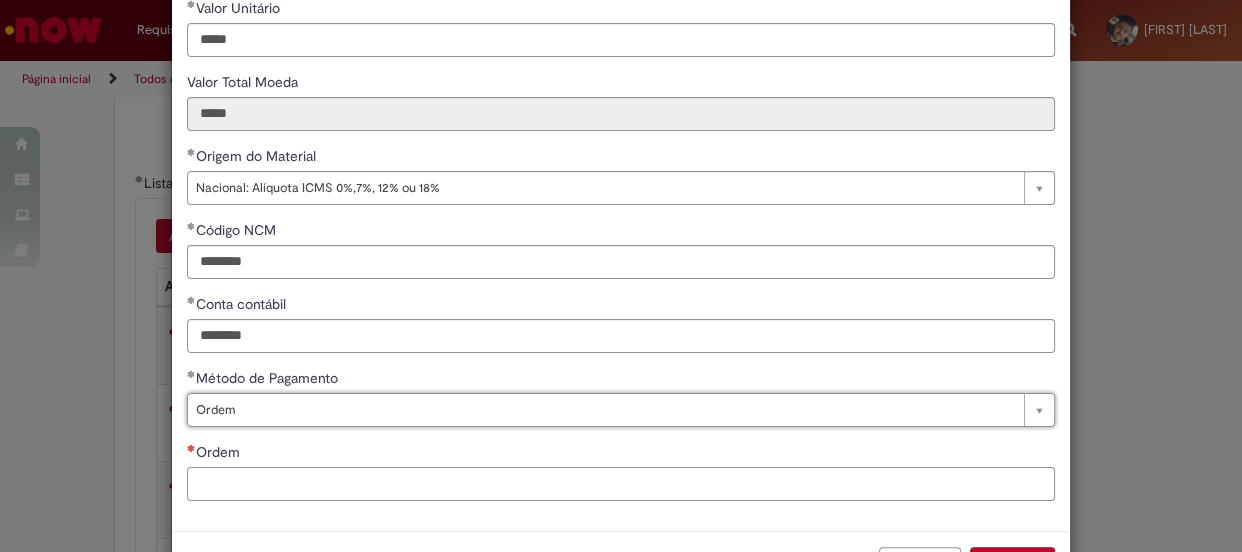 click on "Ordem" at bounding box center (621, 484) 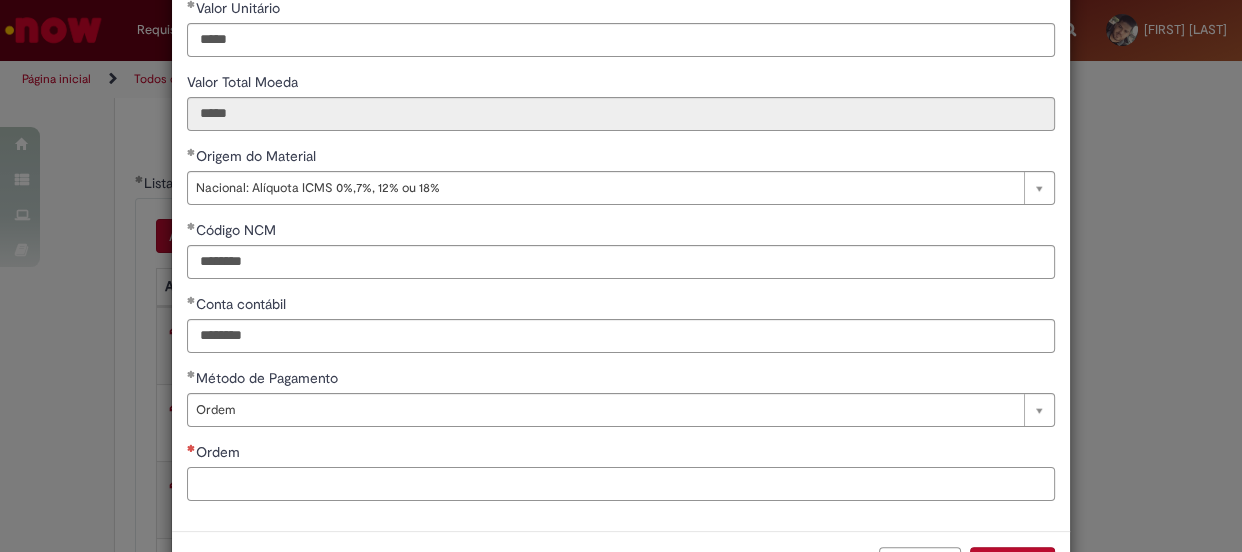 paste on "**********" 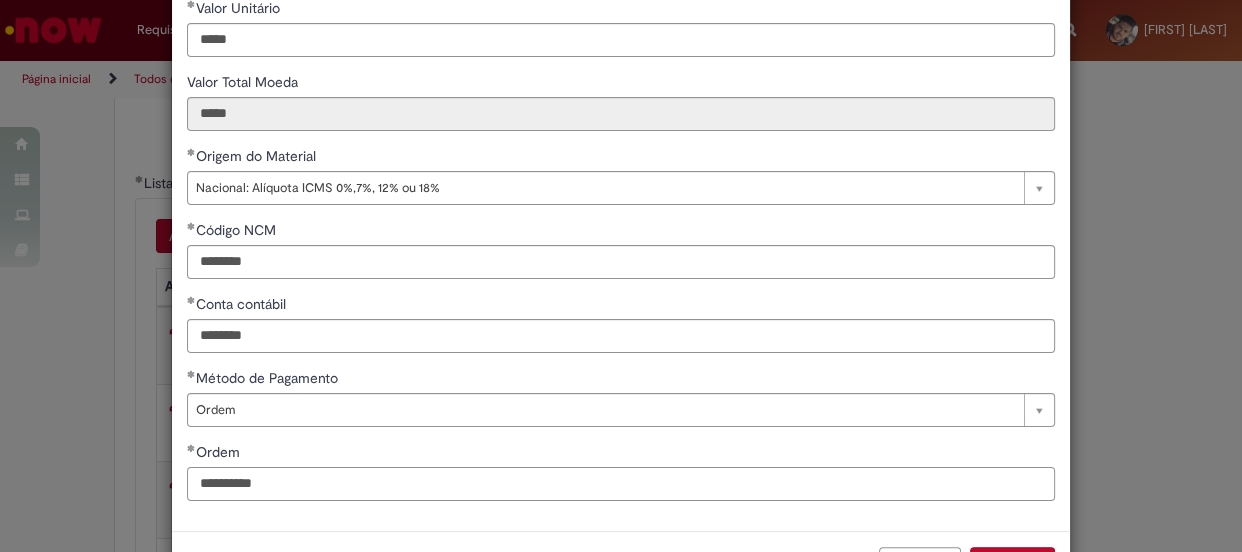 scroll, scrollTop: 400, scrollLeft: 0, axis: vertical 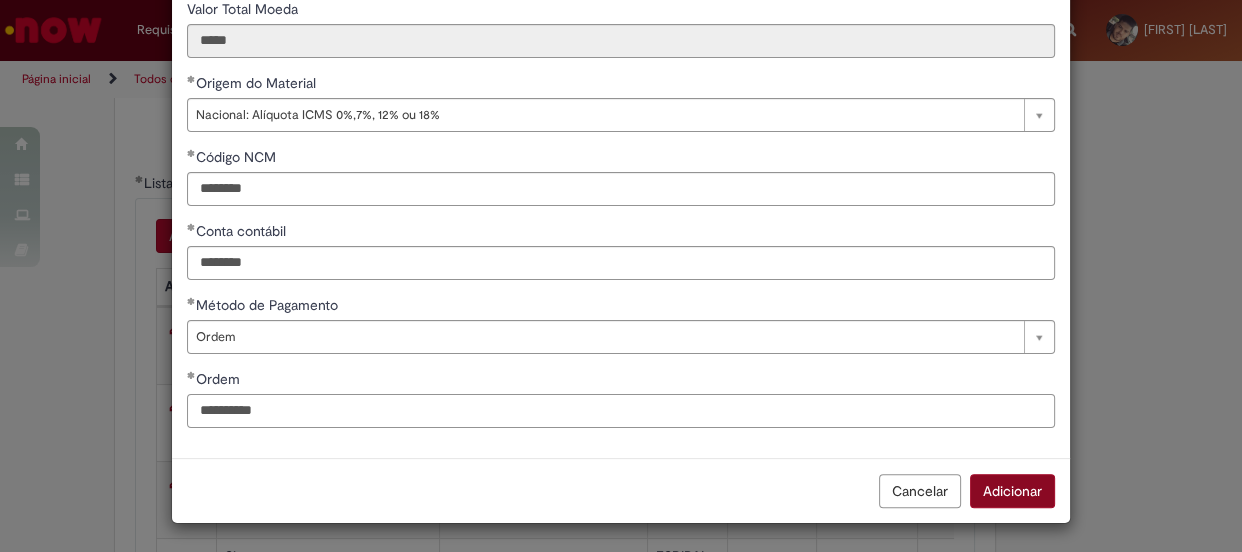 type on "**********" 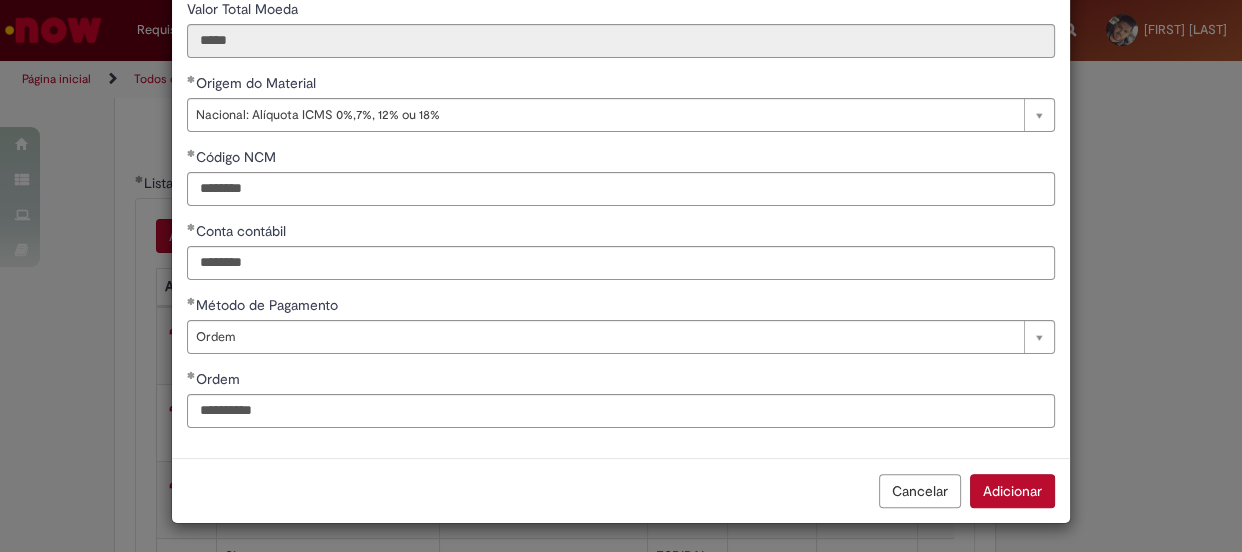 click on "Adicionar" at bounding box center (1012, 491) 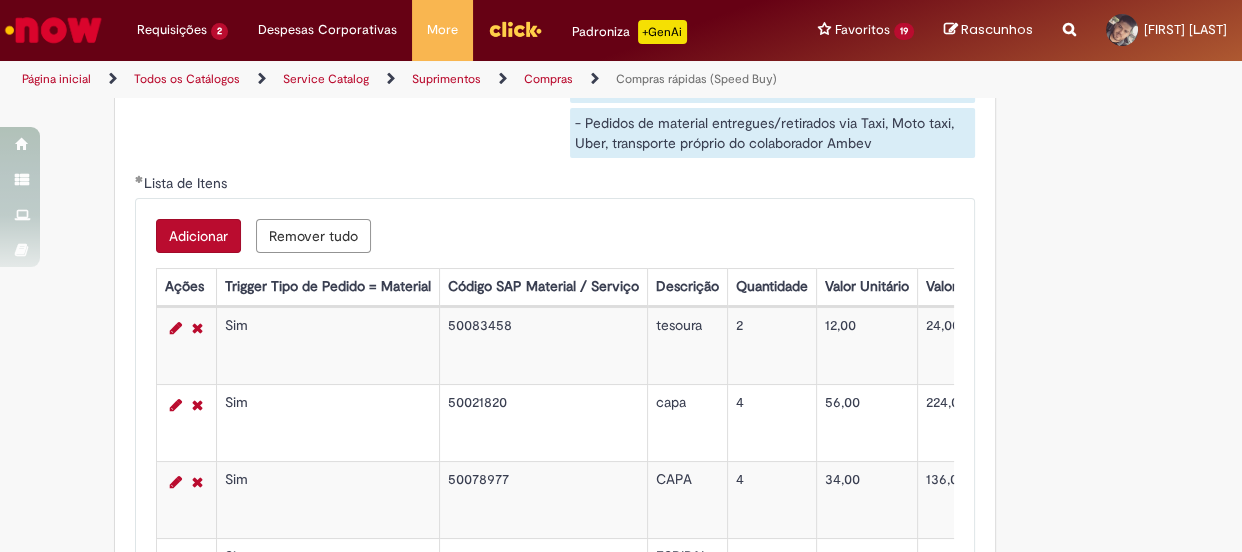 click on "Adicionar" at bounding box center (198, 236) 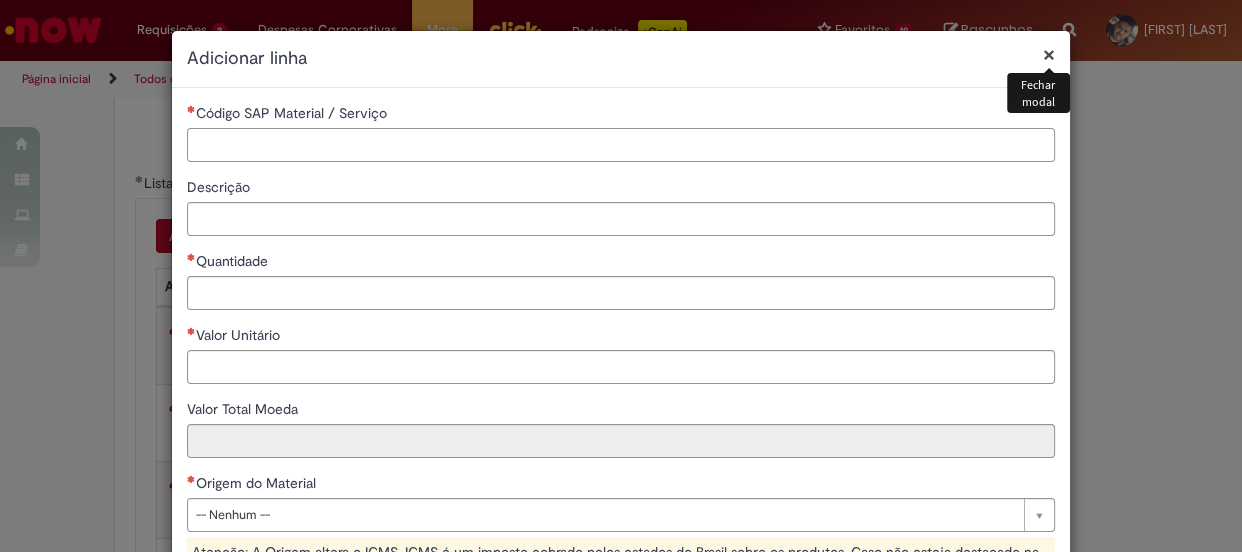 click on "Código SAP Material / Serviço" at bounding box center [621, 145] 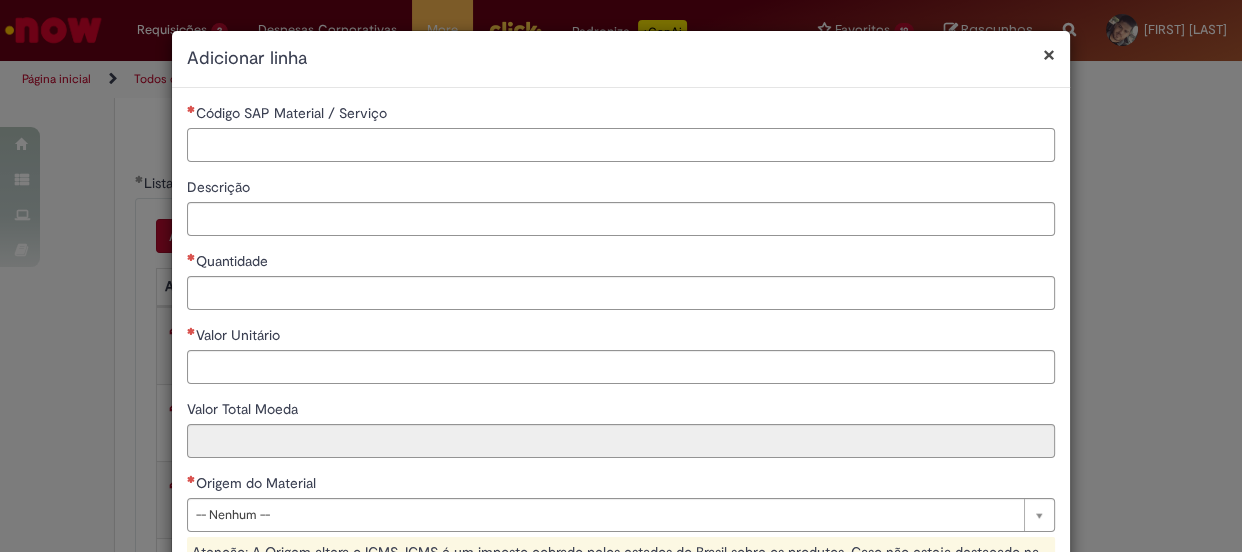 paste on "********" 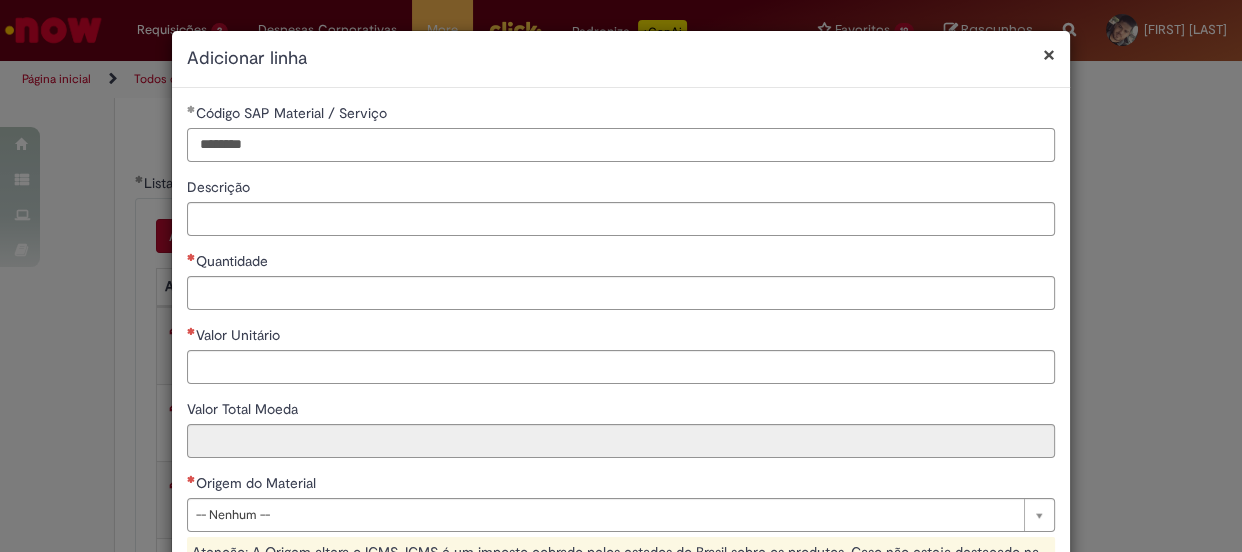 type on "********" 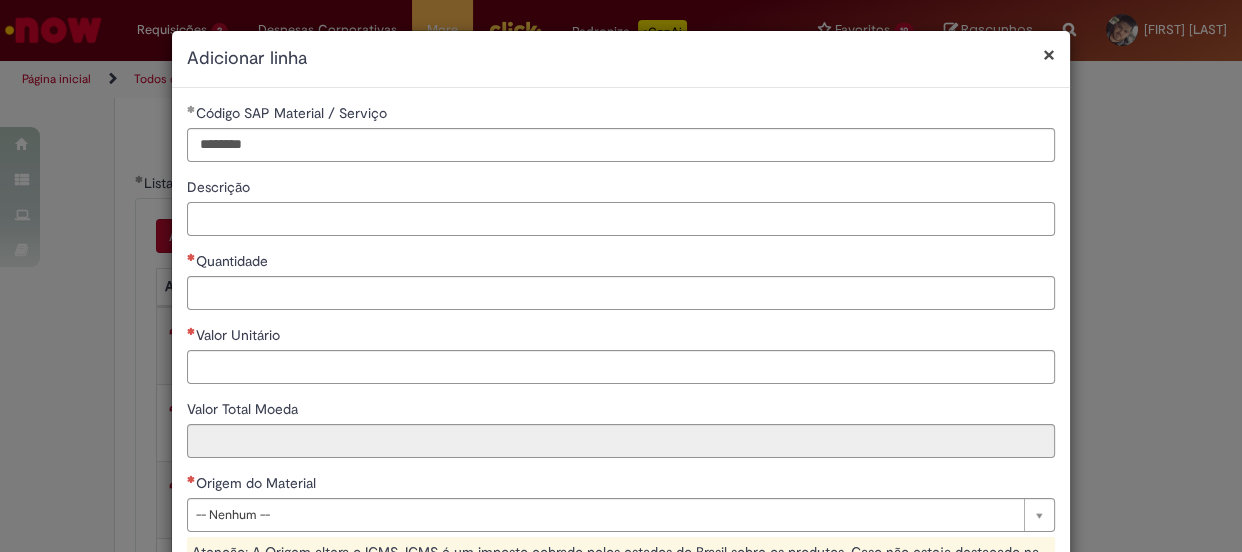 click on "Descrição" at bounding box center (621, 219) 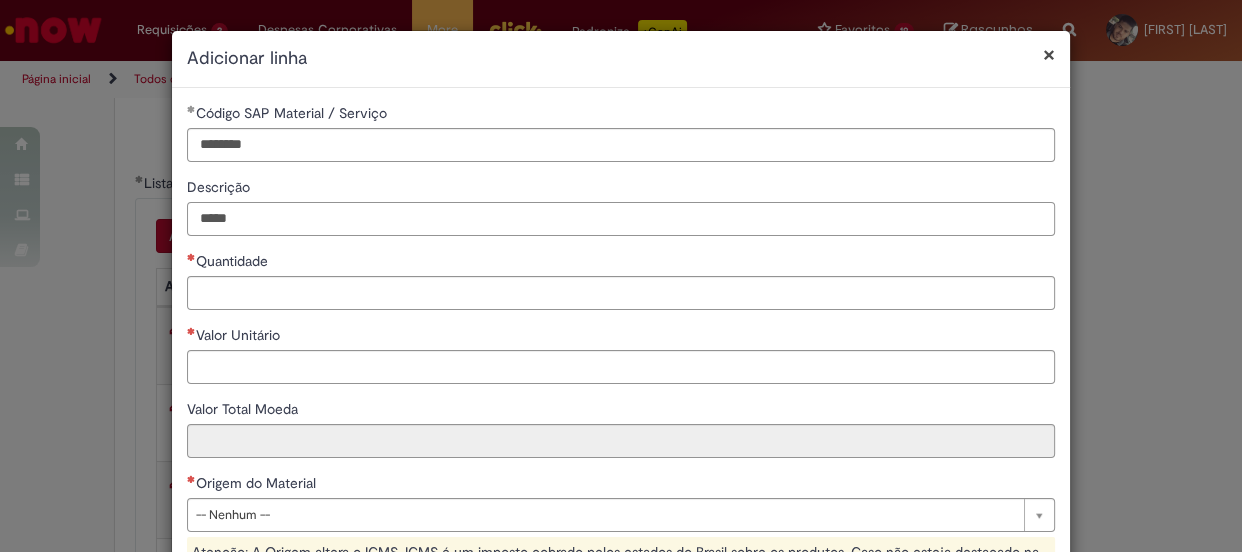 type on "*****" 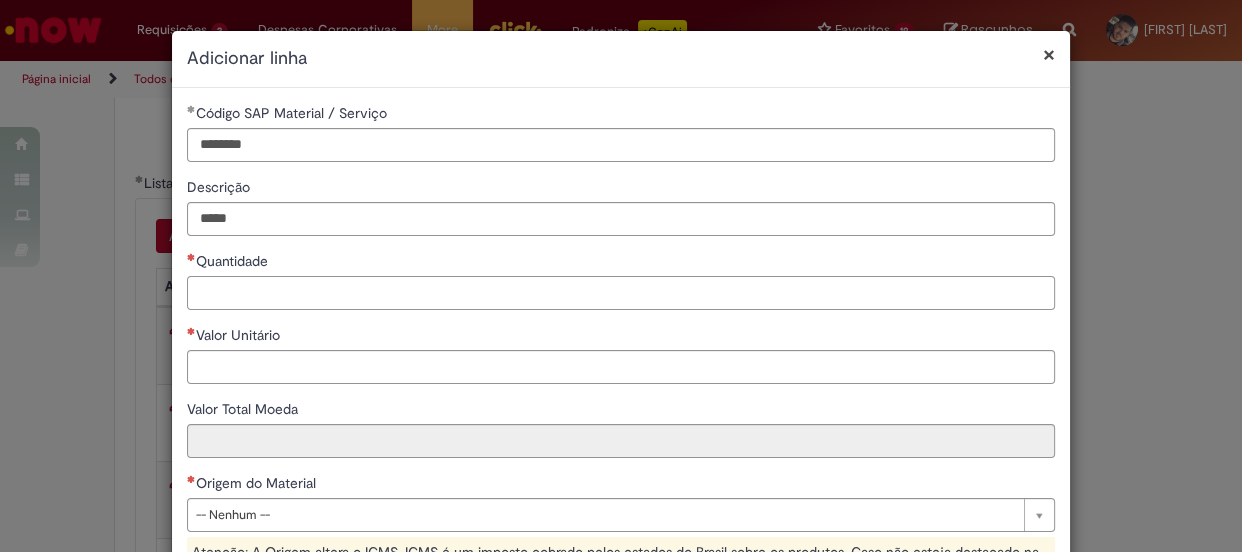 click on "Quantidade" at bounding box center (621, 293) 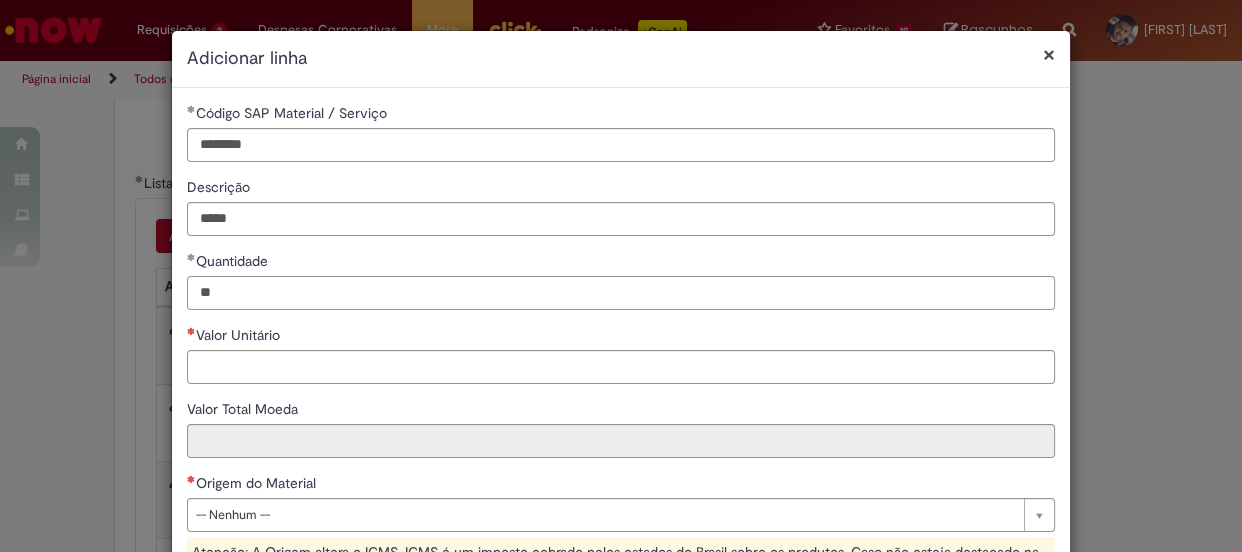 type on "**" 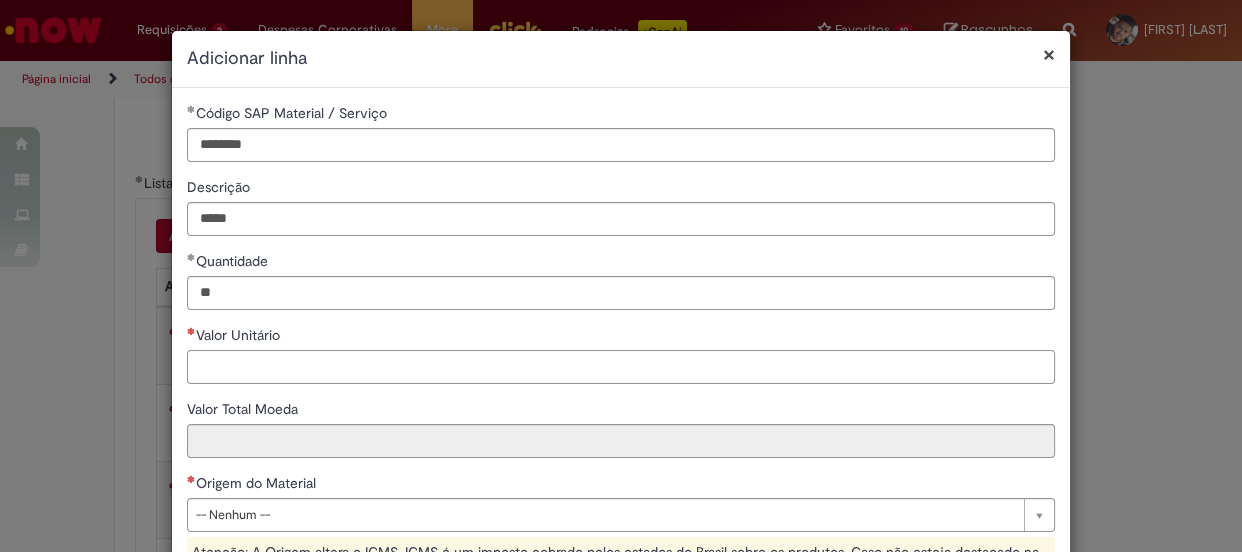 click on "Valor Unitário" at bounding box center (621, 367) 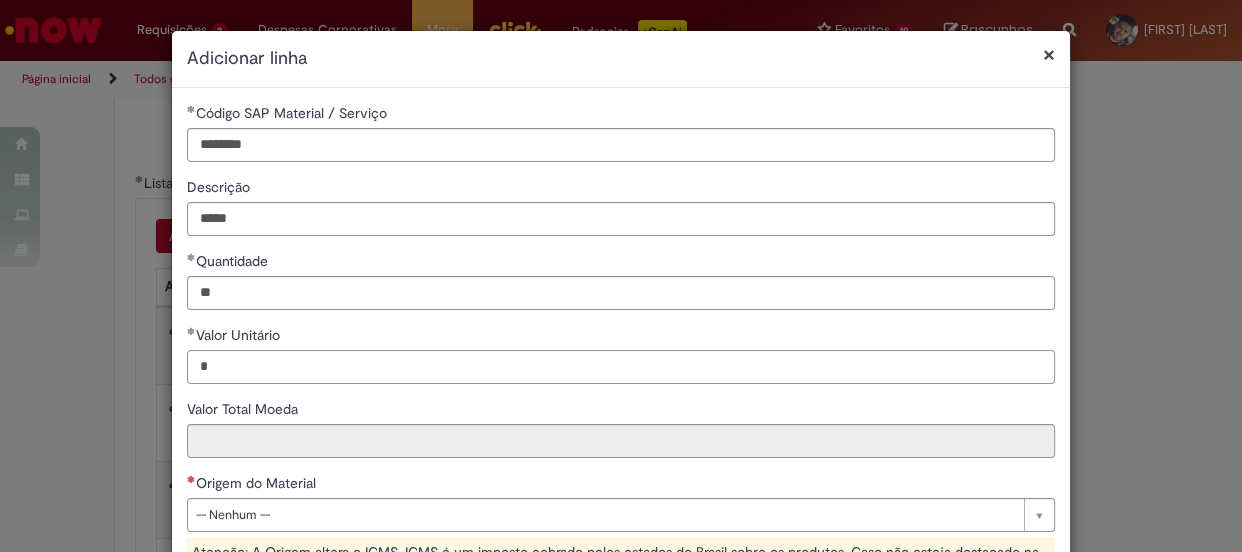 scroll, scrollTop: 181, scrollLeft: 0, axis: vertical 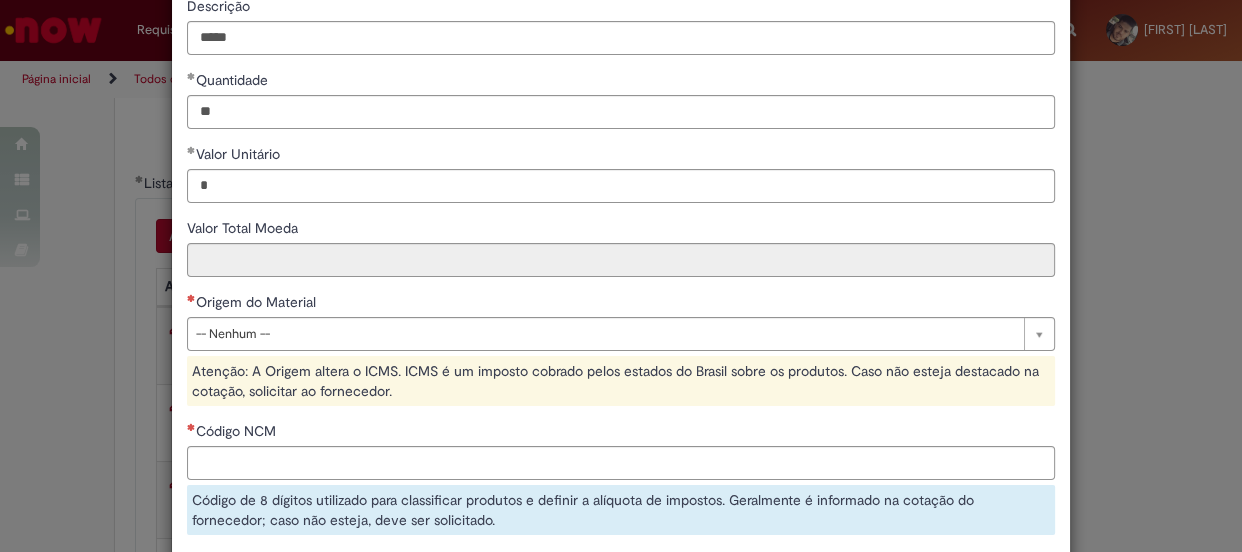 type on "****" 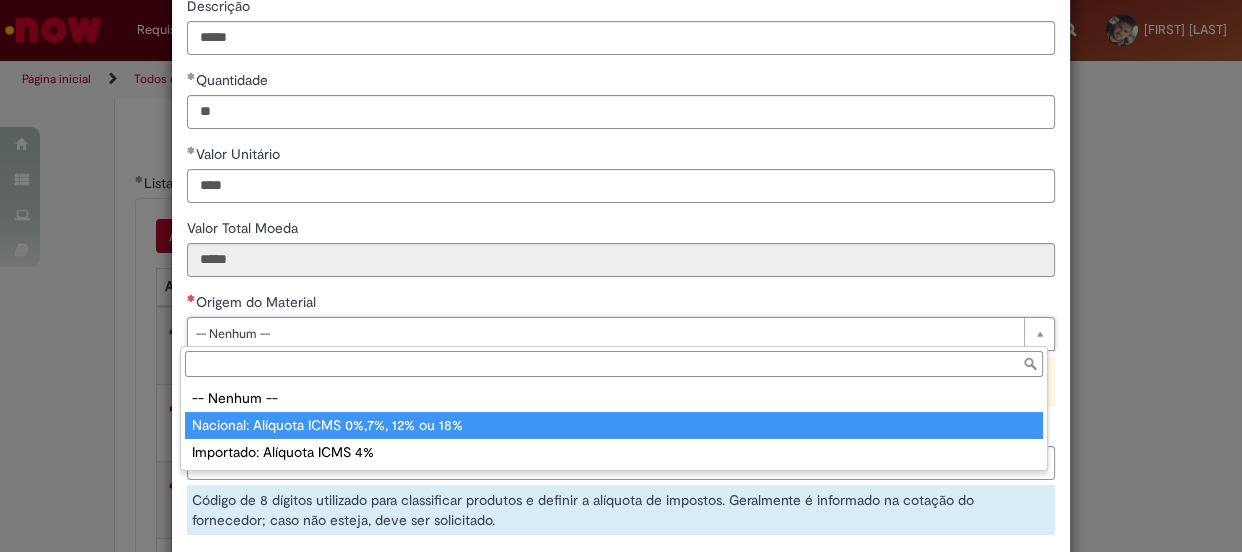type on "**********" 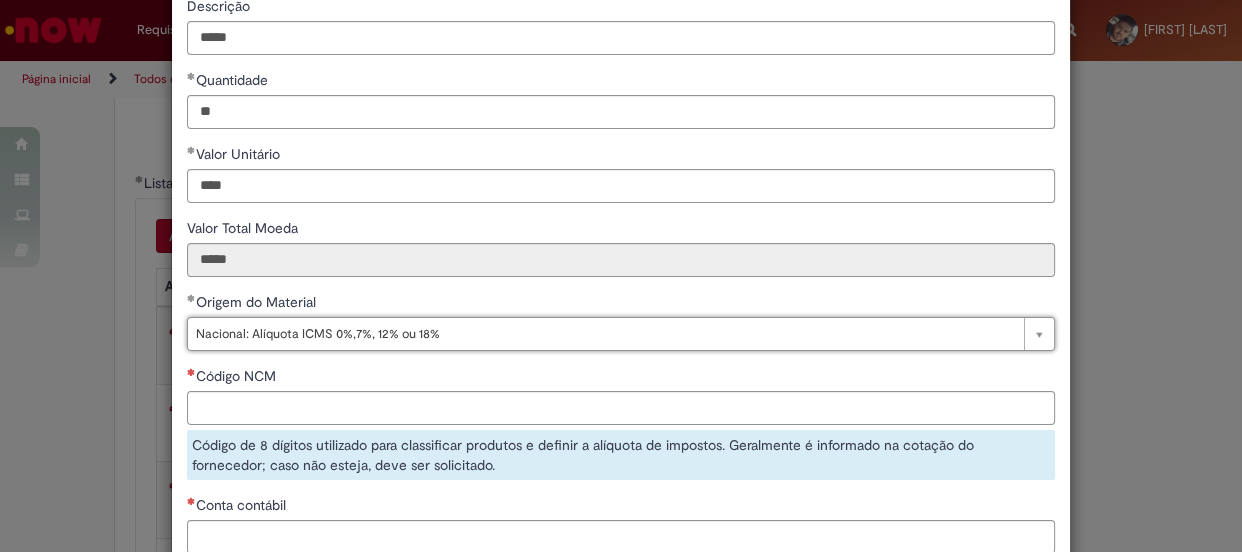 scroll, scrollTop: 272, scrollLeft: 0, axis: vertical 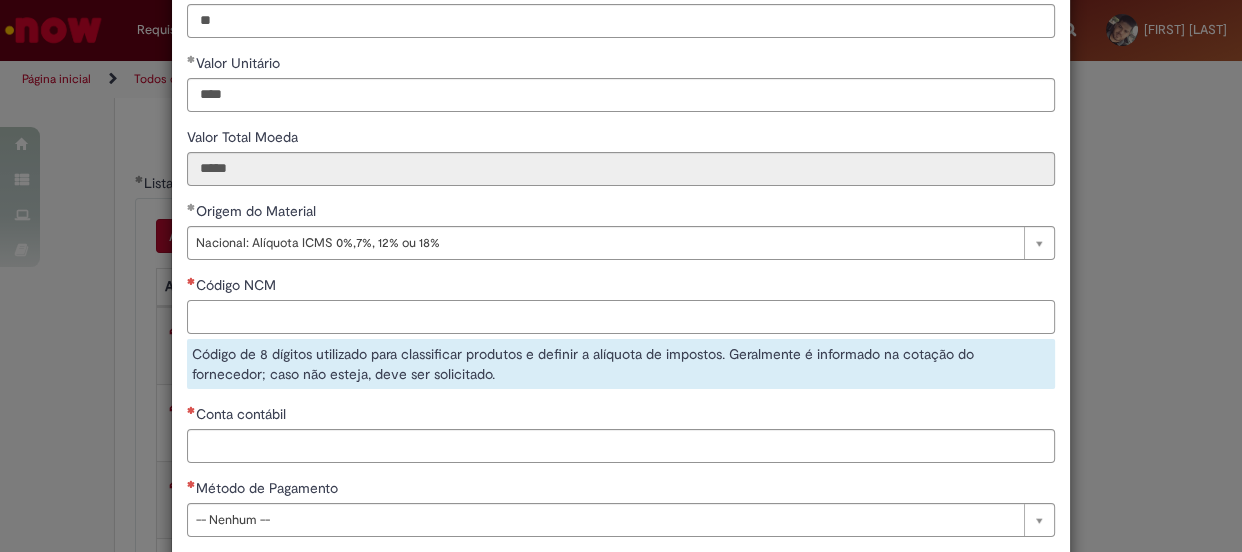 click on "Código NCM" at bounding box center (621, 317) 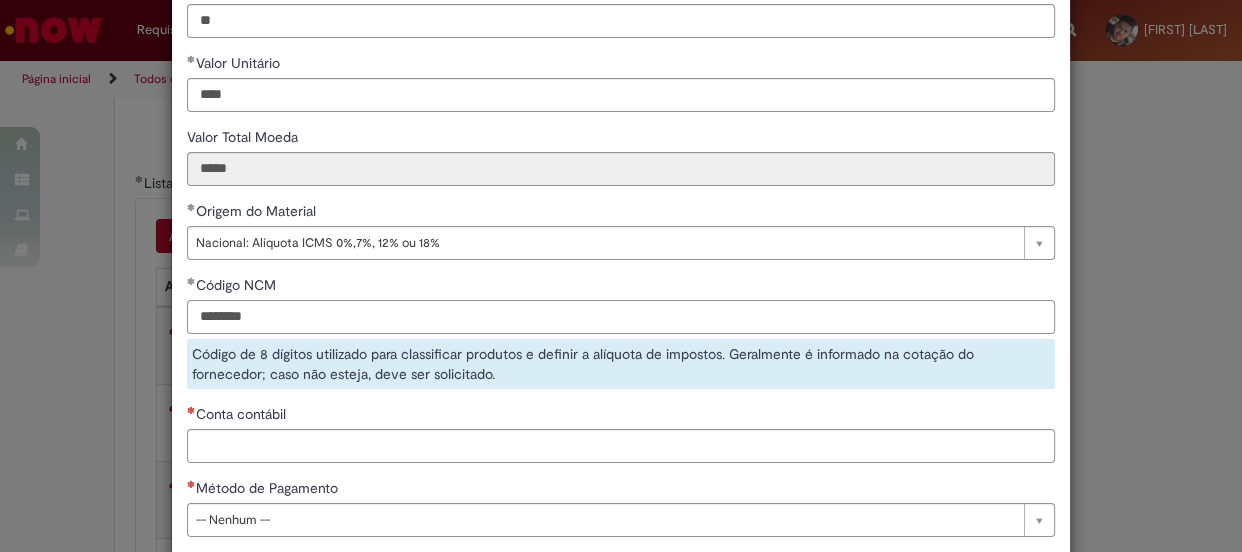 type on "********" 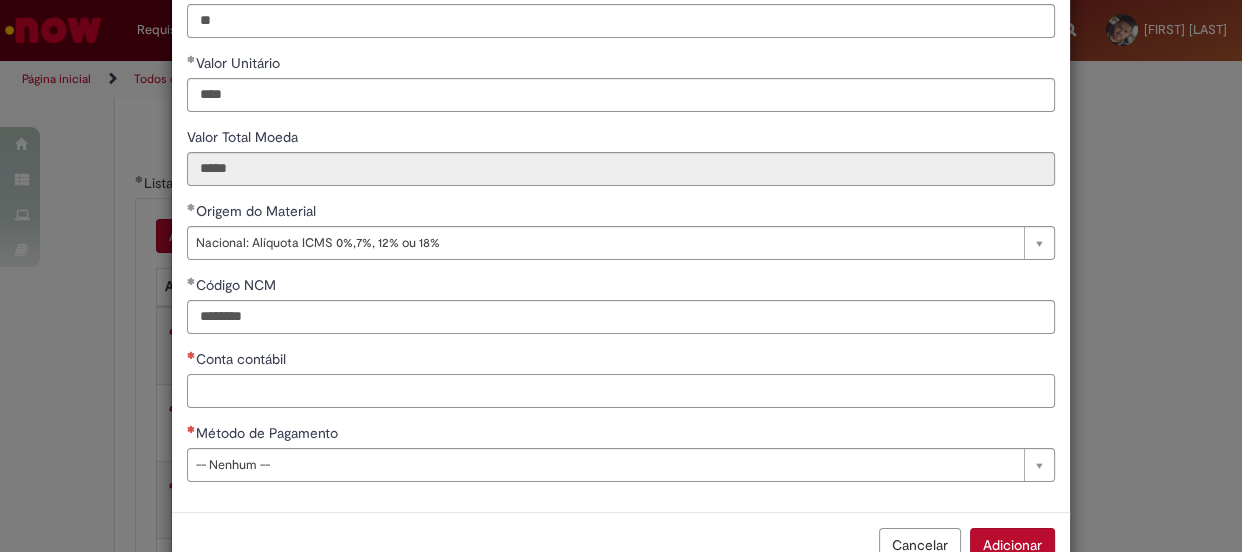 click on "**********" at bounding box center [621, 164] 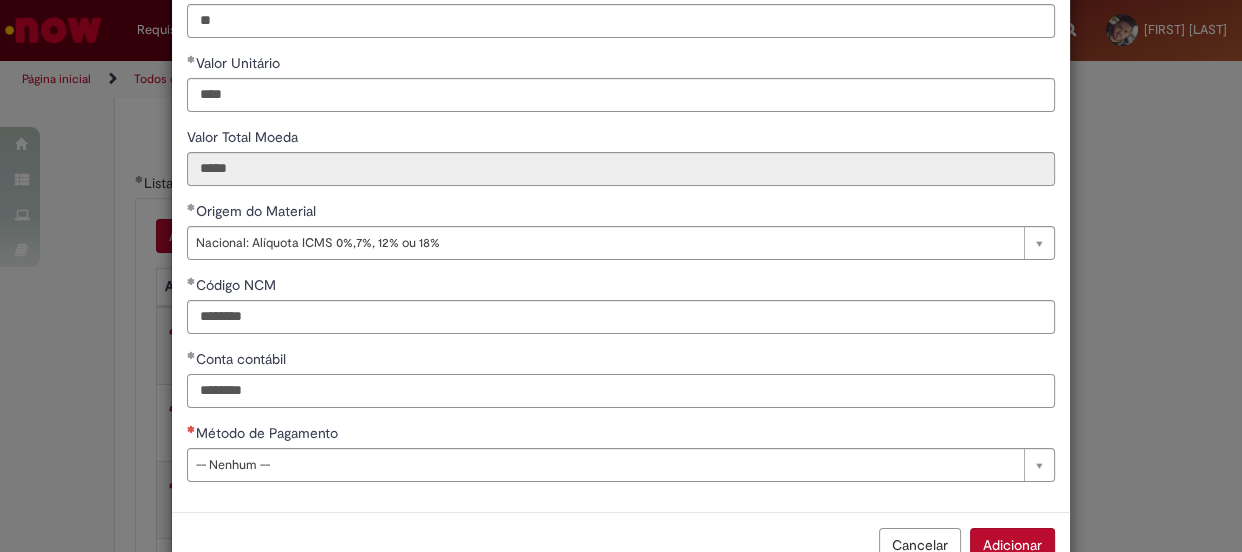 type on "********" 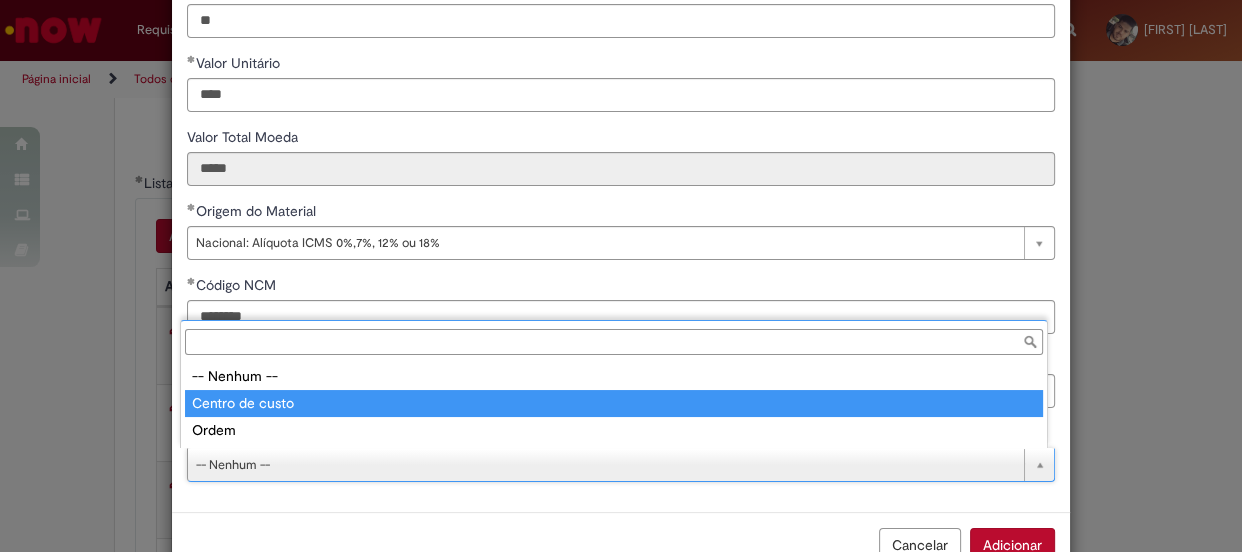 type on "**********" 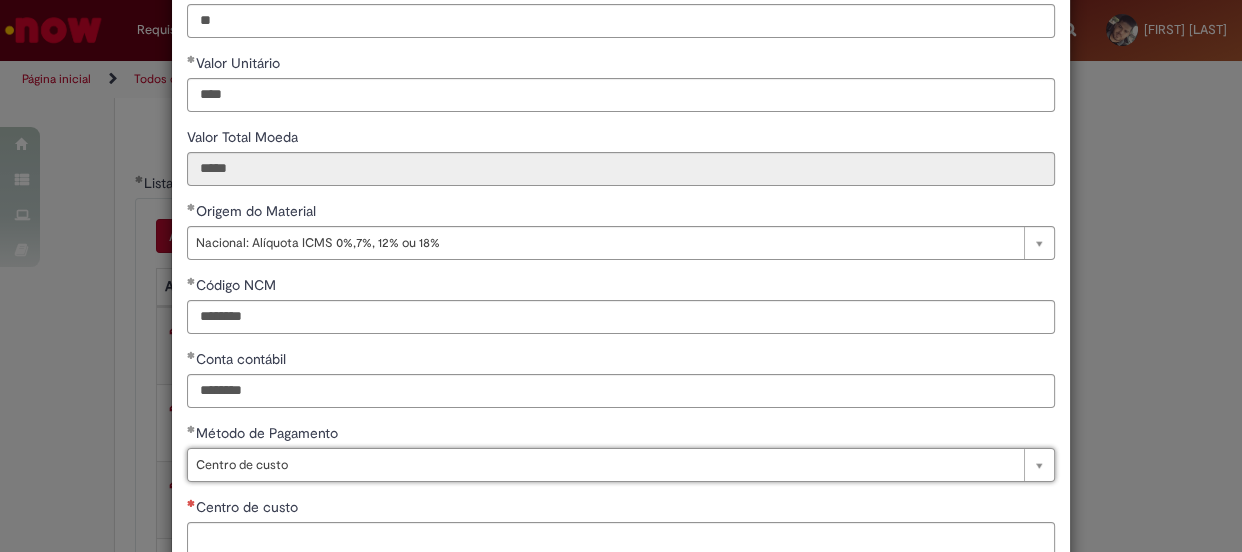 scroll, scrollTop: 400, scrollLeft: 0, axis: vertical 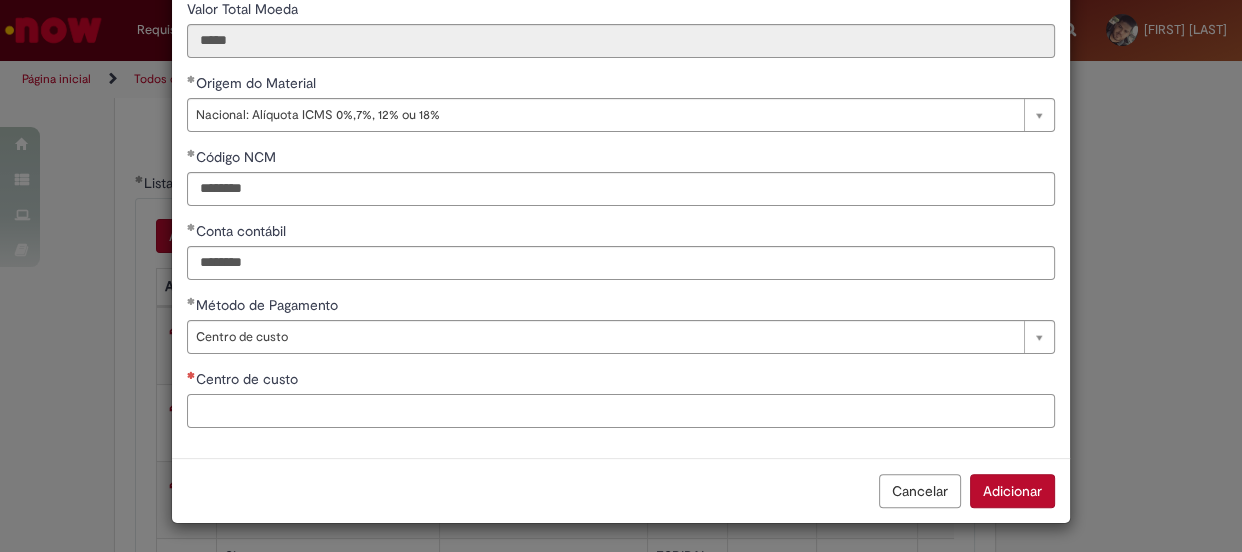 click on "Centro de custo" at bounding box center [621, 411] 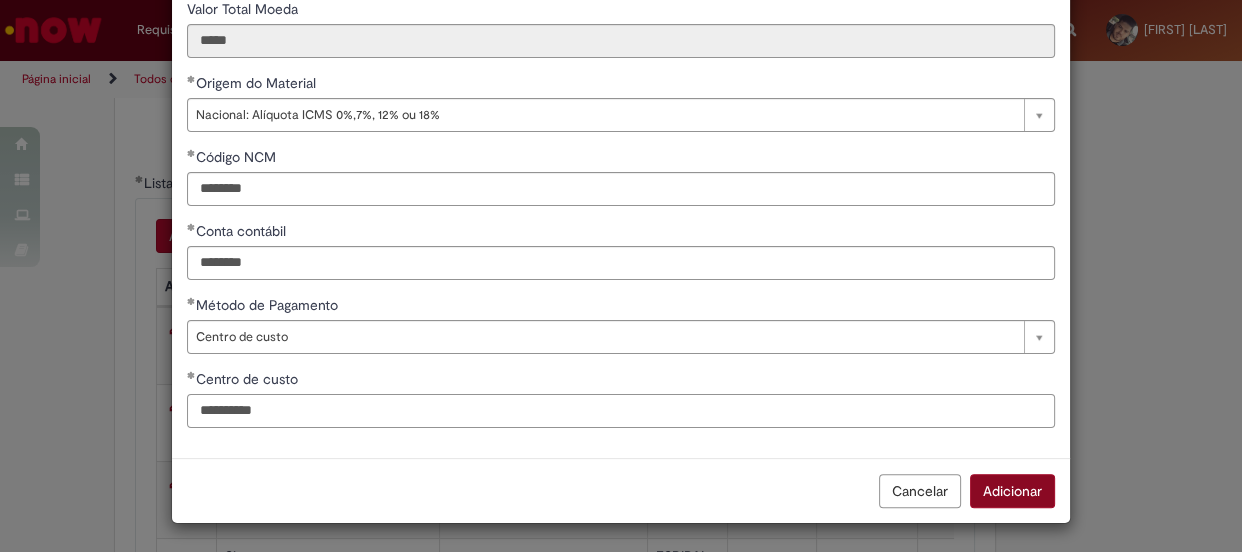 type on "**********" 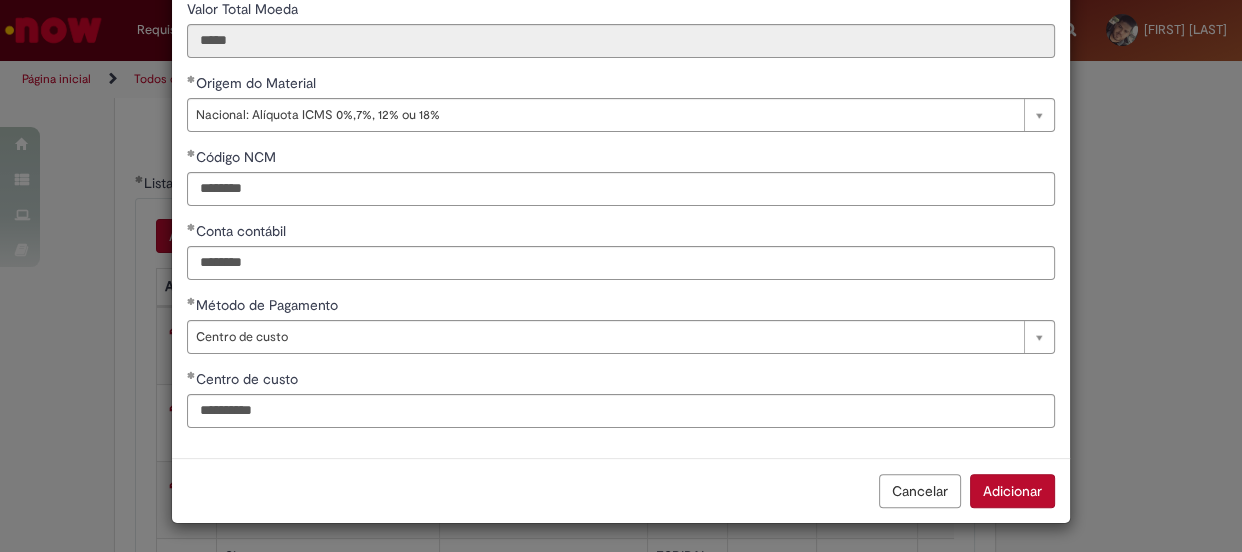click on "Adicionar" at bounding box center [1012, 491] 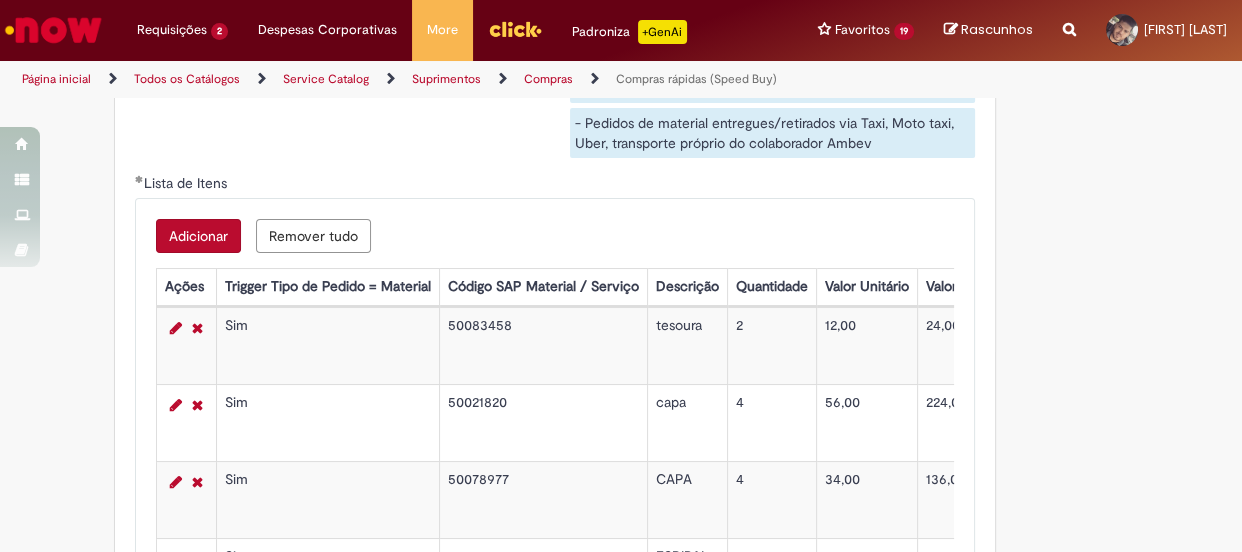 click on "Adicionar" at bounding box center [198, 236] 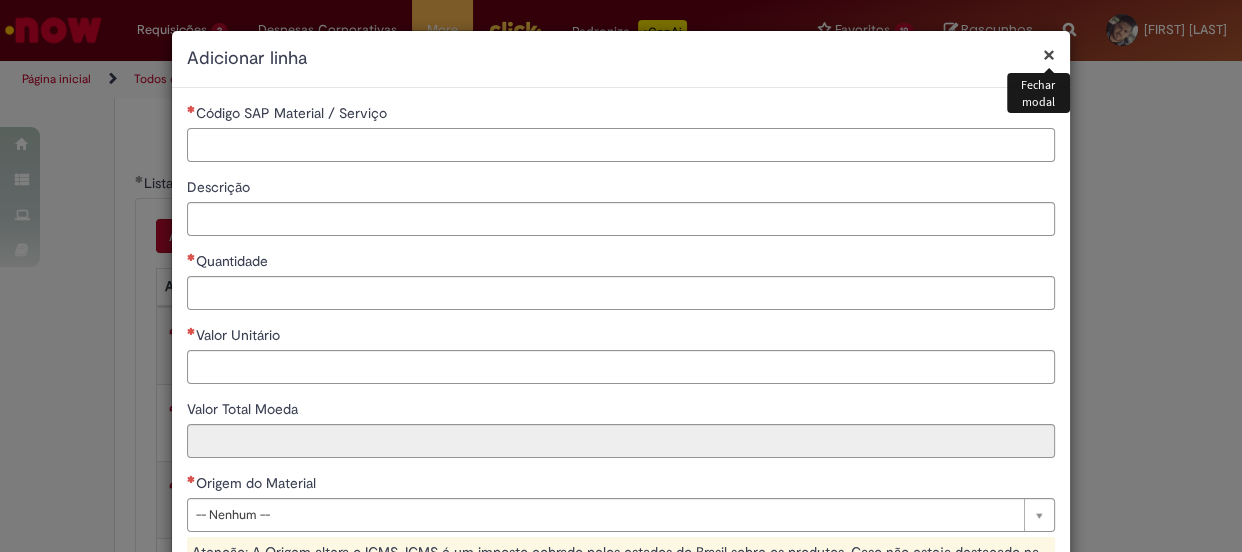 click on "Código SAP Material / Serviço" at bounding box center [621, 145] 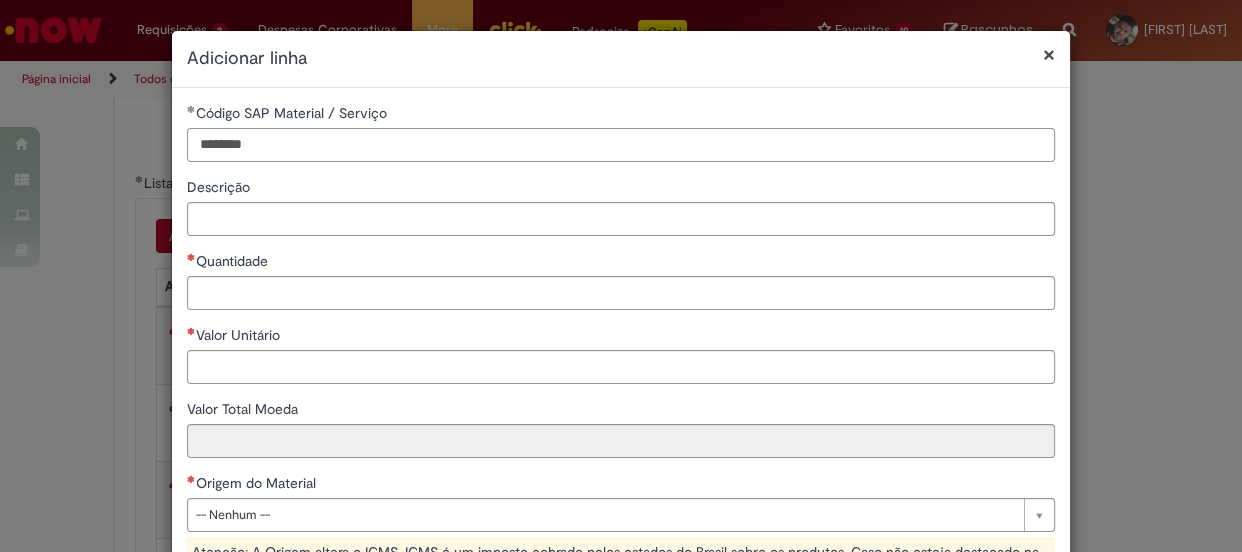 type on "********" 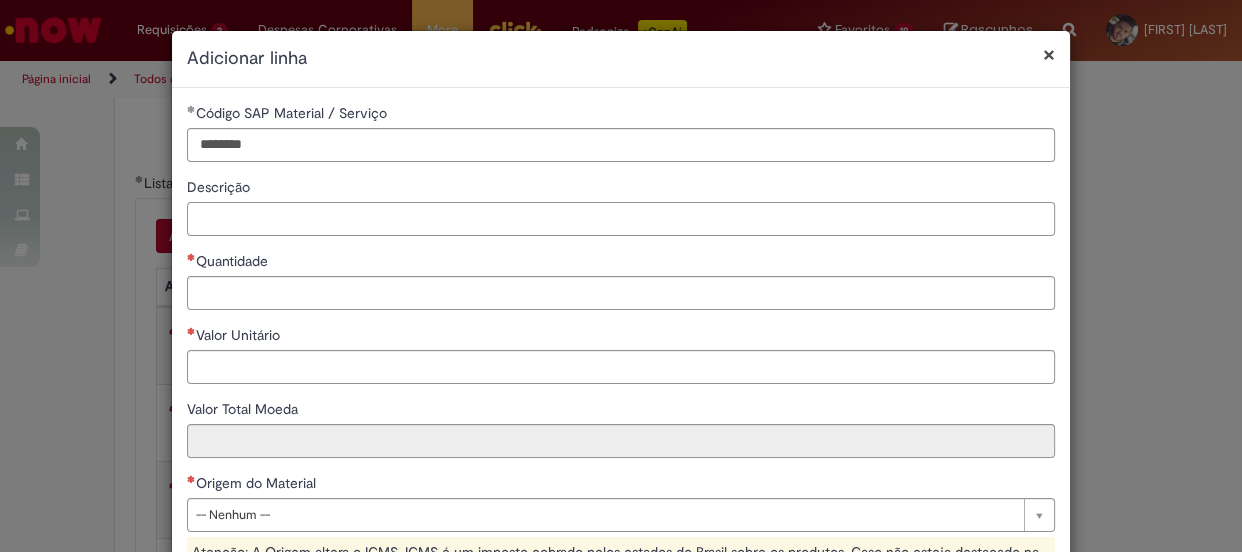 click on "Descrição" at bounding box center (621, 219) 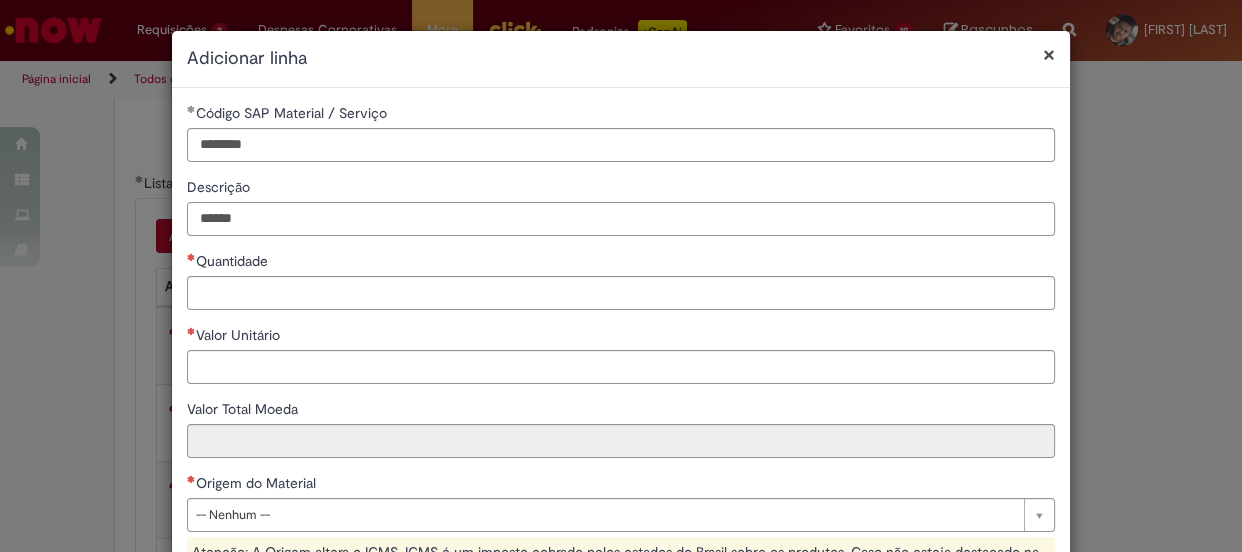 type on "******" 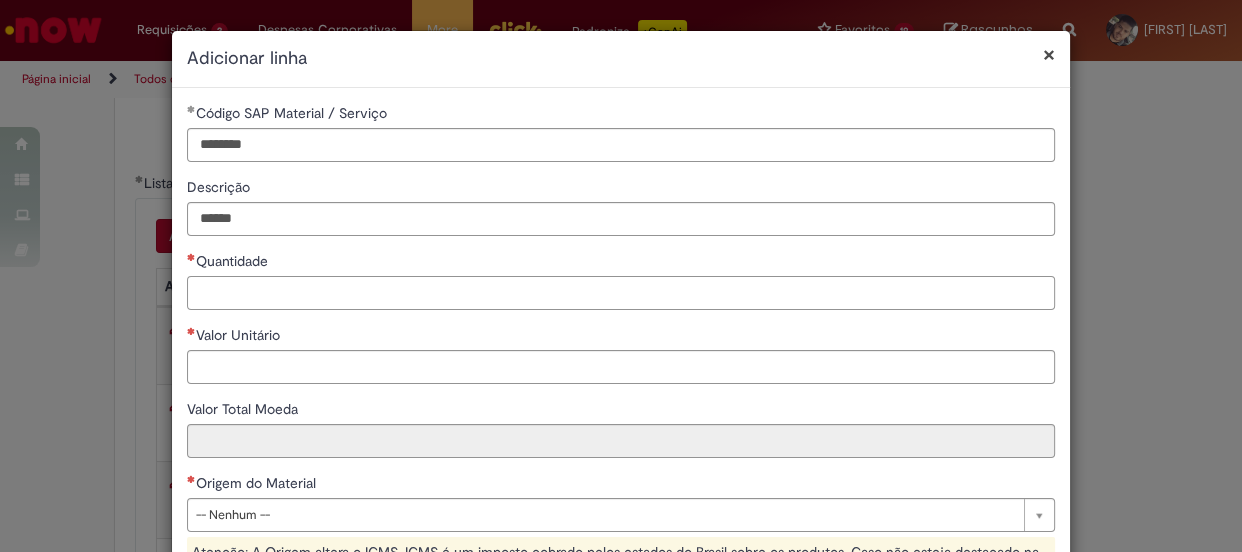 click on "Quantidade" at bounding box center [621, 293] 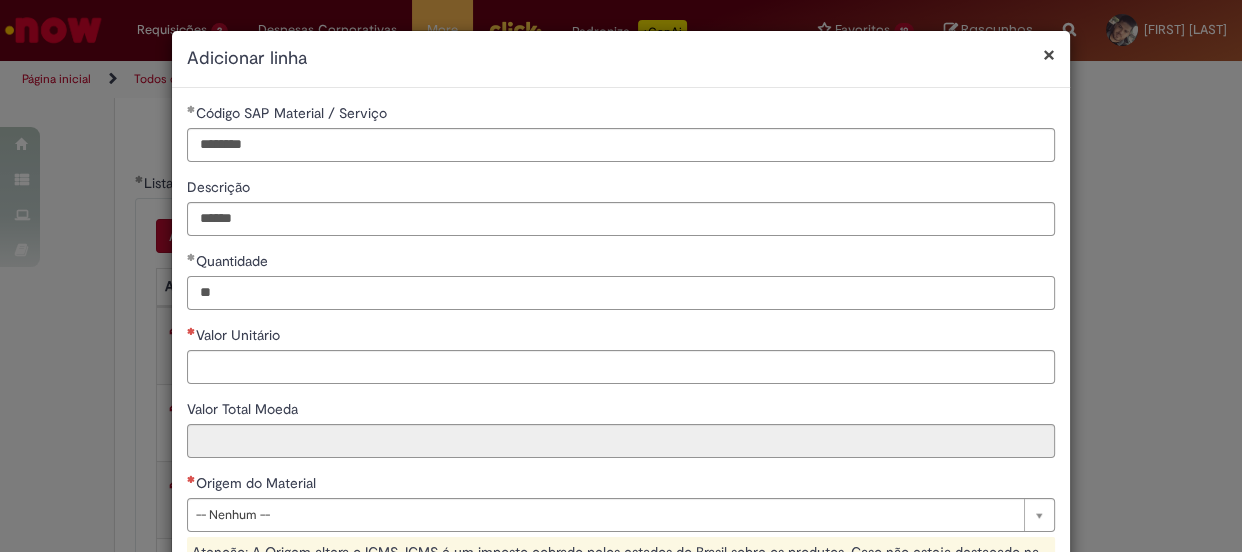 type on "**" 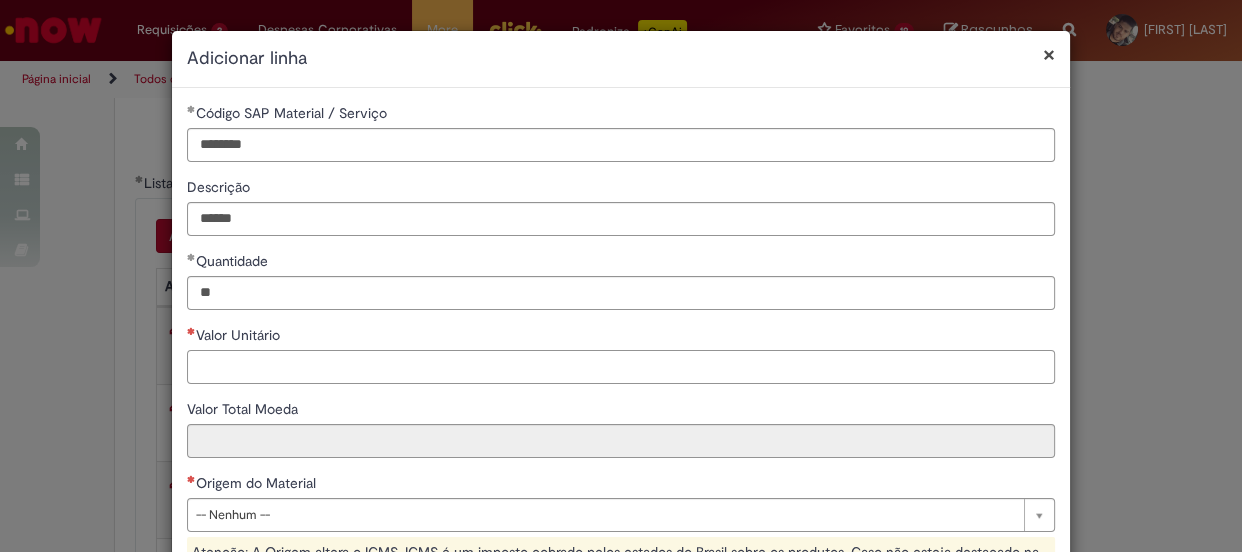 click on "Valor Unitário" at bounding box center [621, 367] 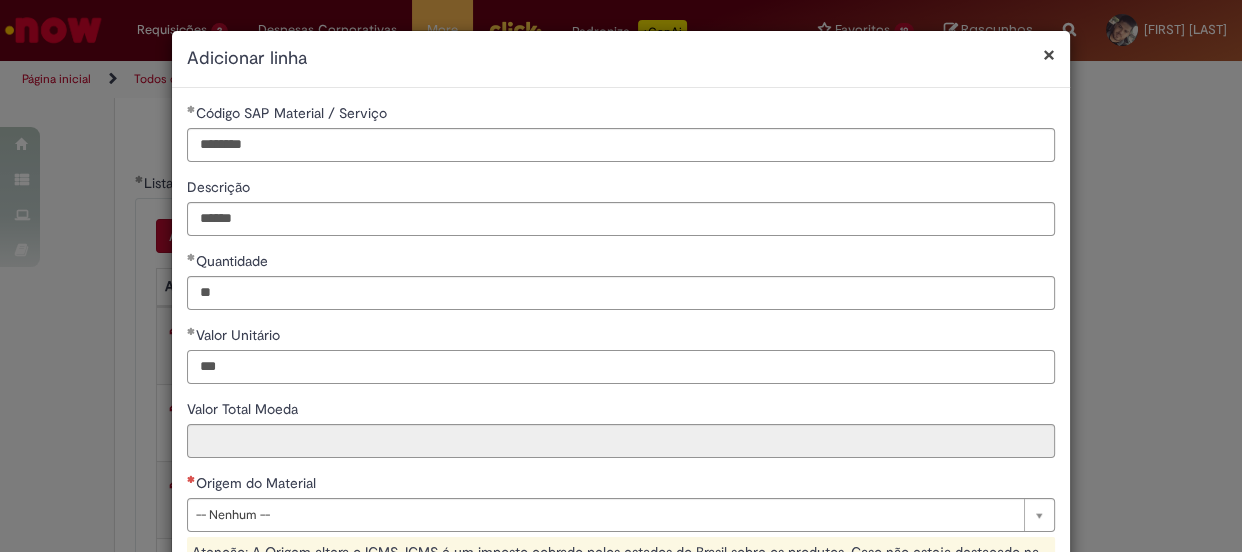 scroll, scrollTop: 90, scrollLeft: 0, axis: vertical 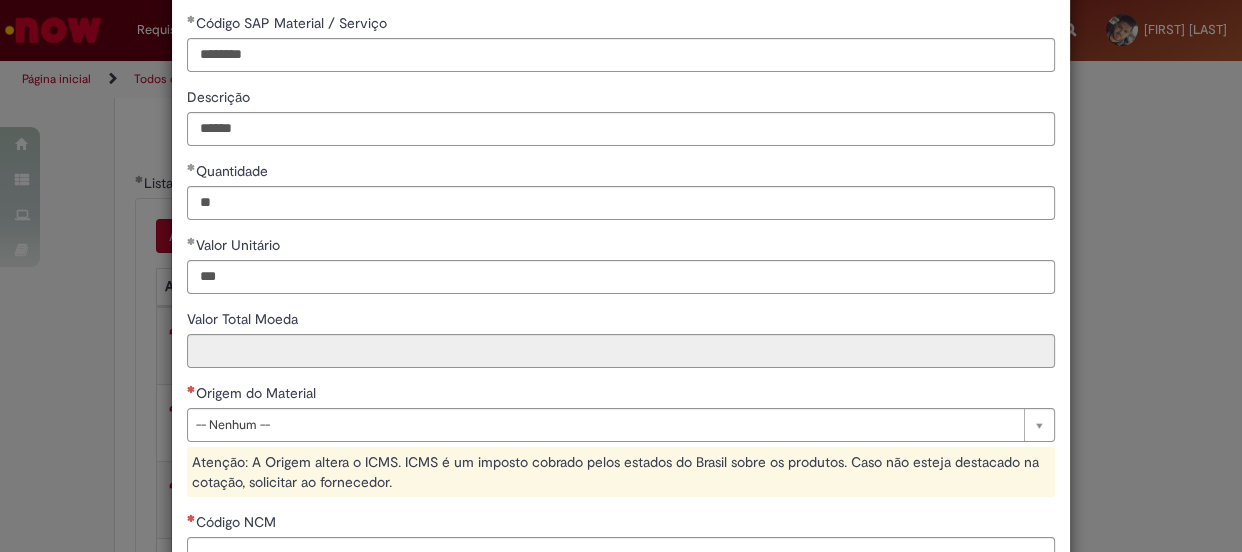 type on "****" 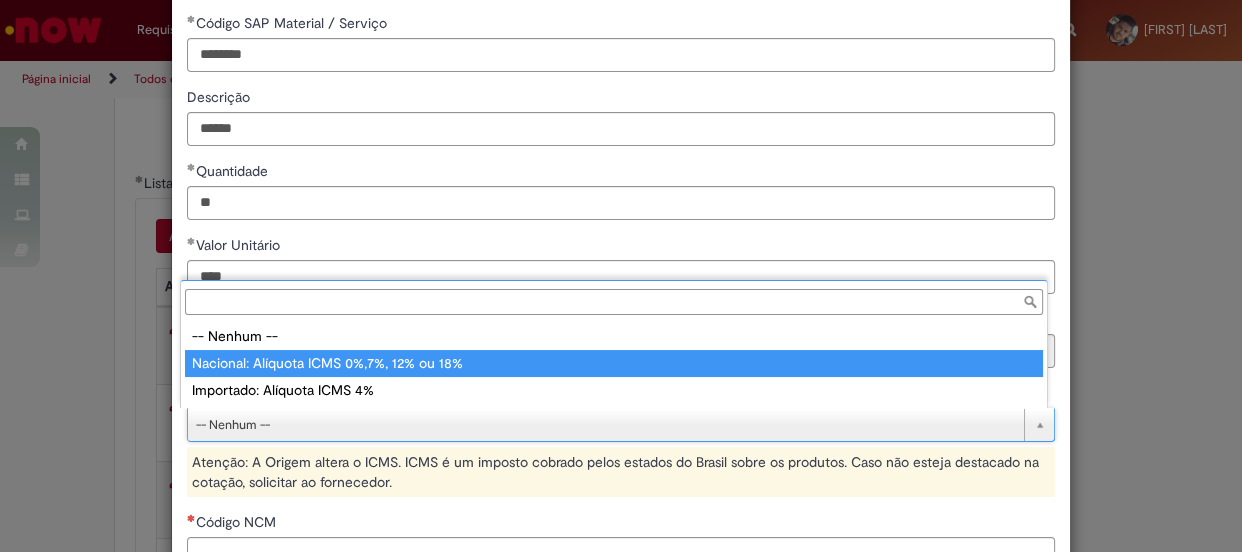 type on "**********" 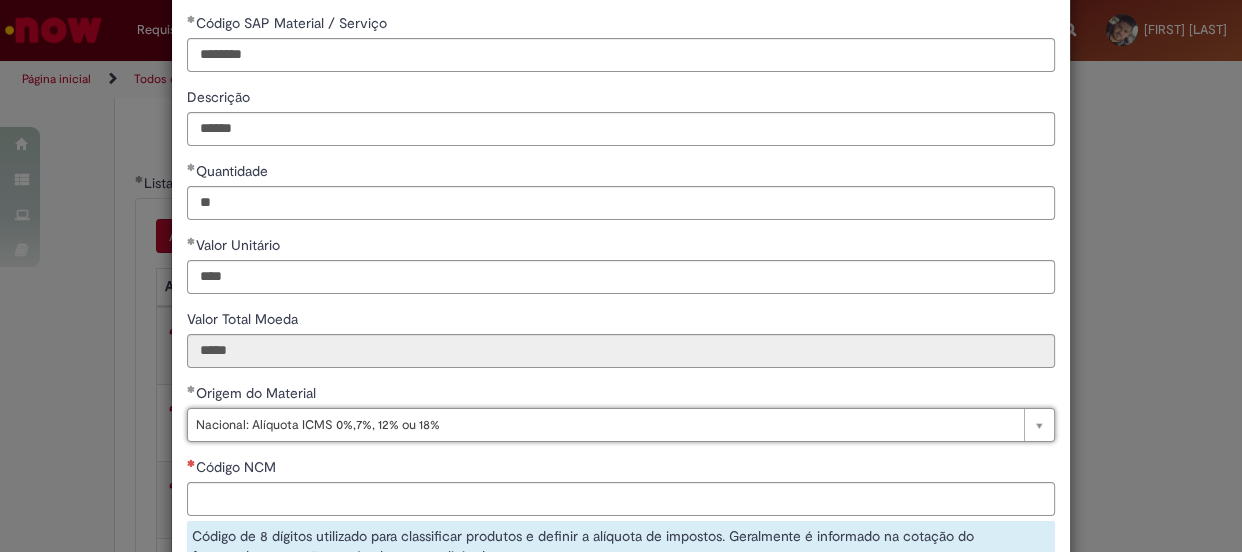 scroll, scrollTop: 181, scrollLeft: 0, axis: vertical 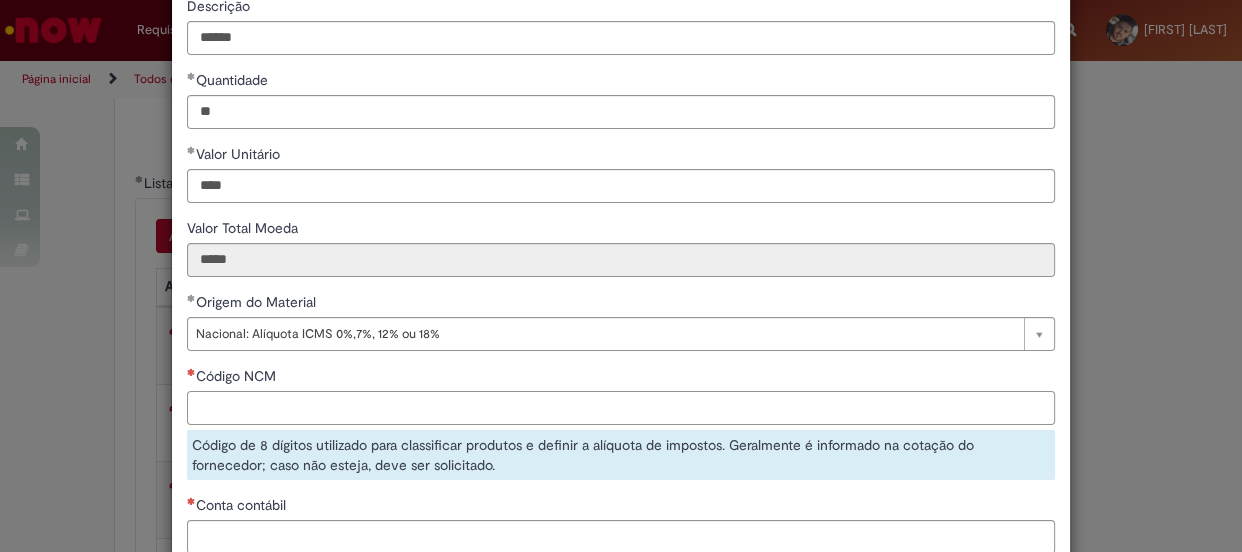 click on "Código NCM" at bounding box center [621, 408] 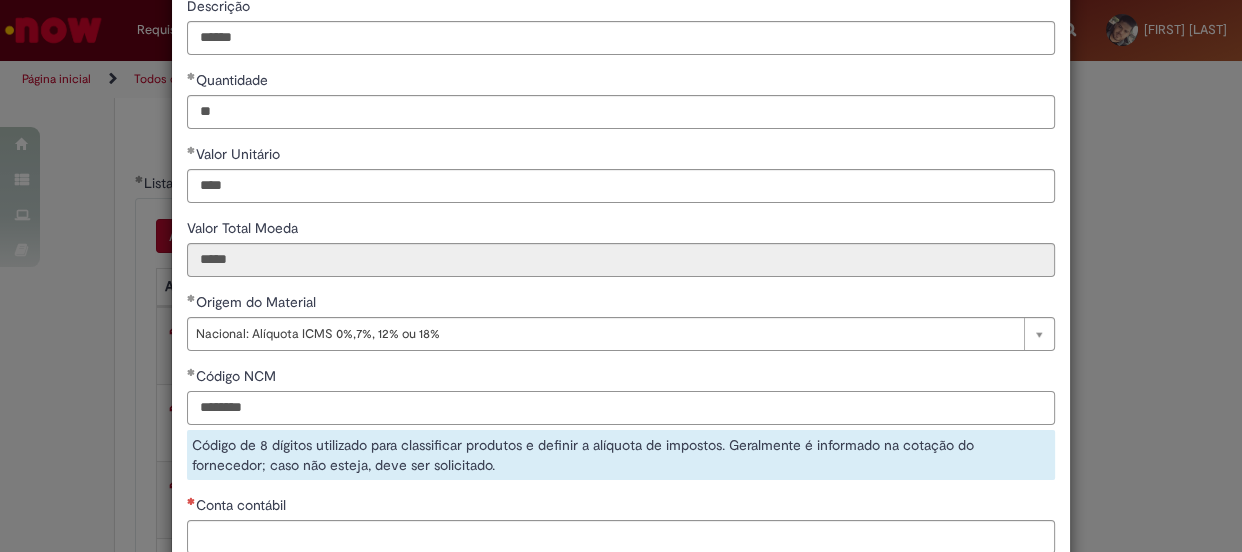 scroll, scrollTop: 363, scrollLeft: 0, axis: vertical 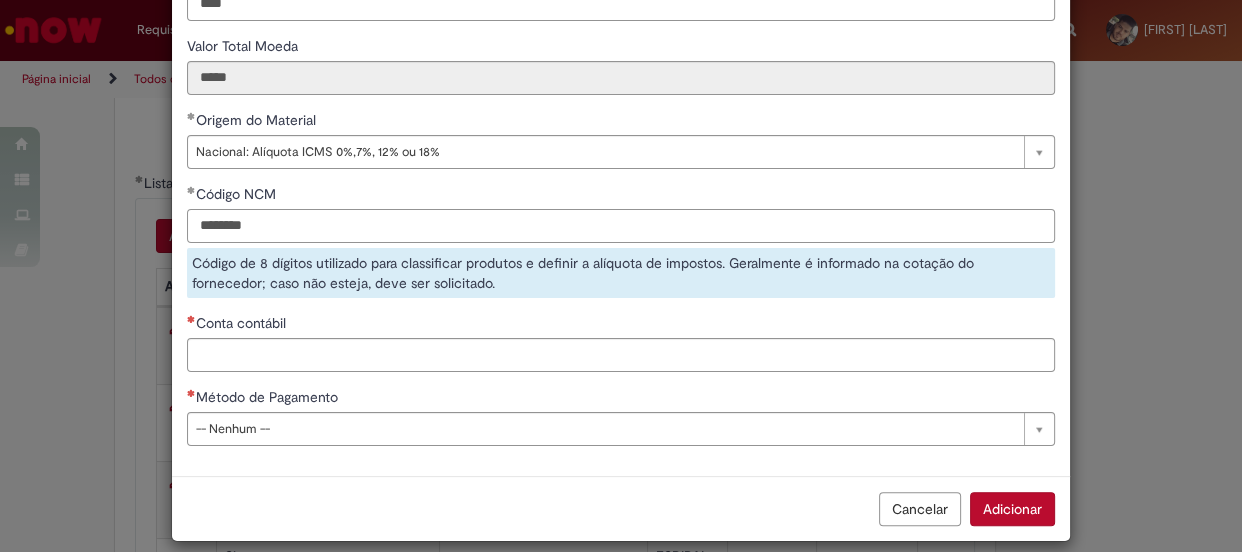 type on "********" 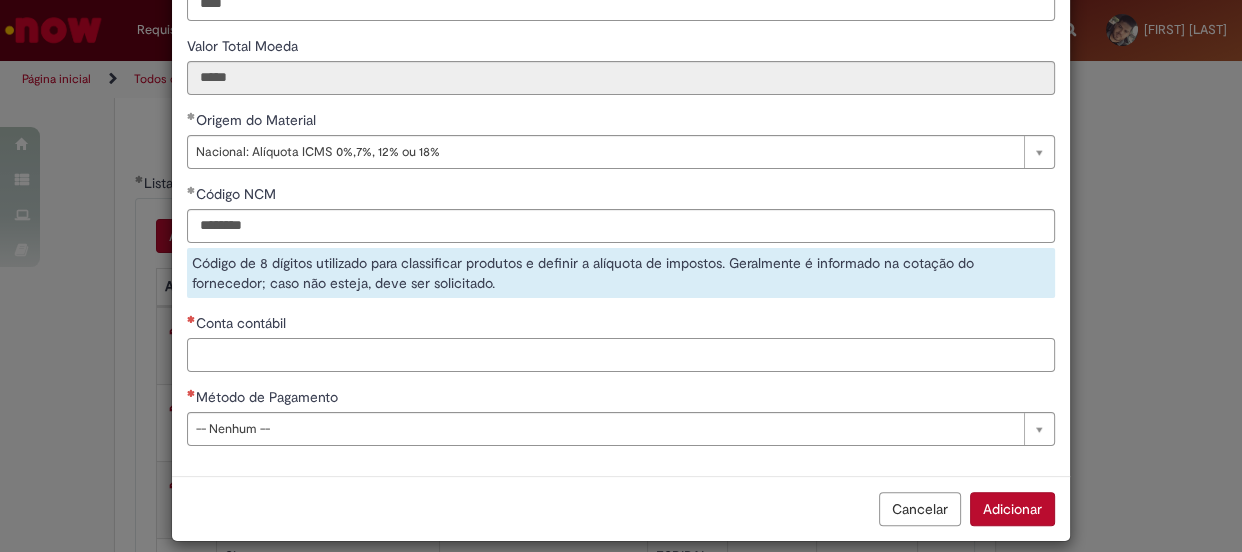 click on "Conta contábil" at bounding box center [621, 355] 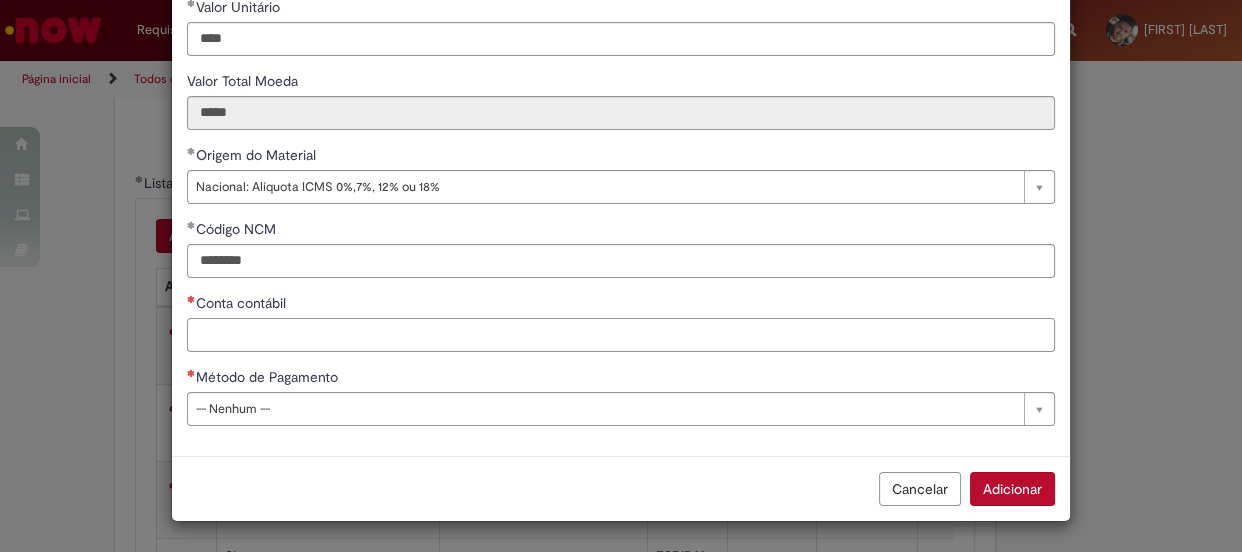 scroll, scrollTop: 327, scrollLeft: 0, axis: vertical 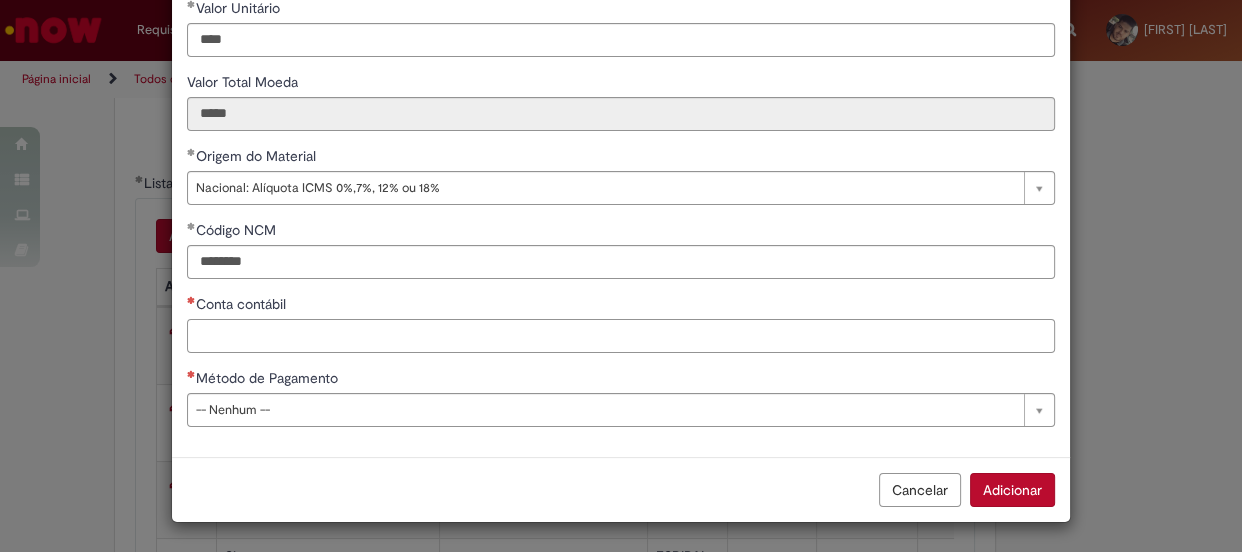 paste on "********" 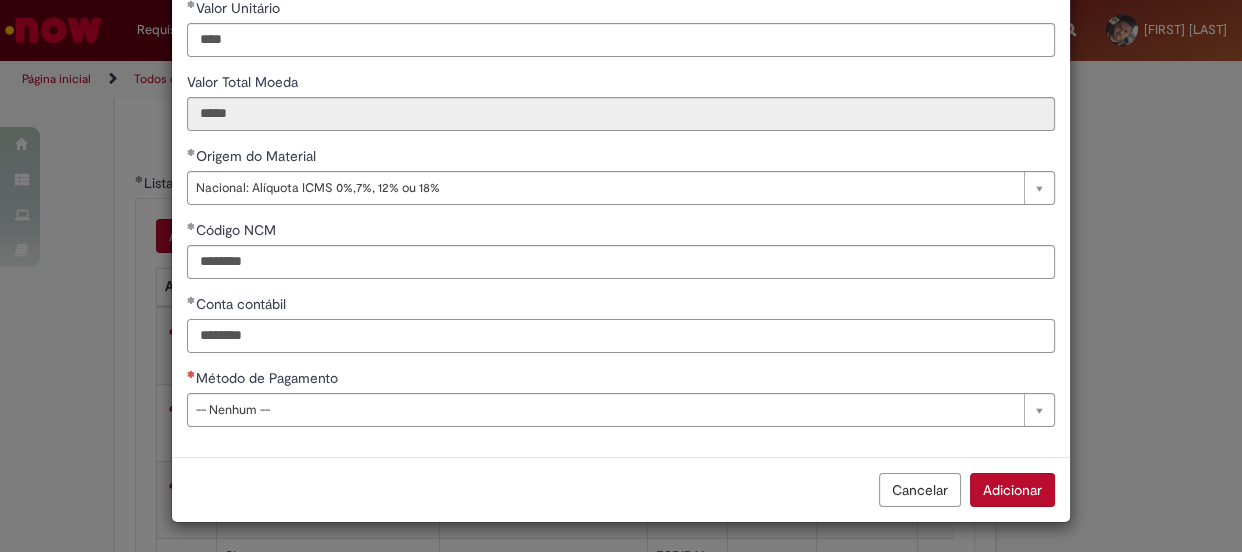 type on "********" 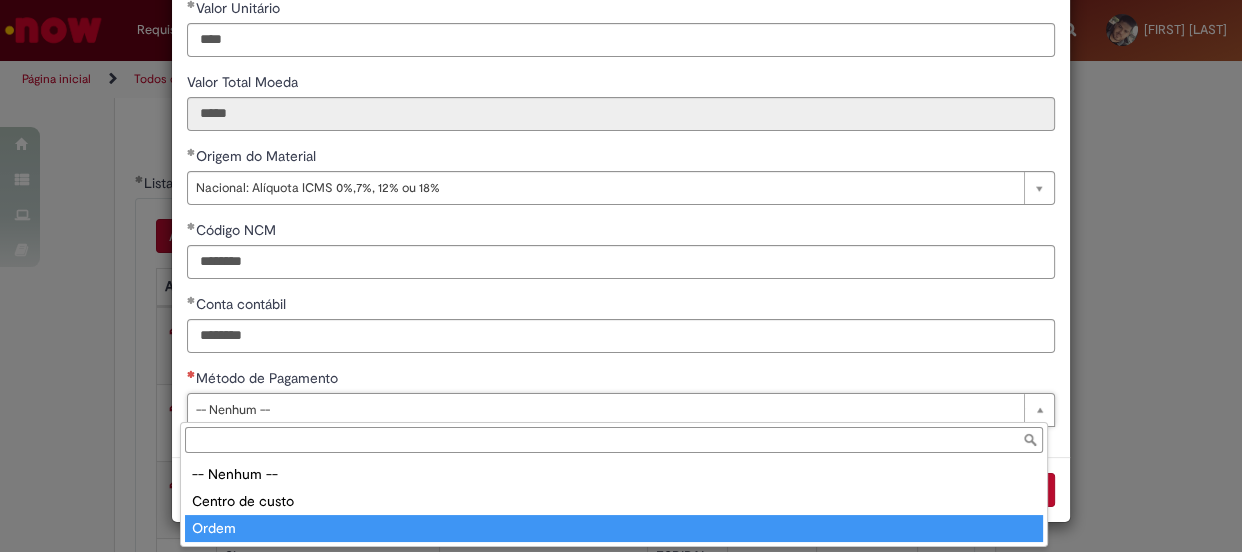type on "*****" 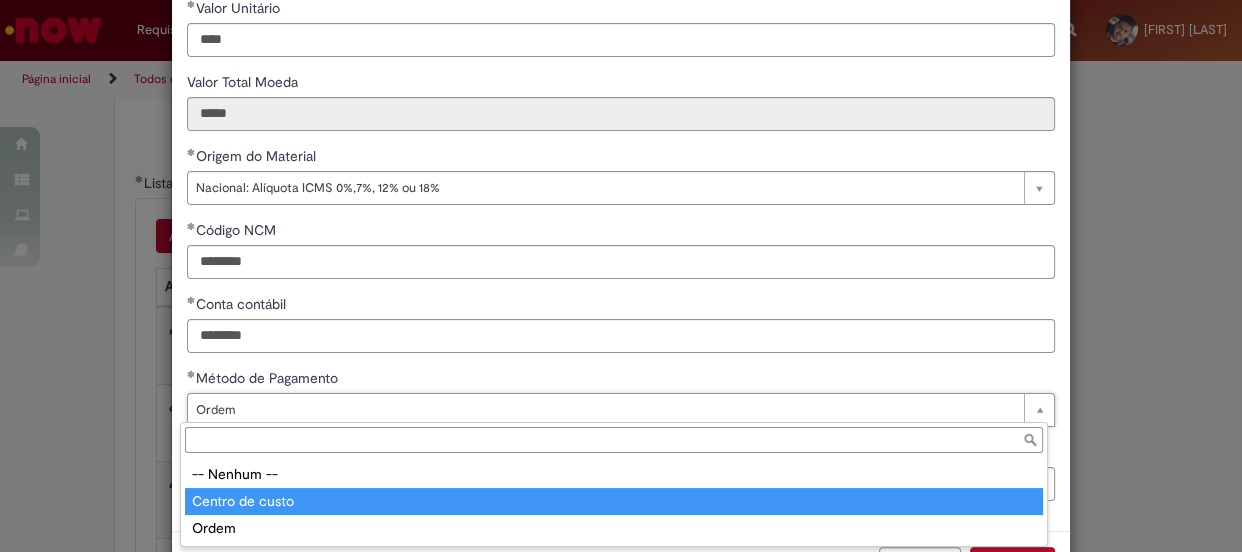 type on "**********" 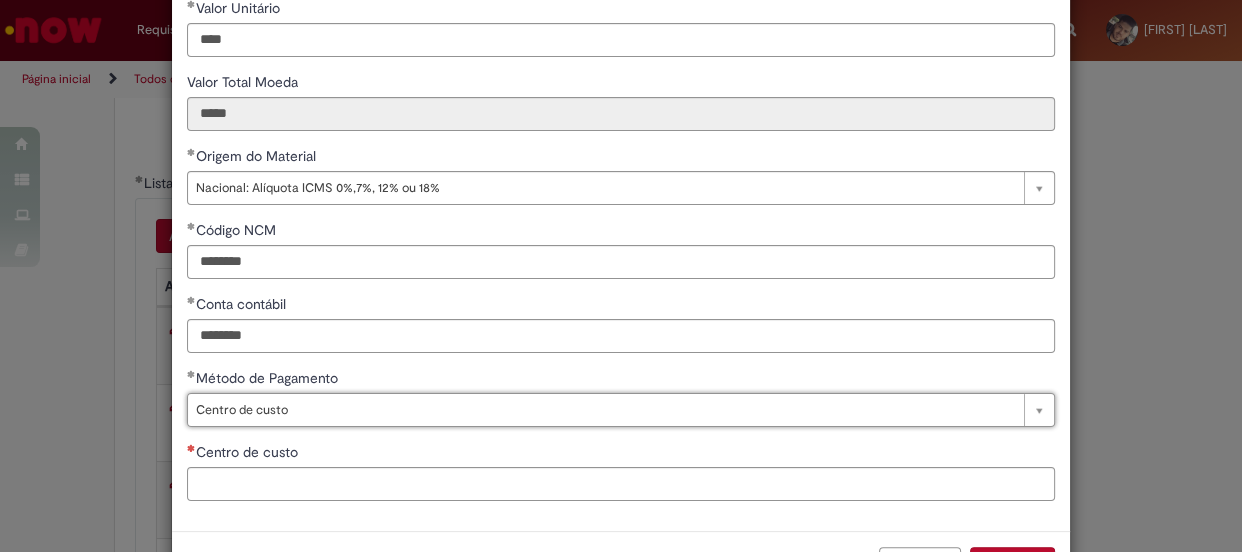 scroll, scrollTop: 0, scrollLeft: 42, axis: horizontal 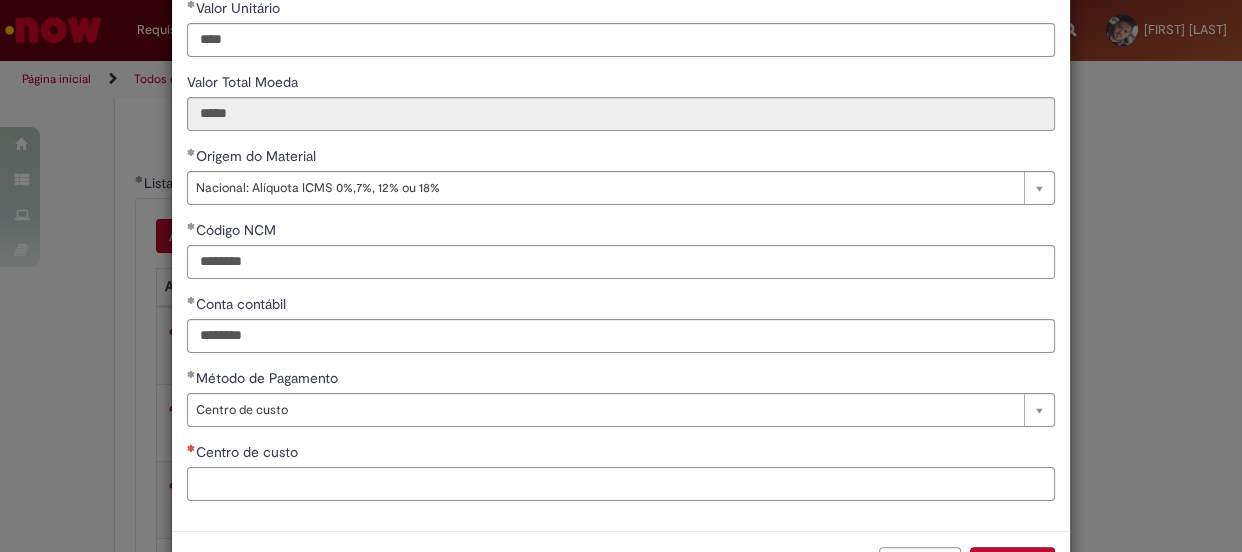 click on "Centro de custo" at bounding box center [621, 484] 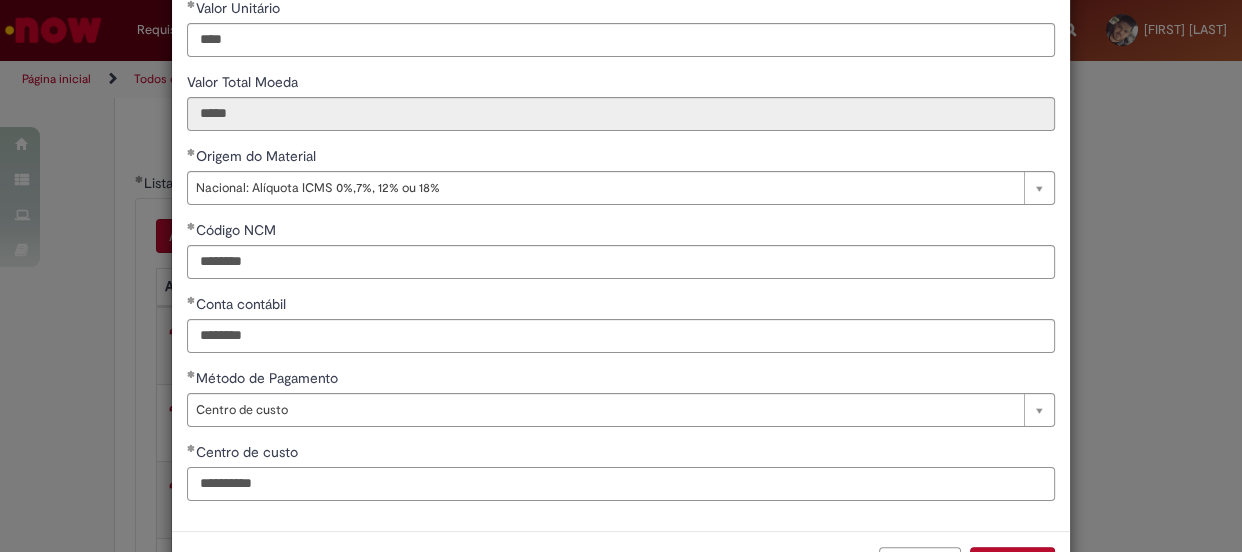 scroll, scrollTop: 400, scrollLeft: 0, axis: vertical 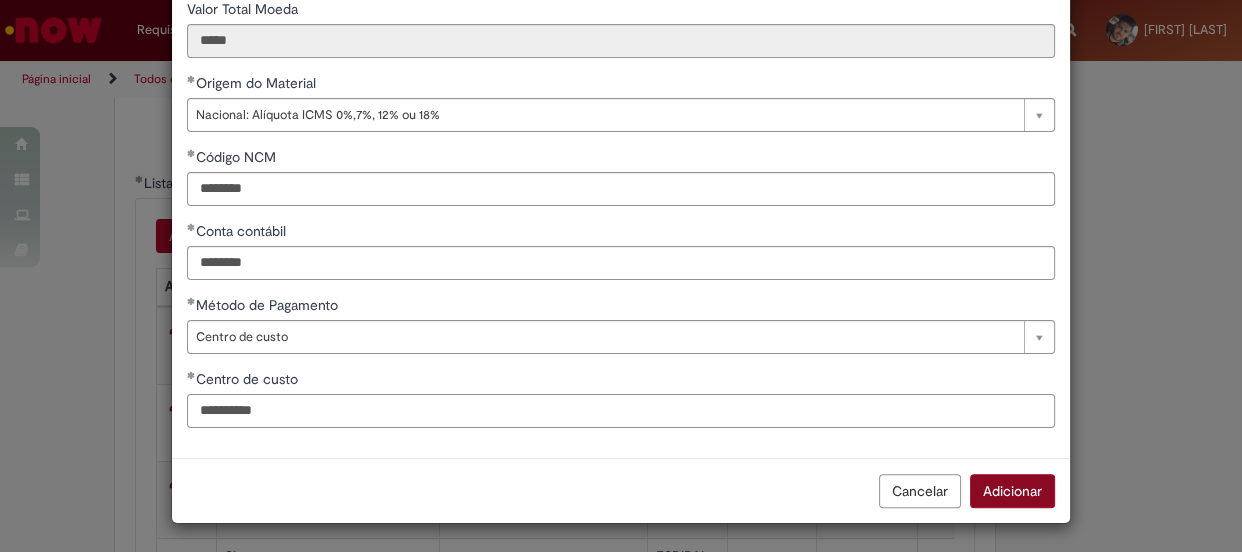 type on "**********" 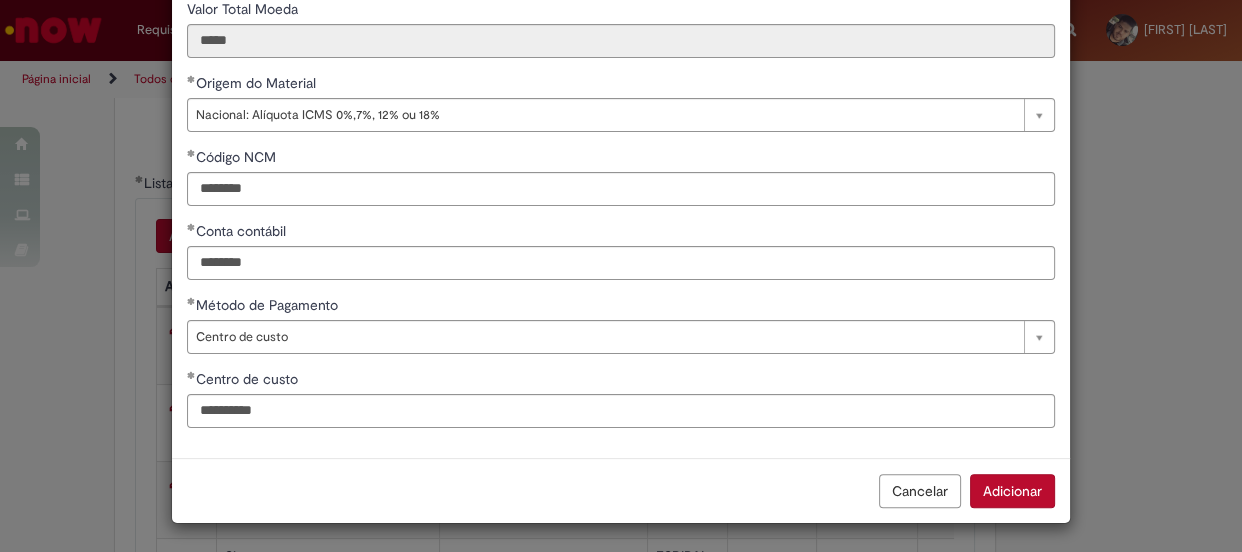 drag, startPoint x: 1002, startPoint y: 476, endPoint x: 989, endPoint y: 468, distance: 15.264338 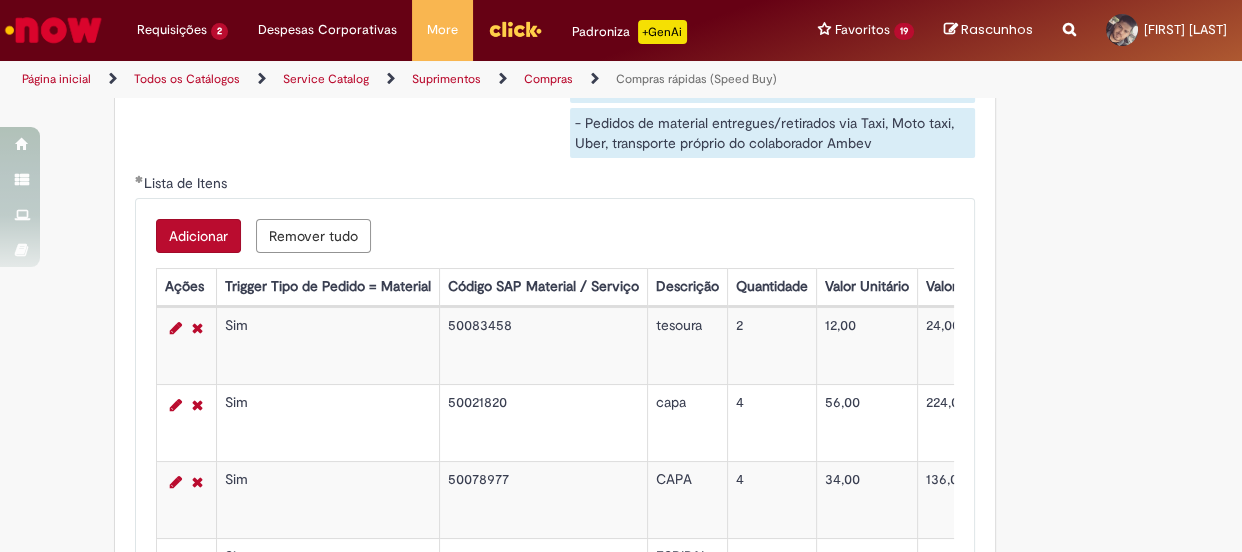 click on "Adicionar" at bounding box center [198, 236] 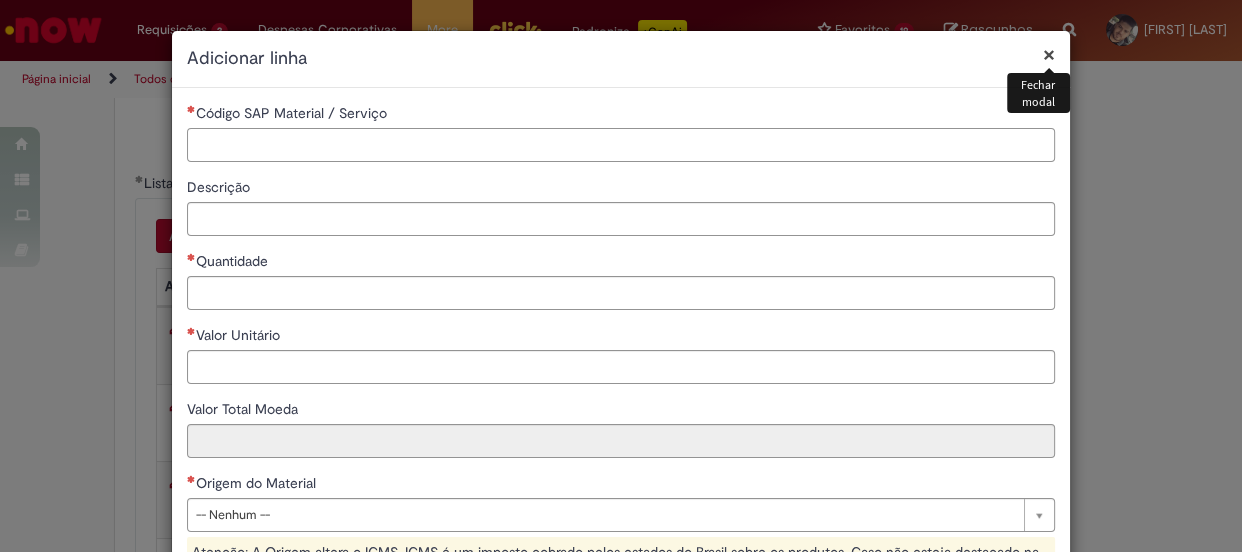 click on "Código SAP Material / Serviço" at bounding box center (621, 145) 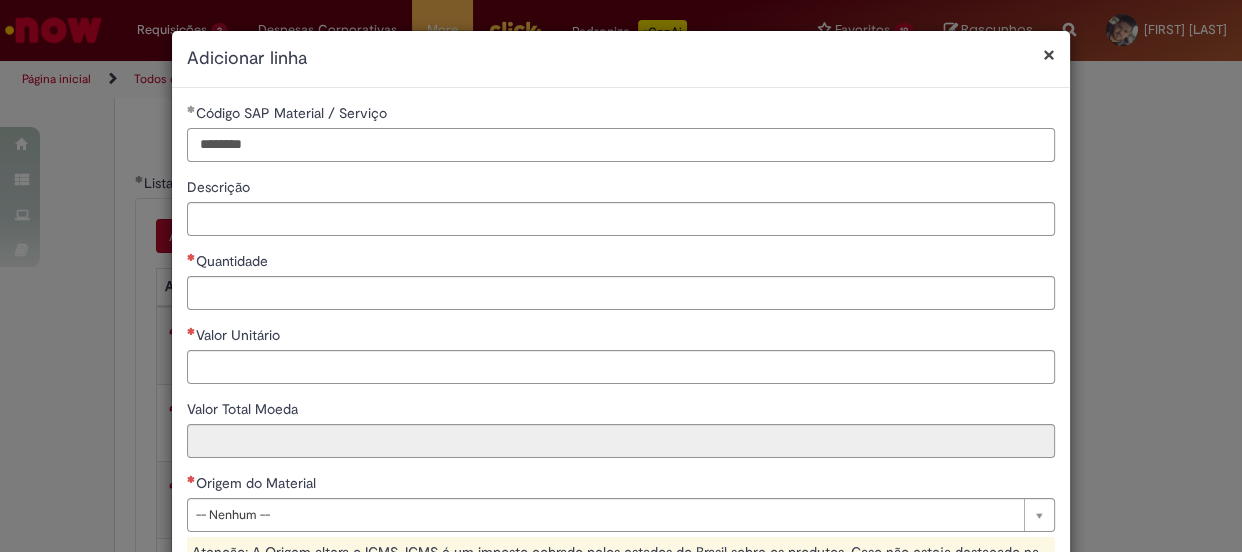 type on "********" 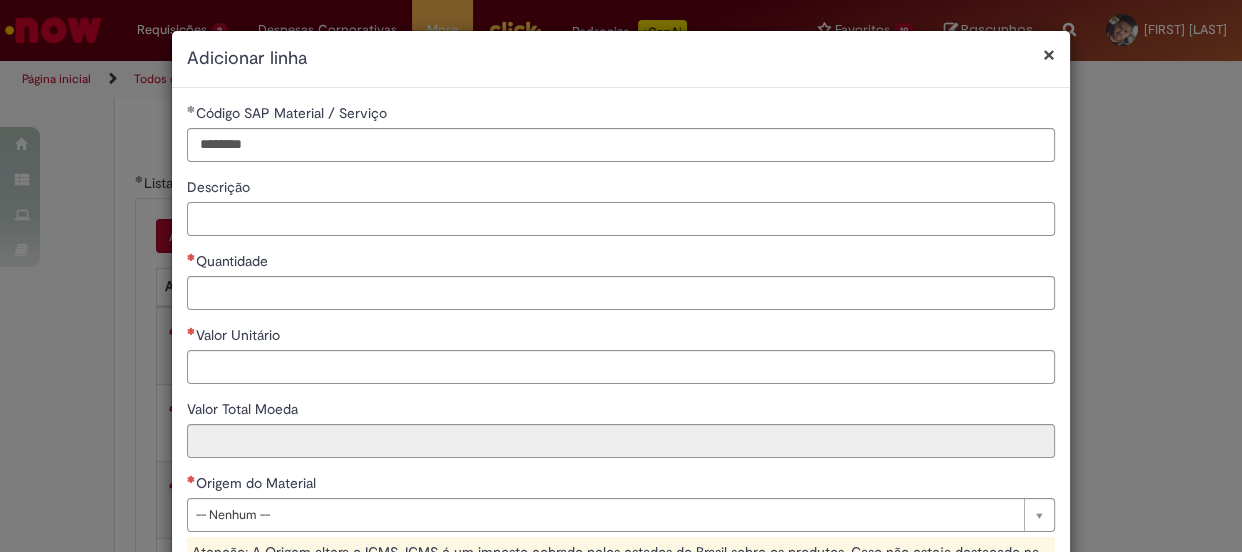 click on "Descrição" at bounding box center [621, 219] 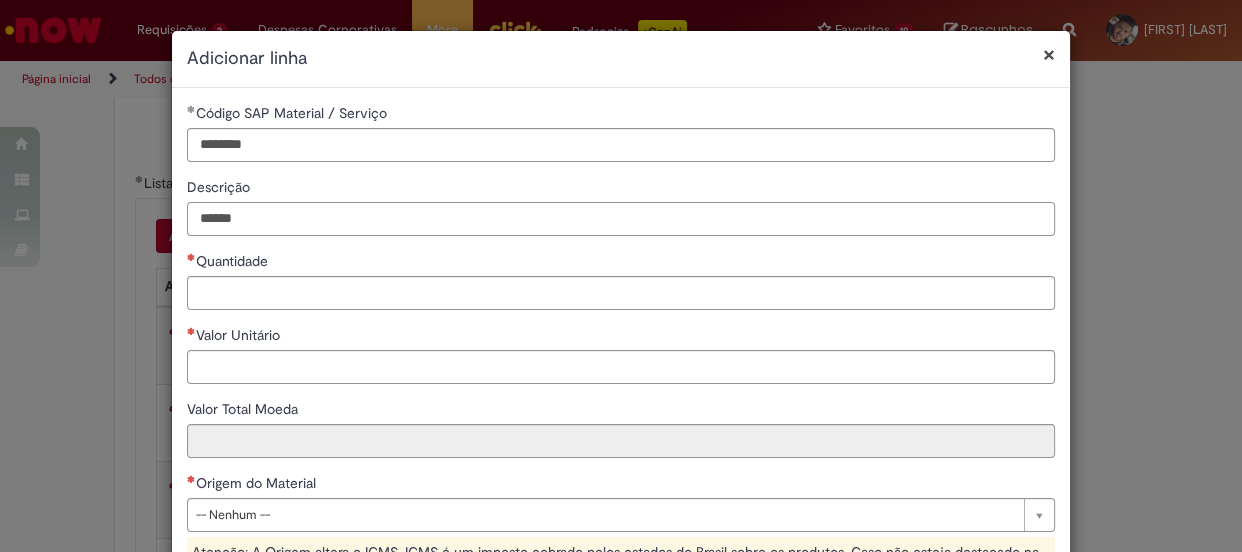 type on "******" 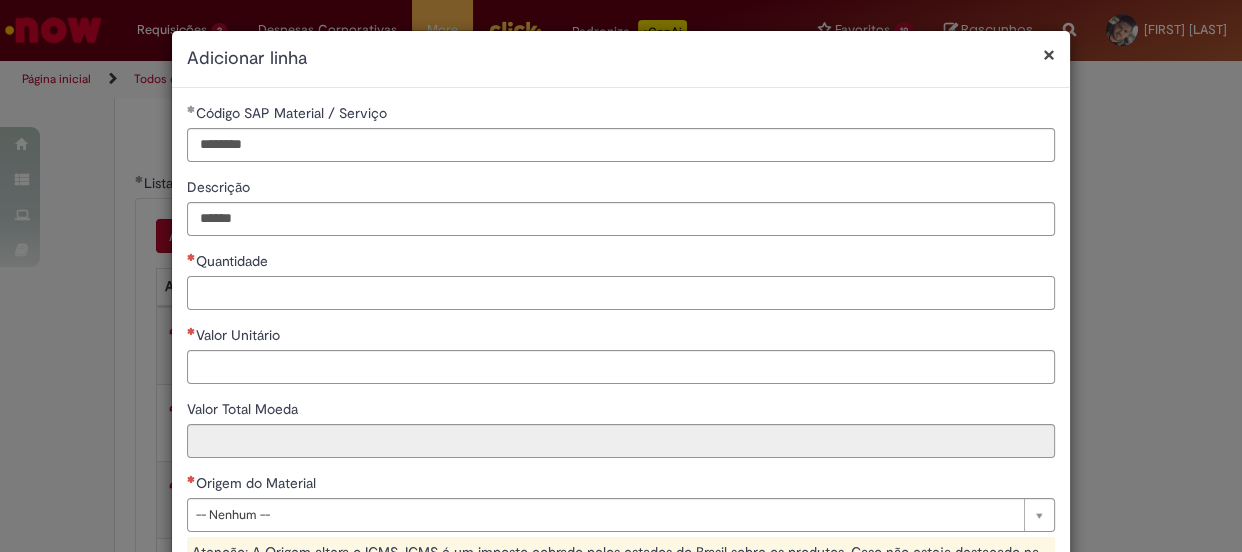 click on "Quantidade" at bounding box center (621, 293) 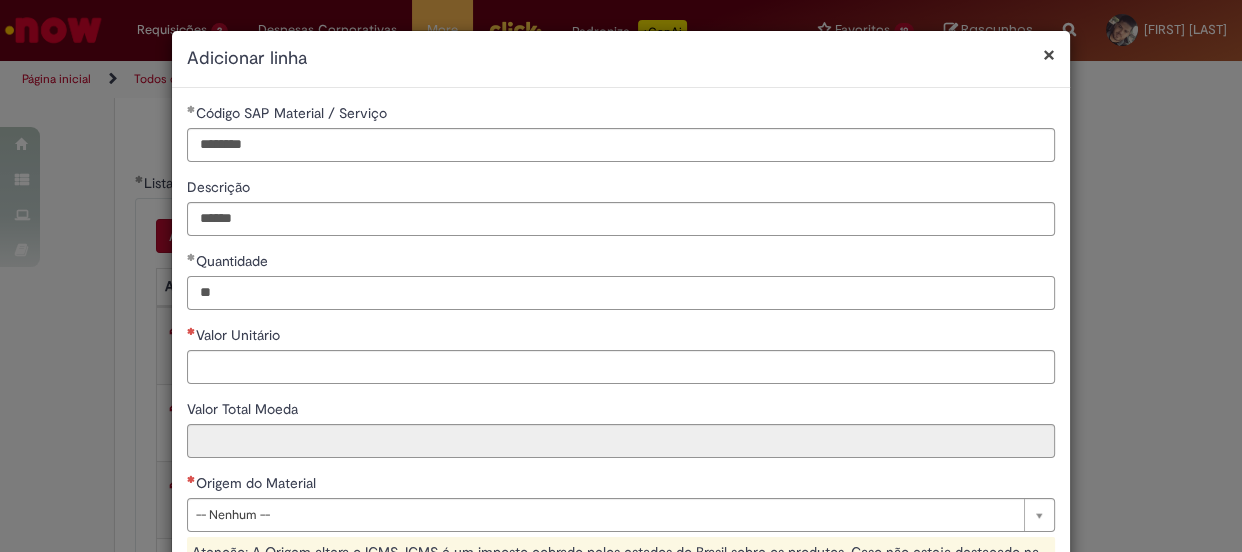 type on "**" 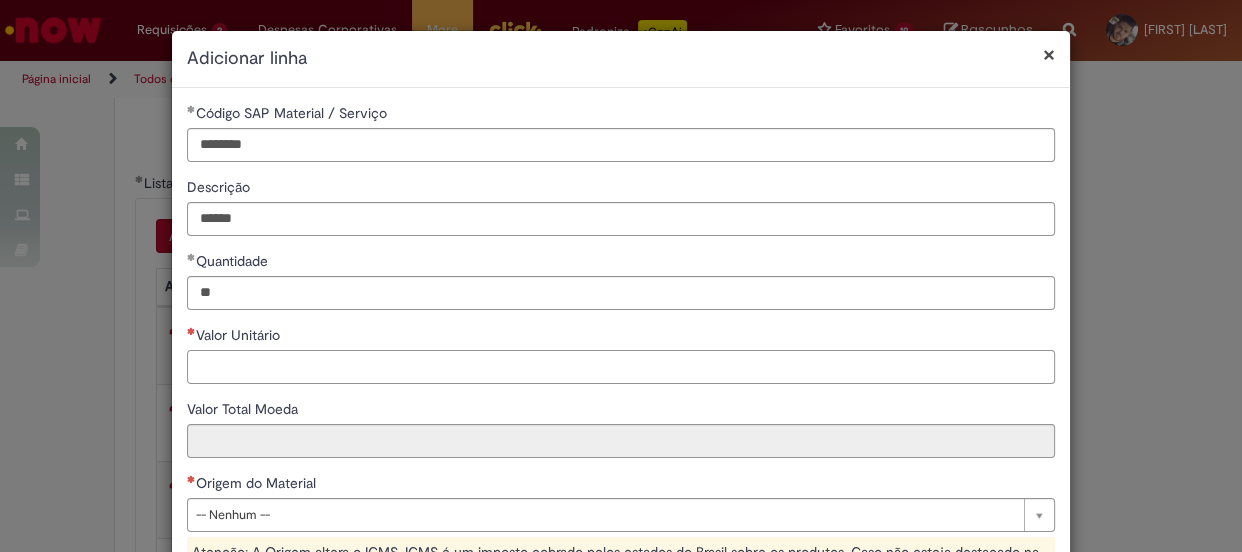 click on "Valor Unitário" at bounding box center (621, 367) 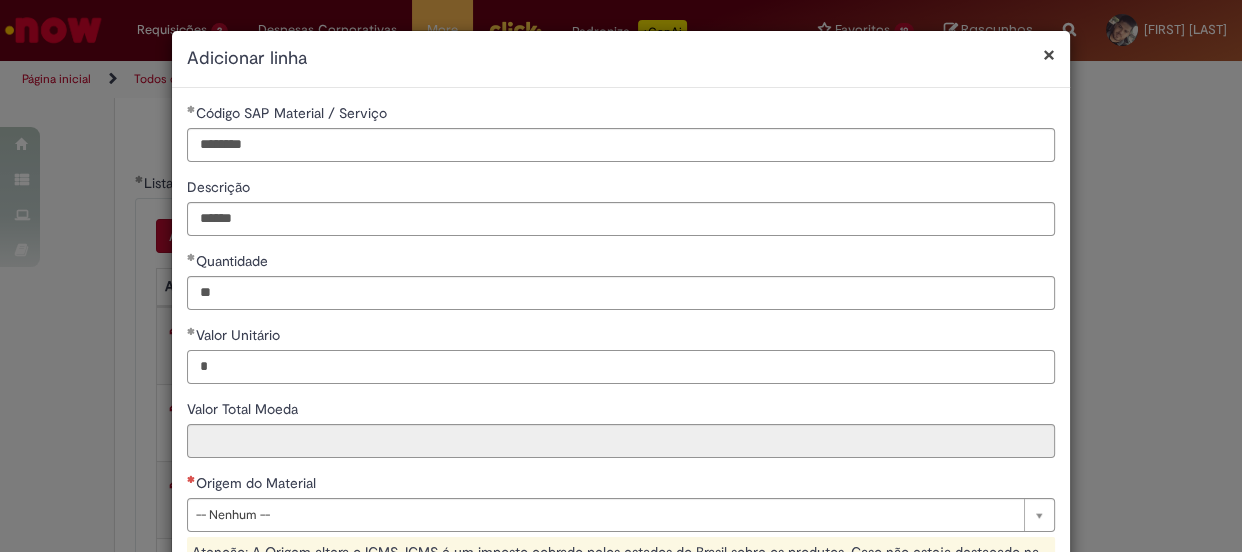 scroll, scrollTop: 90, scrollLeft: 0, axis: vertical 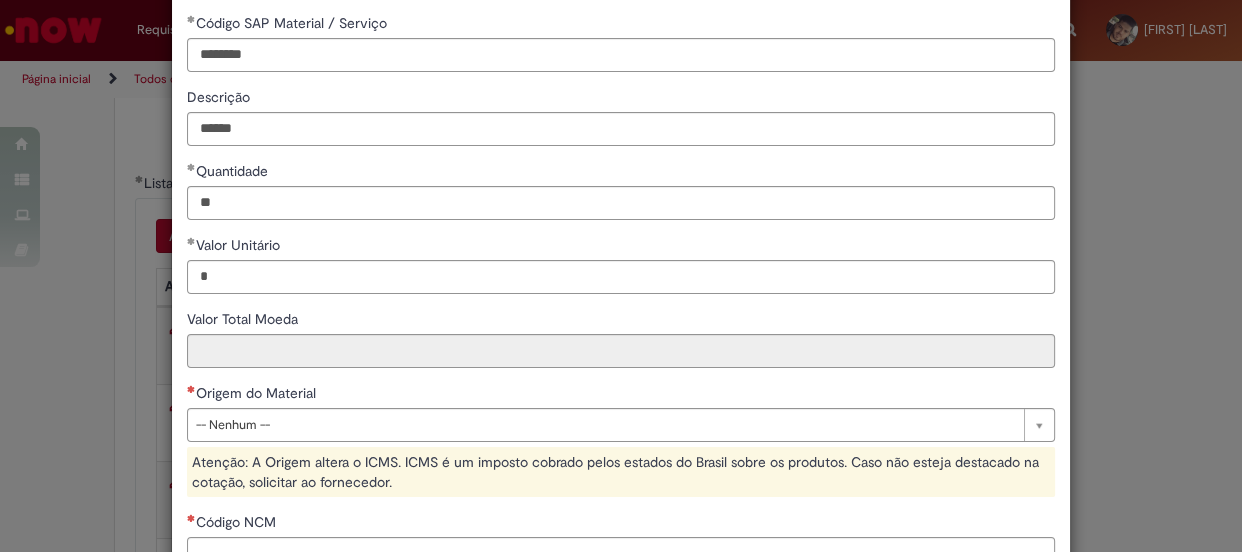 type on "****" 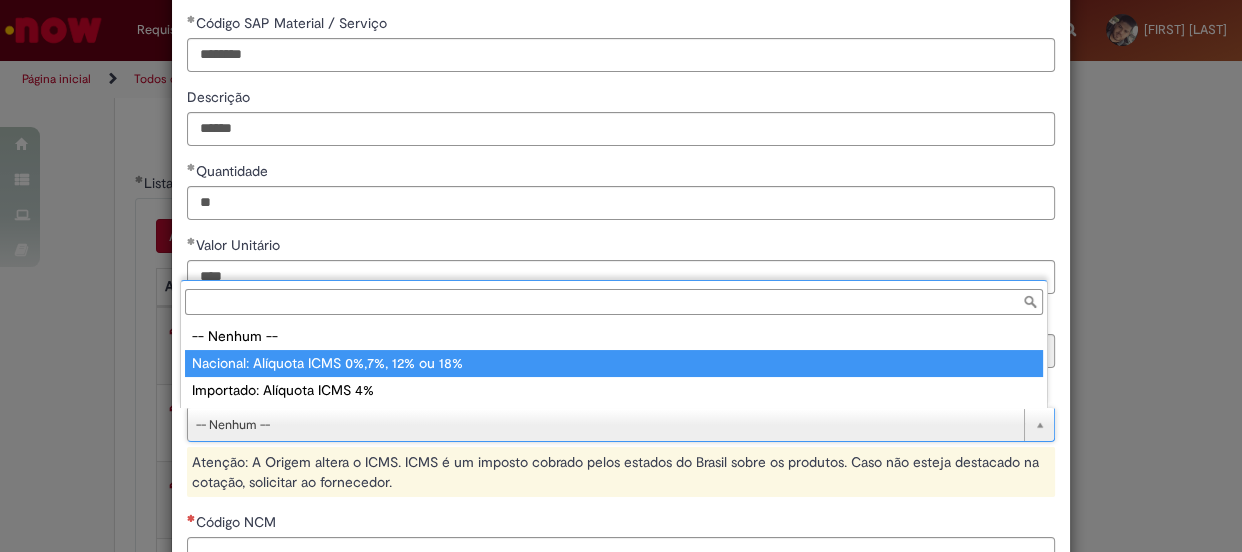 type on "**********" 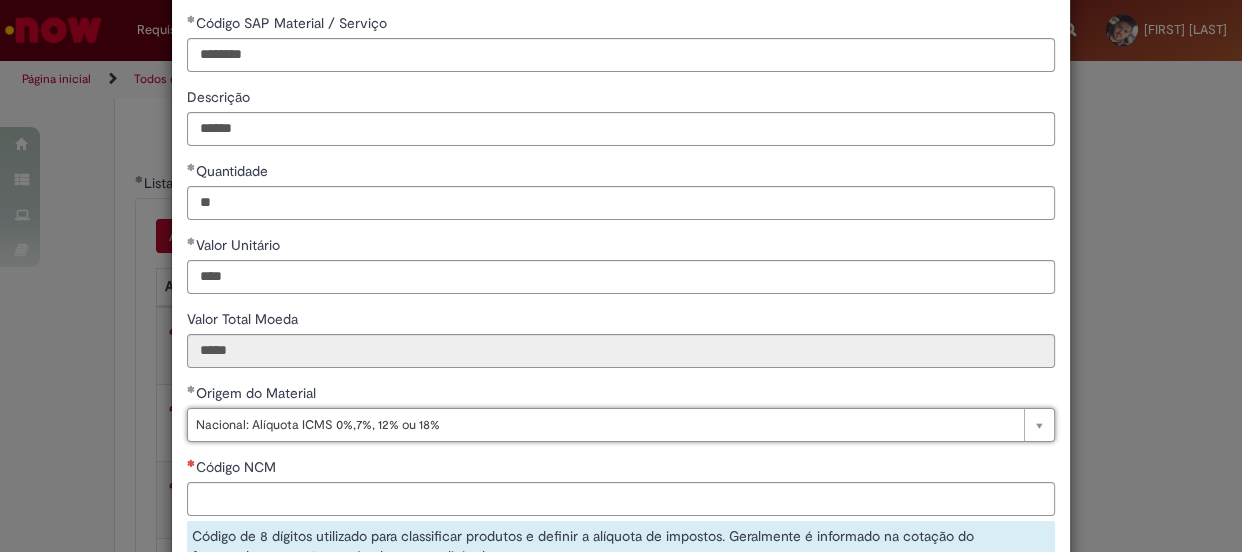 scroll, scrollTop: 181, scrollLeft: 0, axis: vertical 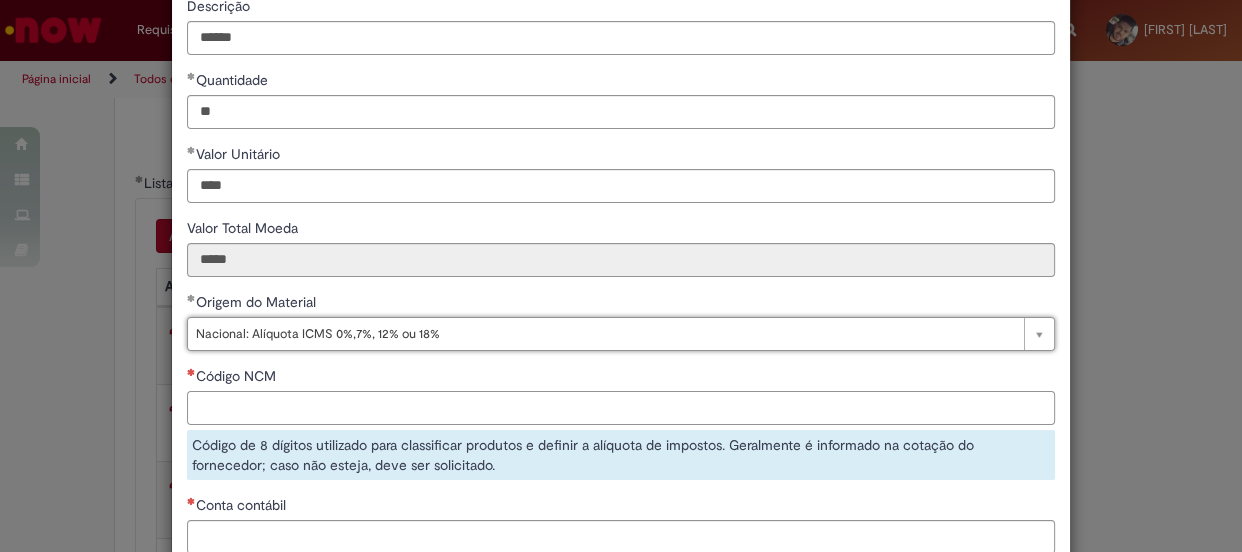 click on "Código NCM" at bounding box center (621, 408) 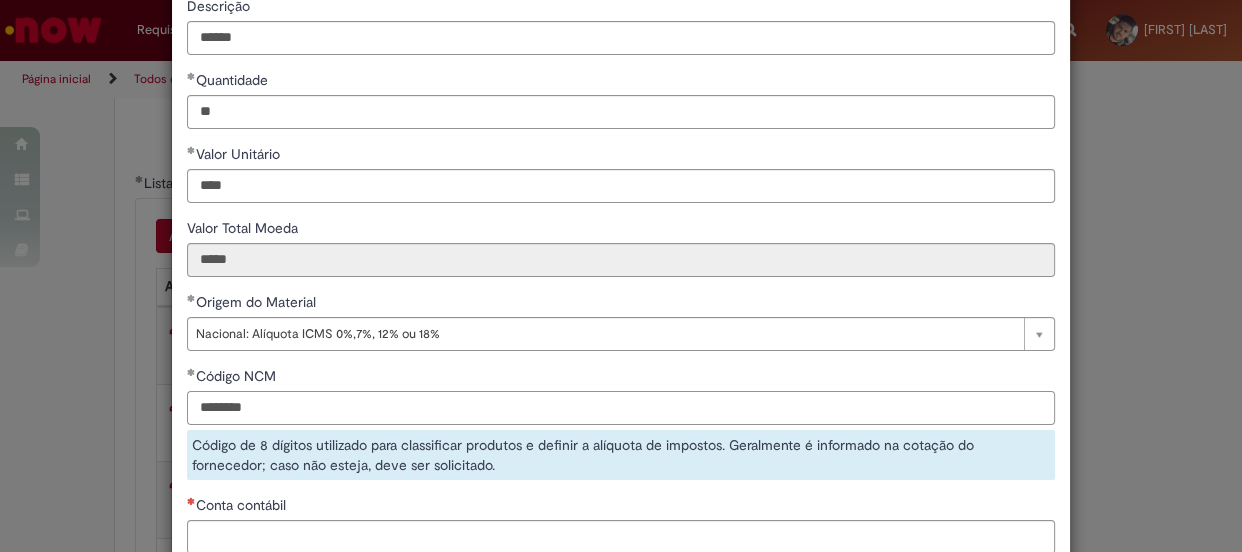 scroll, scrollTop: 272, scrollLeft: 0, axis: vertical 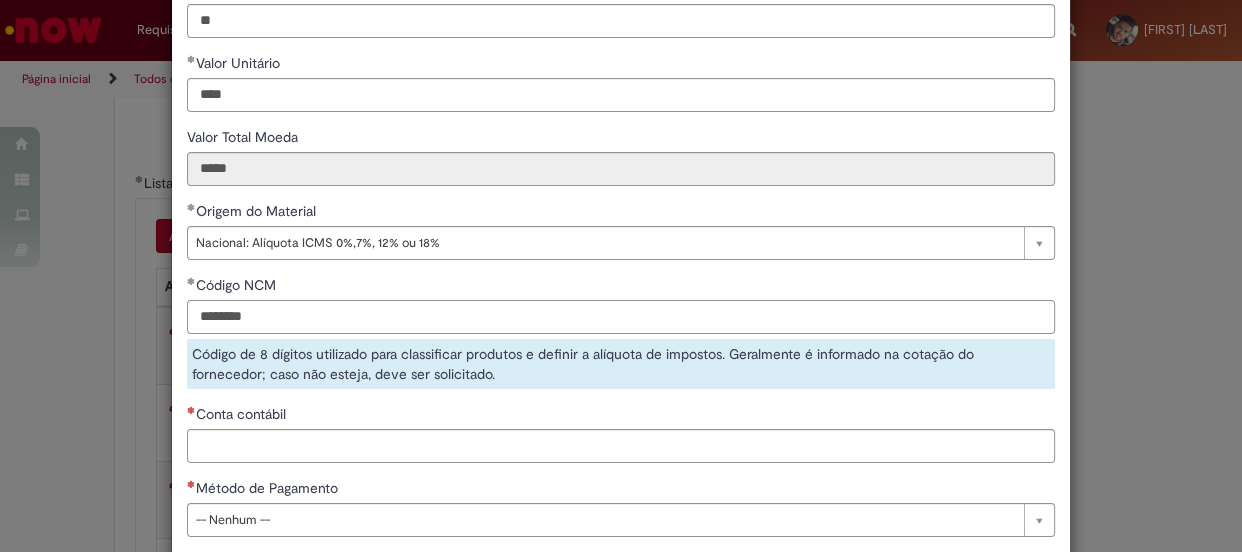 type on "********" 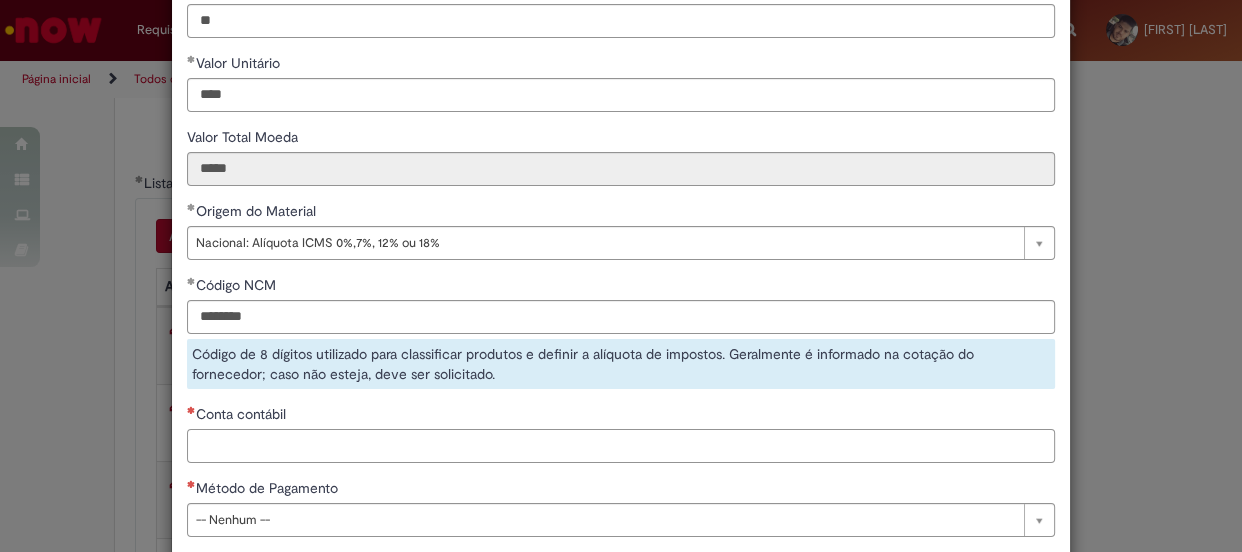 click on "**********" at bounding box center (621, 191) 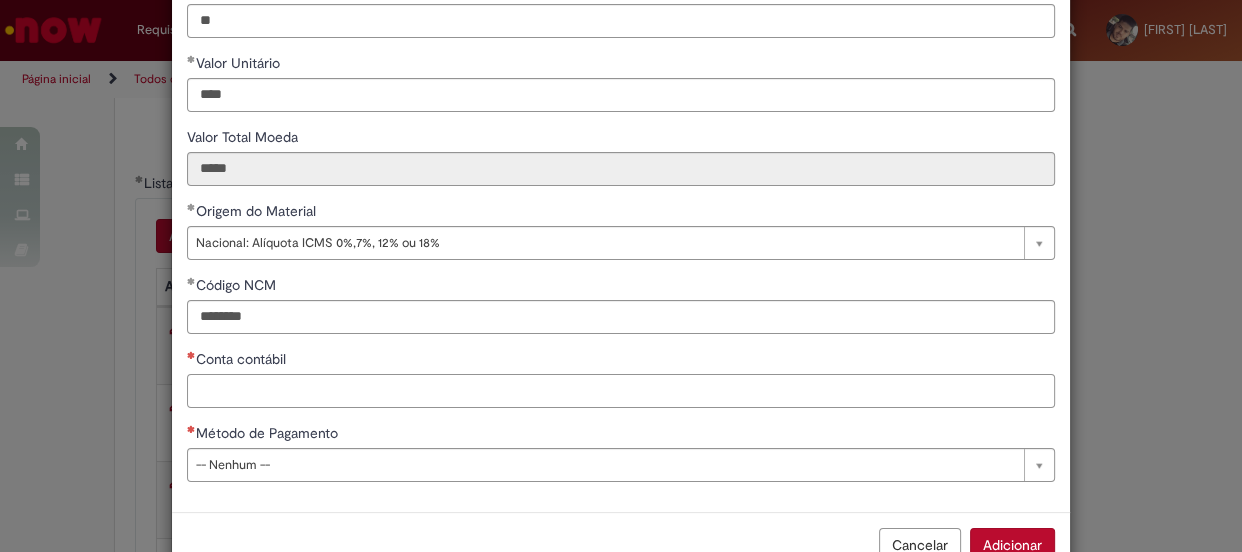 paste on "********" 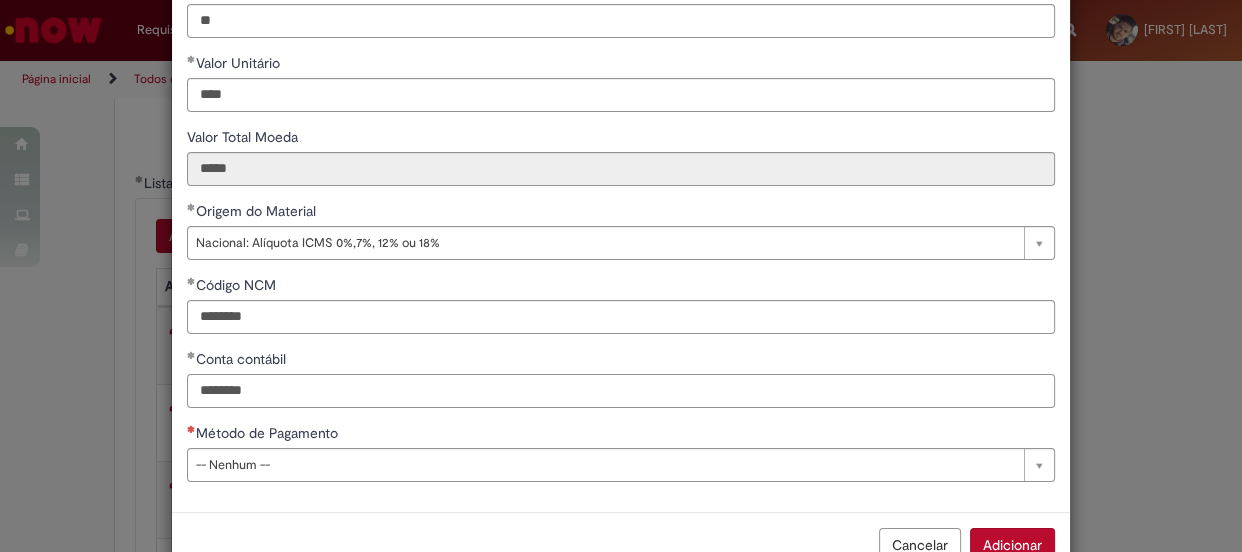 type on "********" 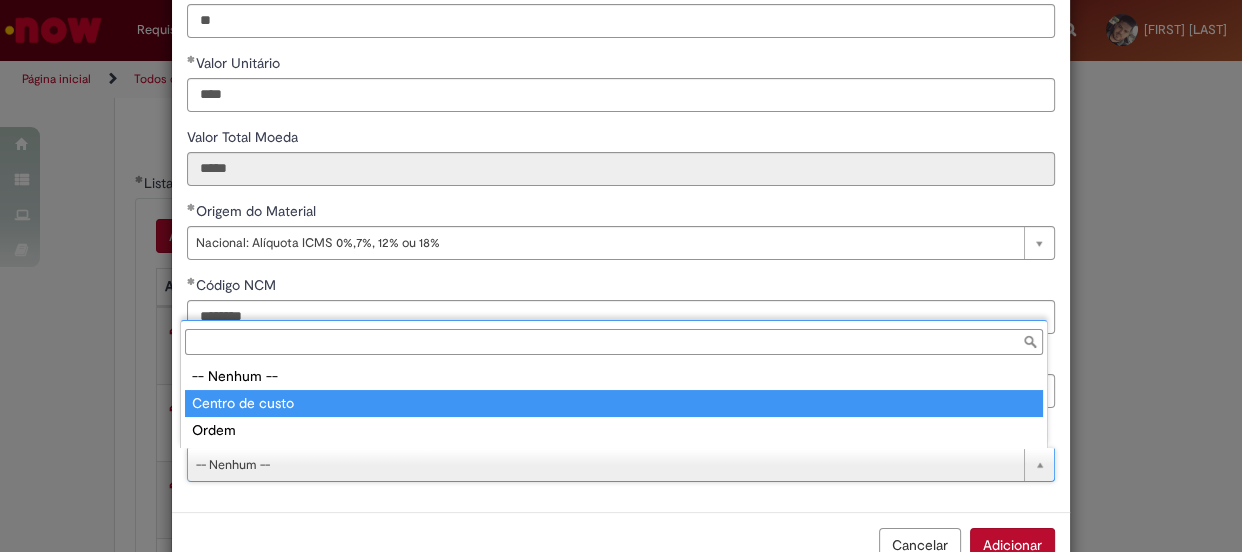 type on "**********" 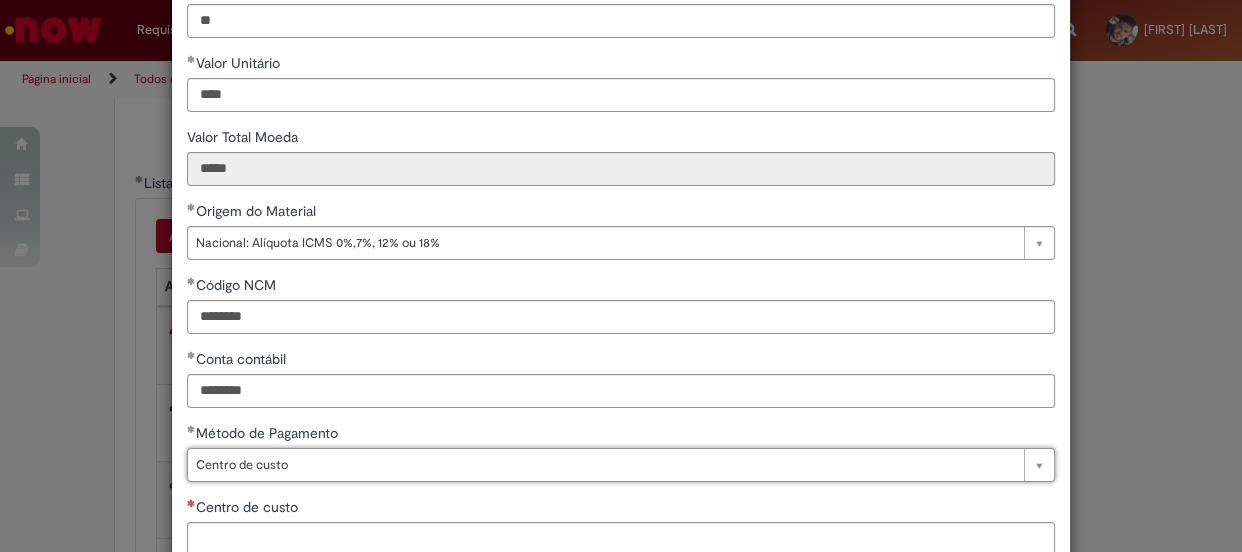 scroll, scrollTop: 400, scrollLeft: 0, axis: vertical 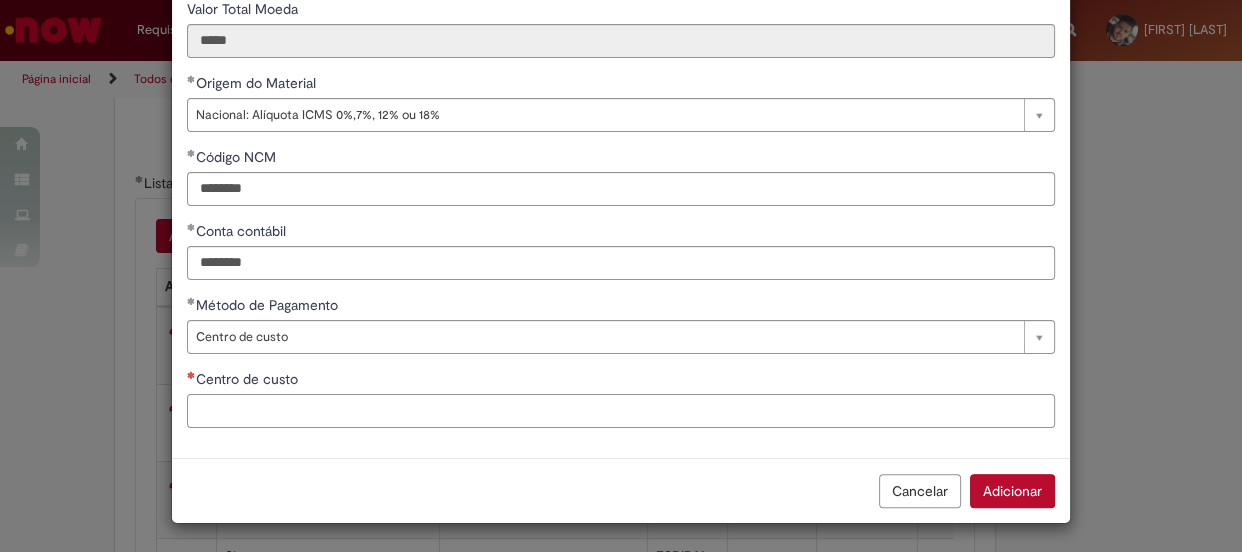 click on "Centro de custo" at bounding box center (621, 411) 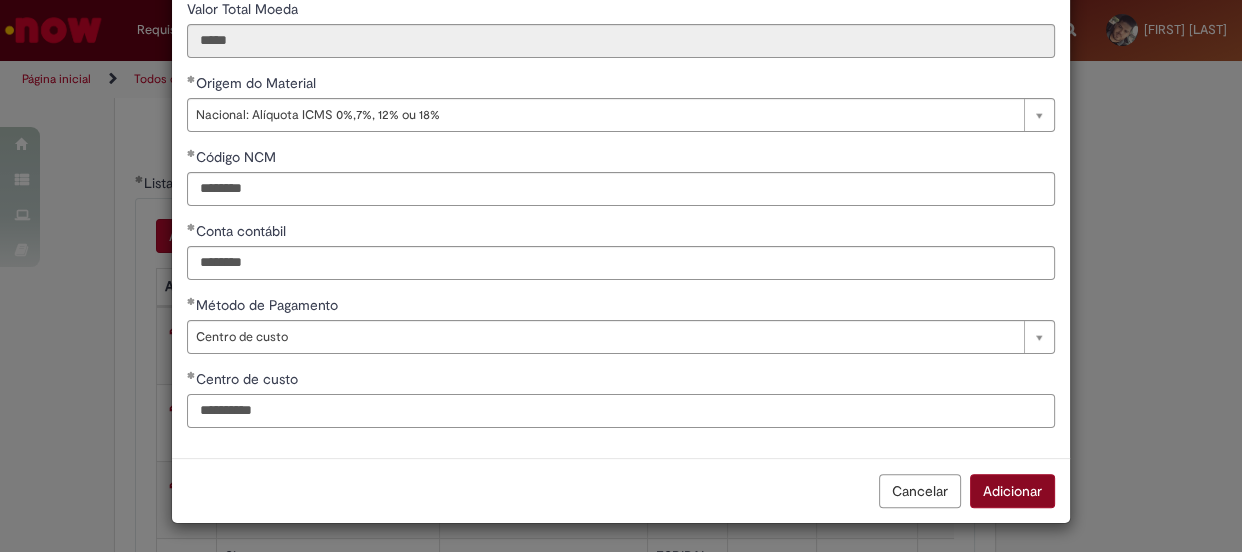 type on "**********" 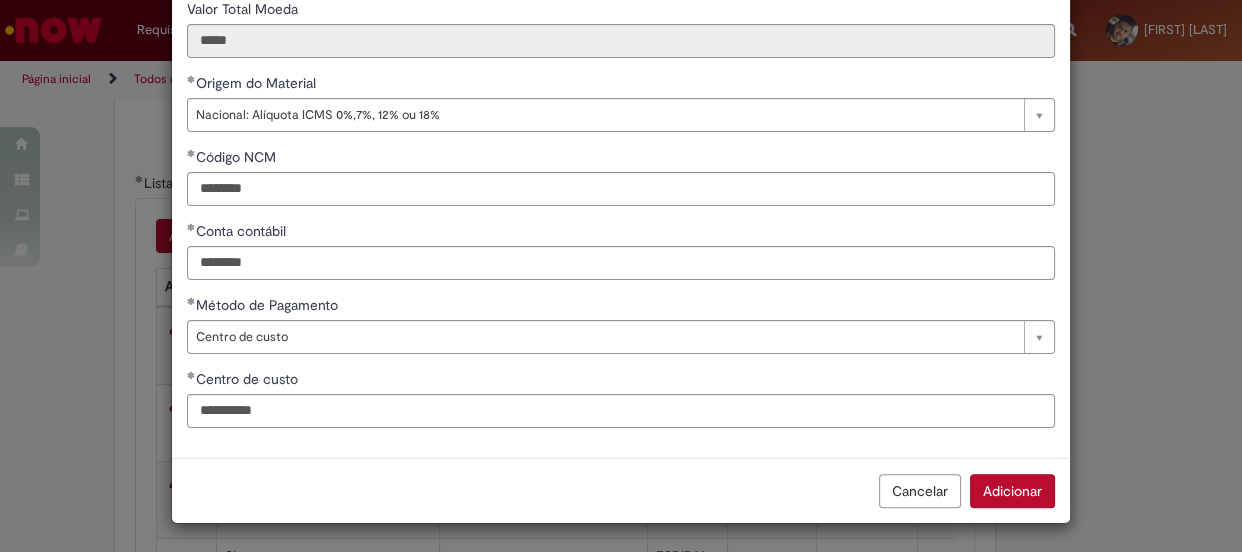 click on "Adicionar" at bounding box center [1012, 491] 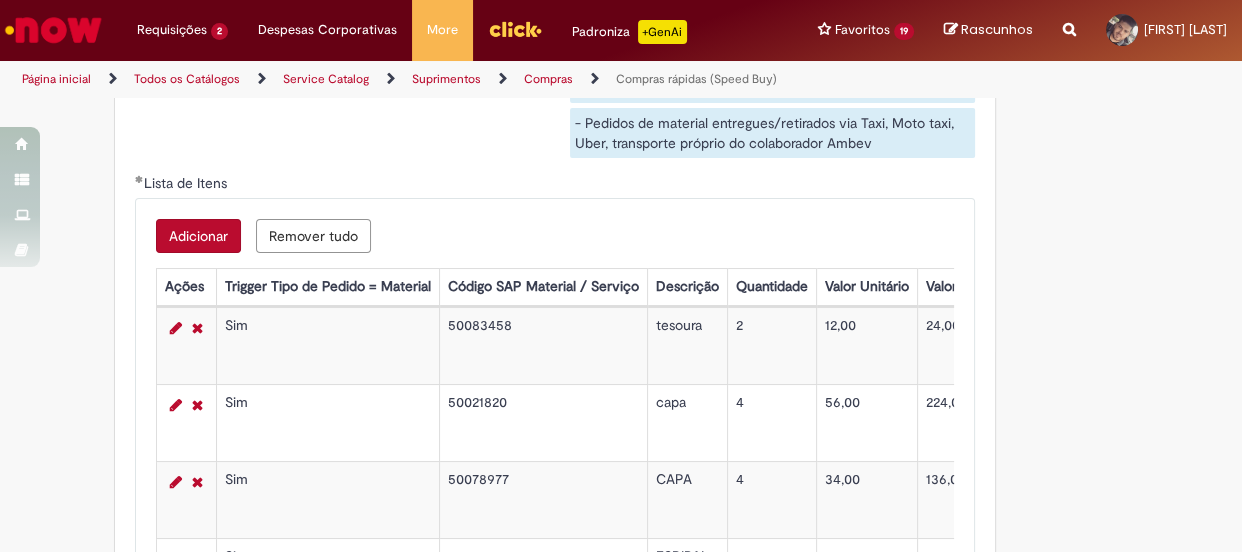 click on "Adicionar" at bounding box center (198, 236) 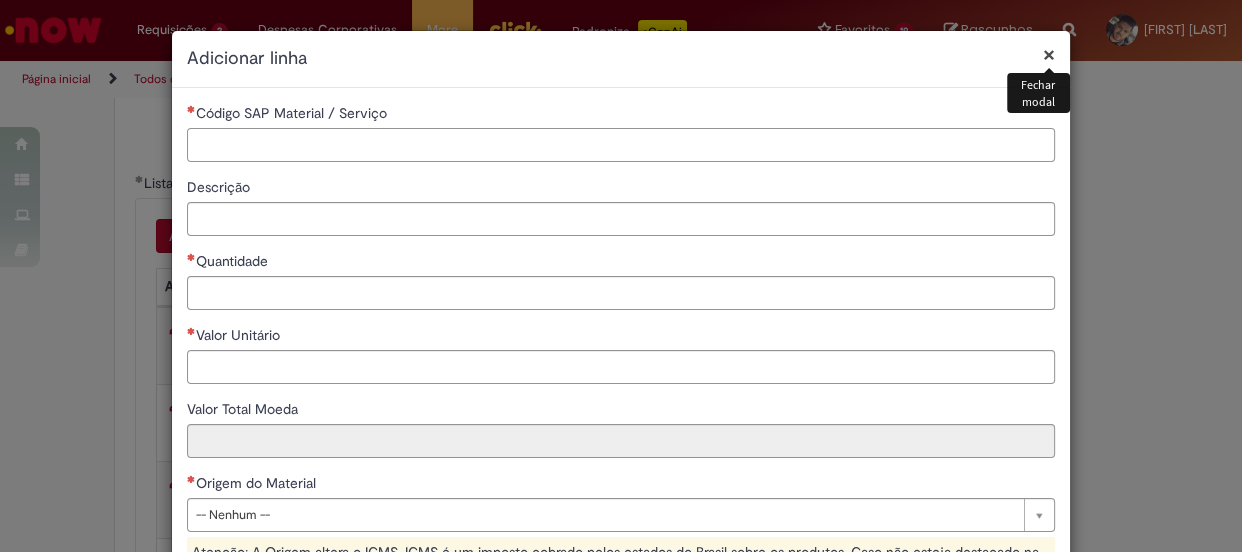 click on "Código SAP Material / Serviço" at bounding box center (621, 145) 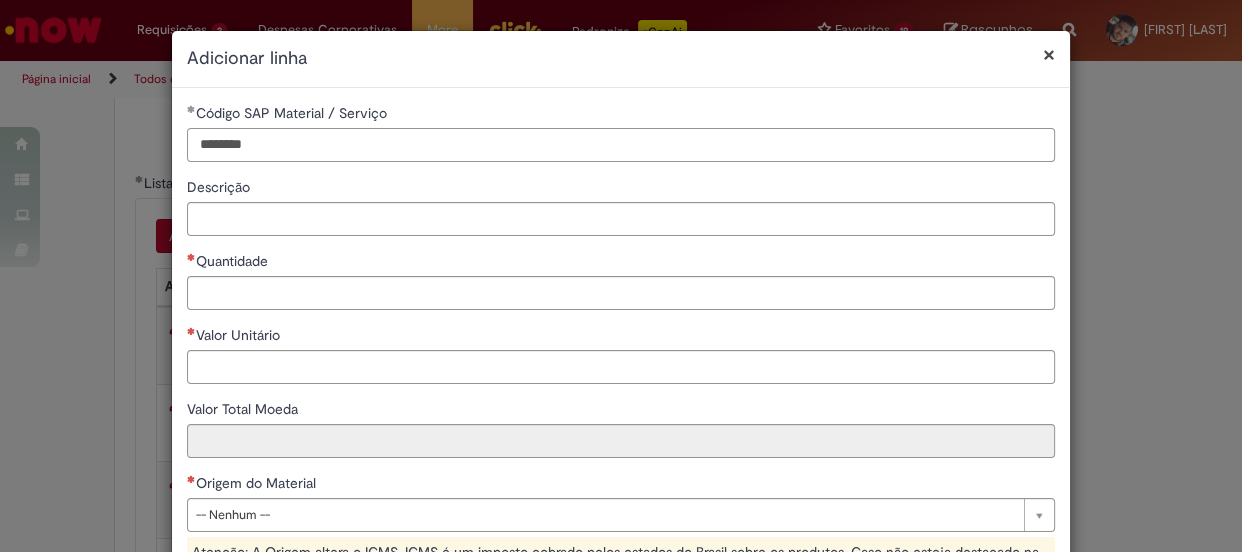 type on "********" 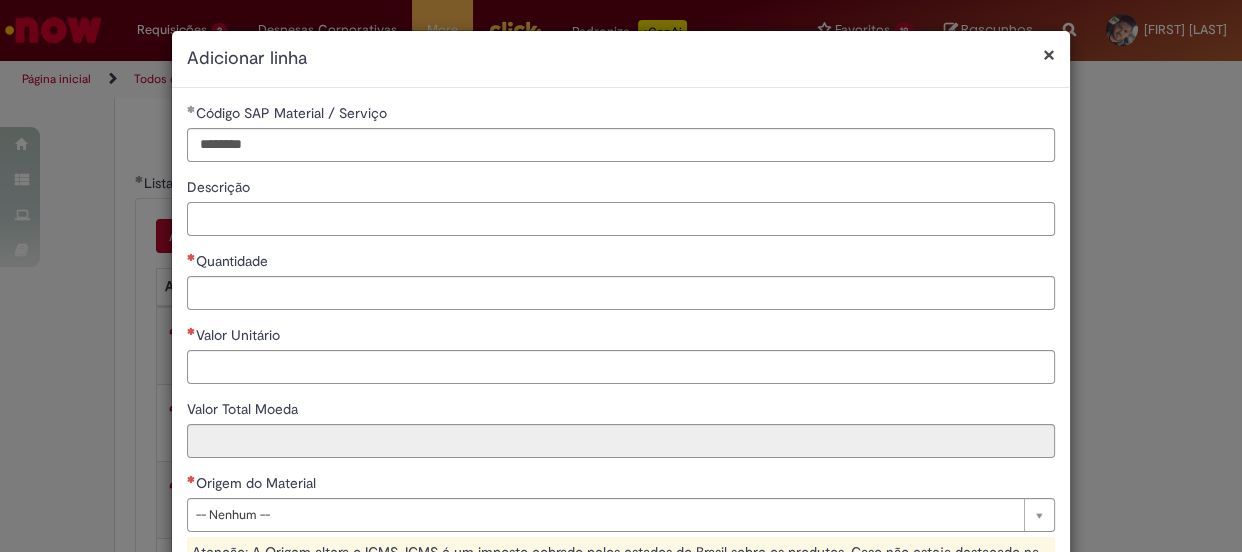 click on "Descrição" at bounding box center (621, 219) 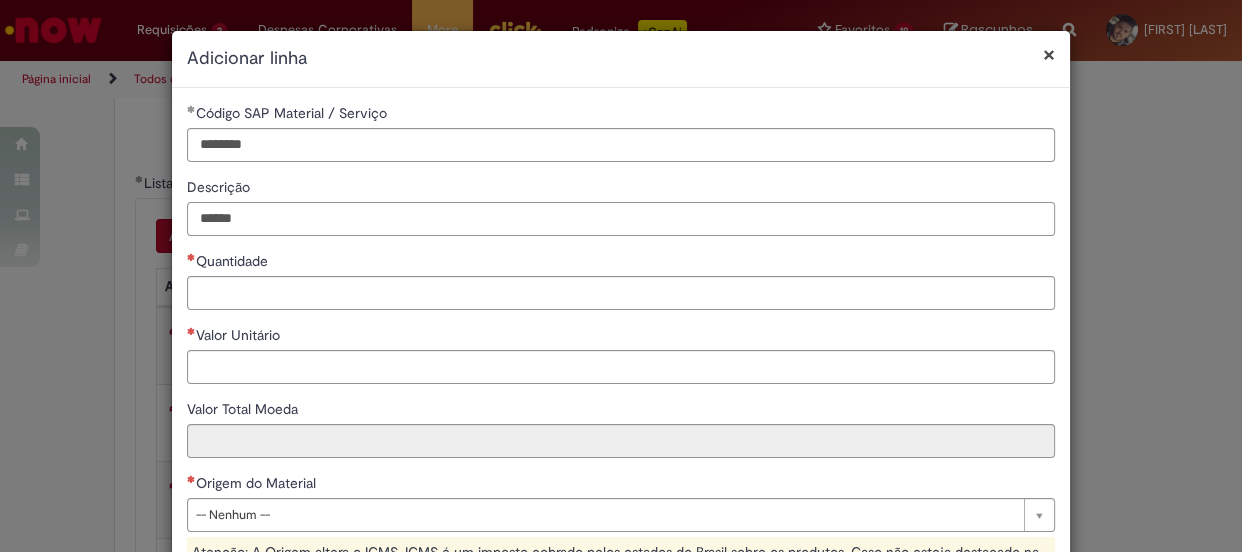 type on "******" 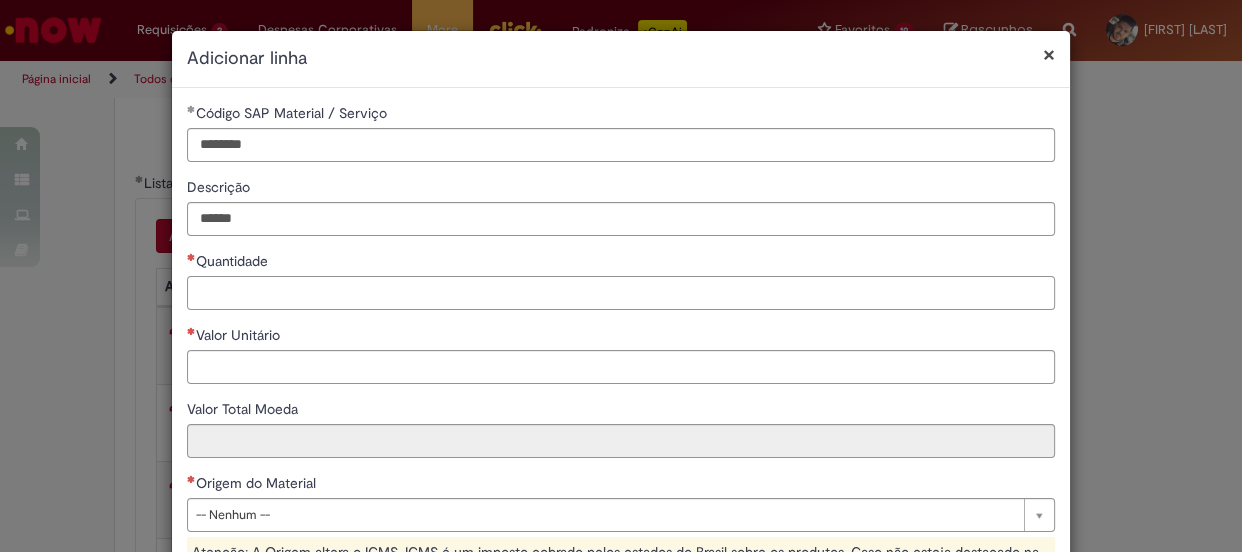click on "Quantidade" at bounding box center (621, 293) 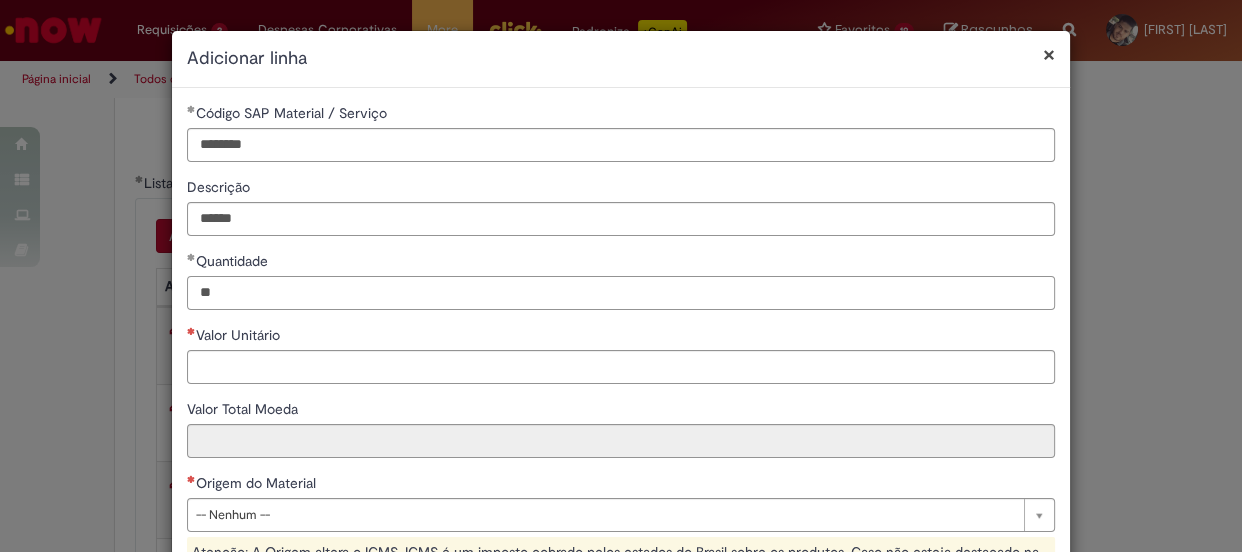 type on "**" 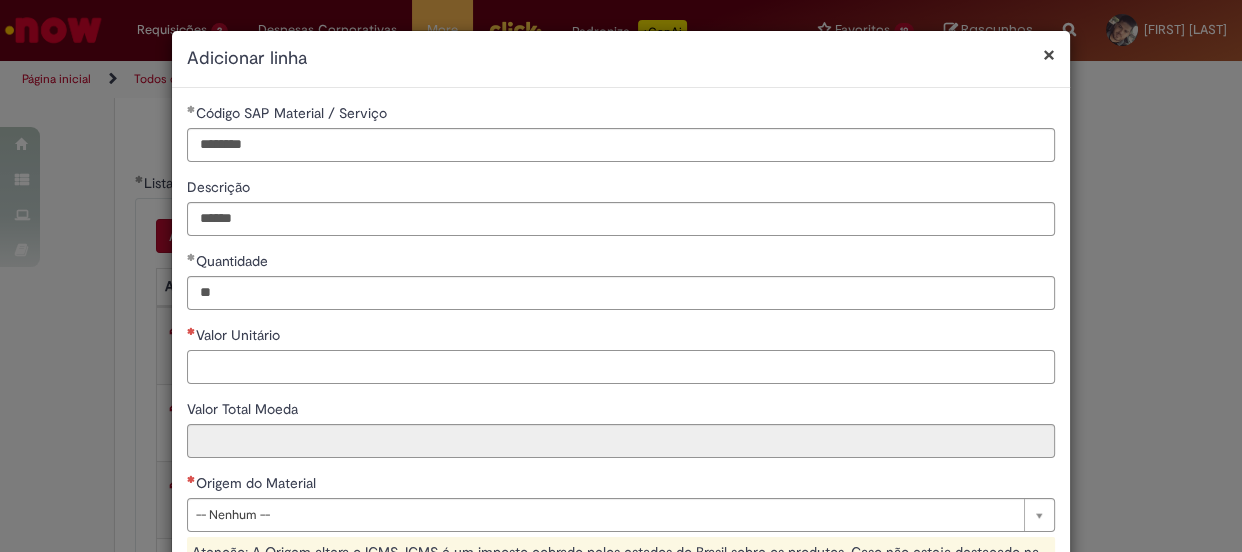 click on "Valor Unitário" at bounding box center [621, 367] 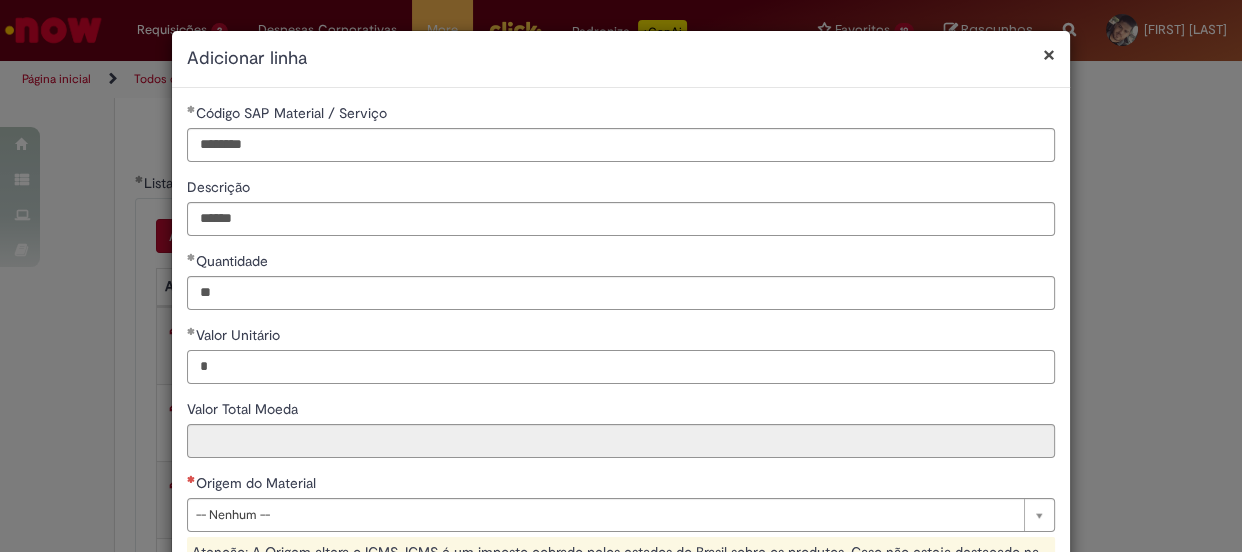 scroll, scrollTop: 90, scrollLeft: 0, axis: vertical 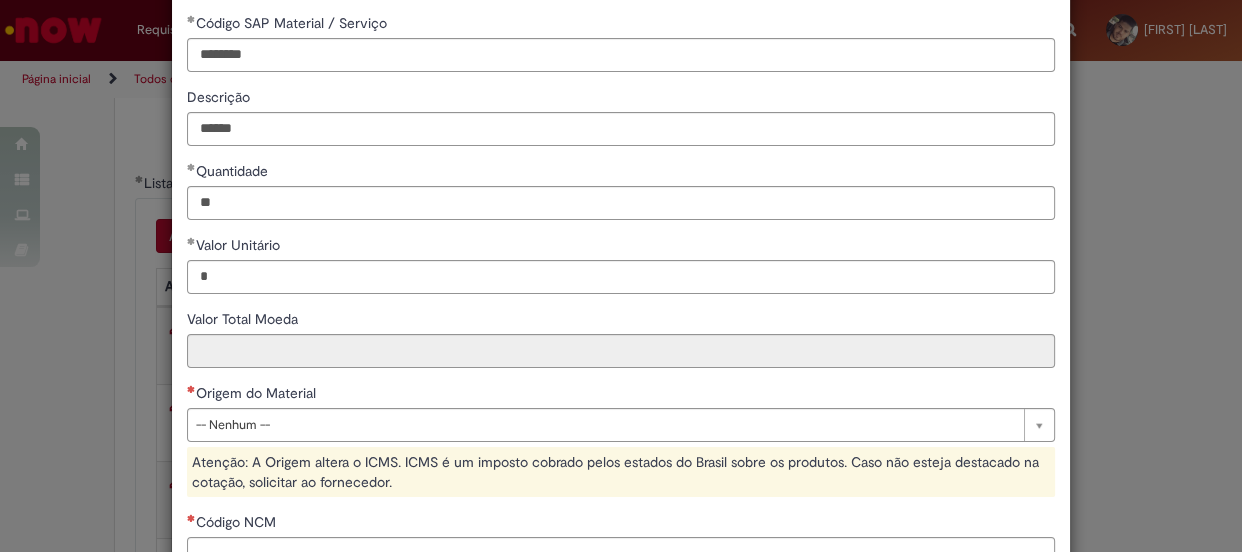 type on "****" 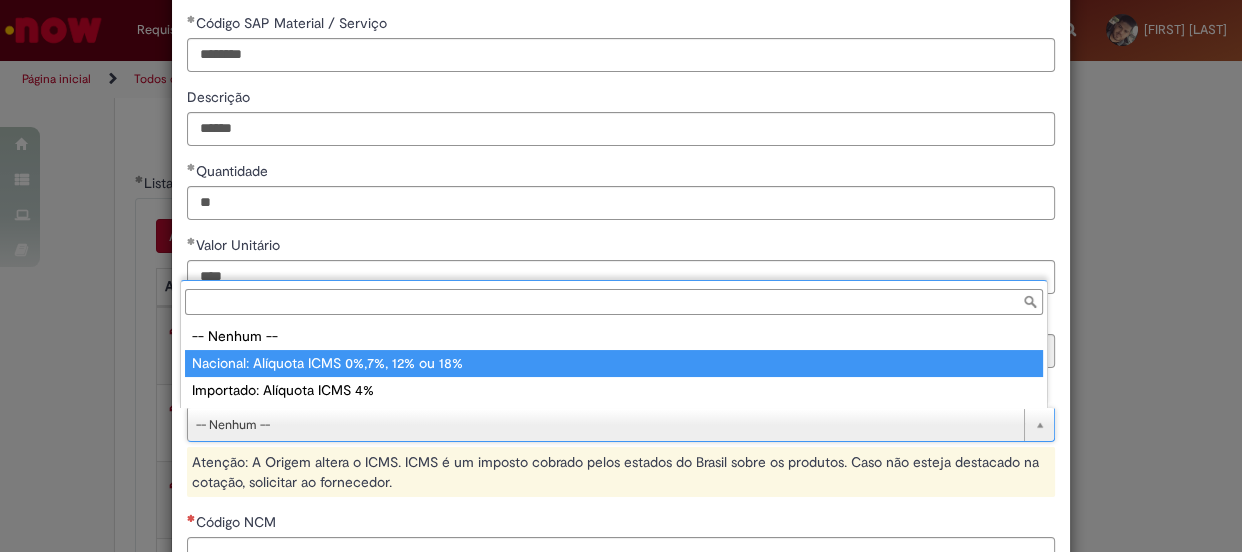 type on "**********" 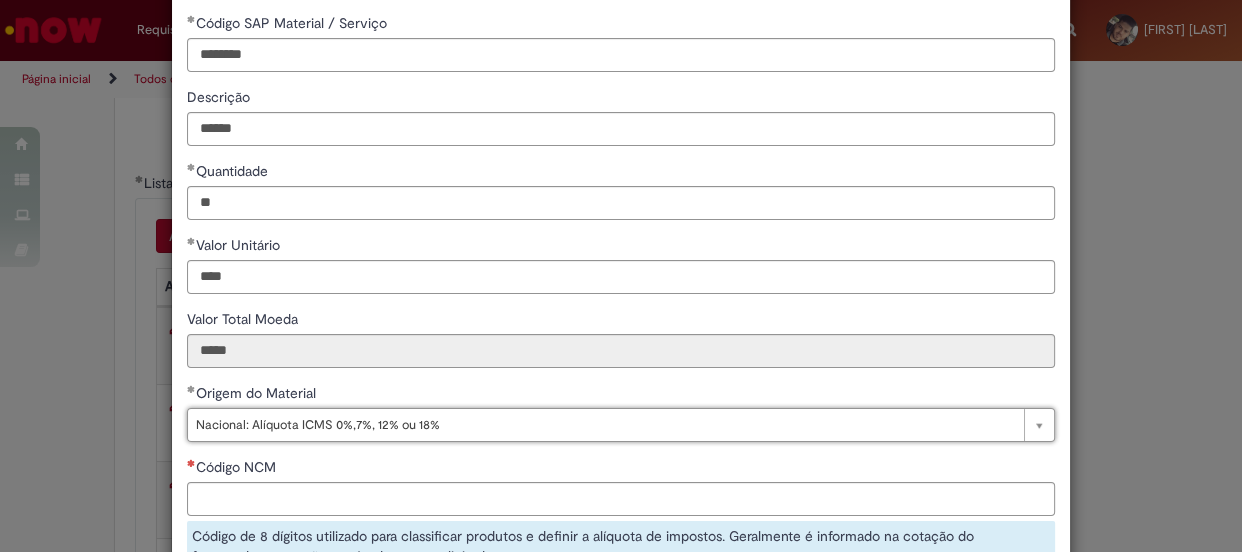 scroll, scrollTop: 181, scrollLeft: 0, axis: vertical 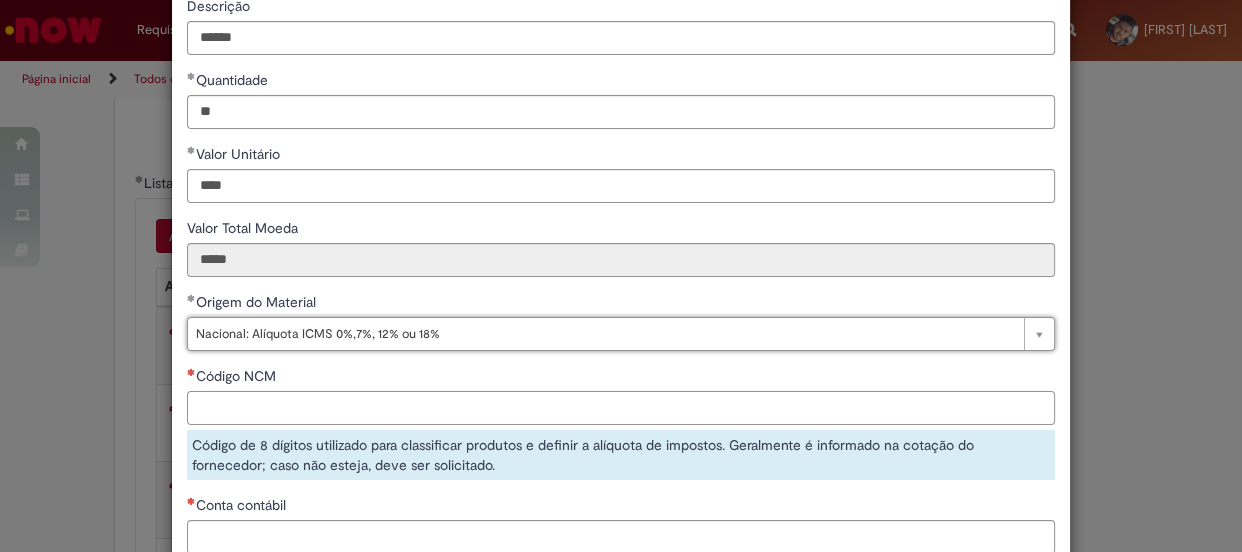 click on "Código NCM" at bounding box center [621, 408] 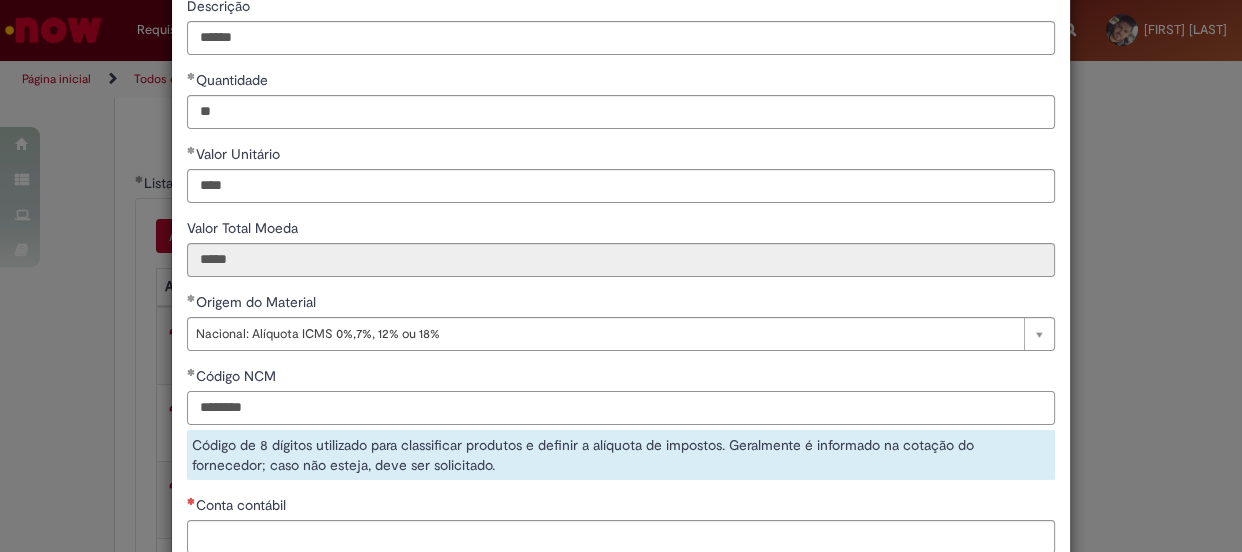 scroll, scrollTop: 272, scrollLeft: 0, axis: vertical 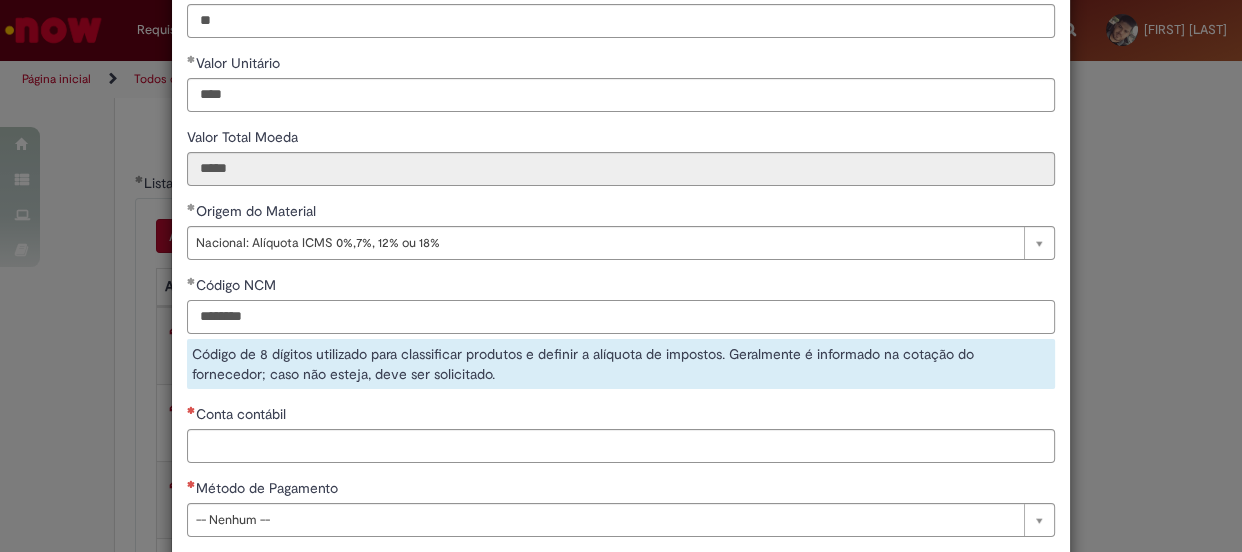 type on "********" 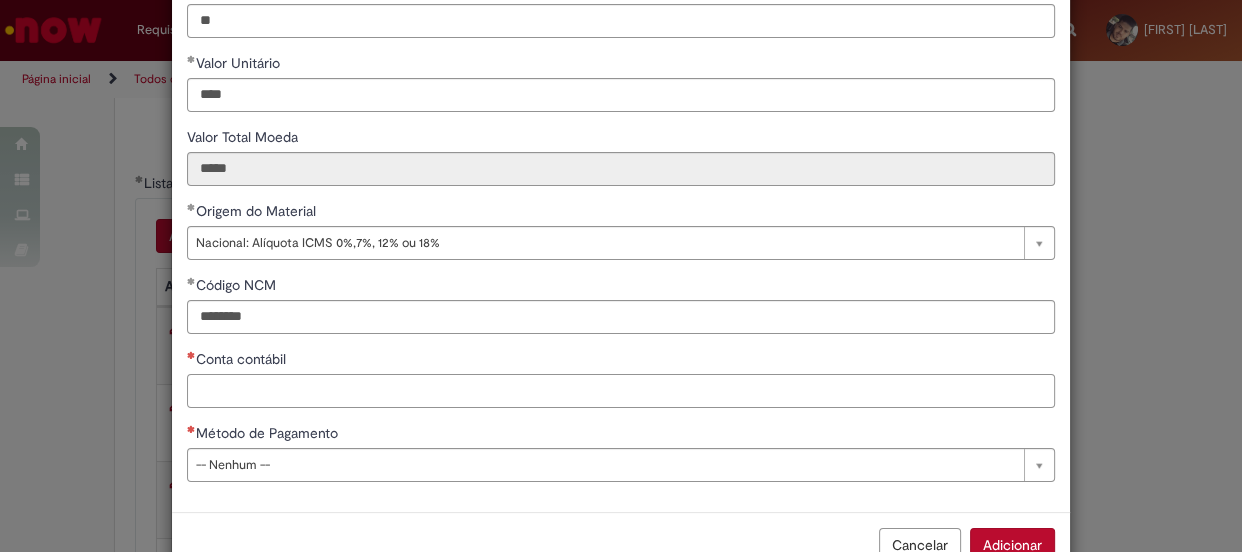 click on "**********" at bounding box center (621, 164) 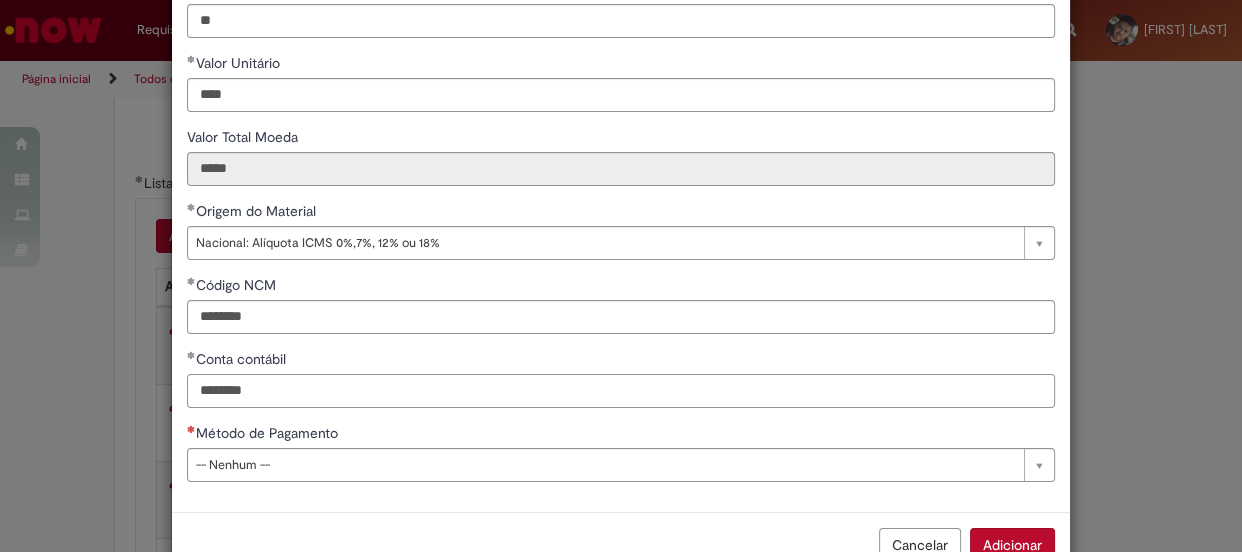 type on "********" 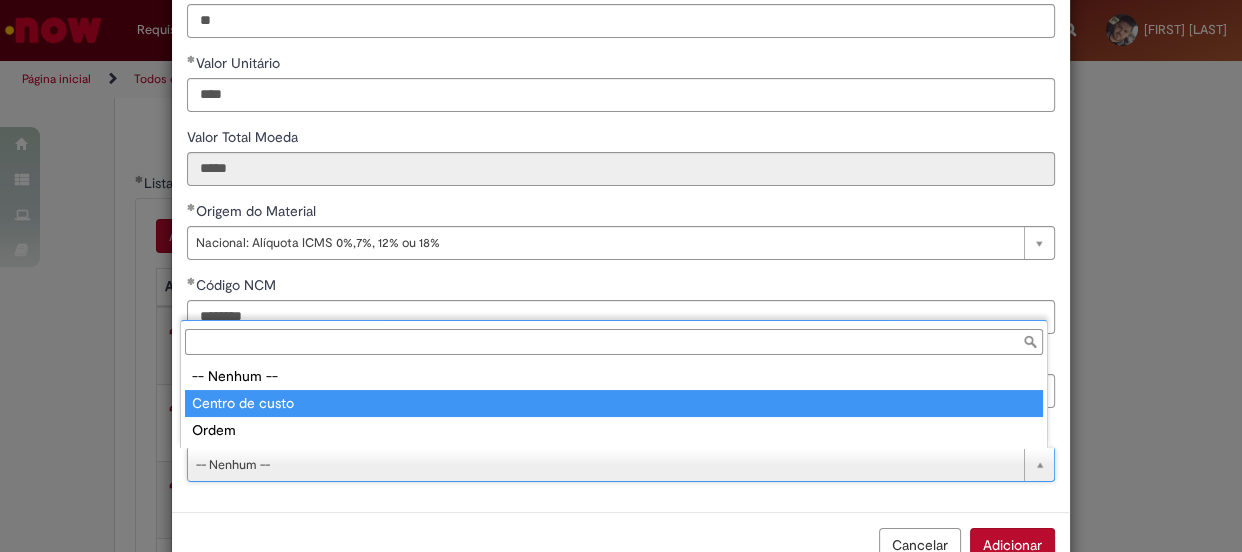 type on "**********" 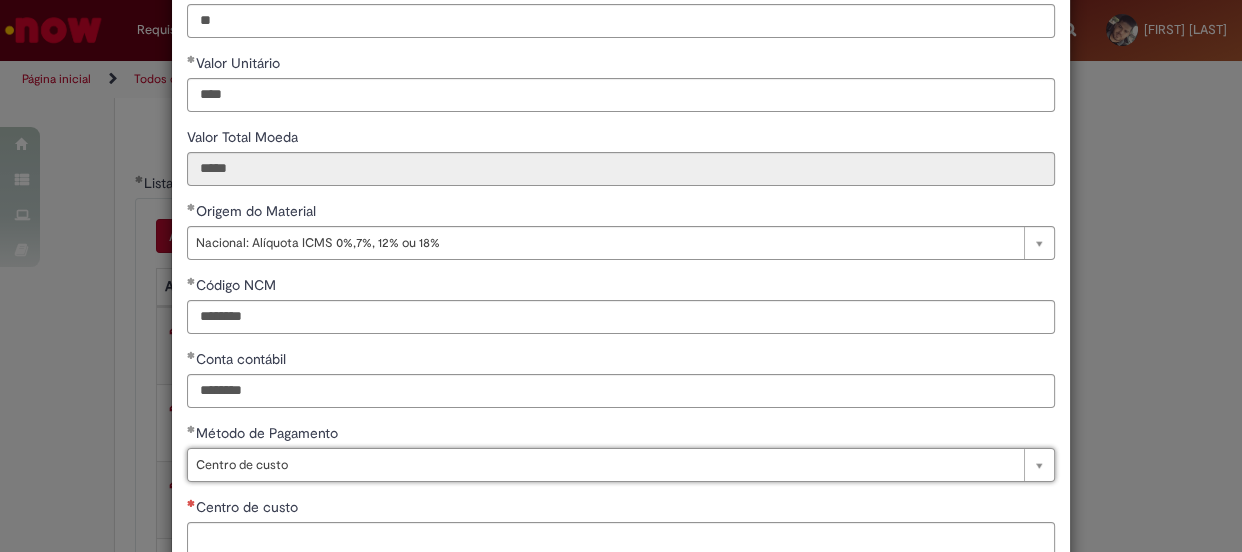 scroll, scrollTop: 363, scrollLeft: 0, axis: vertical 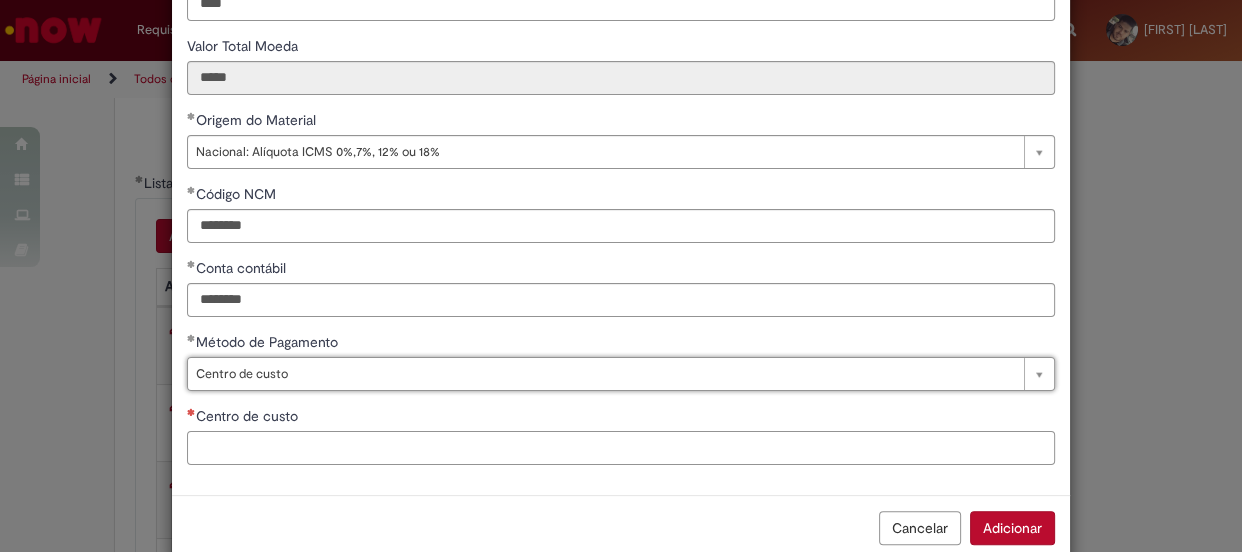 click on "Centro de custo" at bounding box center (621, 448) 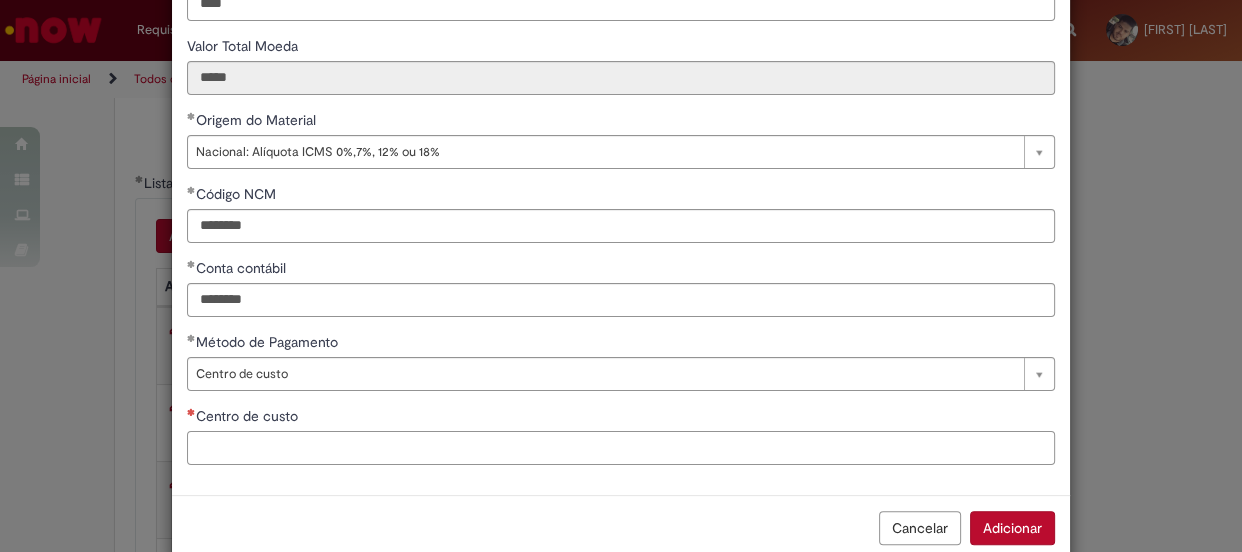 paste on "**********" 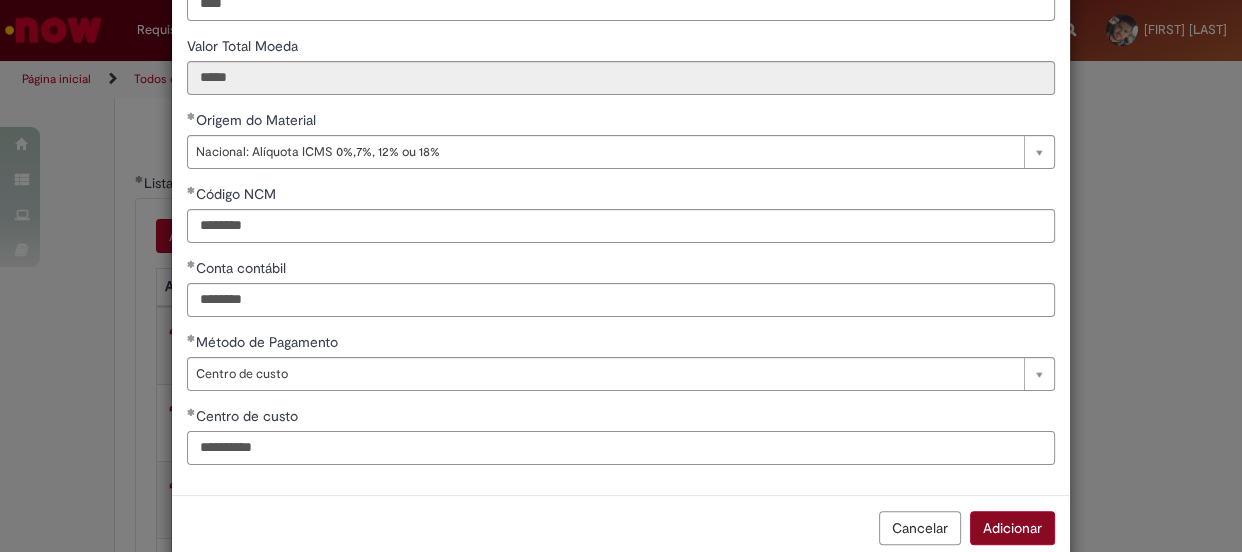 type on "**********" 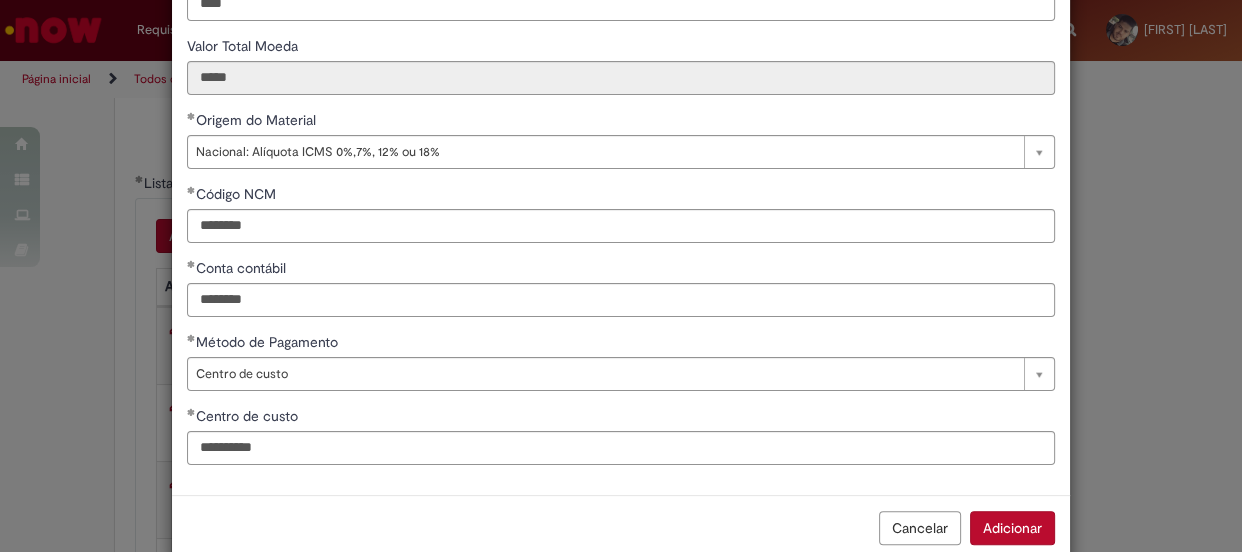 click on "Adicionar" at bounding box center (1012, 528) 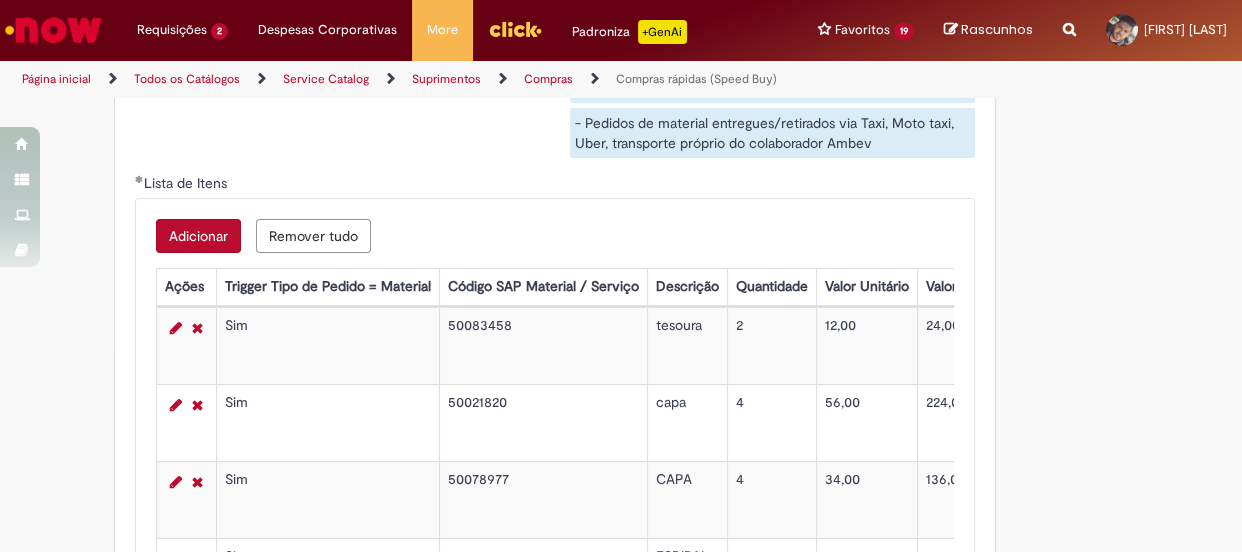 click on "Adicionar" at bounding box center (198, 236) 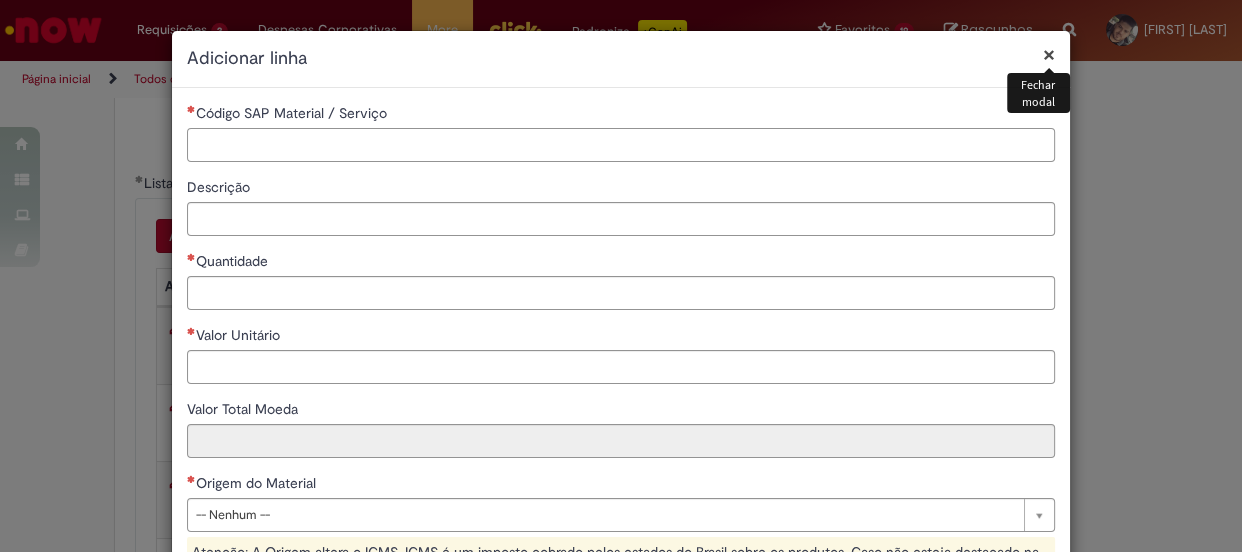 click on "Código SAP Material / Serviço" at bounding box center (621, 145) 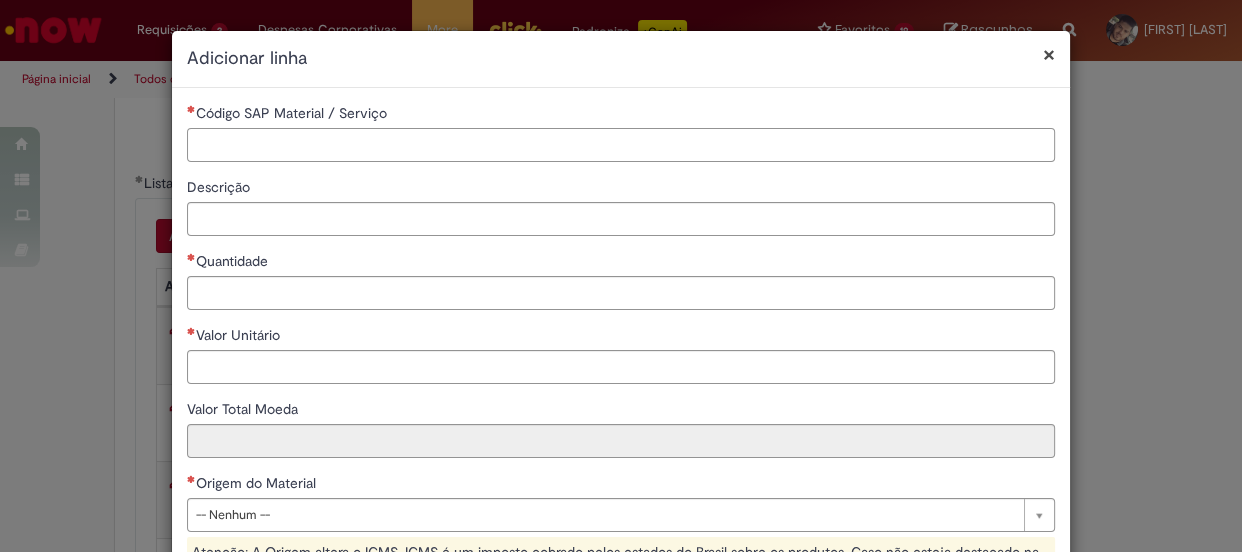 paste on "********" 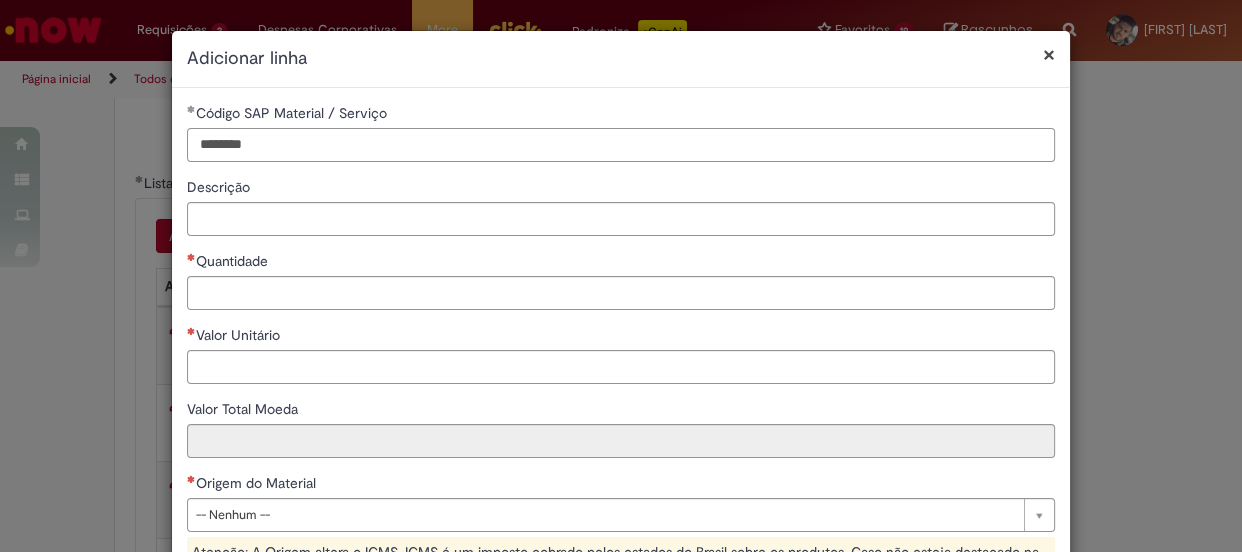 type on "********" 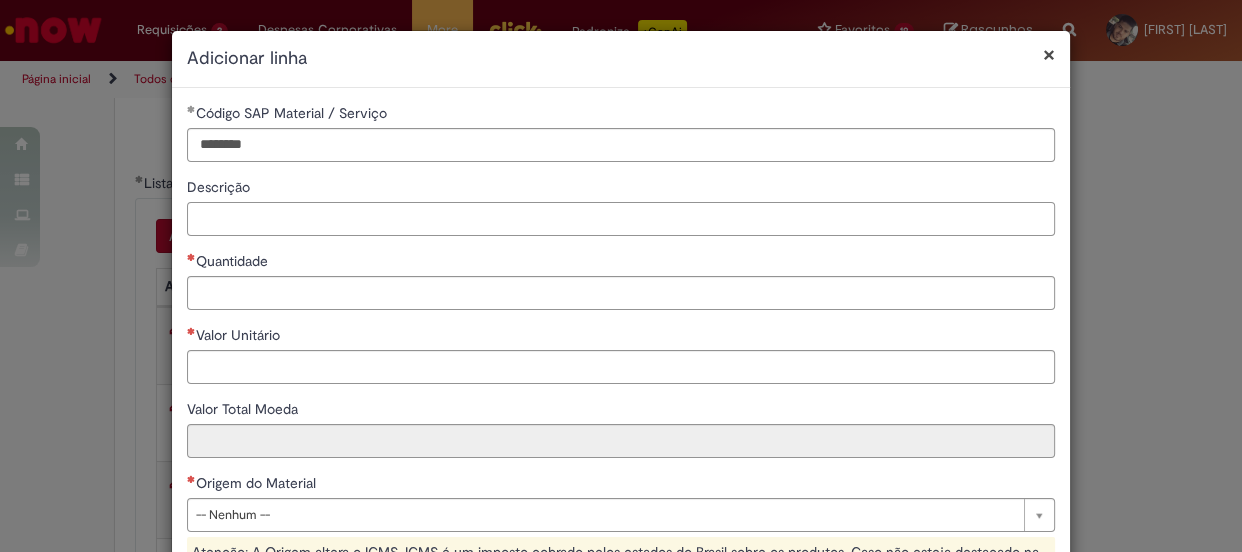 click on "Descrição" at bounding box center (621, 219) 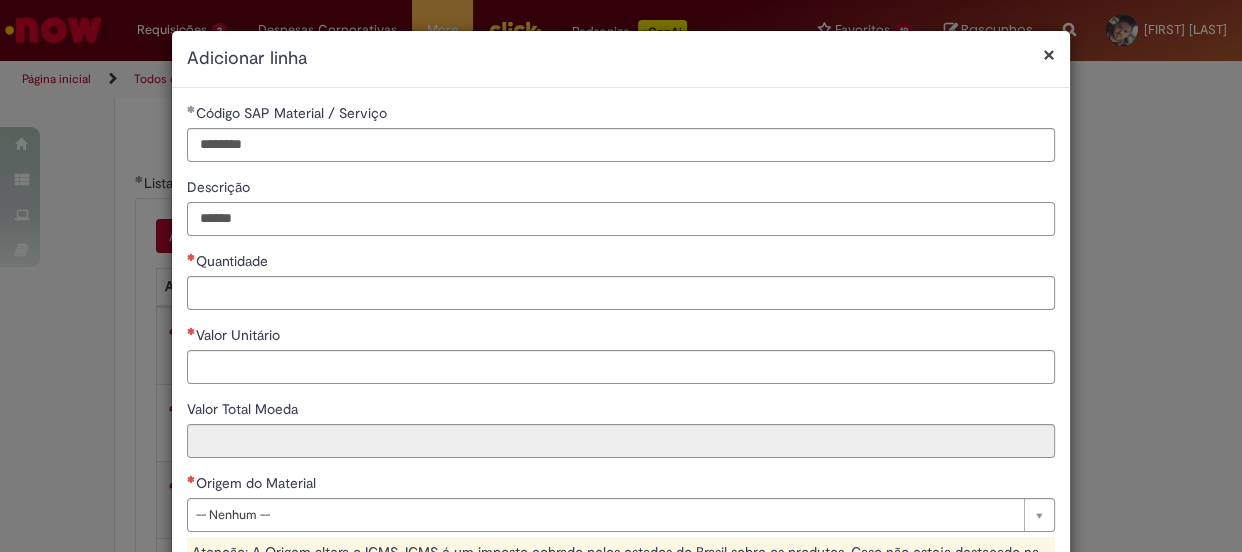 type on "******" 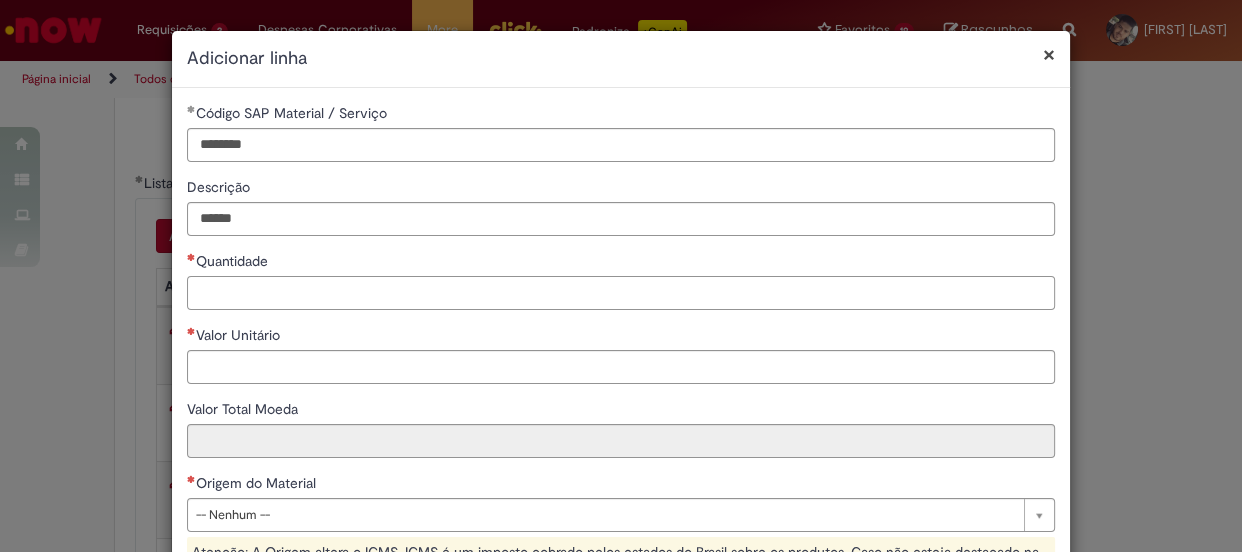 click on "Quantidade" at bounding box center [621, 293] 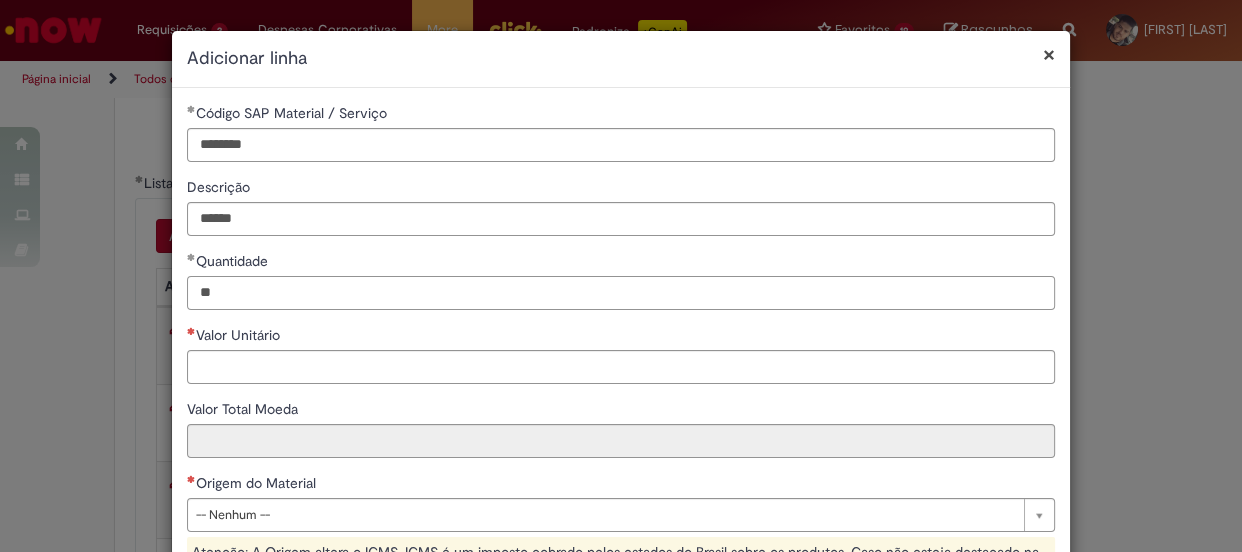 type on "**" 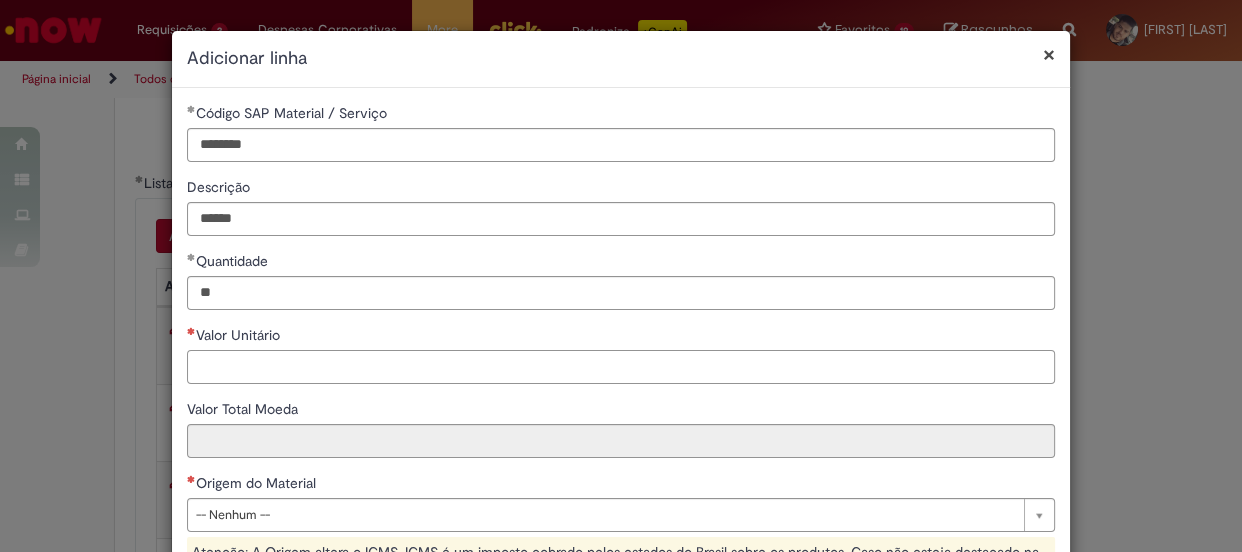 click on "Valor Unitário" at bounding box center (621, 367) 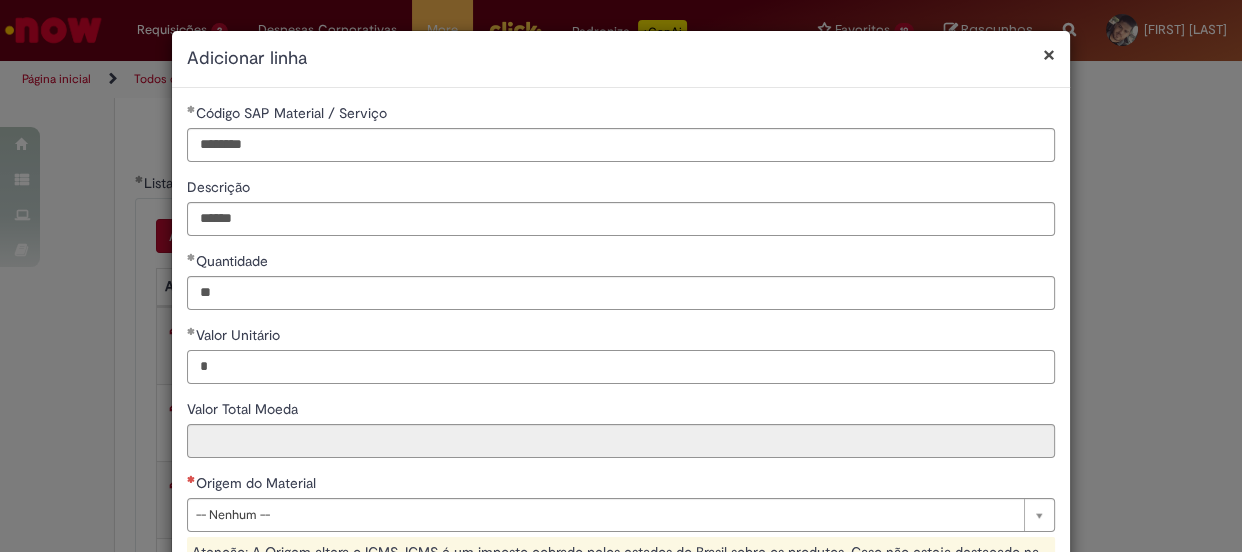 scroll, scrollTop: 181, scrollLeft: 0, axis: vertical 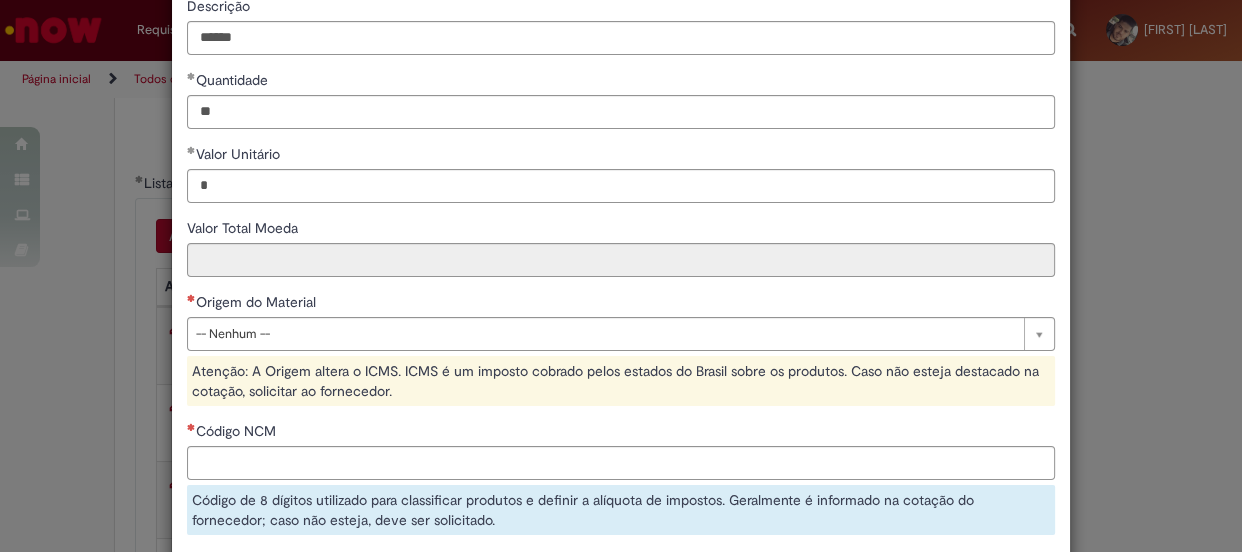 type on "****" 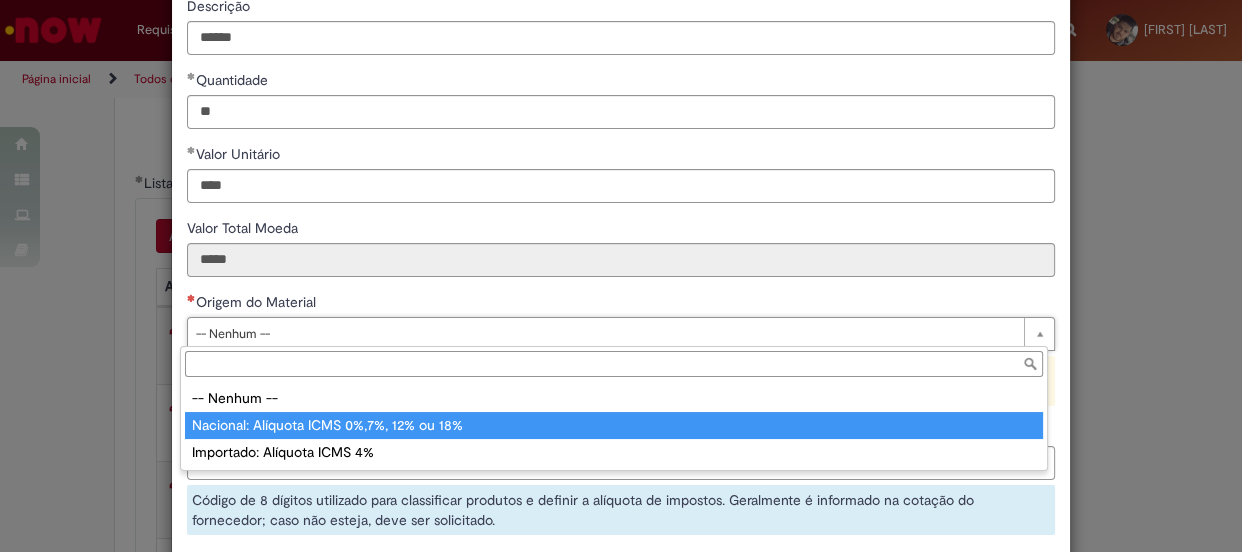 type on "**********" 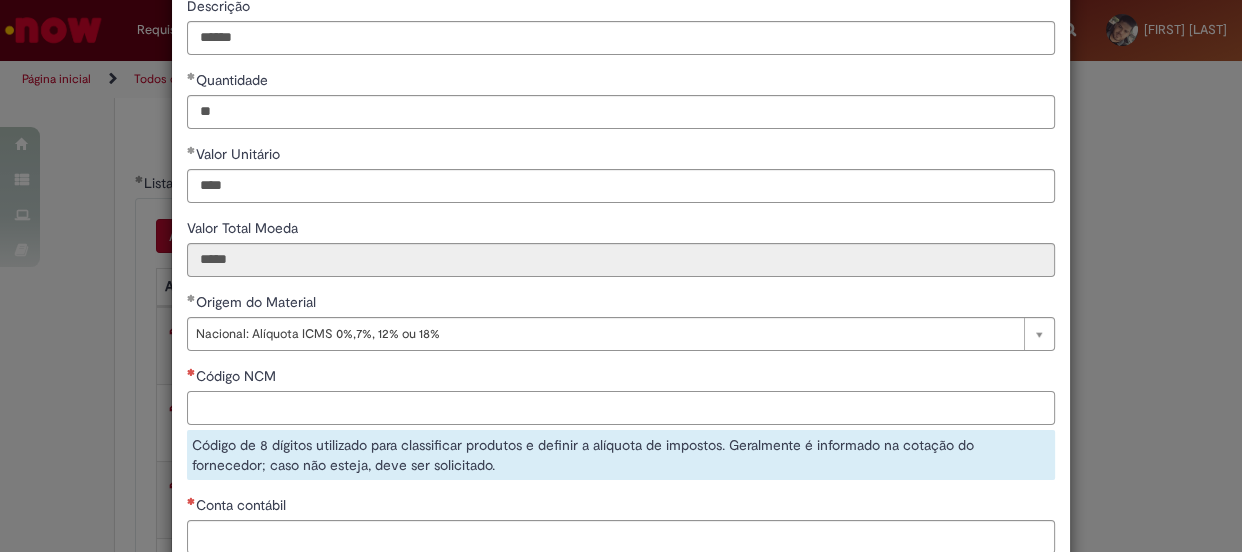 click on "Código NCM" at bounding box center (621, 408) 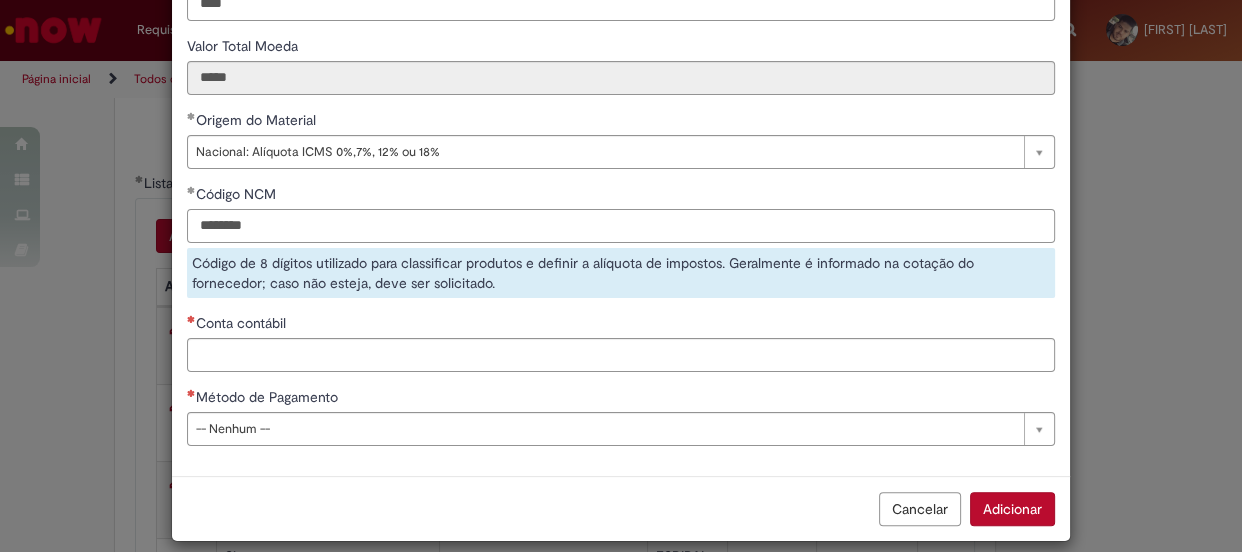 type on "********" 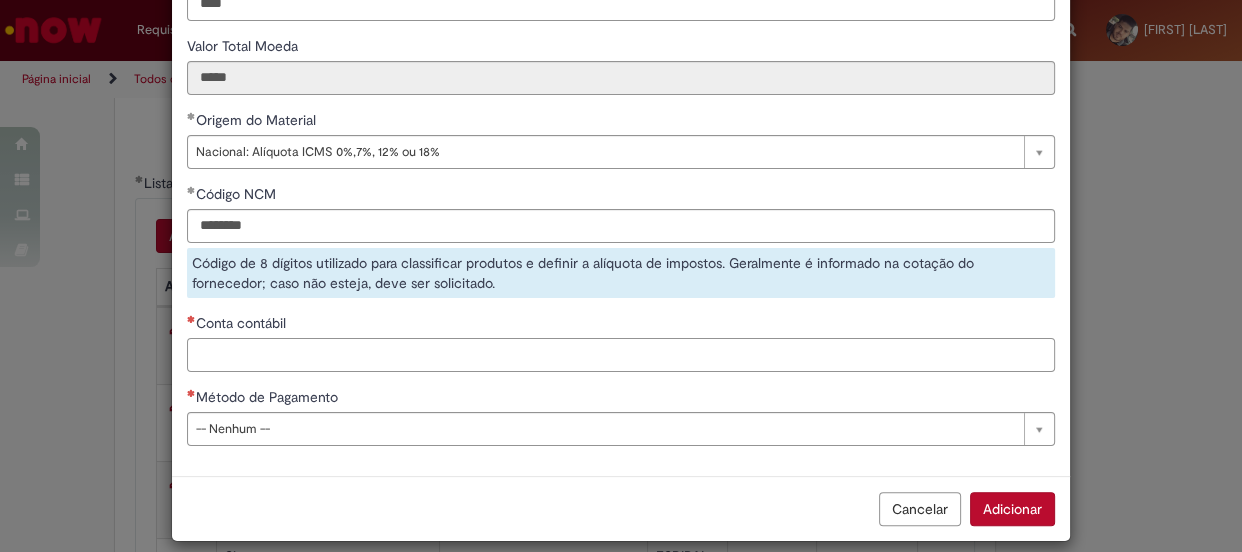 click on "Conta contábil" at bounding box center [621, 355] 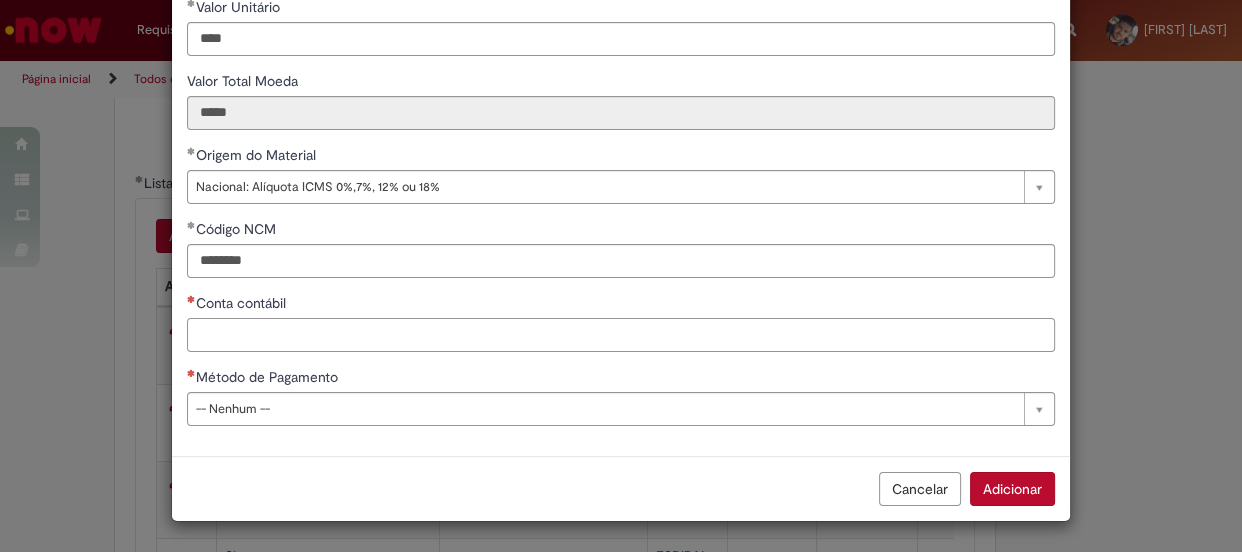 scroll, scrollTop: 327, scrollLeft: 0, axis: vertical 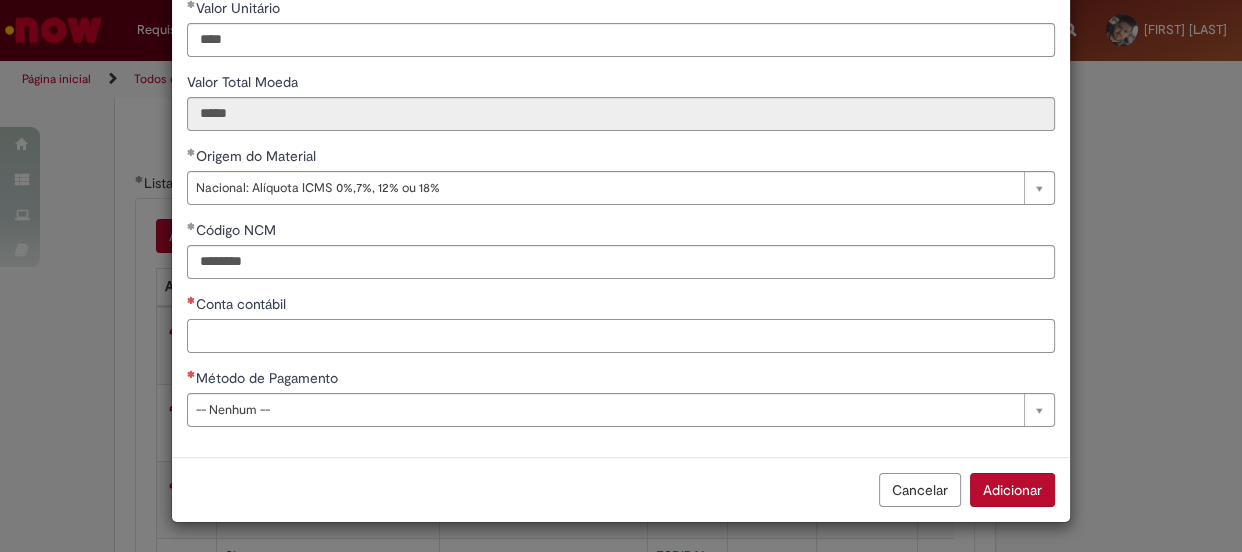 paste on "********" 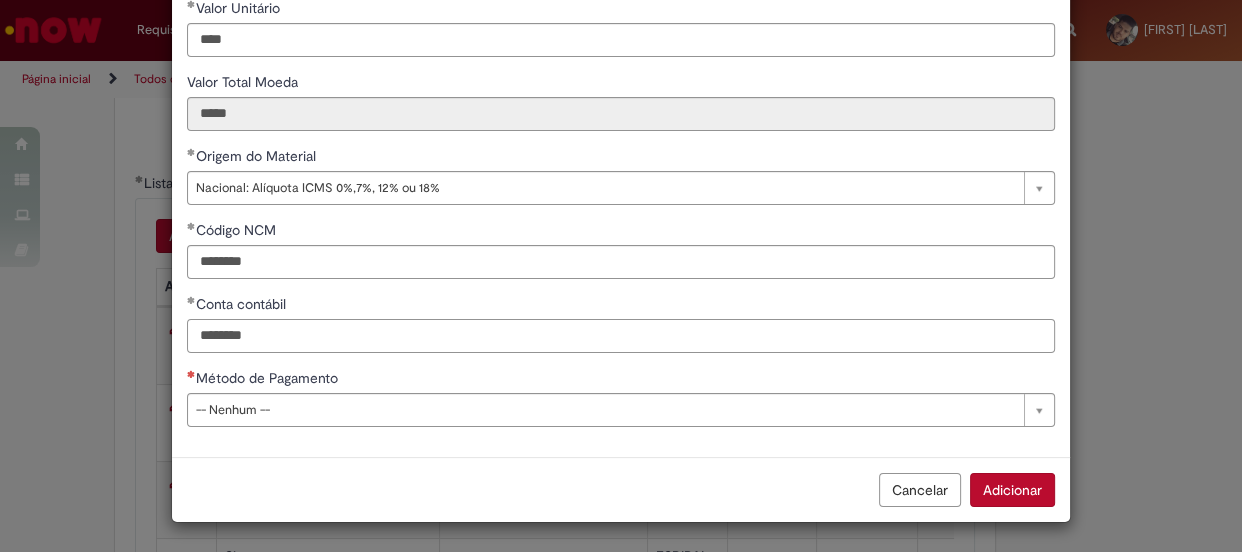 type on "********" 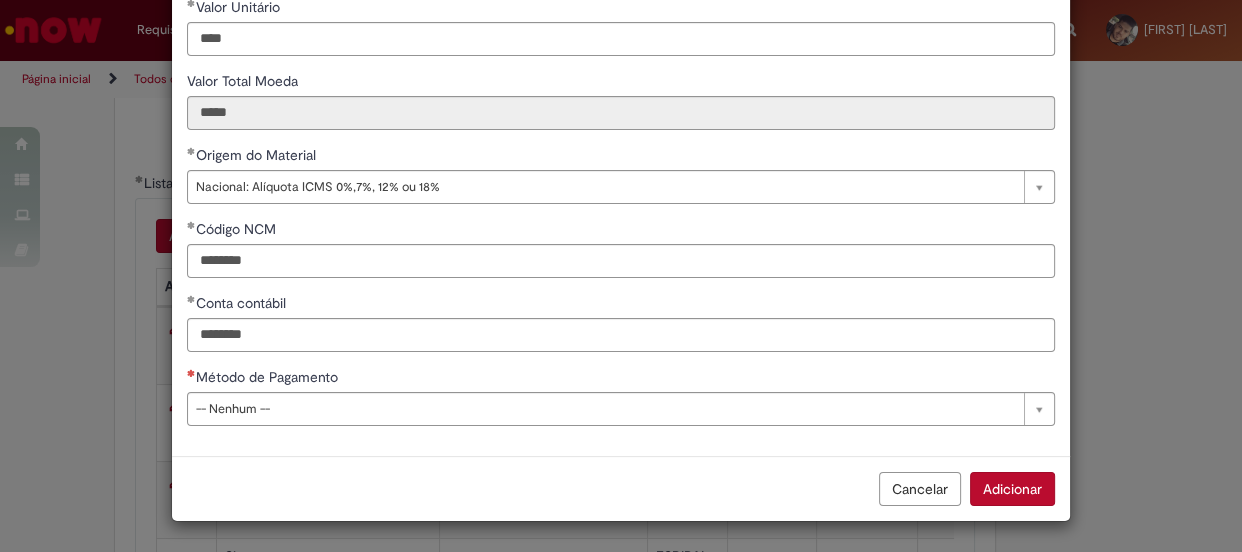 click on "**********" at bounding box center (621, 108) 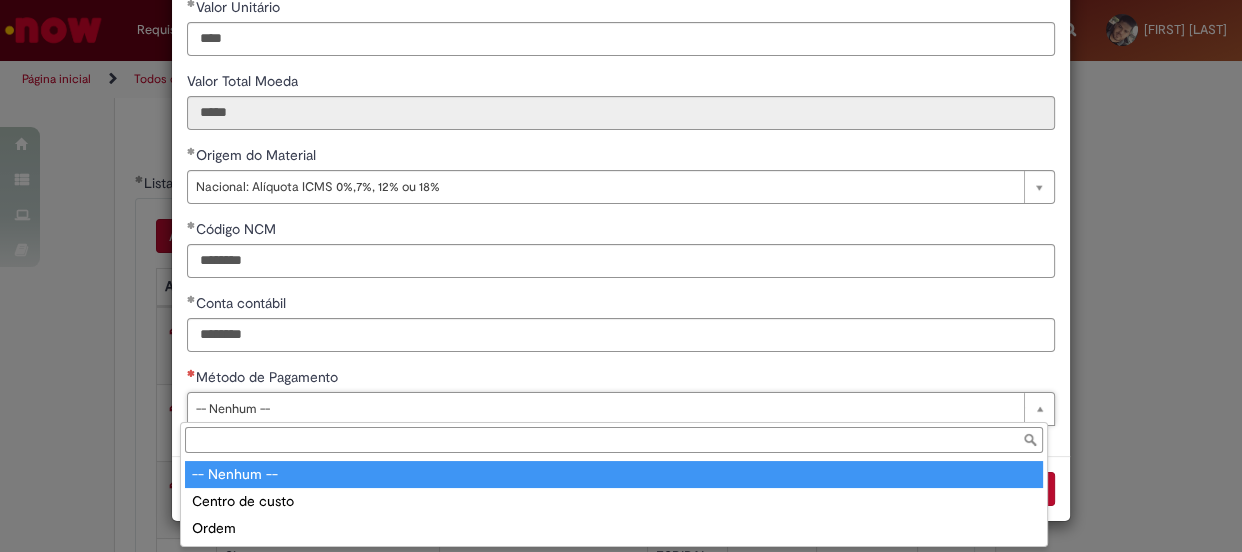 scroll, scrollTop: 327, scrollLeft: 0, axis: vertical 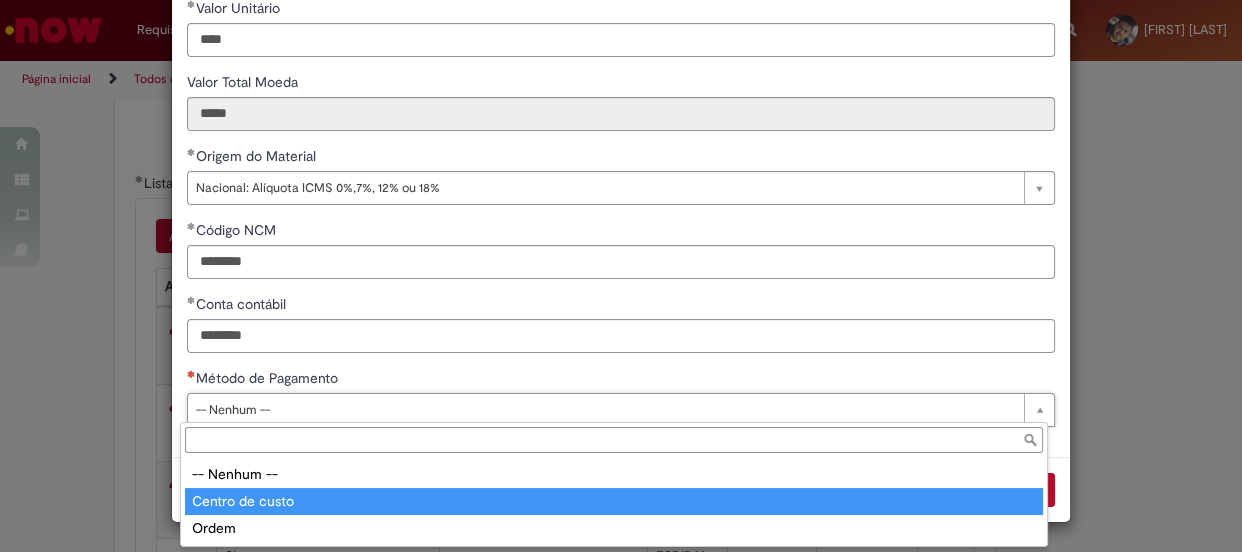 type on "**********" 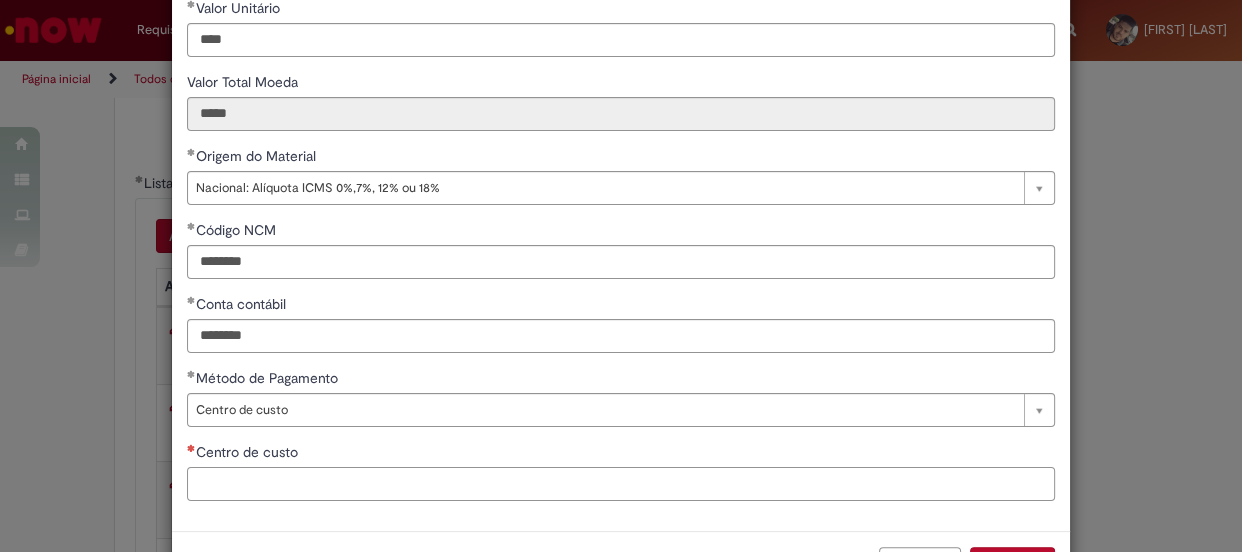 click on "Centro de custo" at bounding box center (621, 484) 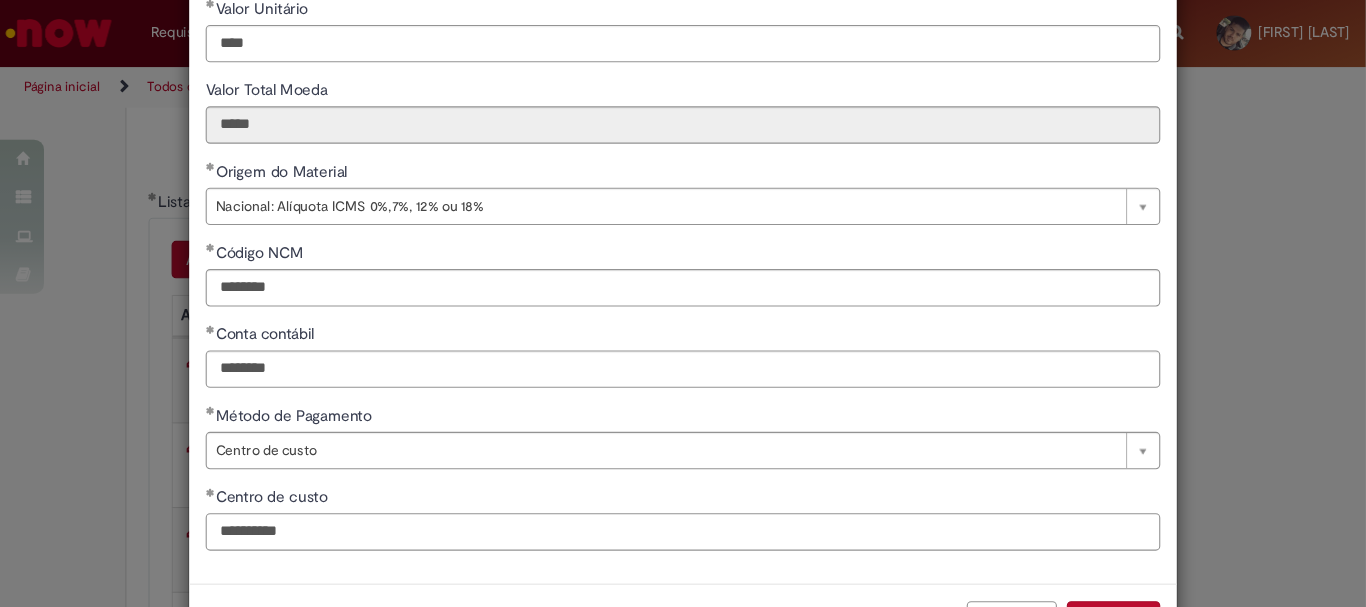 scroll, scrollTop: 400, scrollLeft: 0, axis: vertical 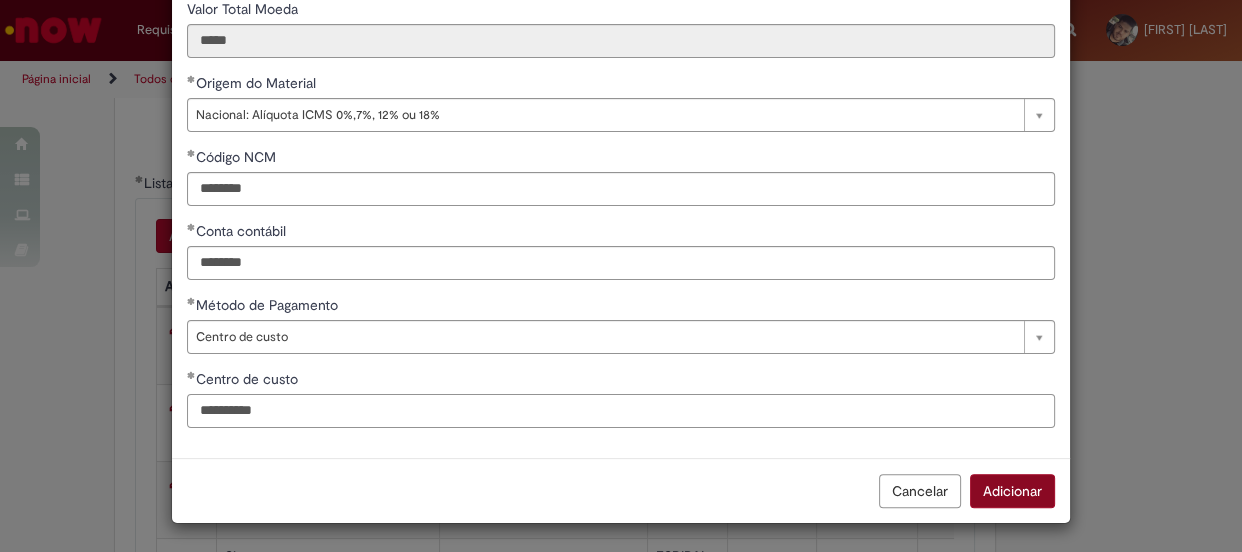 type on "**********" 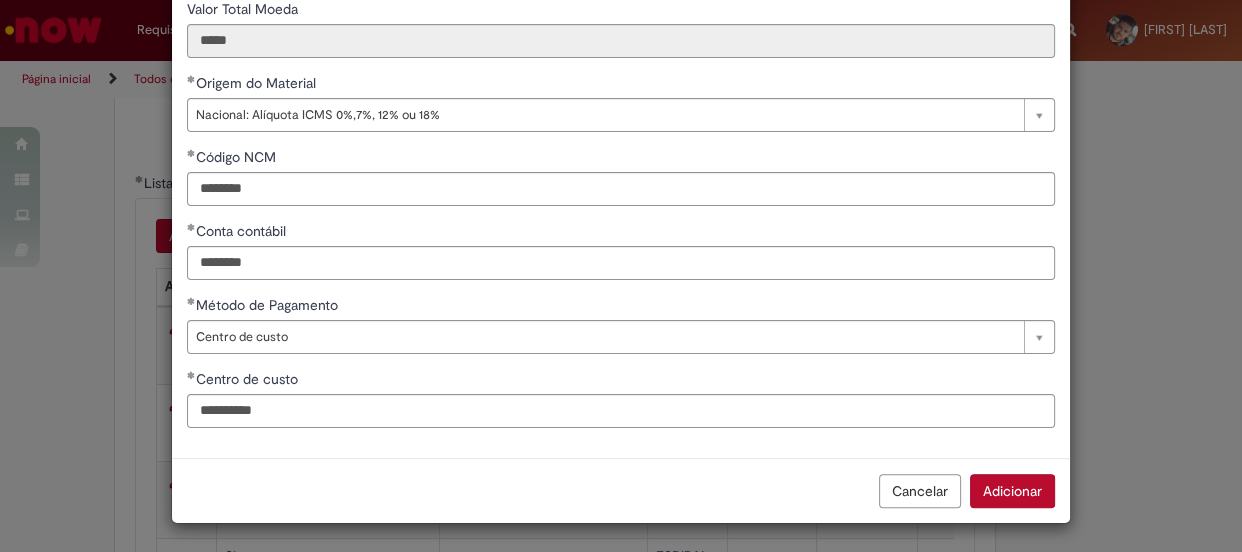 click on "Adicionar" at bounding box center (1012, 491) 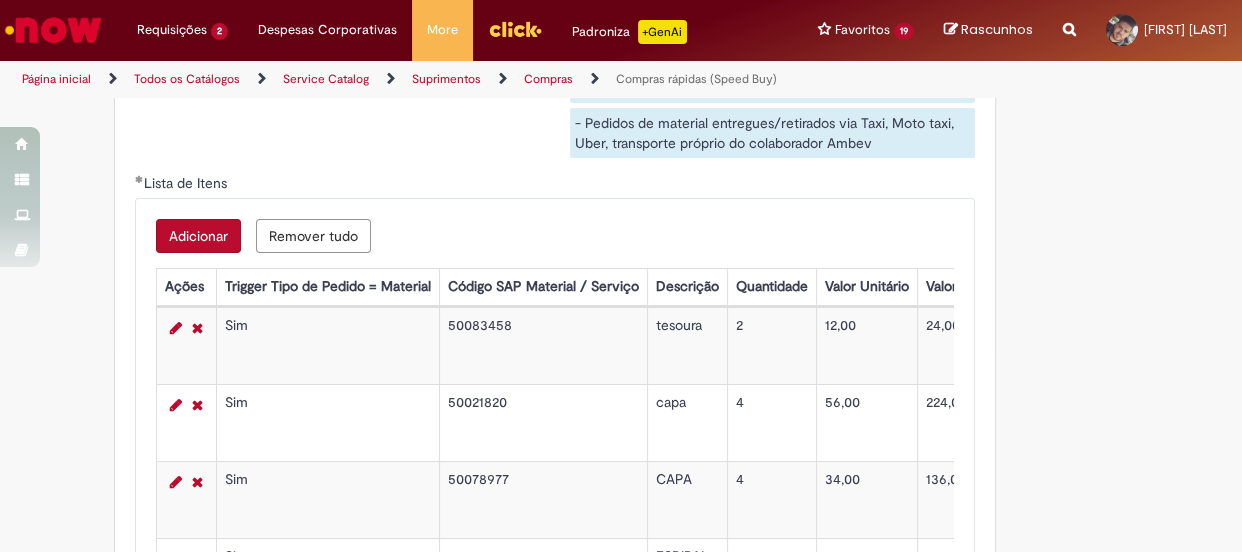 type 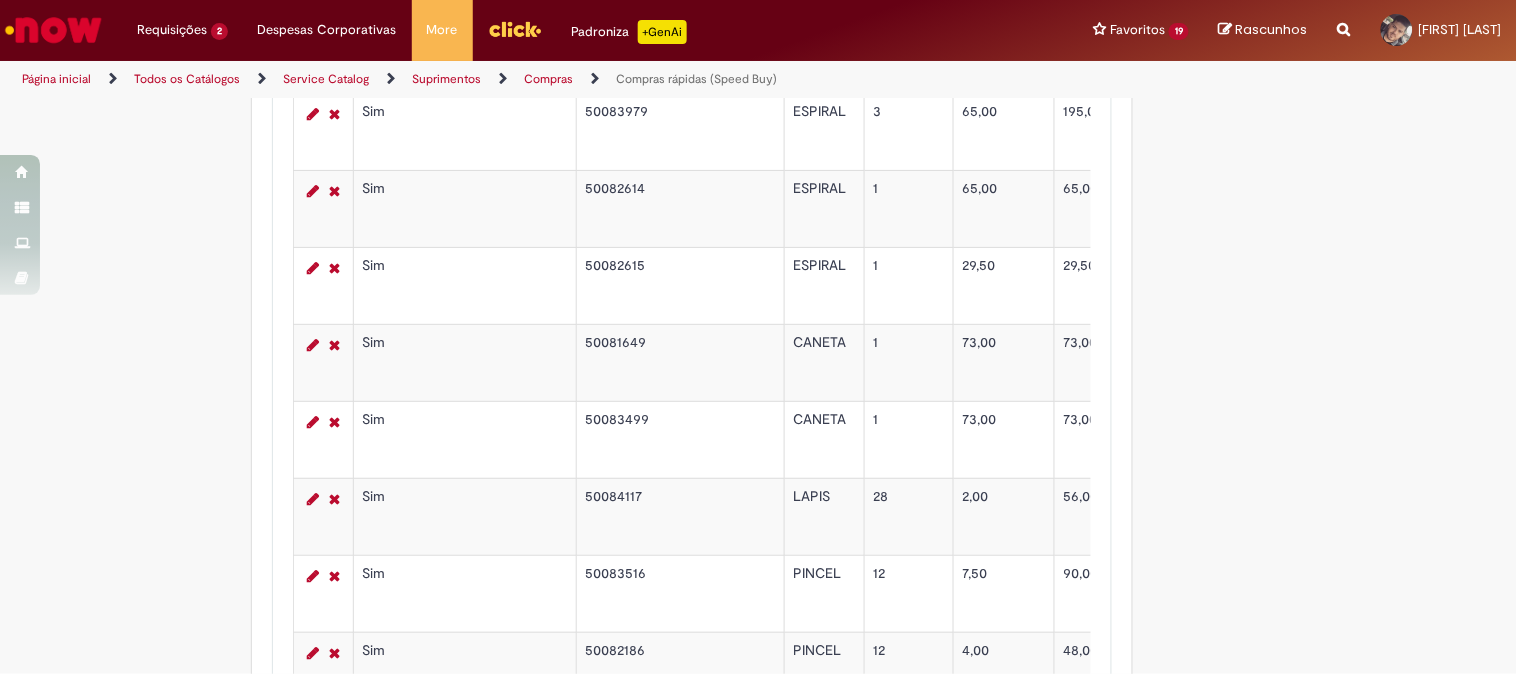 scroll, scrollTop: 4051, scrollLeft: 0, axis: vertical 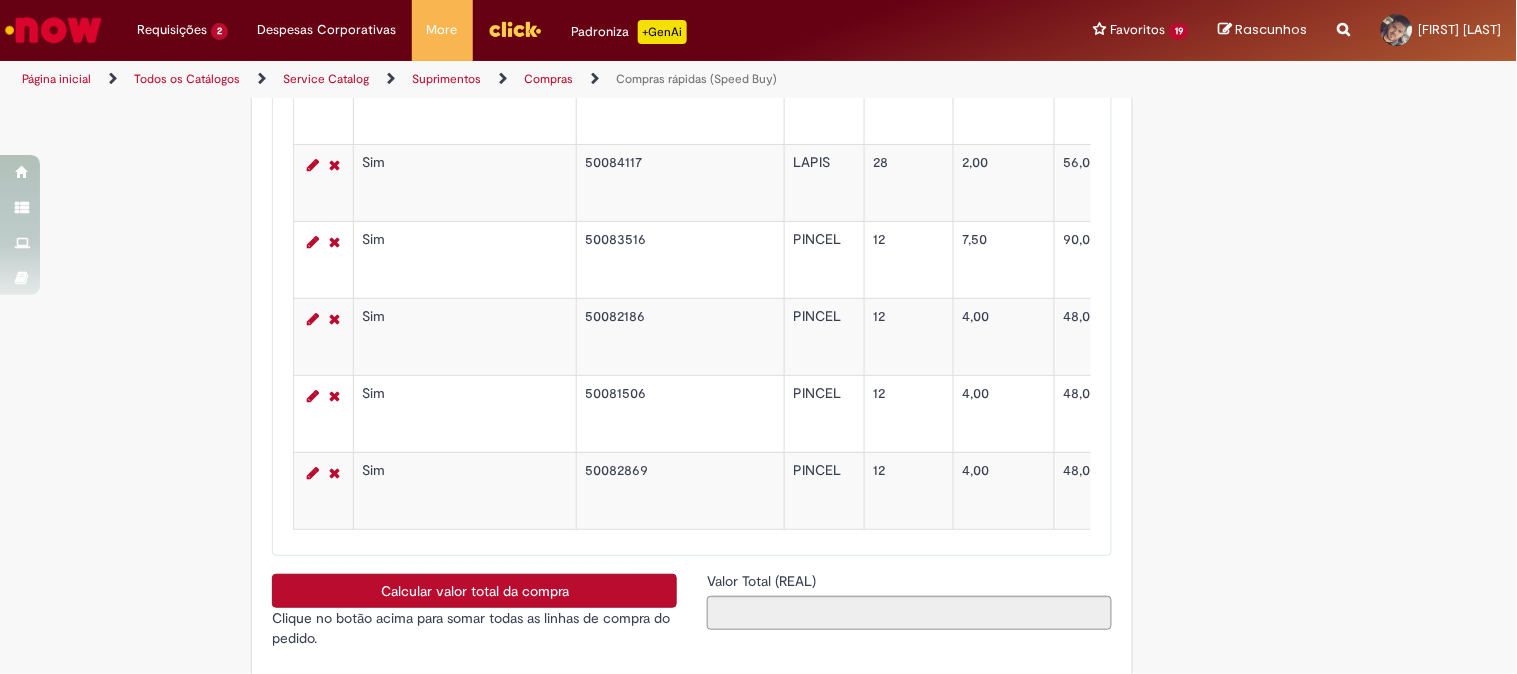 click on "Calcular valor total da compra" at bounding box center [474, 591] 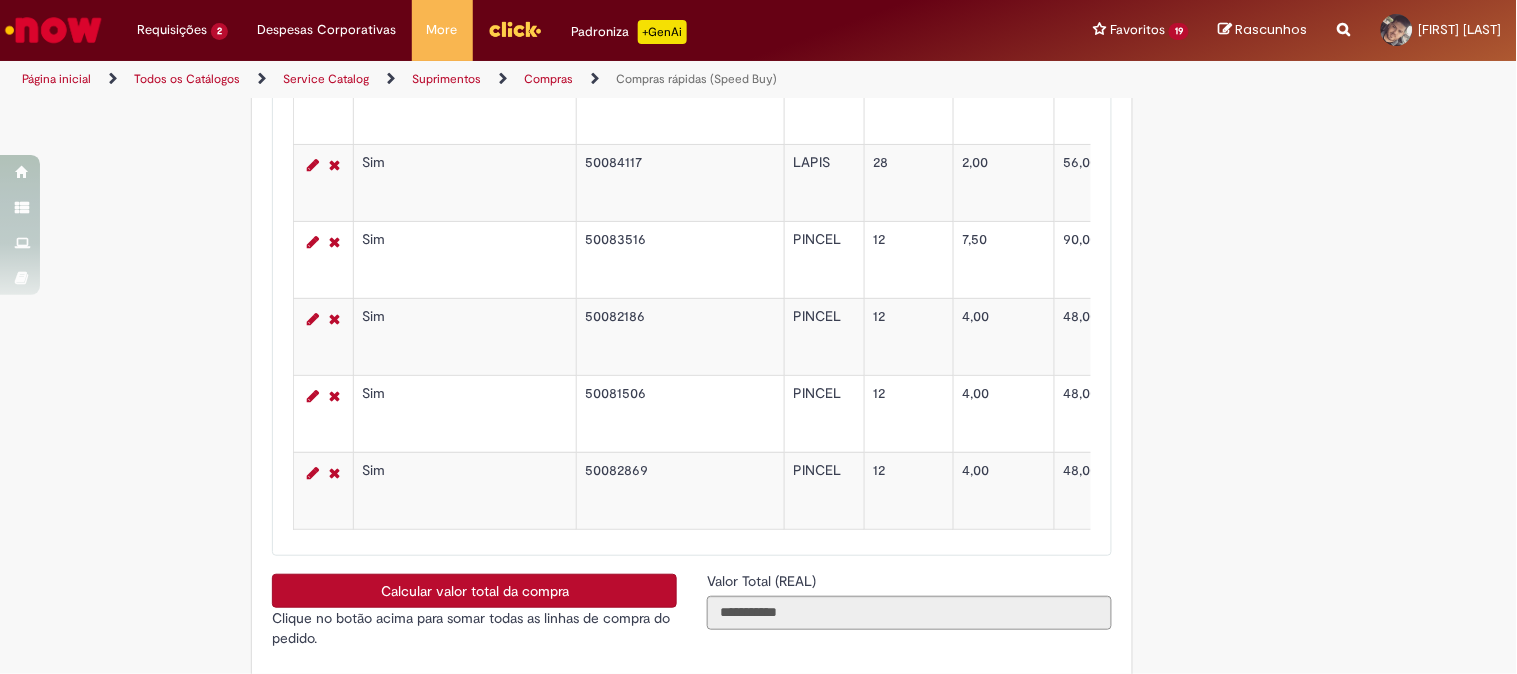 scroll, scrollTop: 4162, scrollLeft: 0, axis: vertical 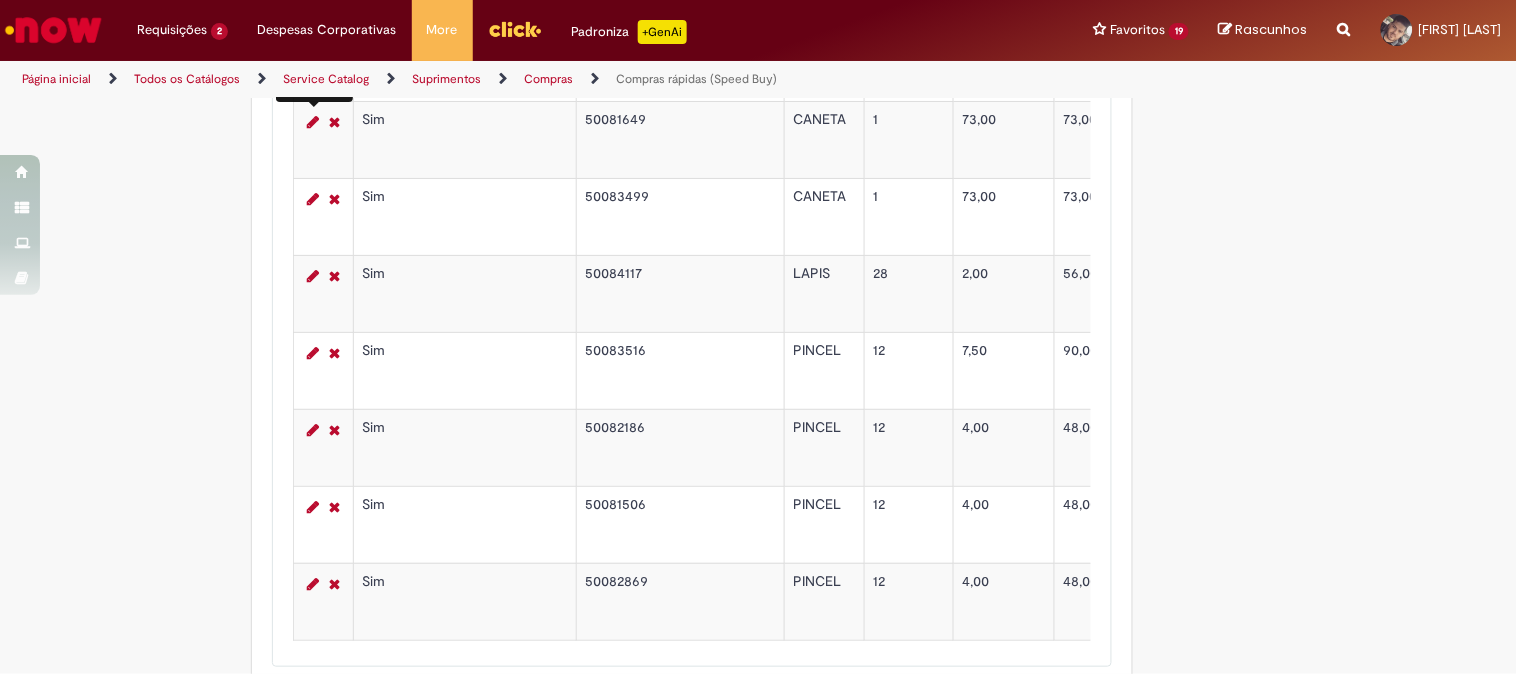 click at bounding box center [313, 122] 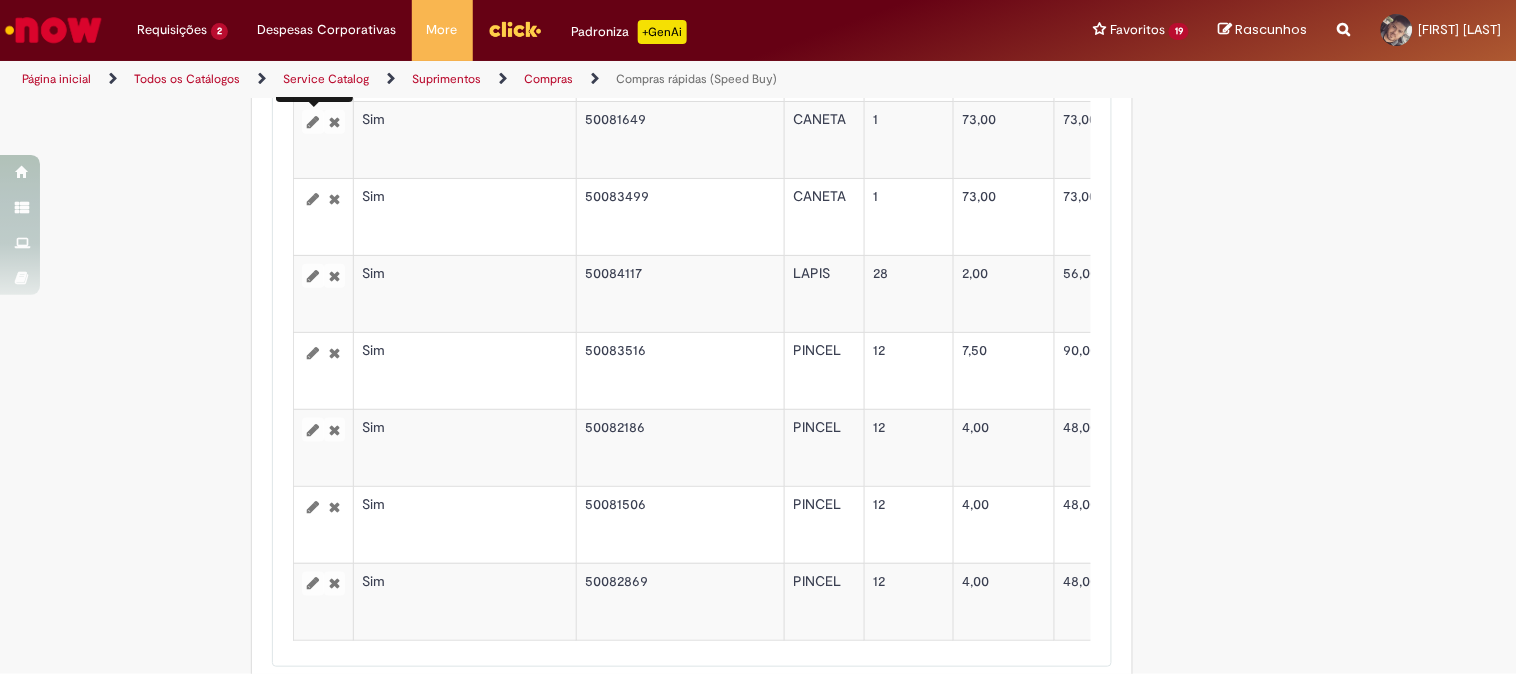 select on "*" 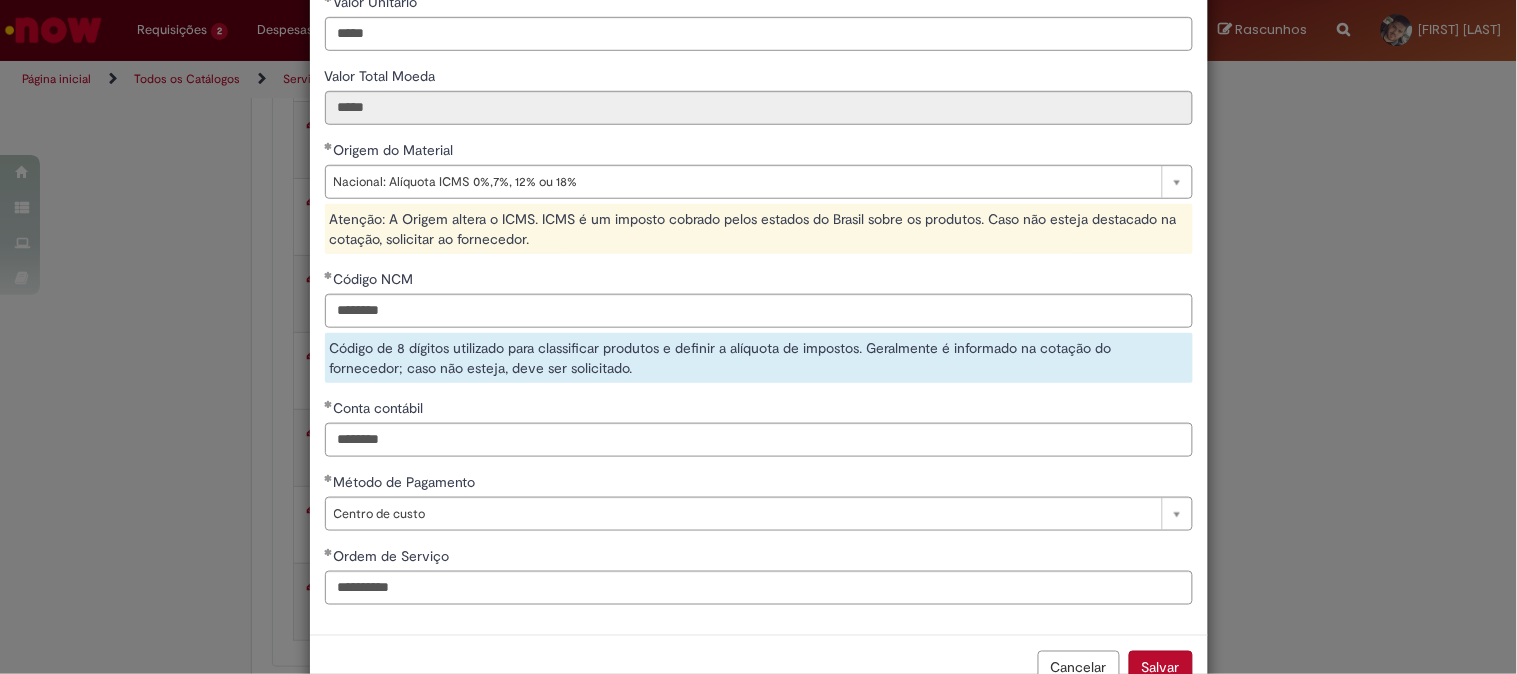 scroll, scrollTop: 390, scrollLeft: 0, axis: vertical 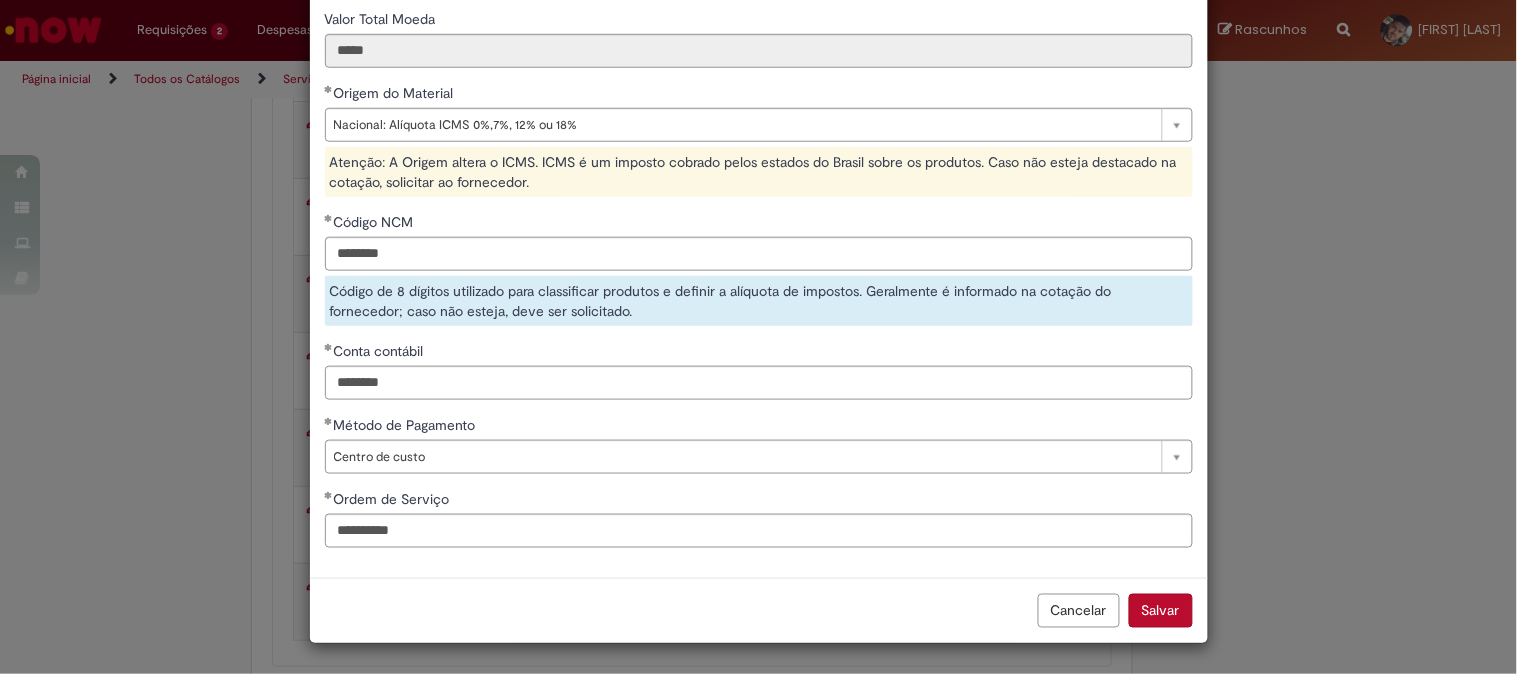 click on "Cancelar" at bounding box center [1079, 611] 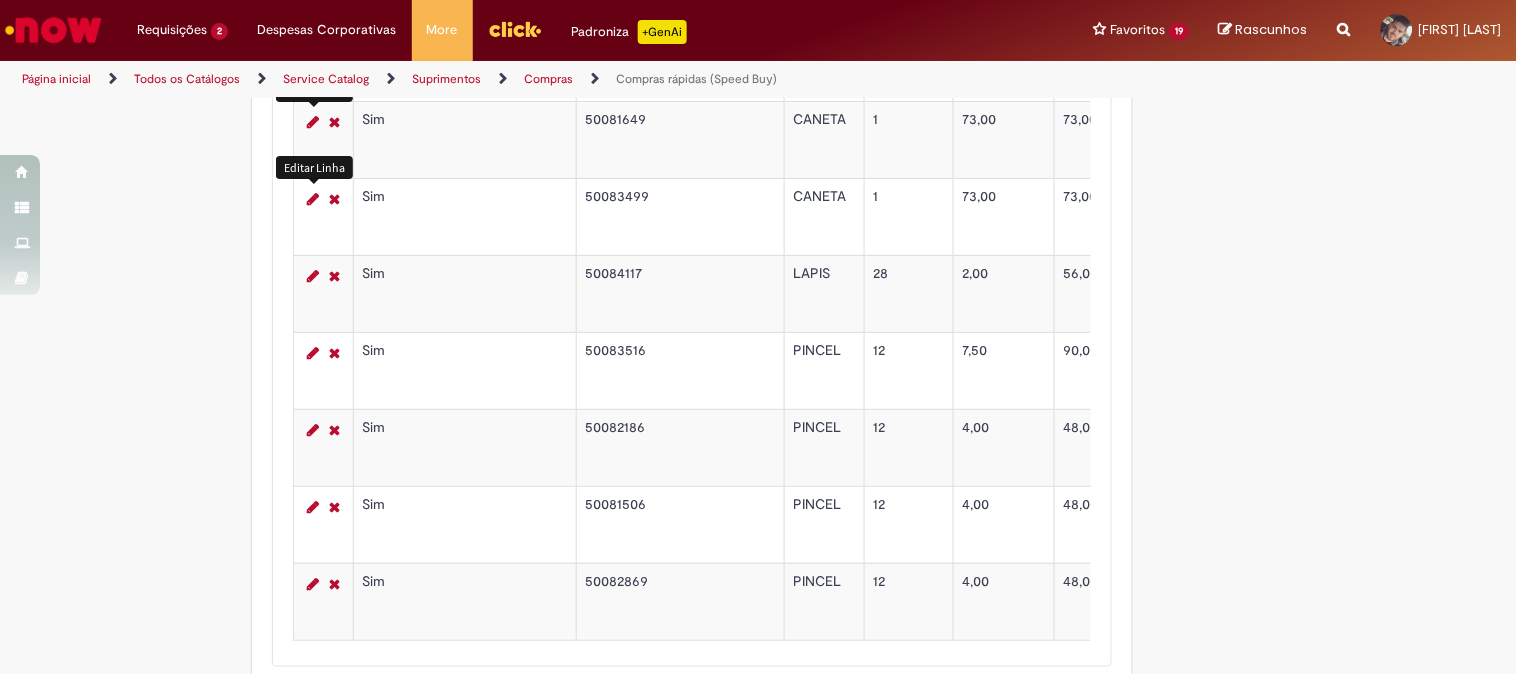 click at bounding box center (313, 199) 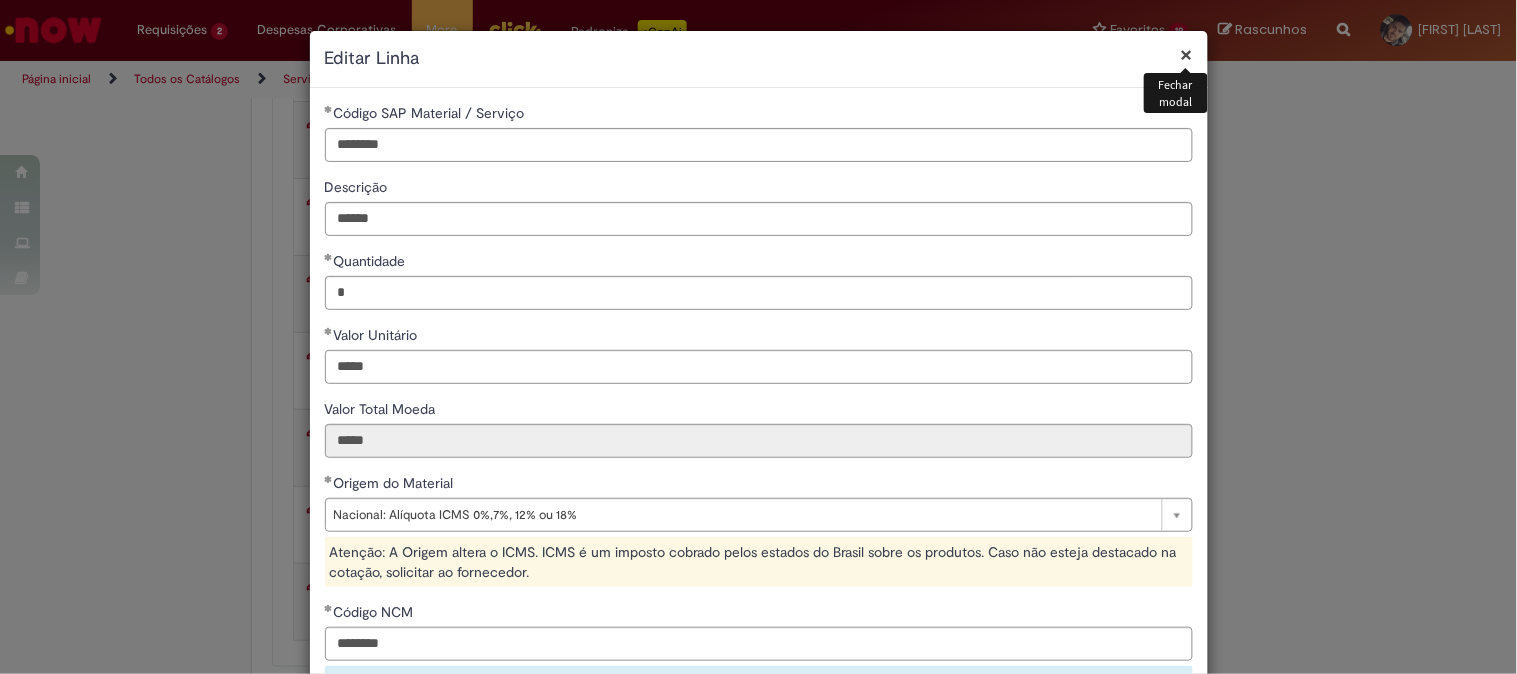 scroll, scrollTop: 333, scrollLeft: 0, axis: vertical 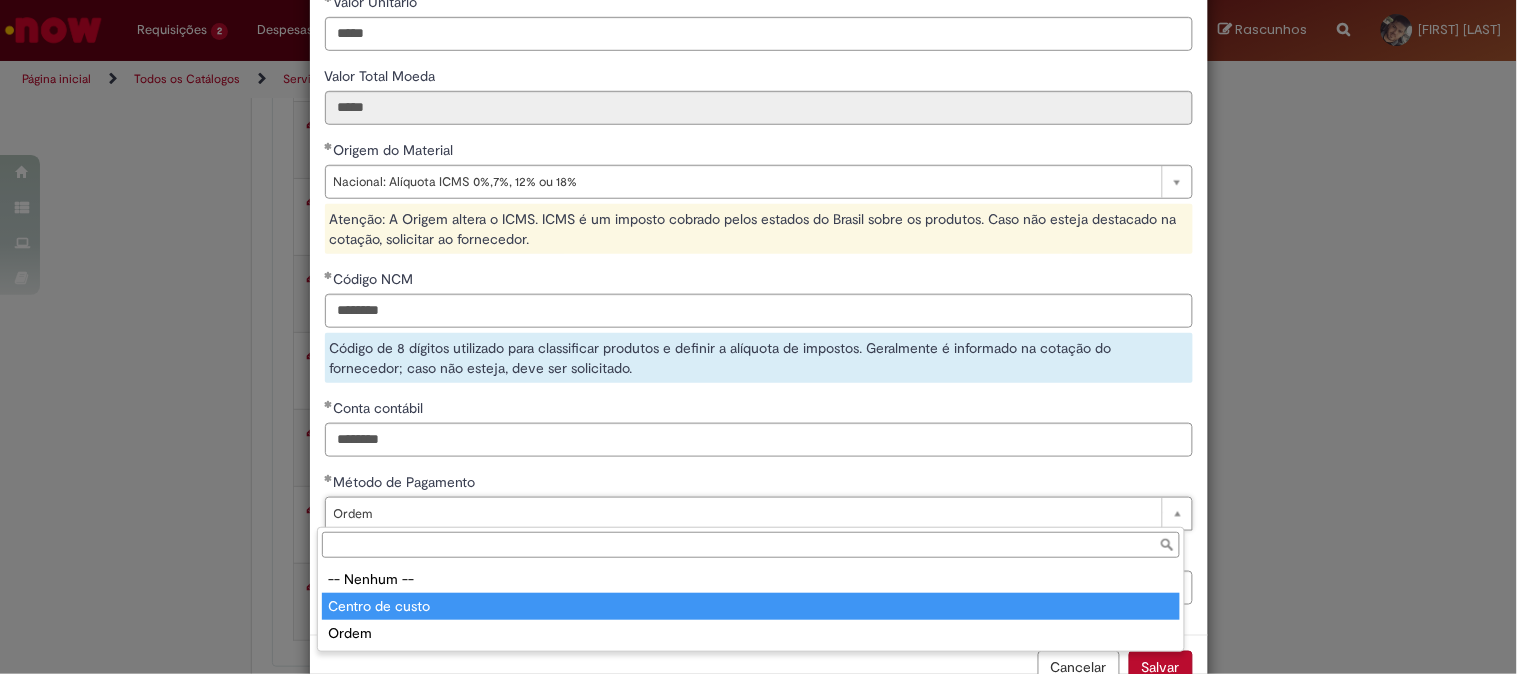 type on "**********" 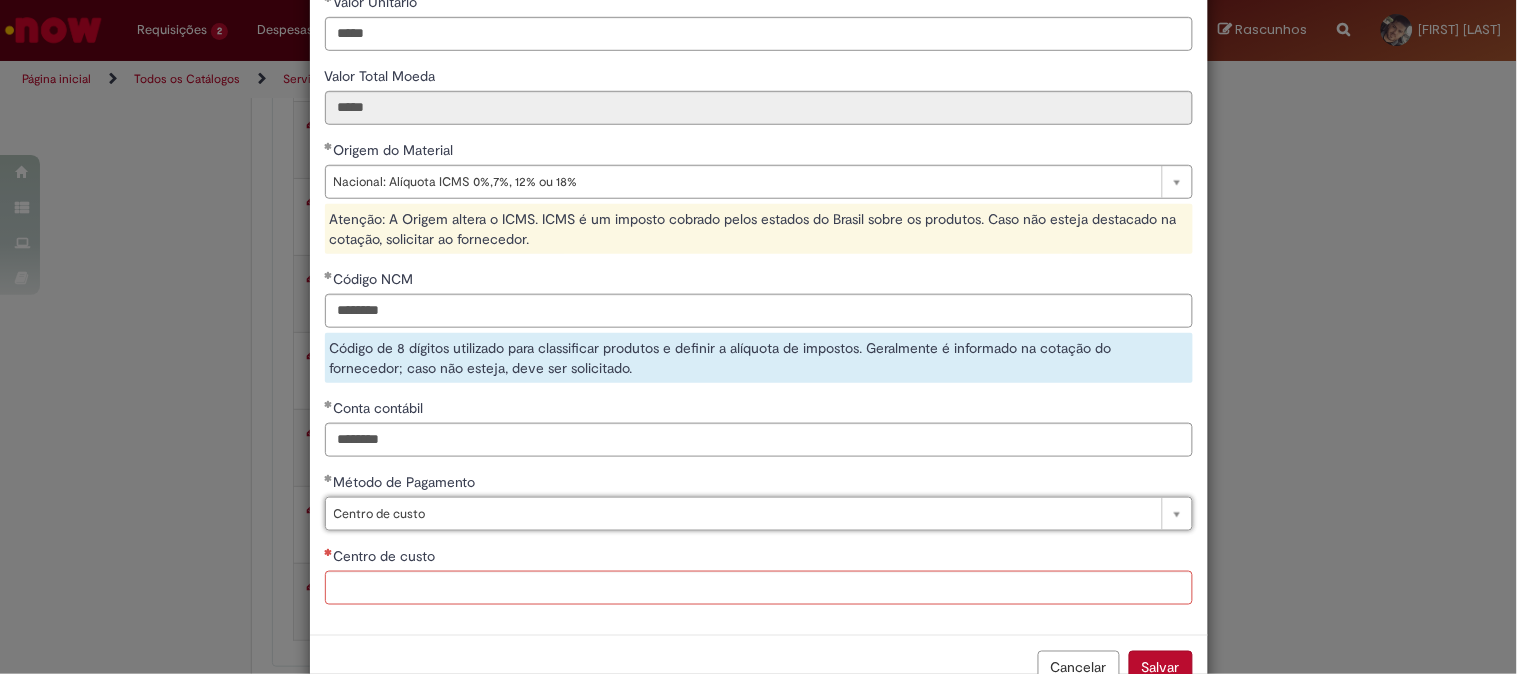 scroll, scrollTop: 0, scrollLeft: 42, axis: horizontal 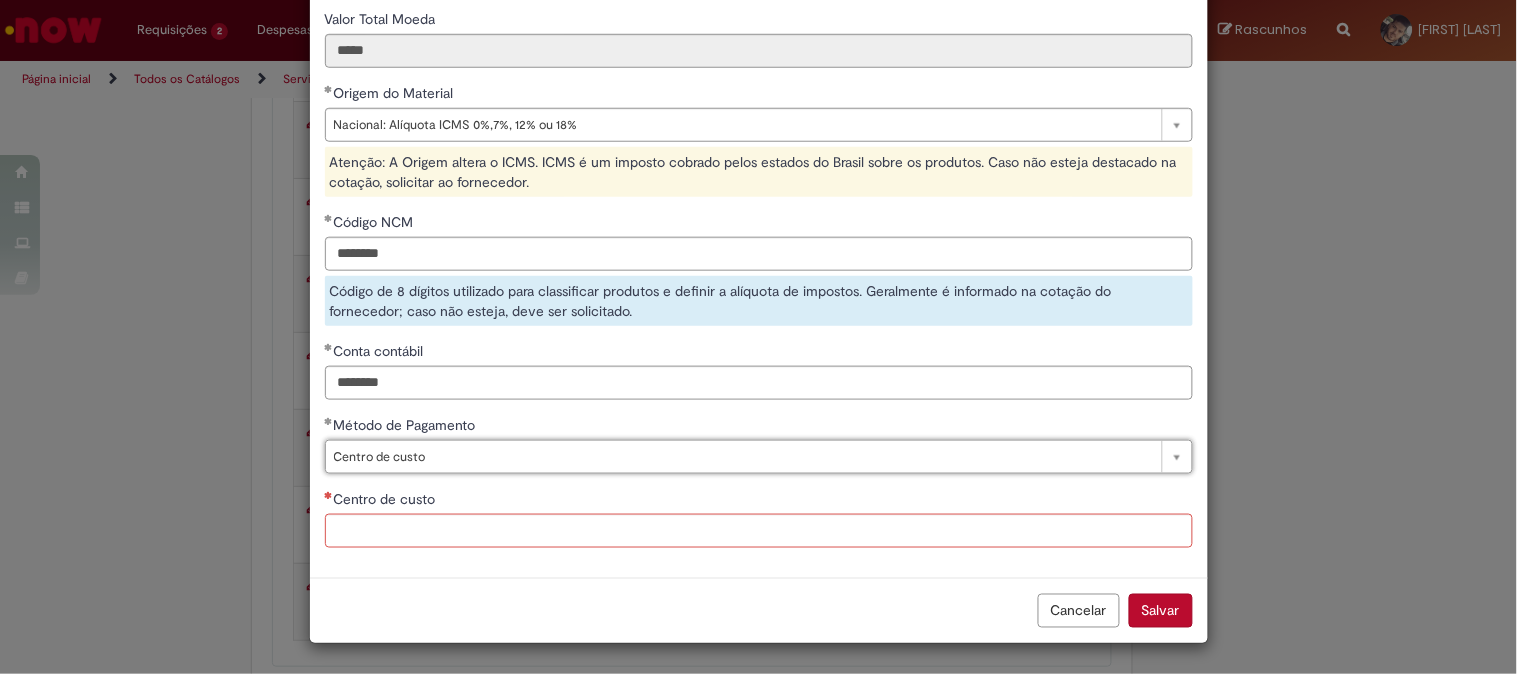 click on "Centro de custo" at bounding box center (759, 501) 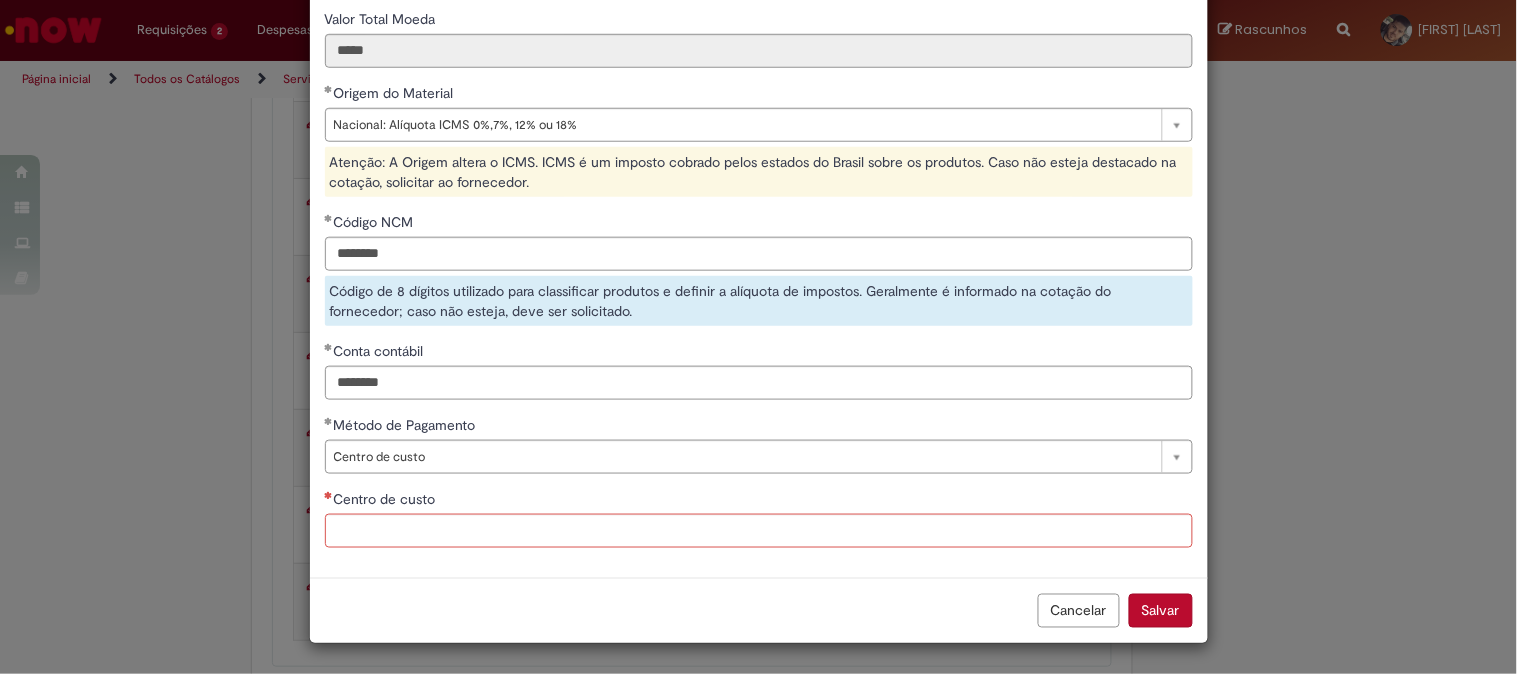 scroll, scrollTop: 0, scrollLeft: 0, axis: both 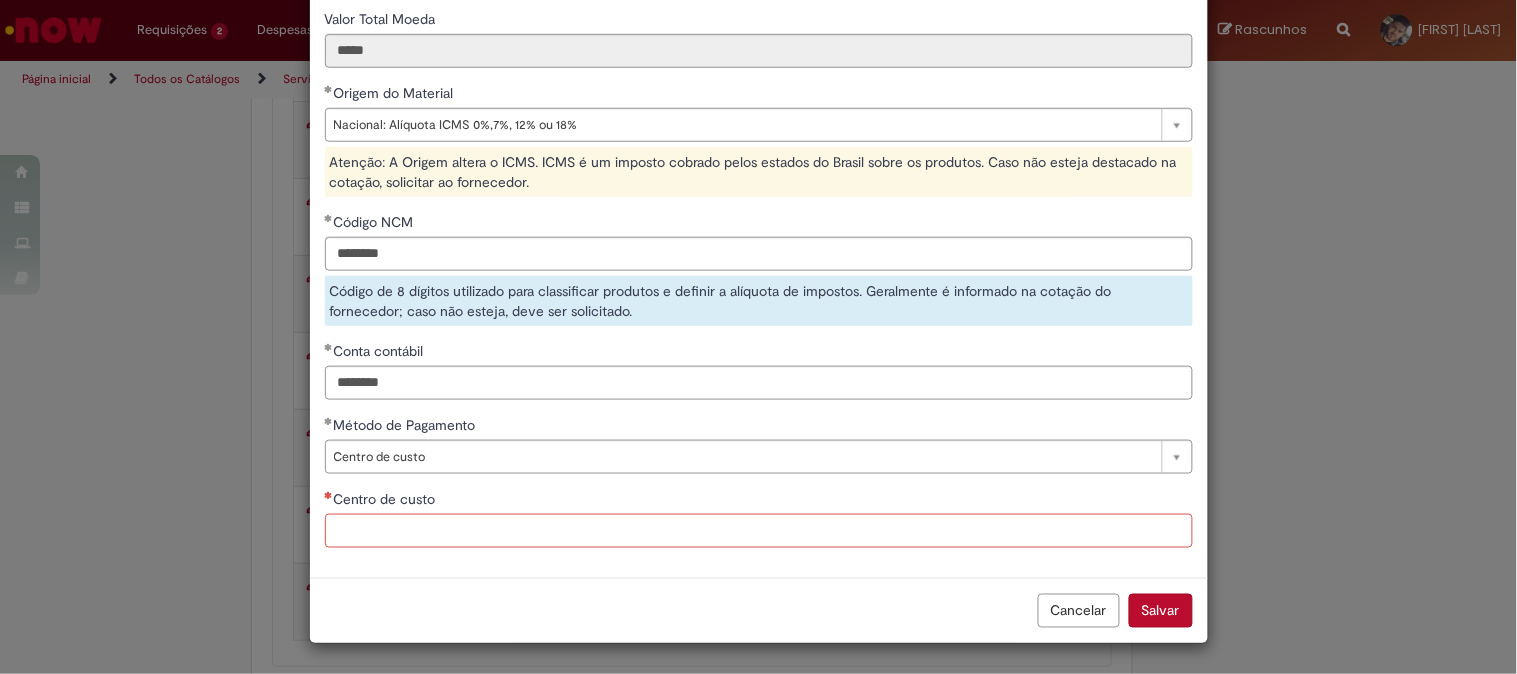 drag, startPoint x: 377, startPoint y: 536, endPoint x: 382, endPoint y: 460, distance: 76.1643 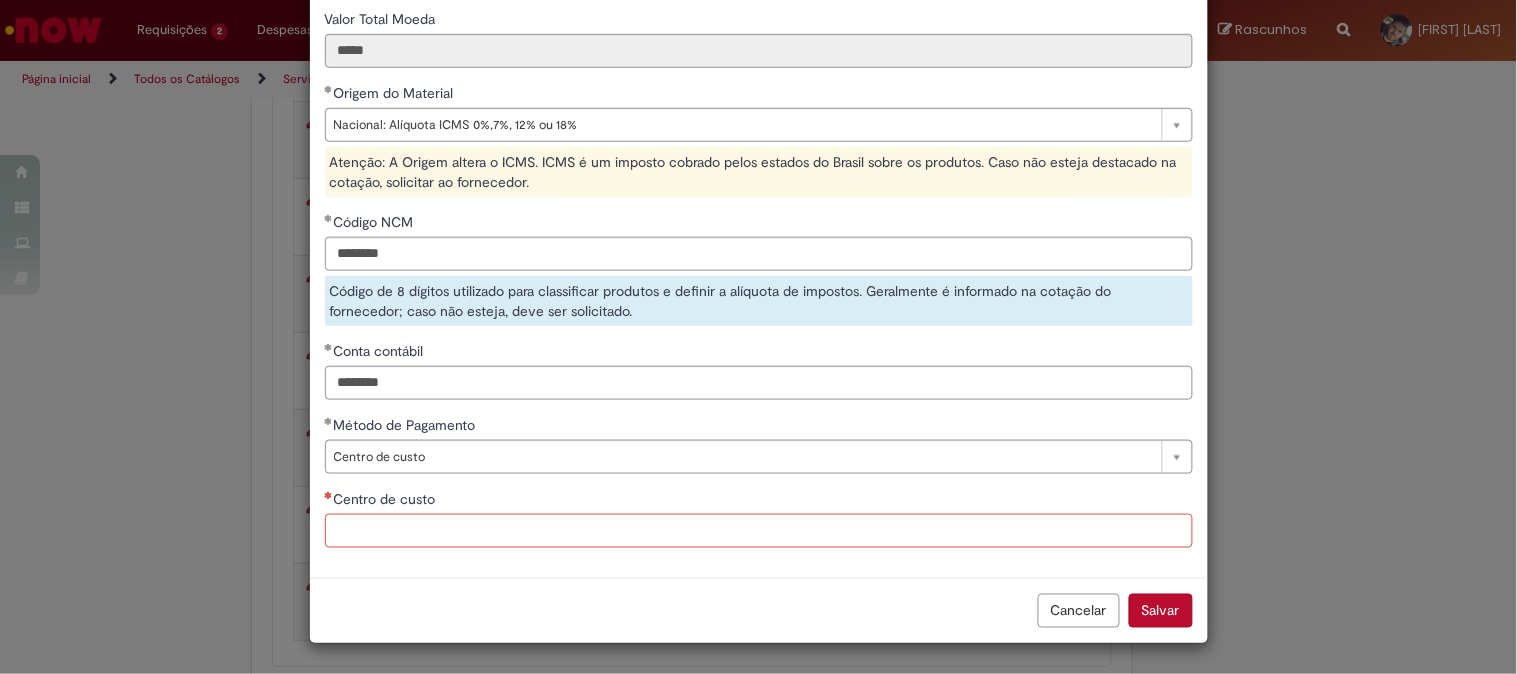 paste on "**********" 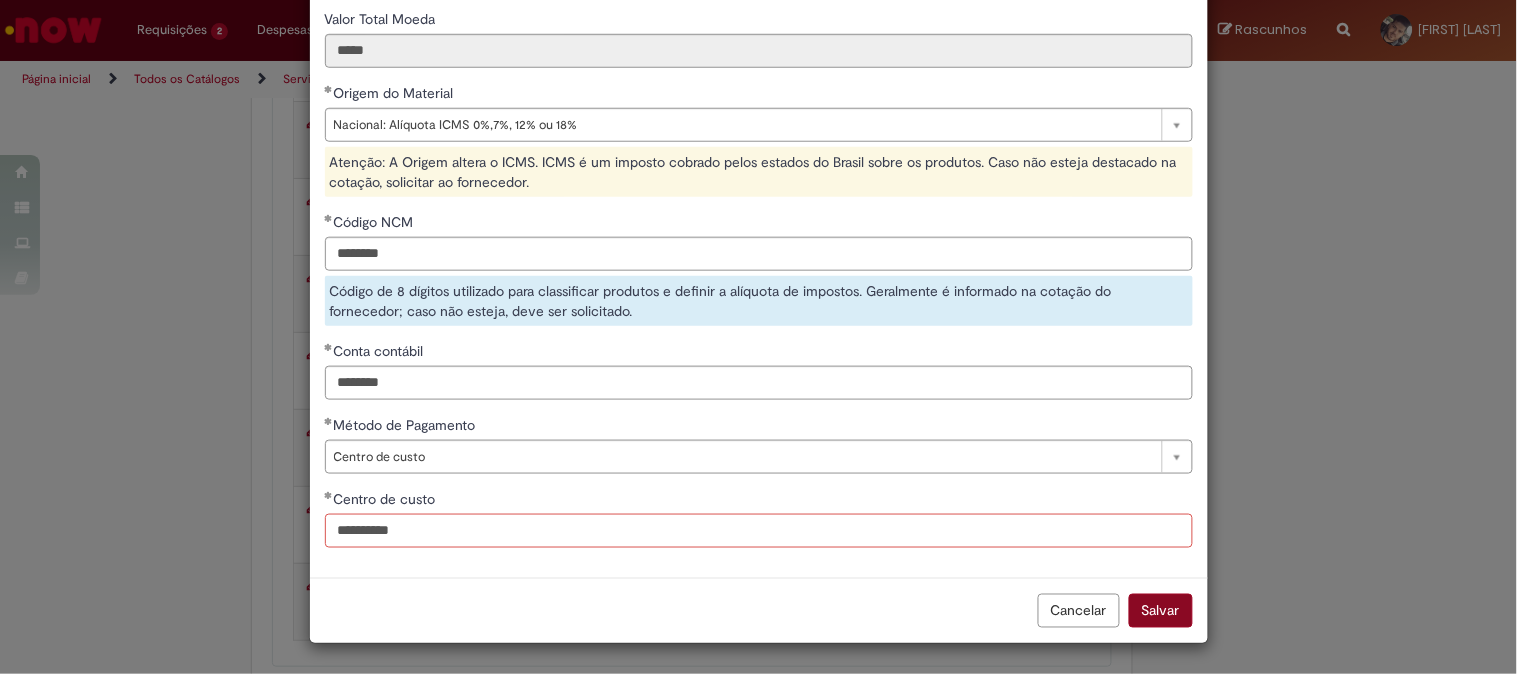 type on "**********" 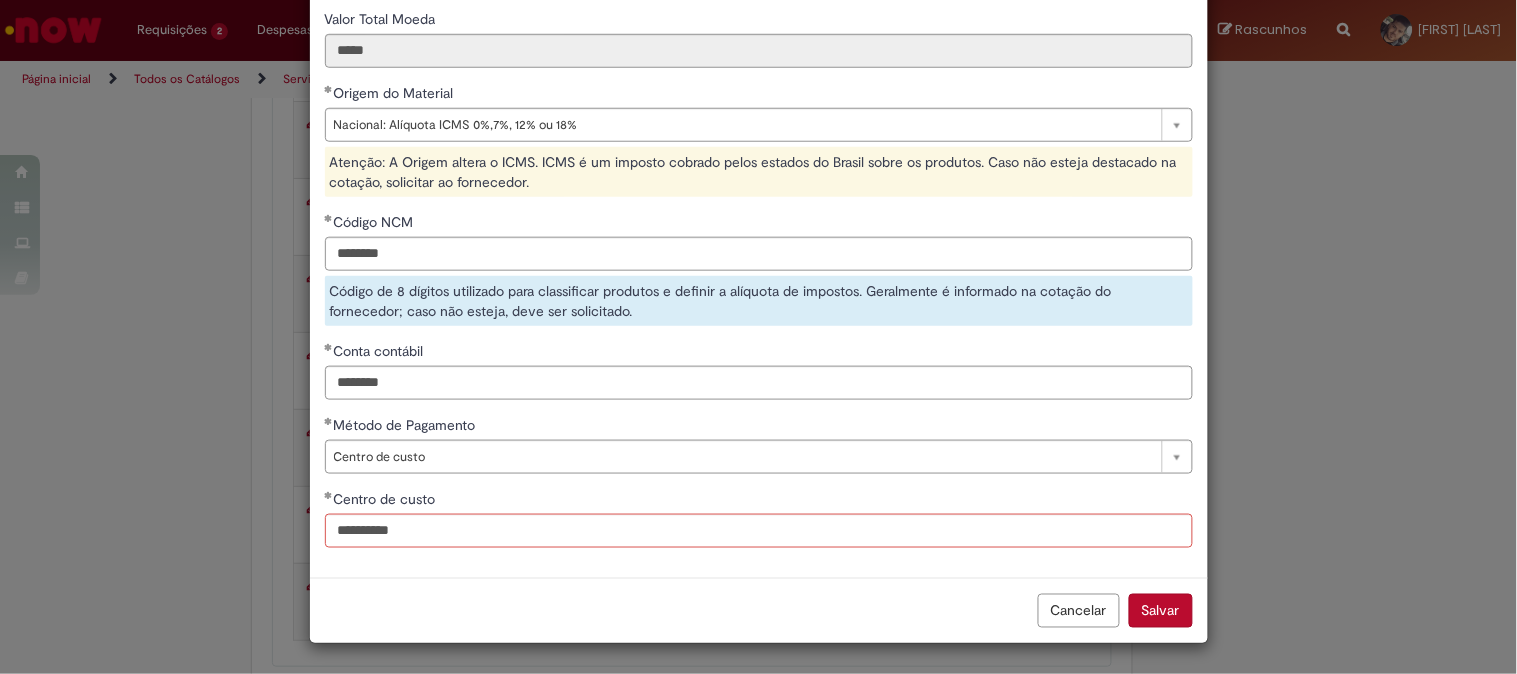click on "Salvar" at bounding box center [1161, 611] 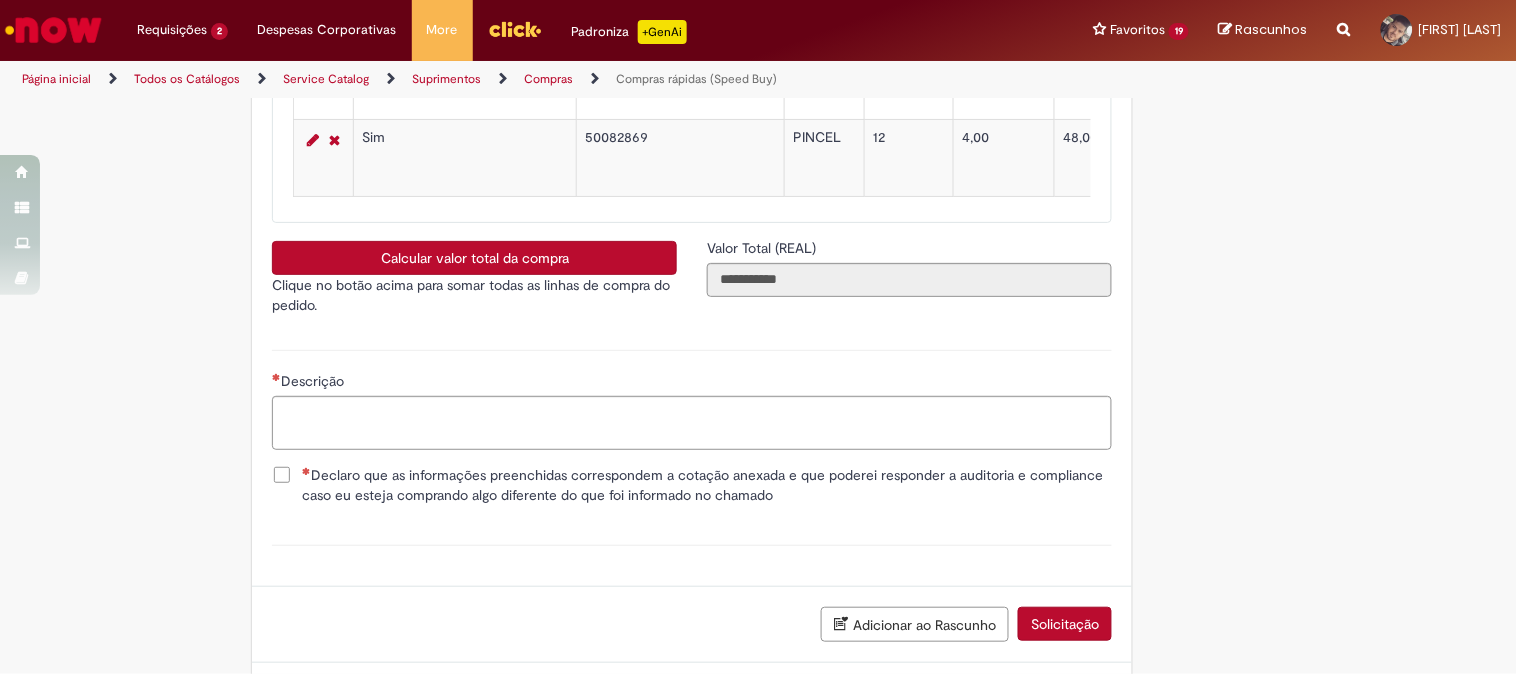 scroll, scrollTop: 4162, scrollLeft: 0, axis: vertical 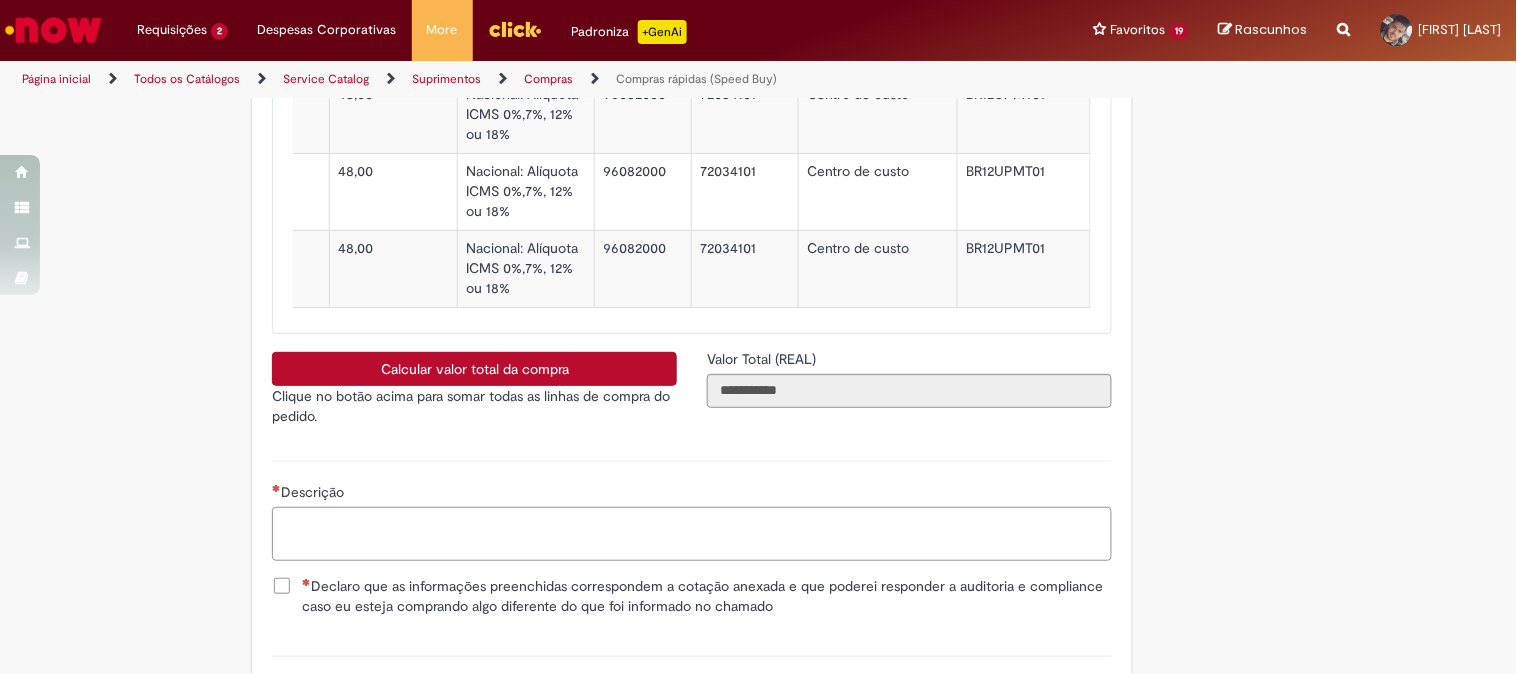 click on "Descrição" at bounding box center (692, 534) 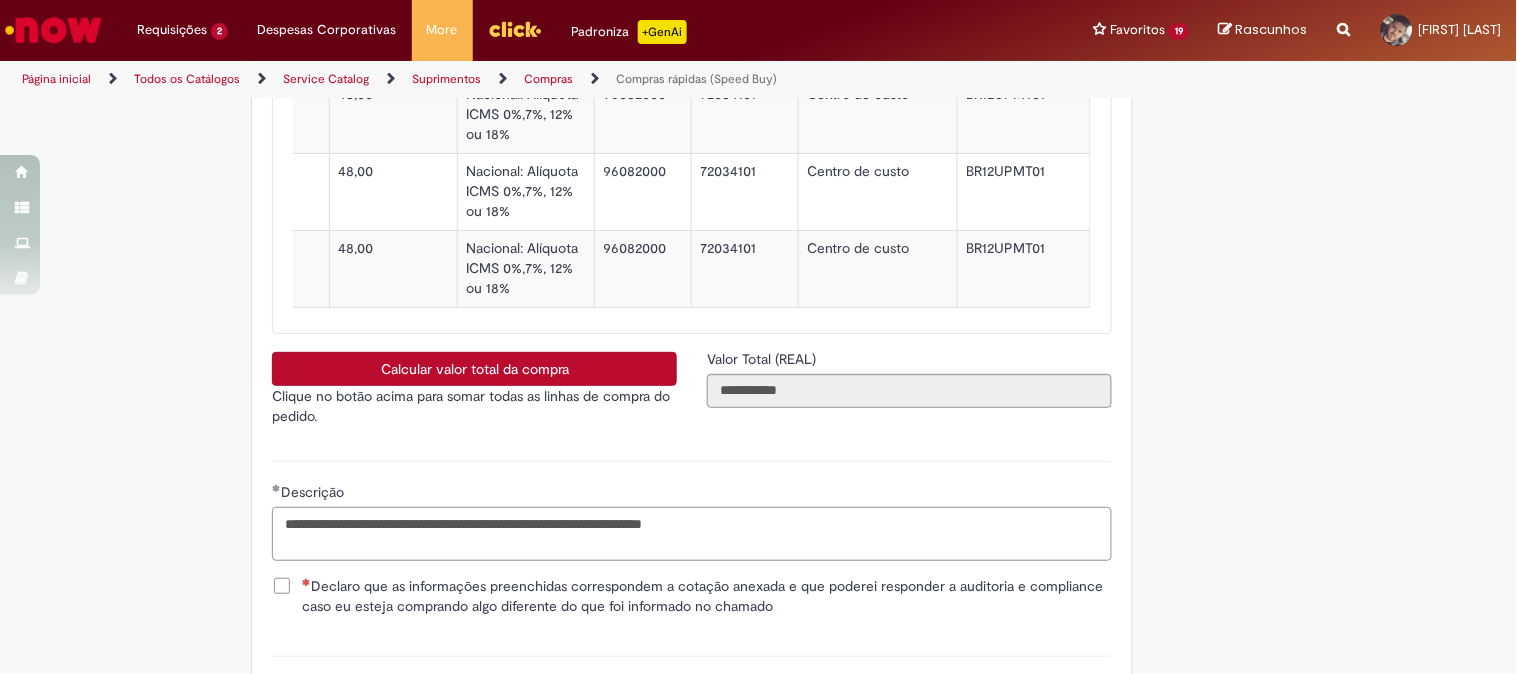 type 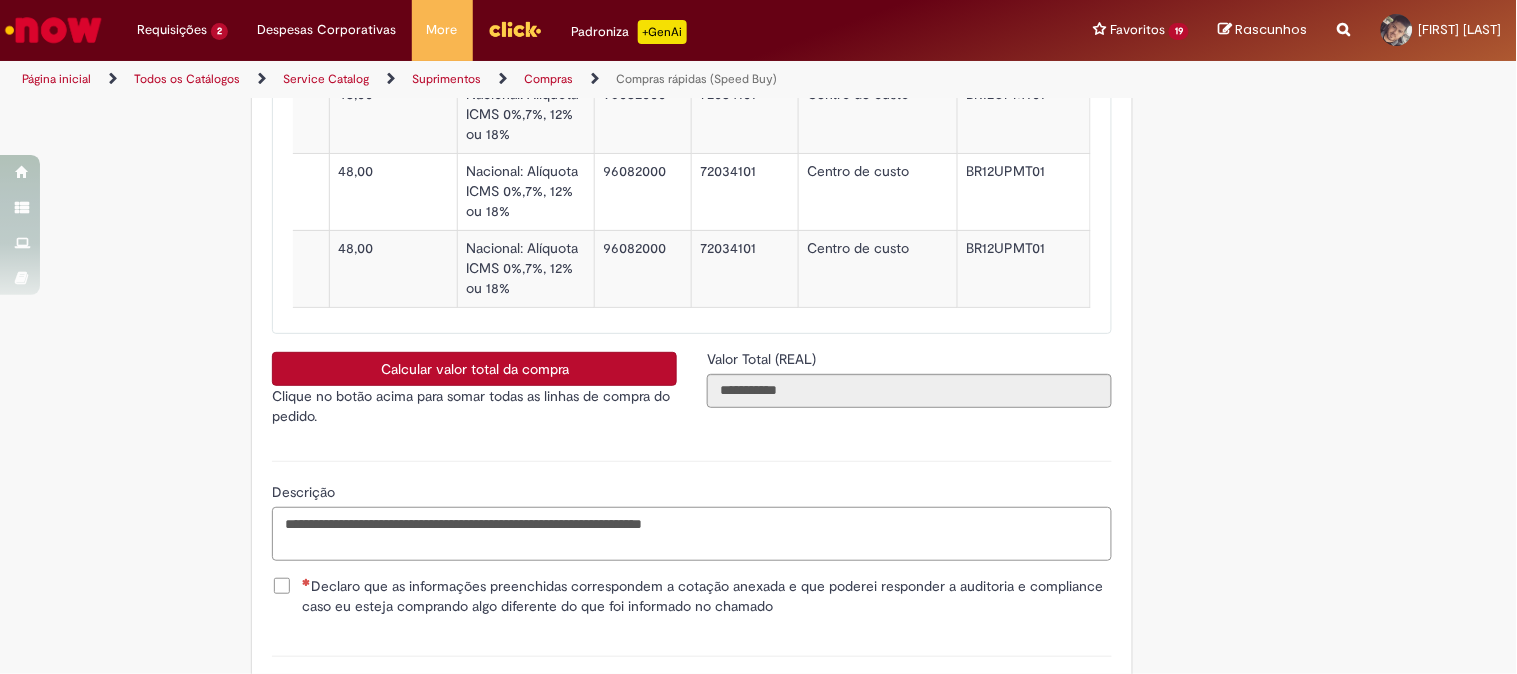 scroll, scrollTop: 4384, scrollLeft: 0, axis: vertical 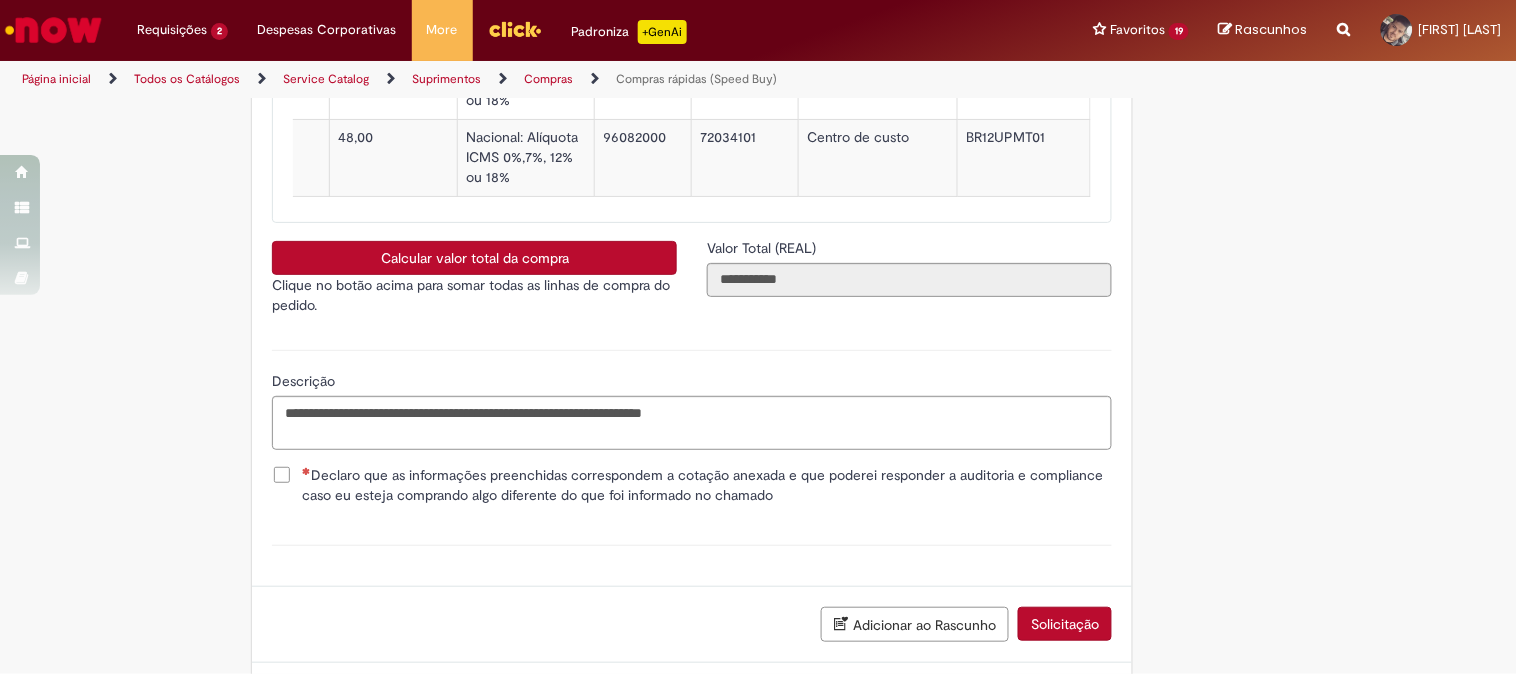 click on "Declaro que as informações preenchidas correspondem a cotação anexada e que poderei responder a auditoria e compliance caso eu esteja comprando algo diferente do que foi informado no chamado" at bounding box center (707, 485) 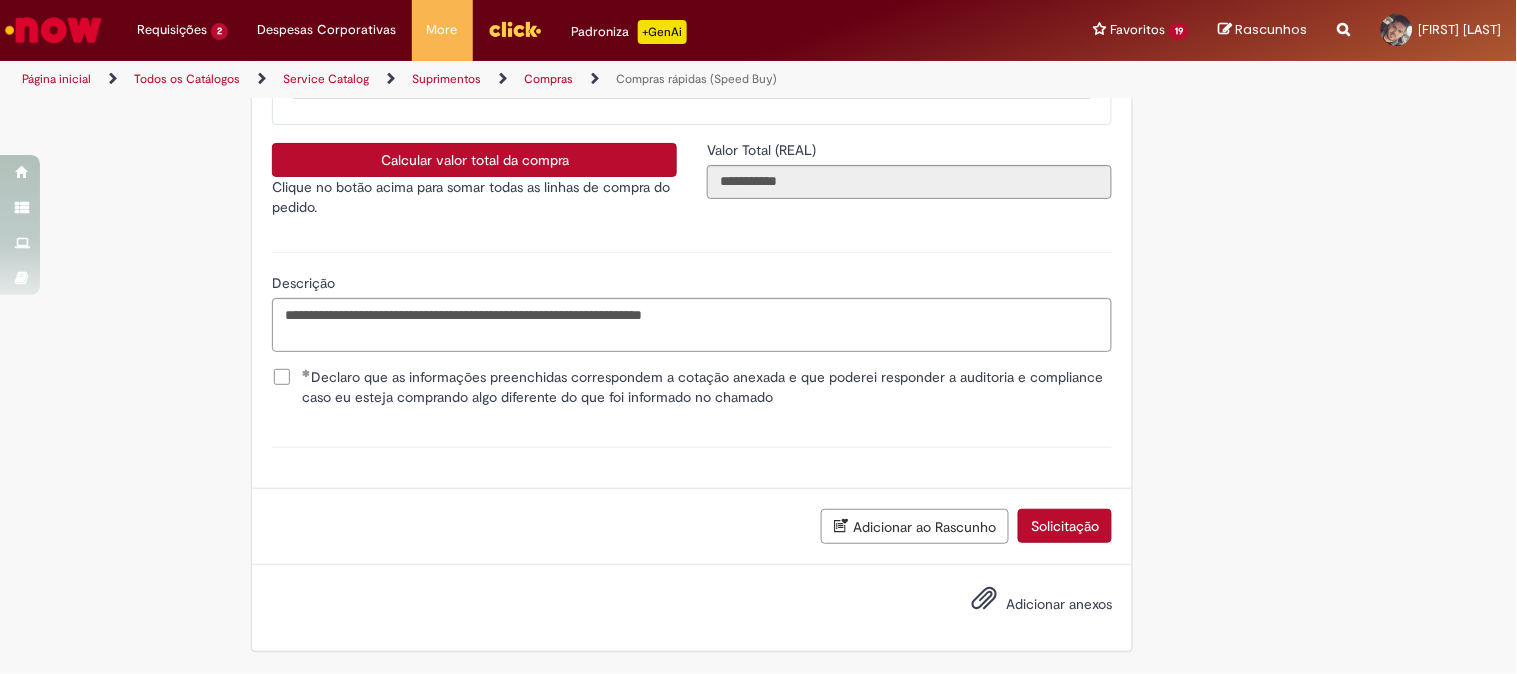 scroll, scrollTop: 4530, scrollLeft: 0, axis: vertical 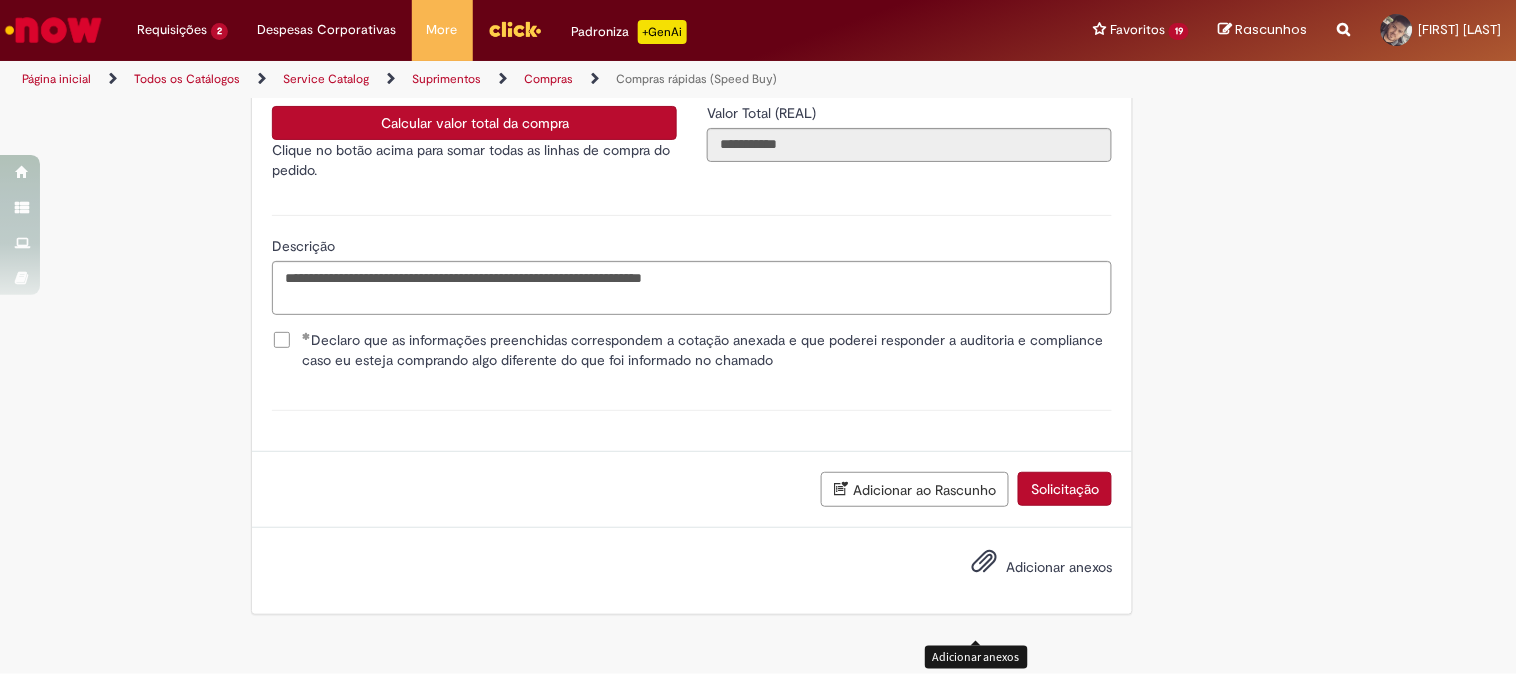 click on "Adicionar anexos" at bounding box center [984, 566] 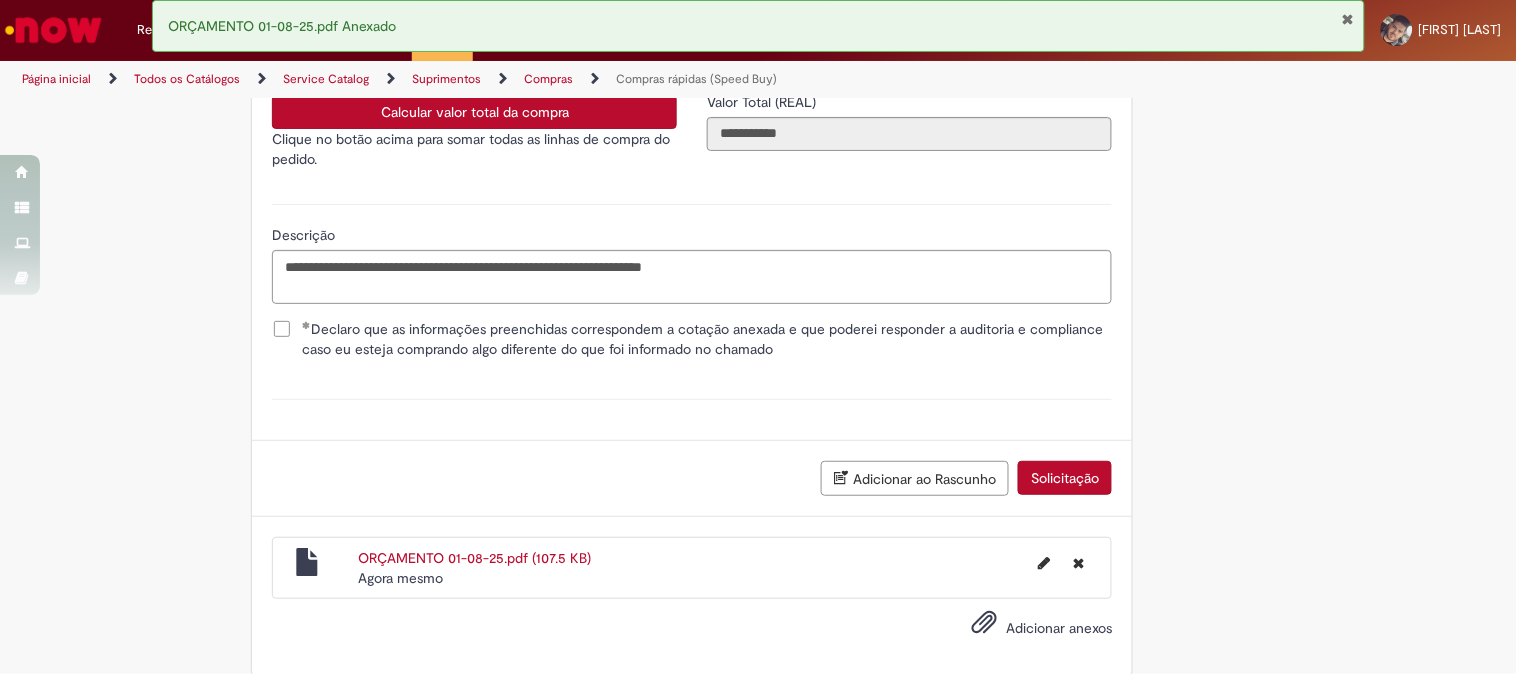 click on "Solicitação" at bounding box center (1065, 478) 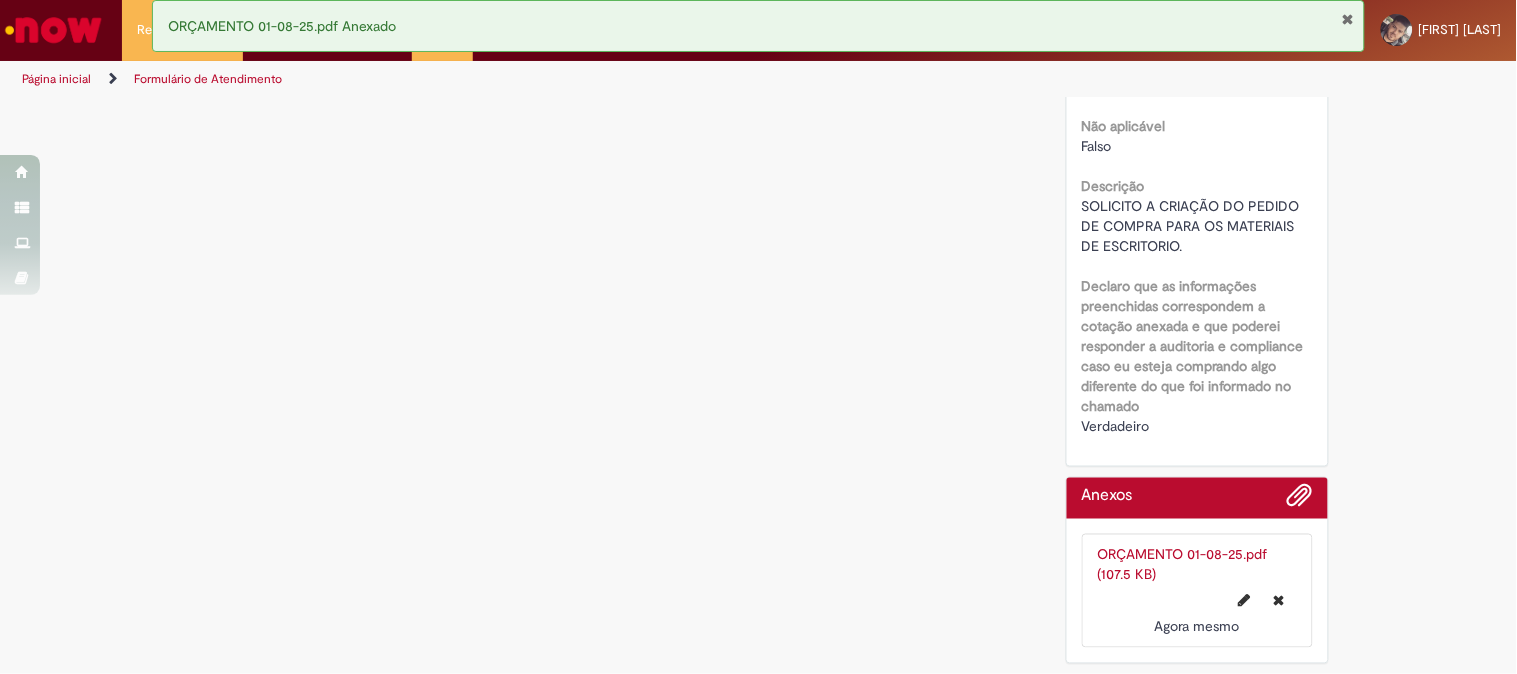 scroll, scrollTop: 0, scrollLeft: 0, axis: both 